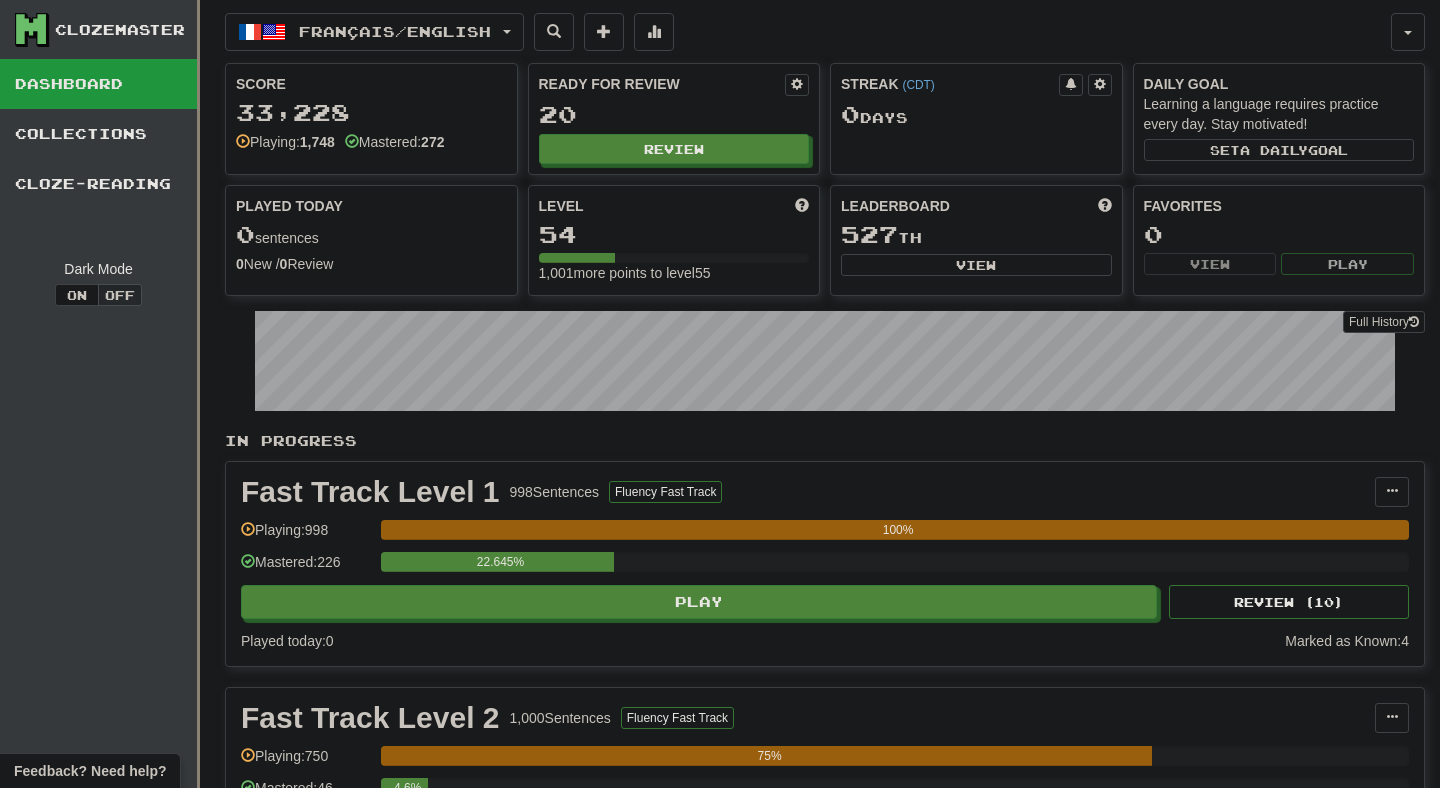 scroll, scrollTop: 0, scrollLeft: 0, axis: both 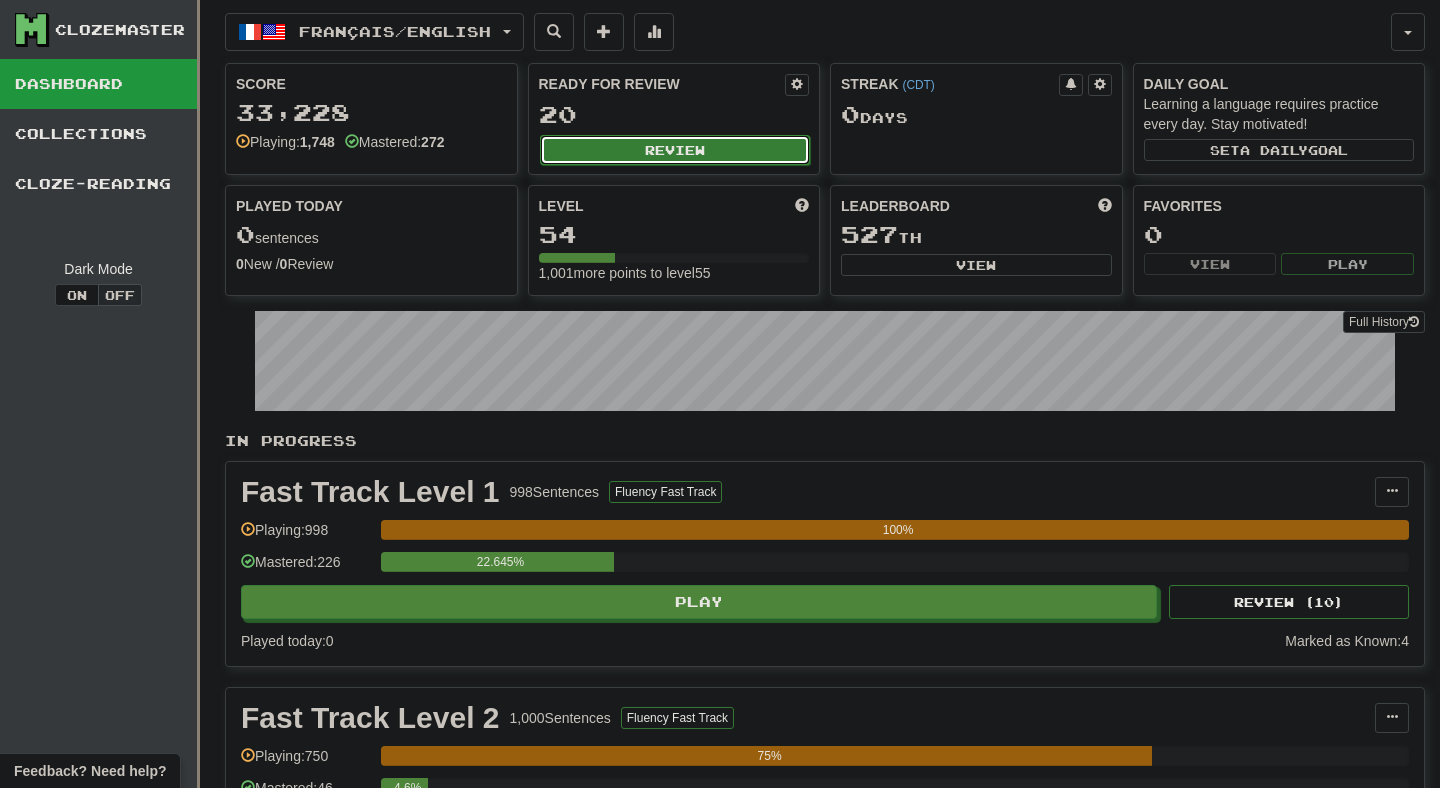 click on "Review" at bounding box center (675, 150) 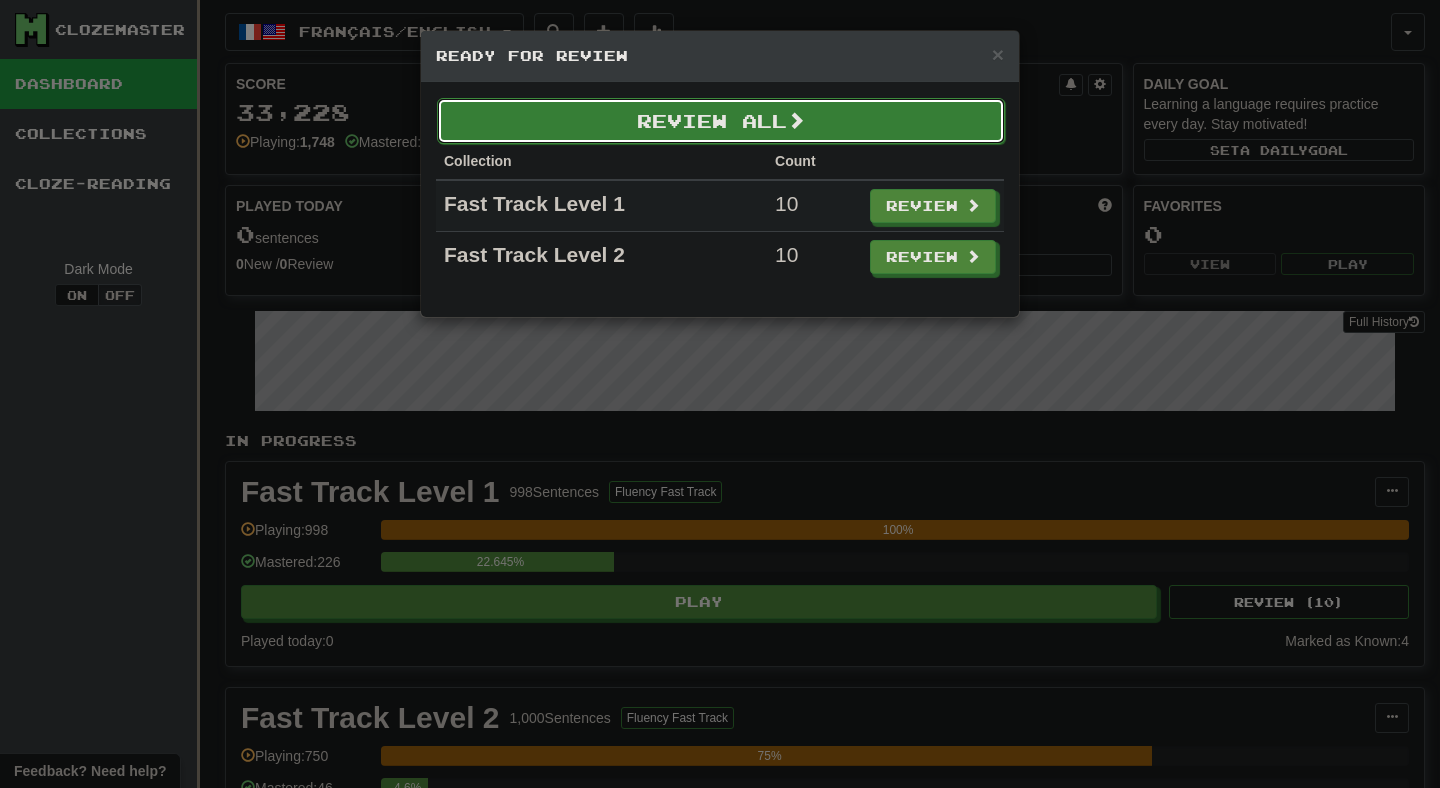 click on "Review All" at bounding box center (721, 121) 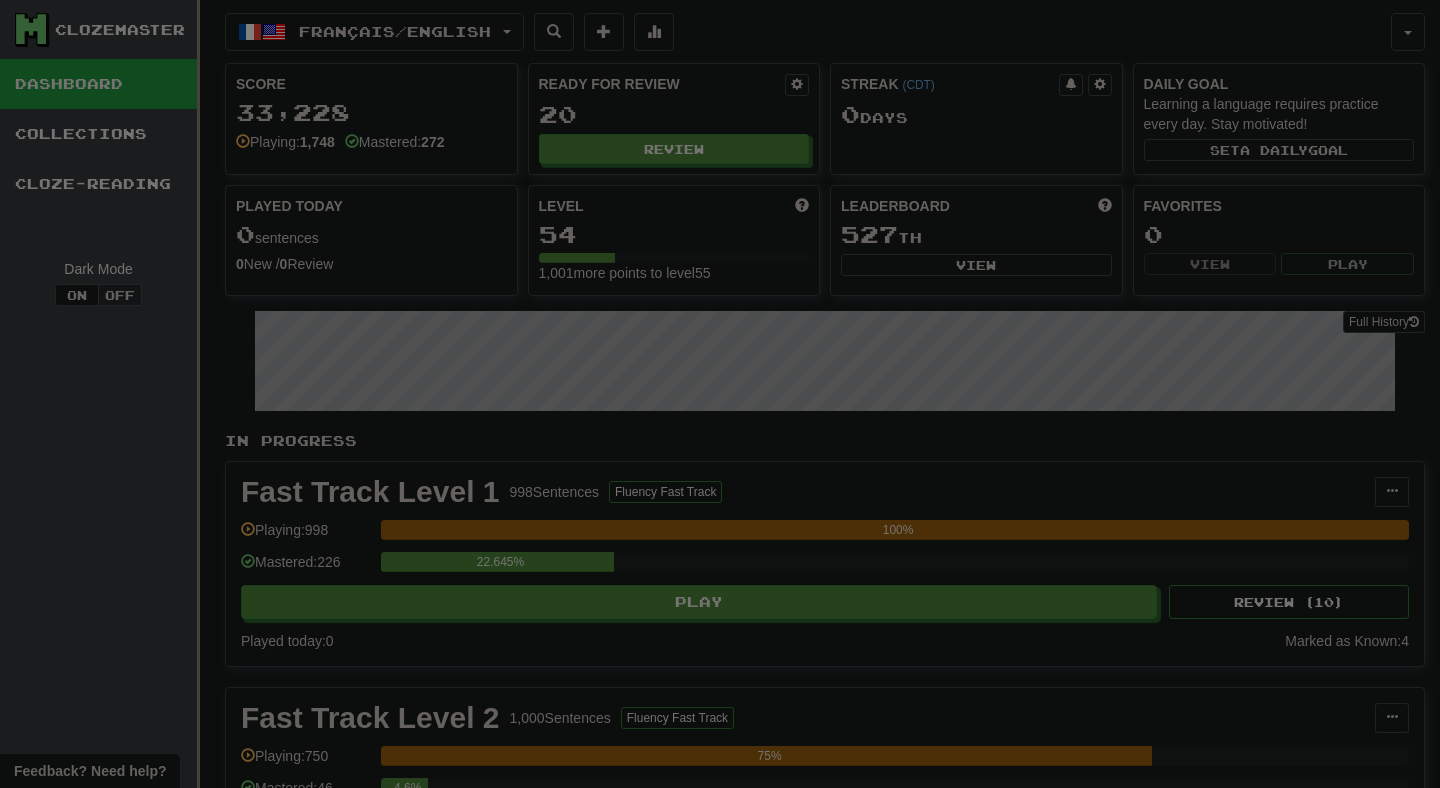 select on "**" 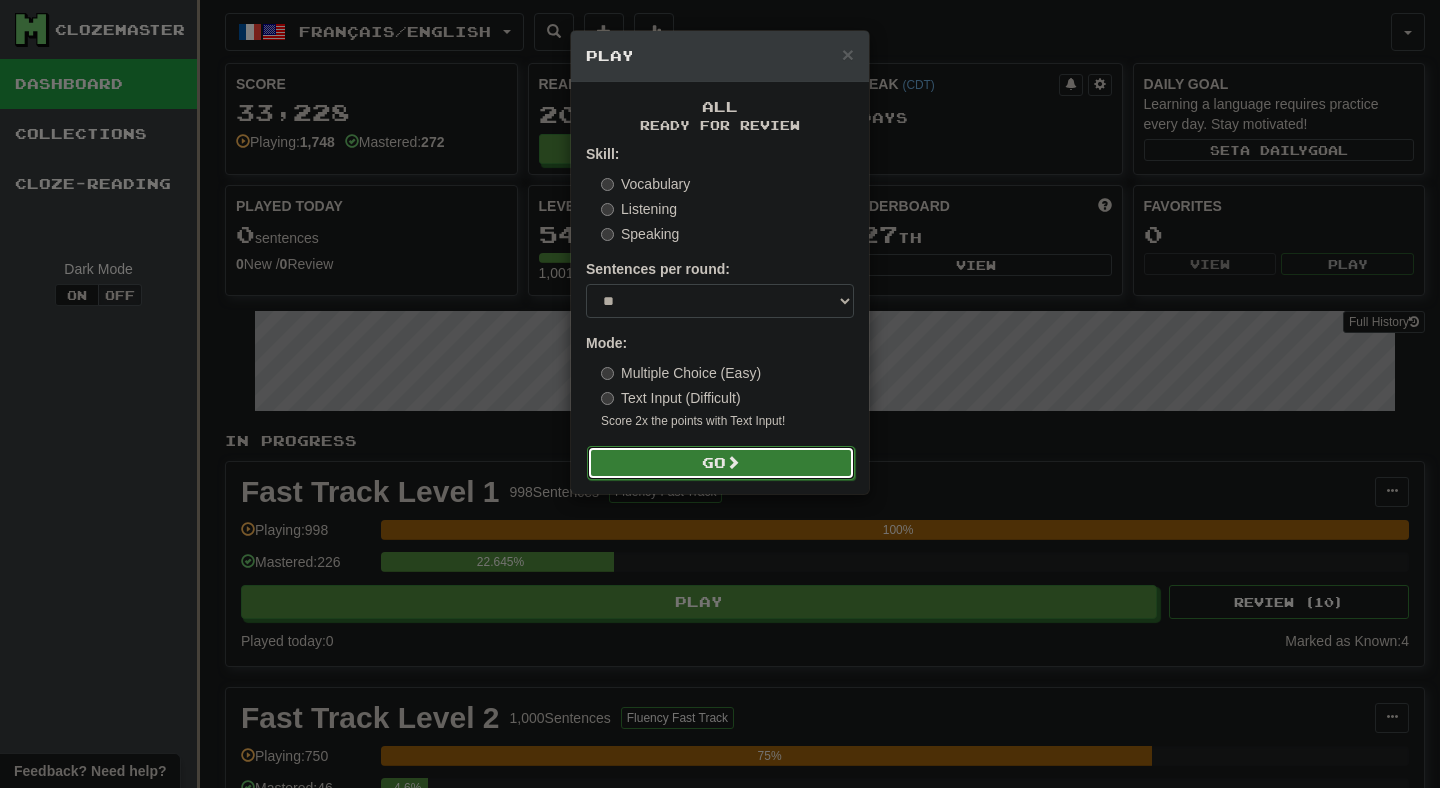 click on "Go" at bounding box center [721, 463] 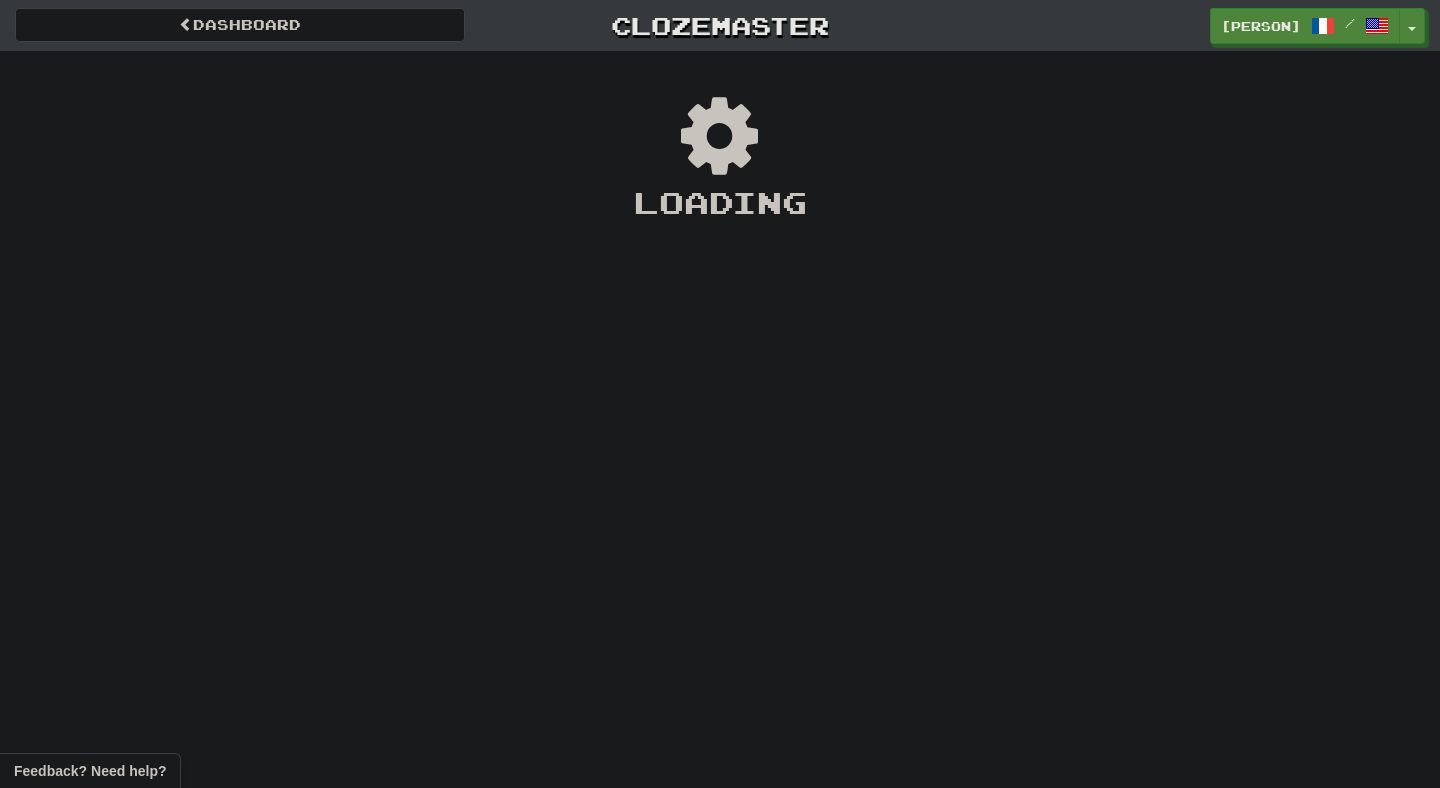 scroll, scrollTop: 0, scrollLeft: 0, axis: both 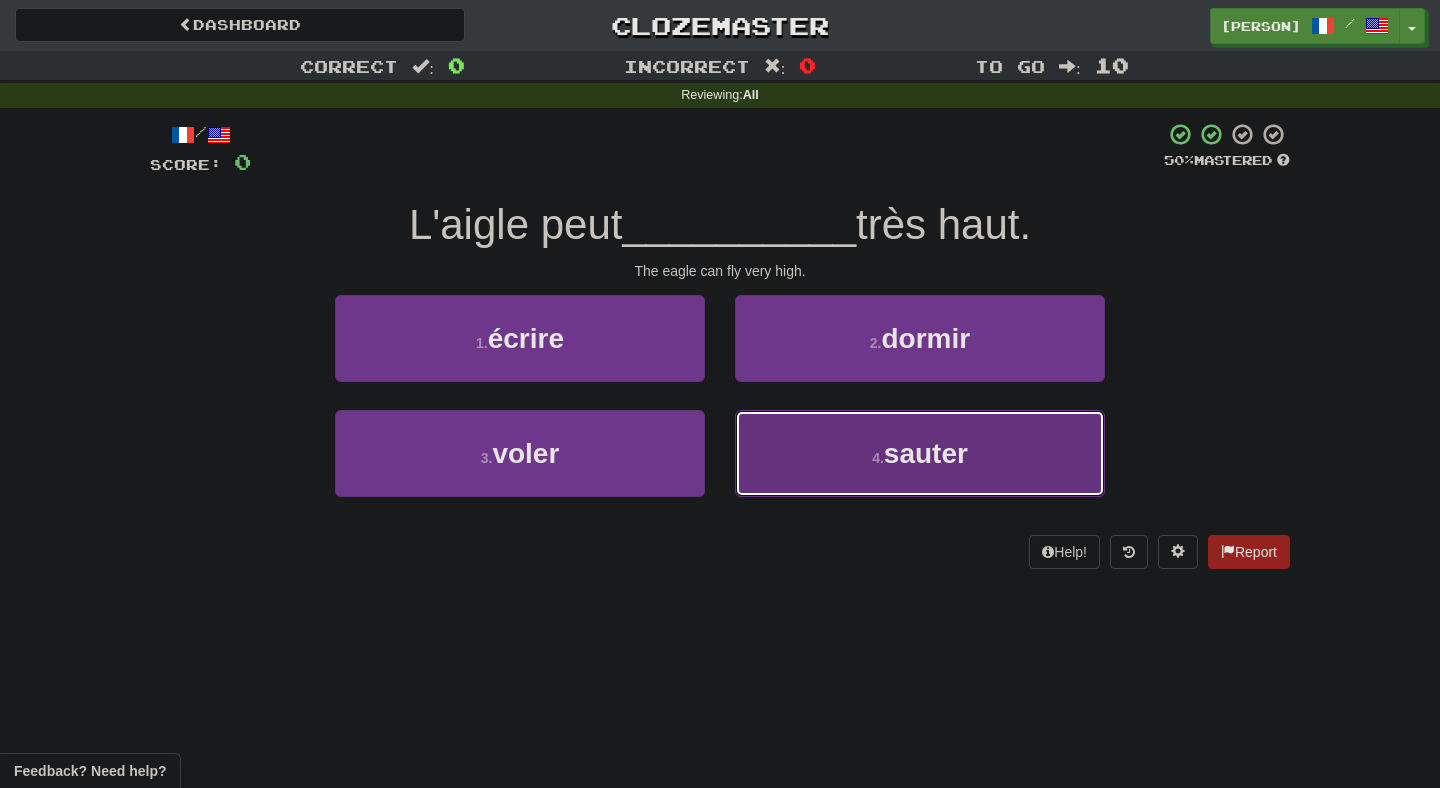 click on "[NUMBER] . [WORD]" at bounding box center [920, 453] 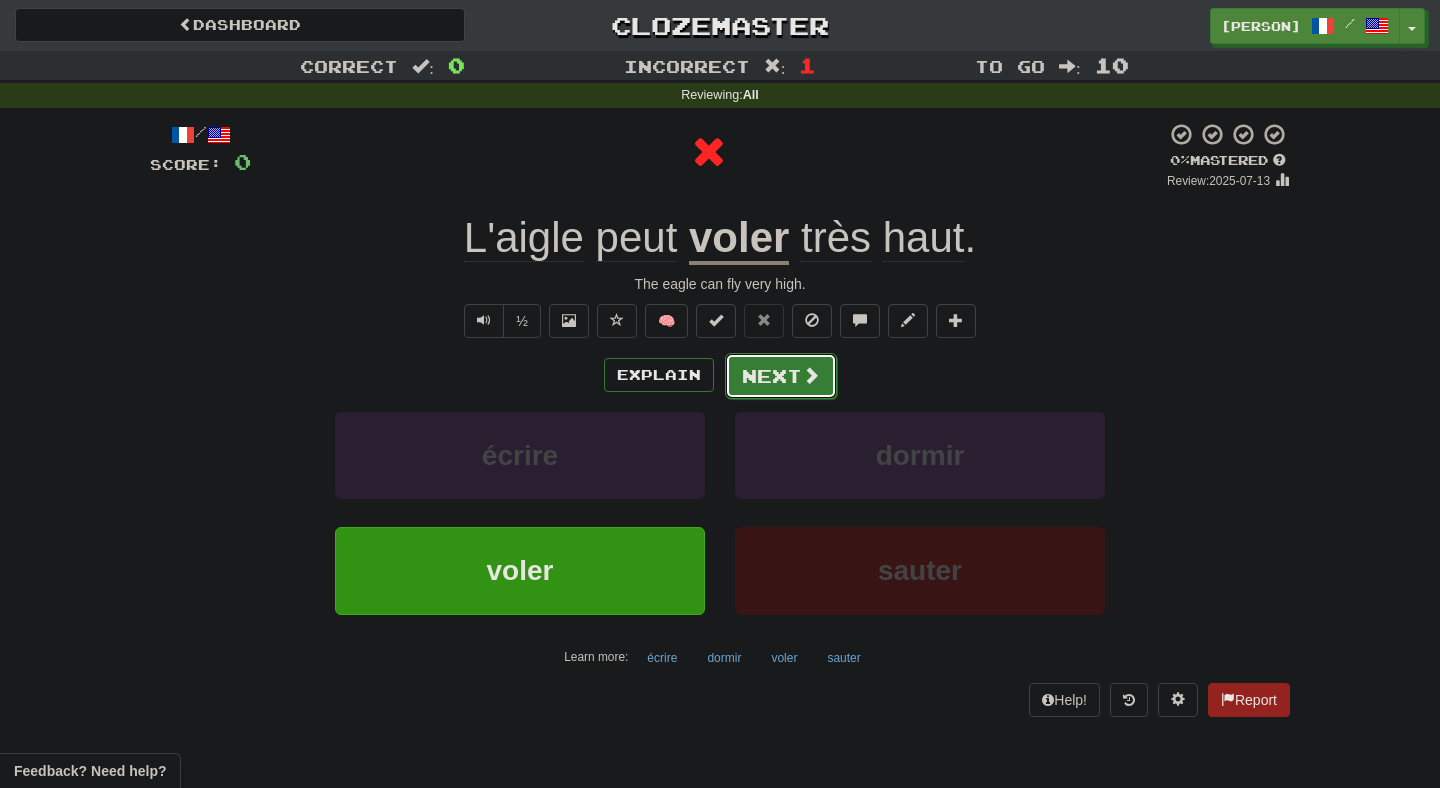 click on "Next" at bounding box center [781, 376] 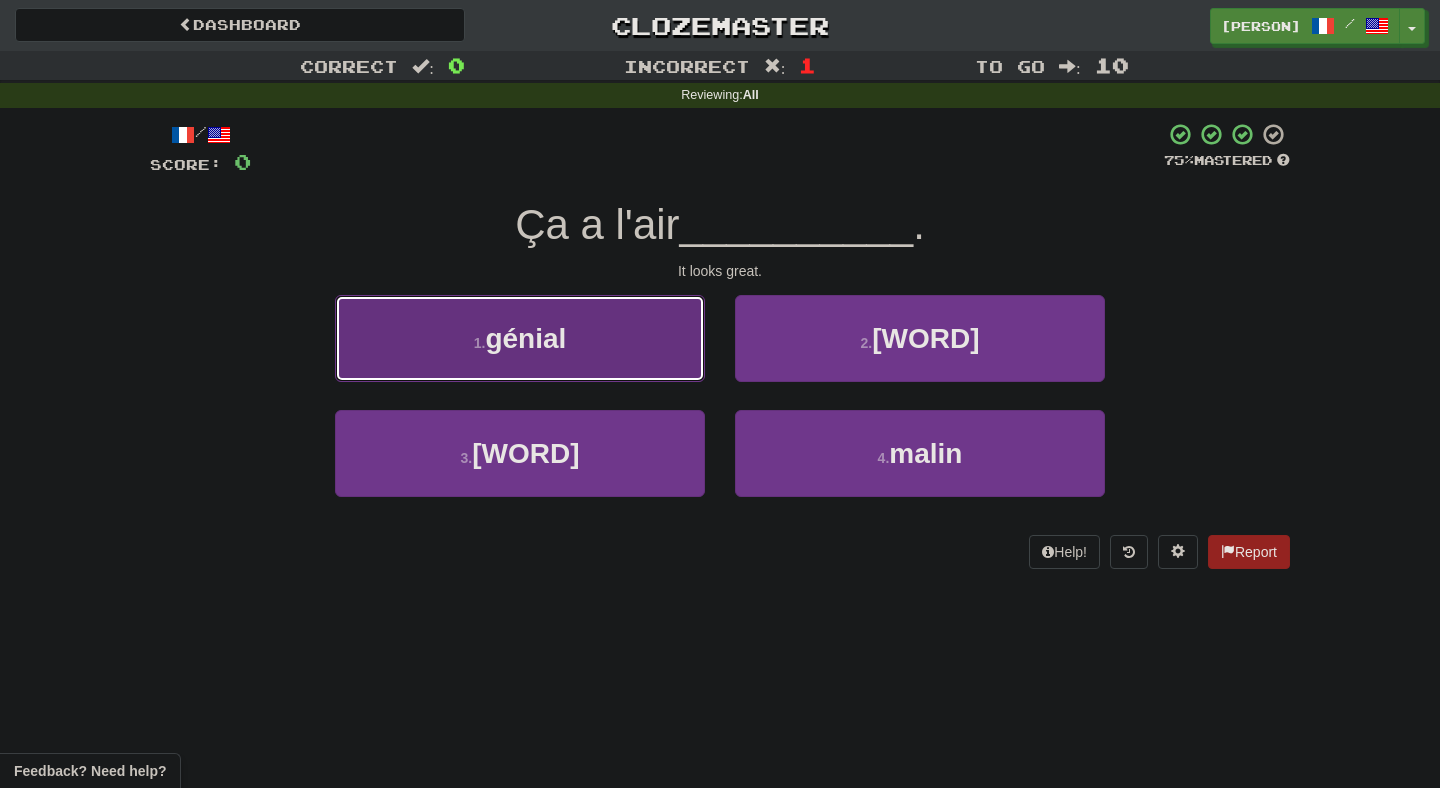 click on "1 .  génial" at bounding box center [520, 338] 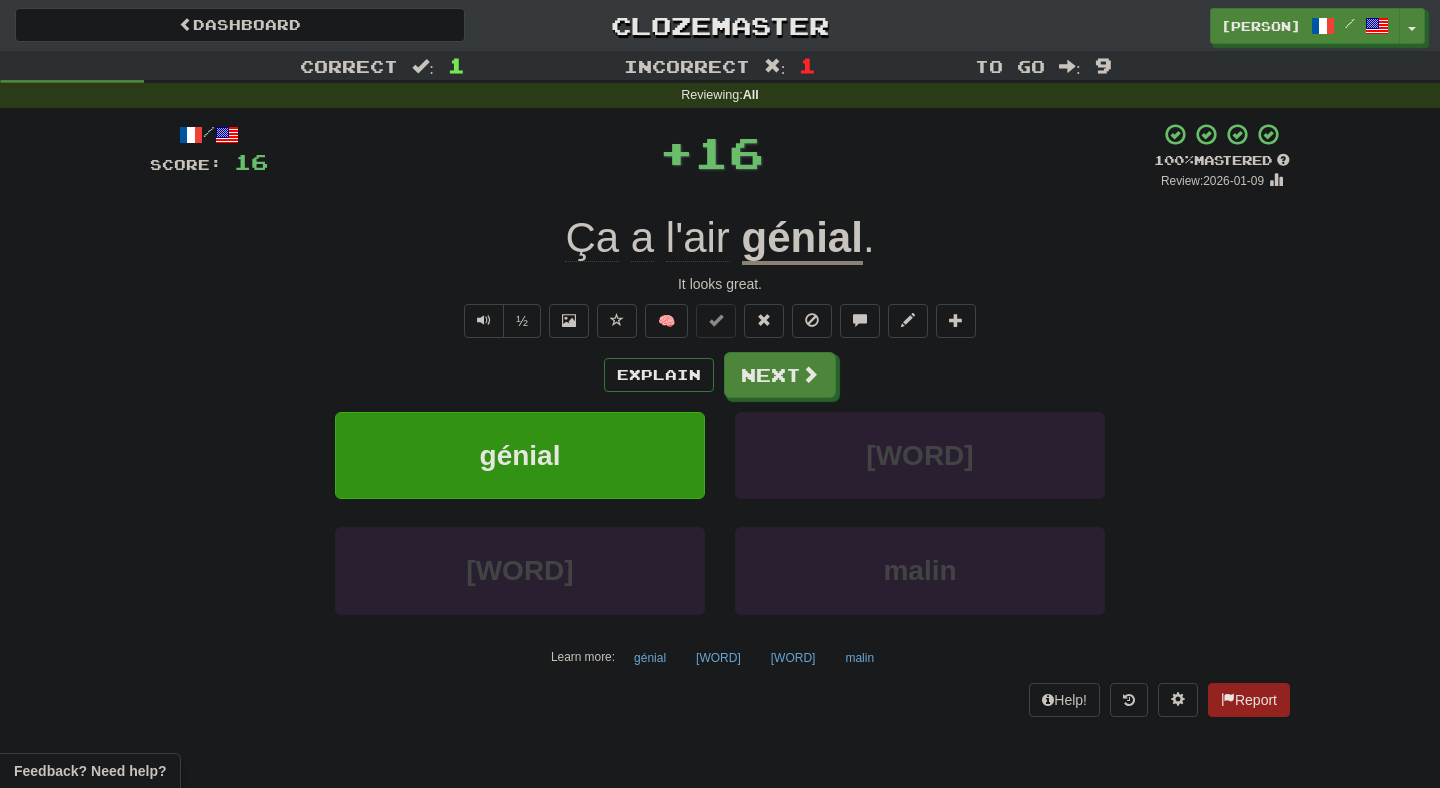 click on "Explain Next génial médiocre ignoble malin Learn more: génial médiocre ignoble malin" at bounding box center (720, 512) 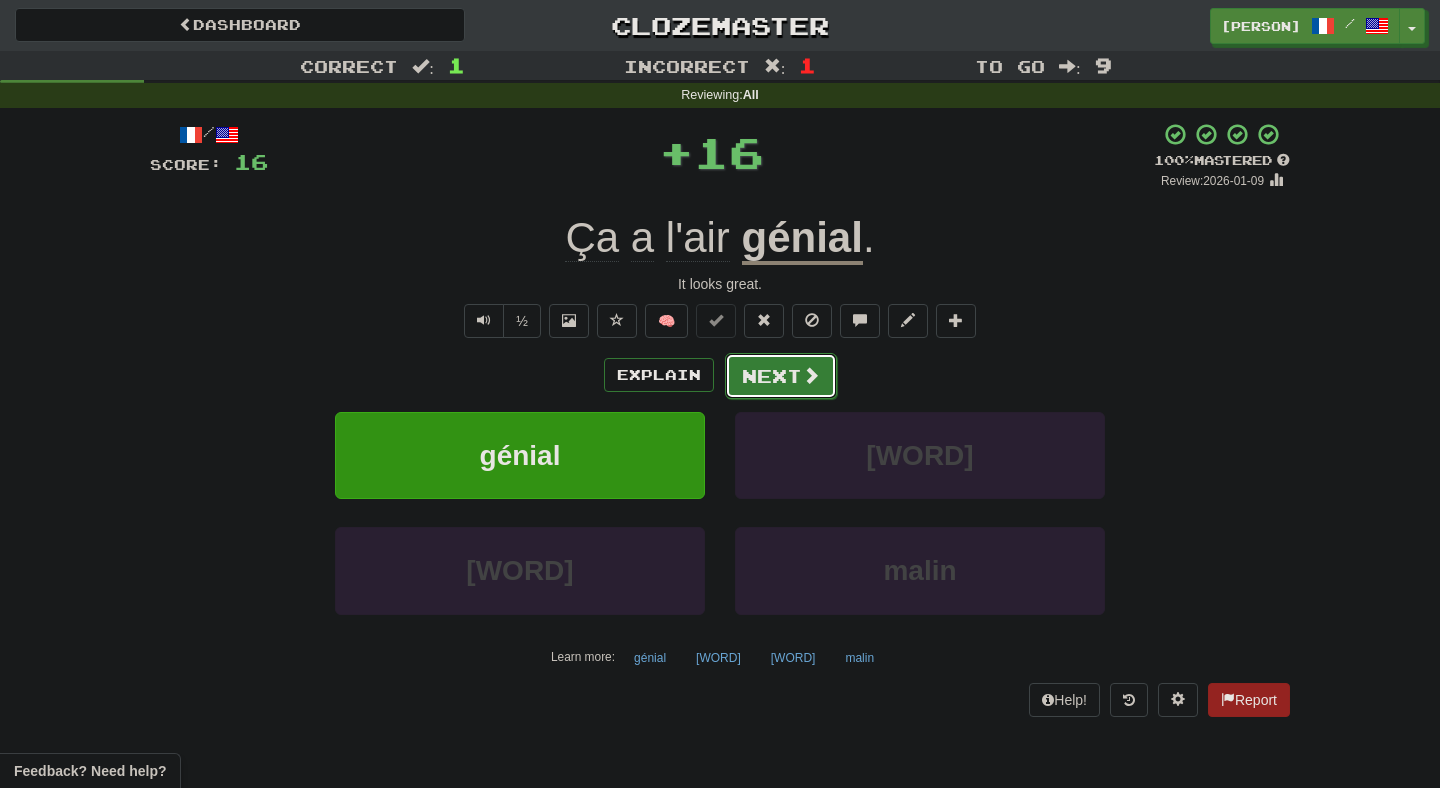 click on "Next" at bounding box center [781, 376] 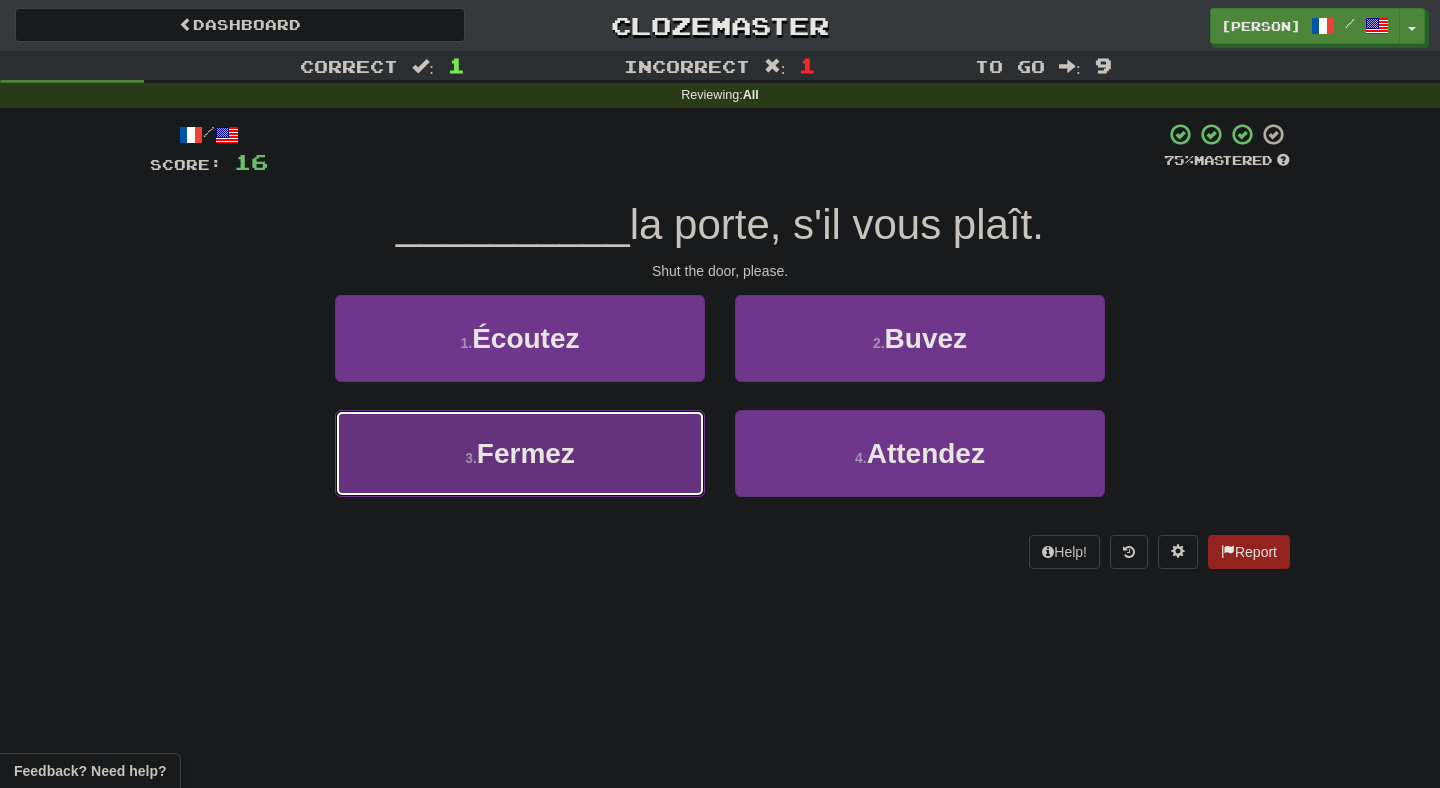 click on "3 .  Fermez" at bounding box center (520, 453) 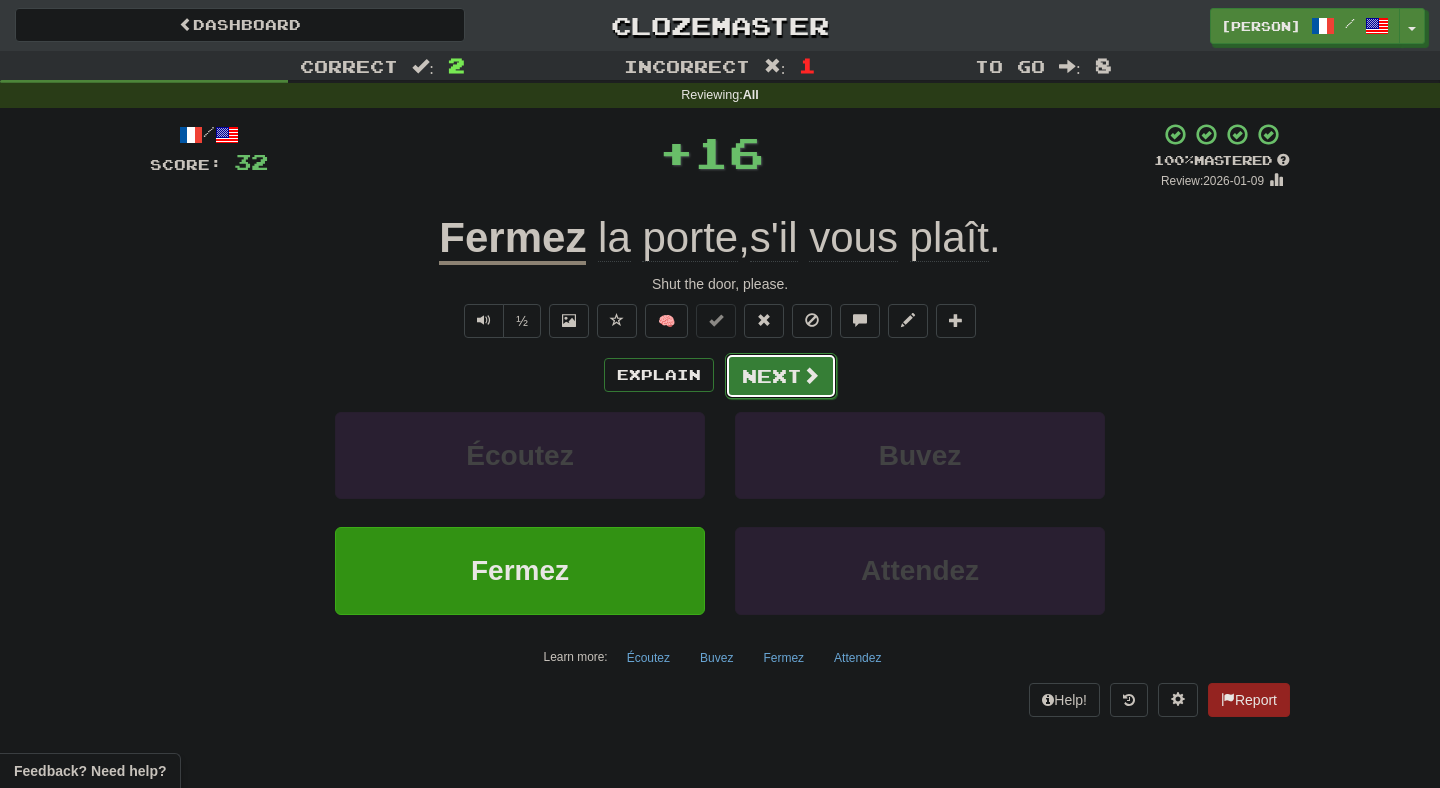 click on "Next" at bounding box center [781, 376] 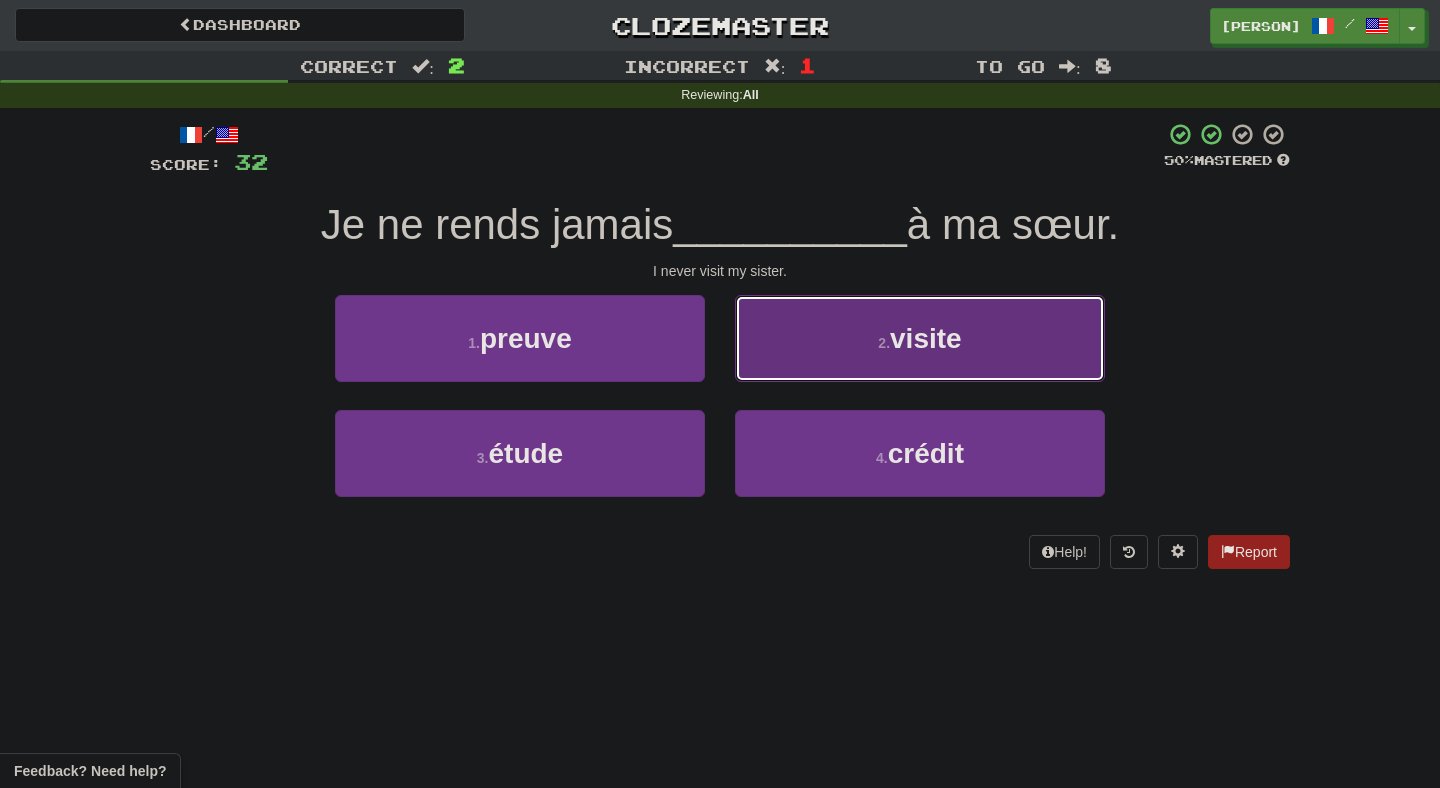 click on "2 .  visite" at bounding box center [920, 338] 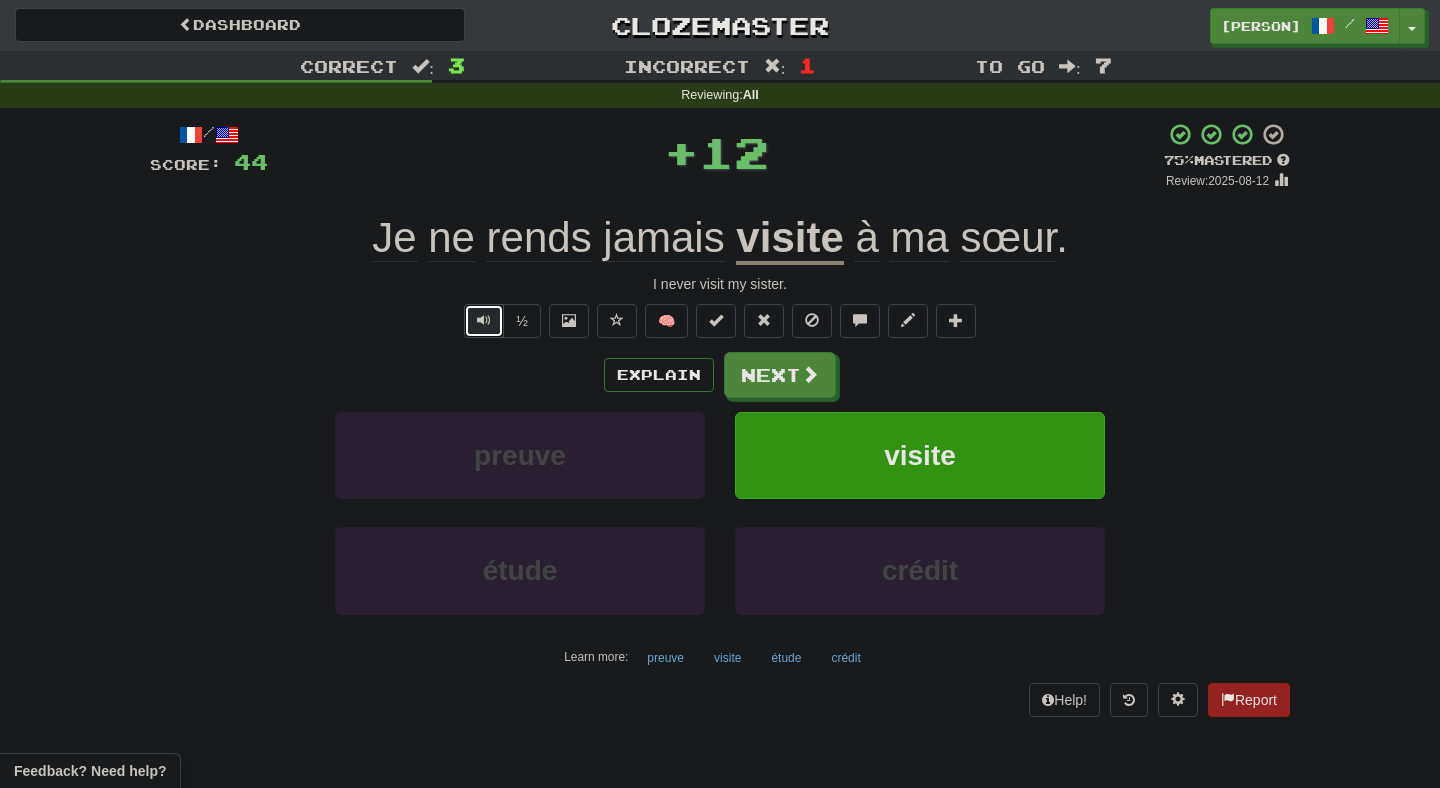 click at bounding box center [484, 320] 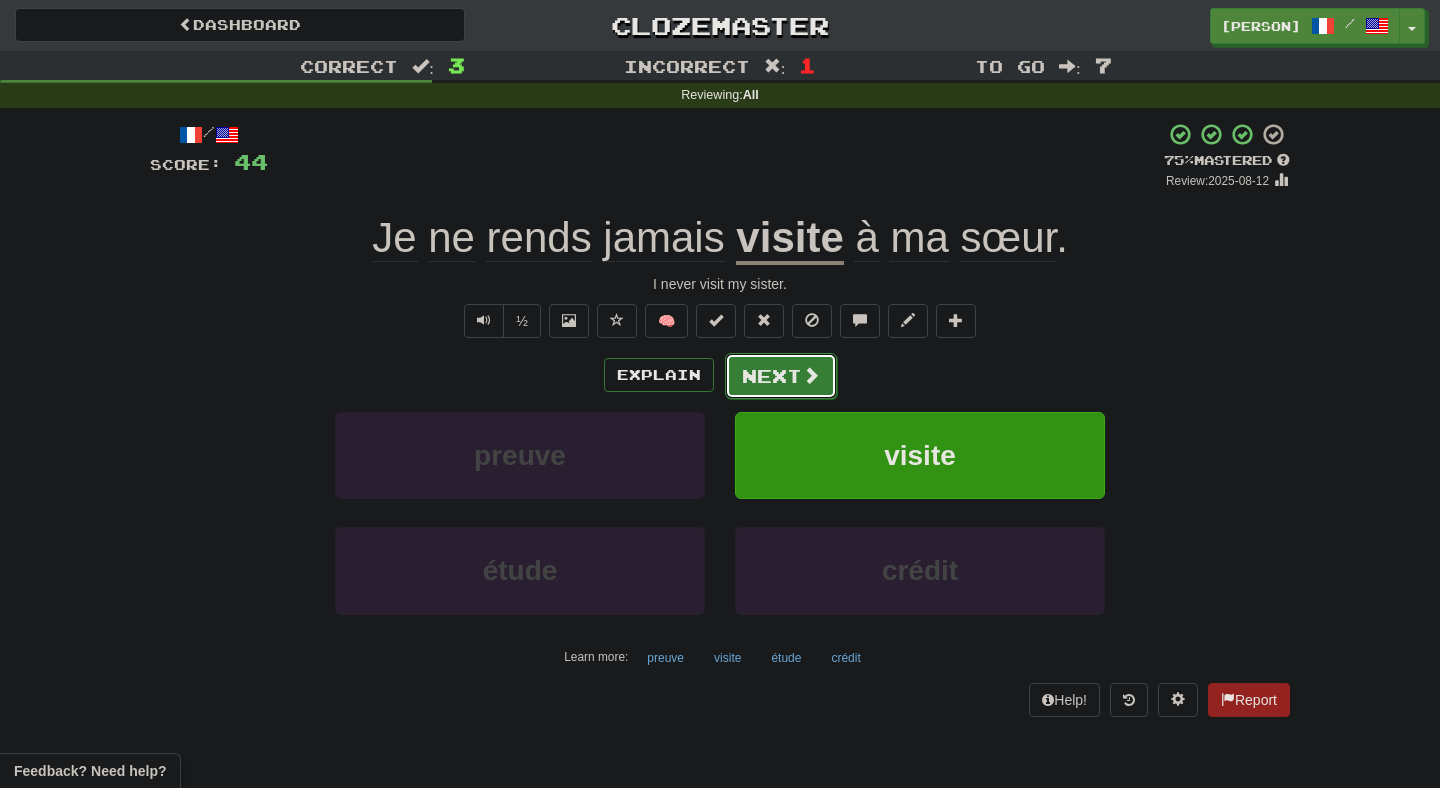 click on "Next" at bounding box center (781, 376) 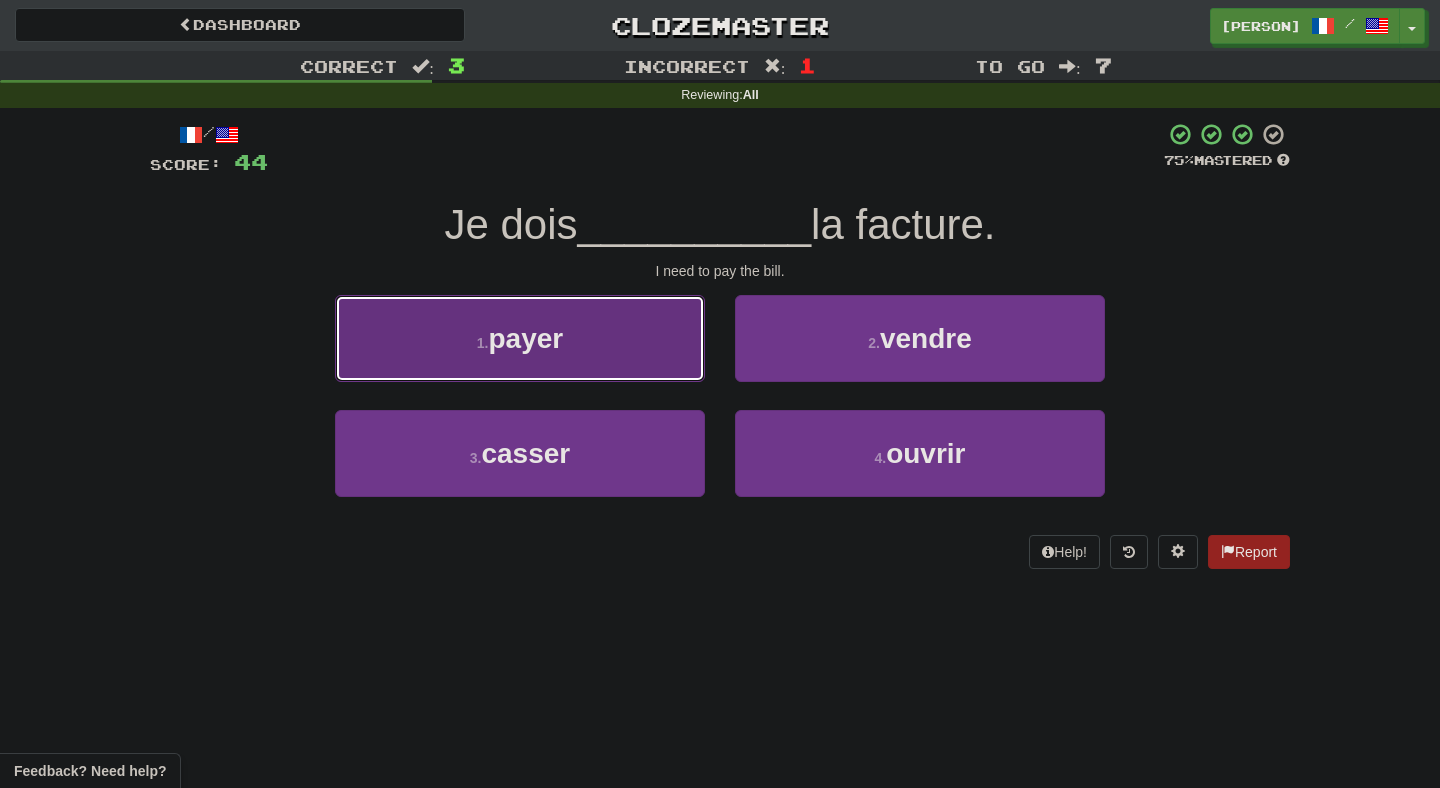click on "1 .  payer" at bounding box center (520, 338) 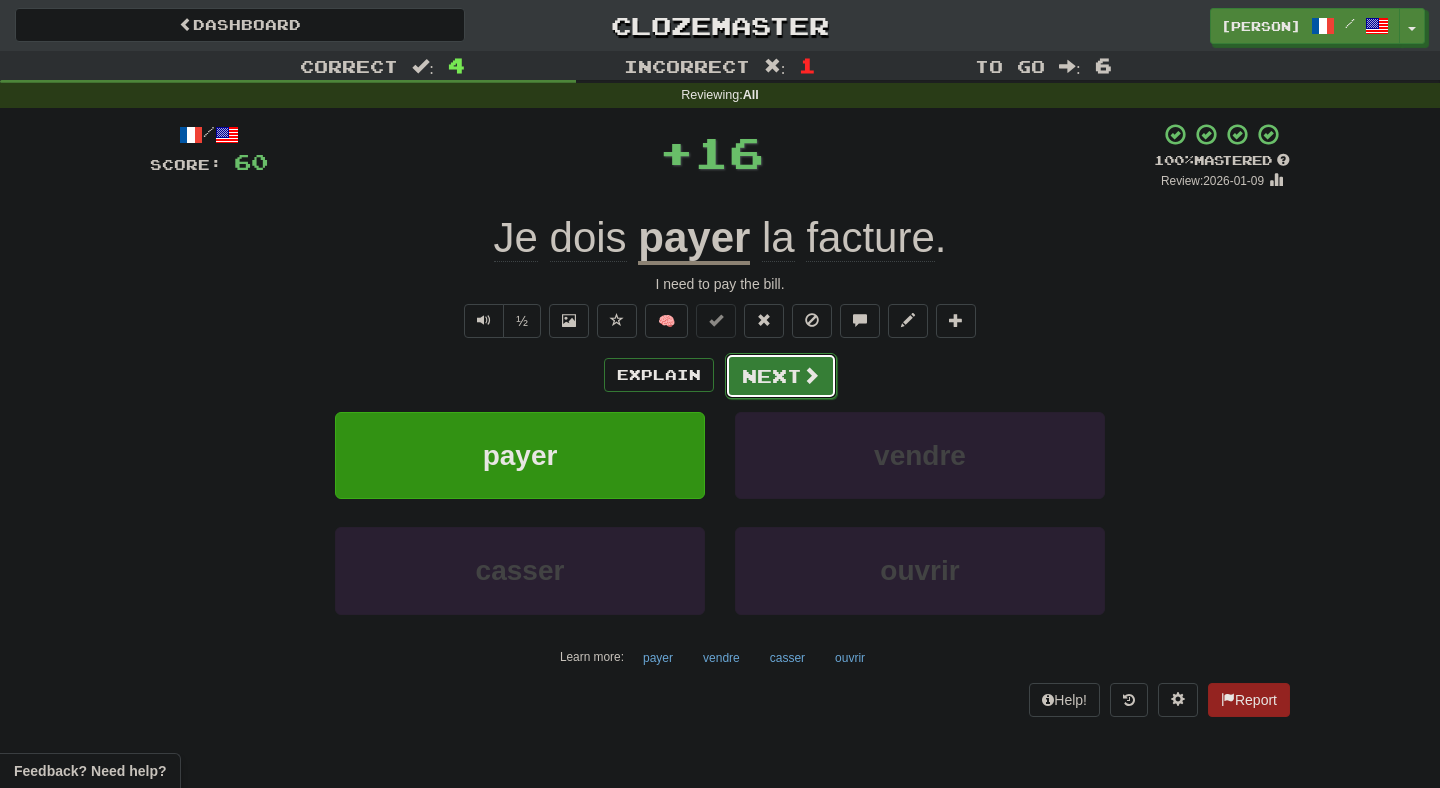 click on "Next" at bounding box center [781, 376] 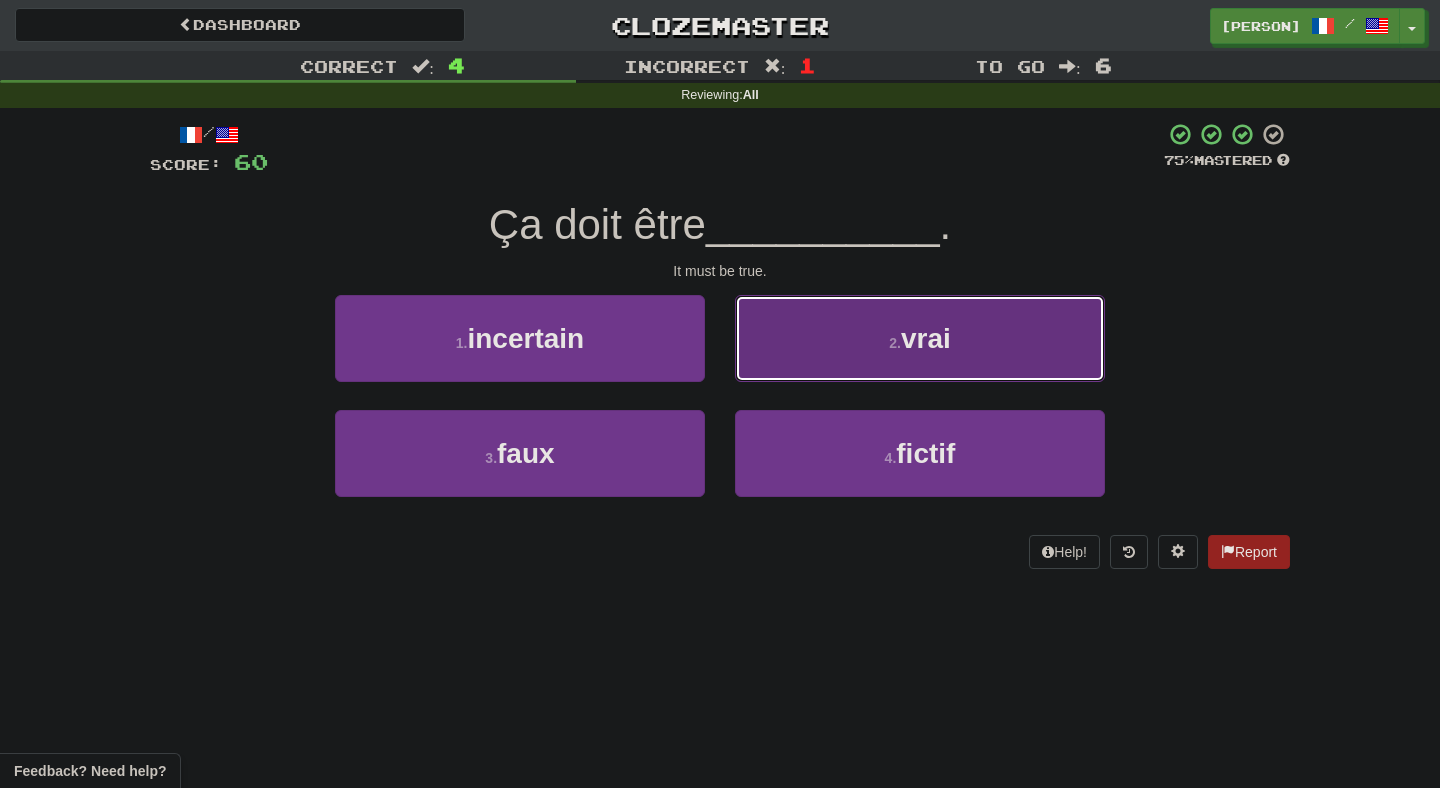 click on "2 .  vrai" at bounding box center [920, 338] 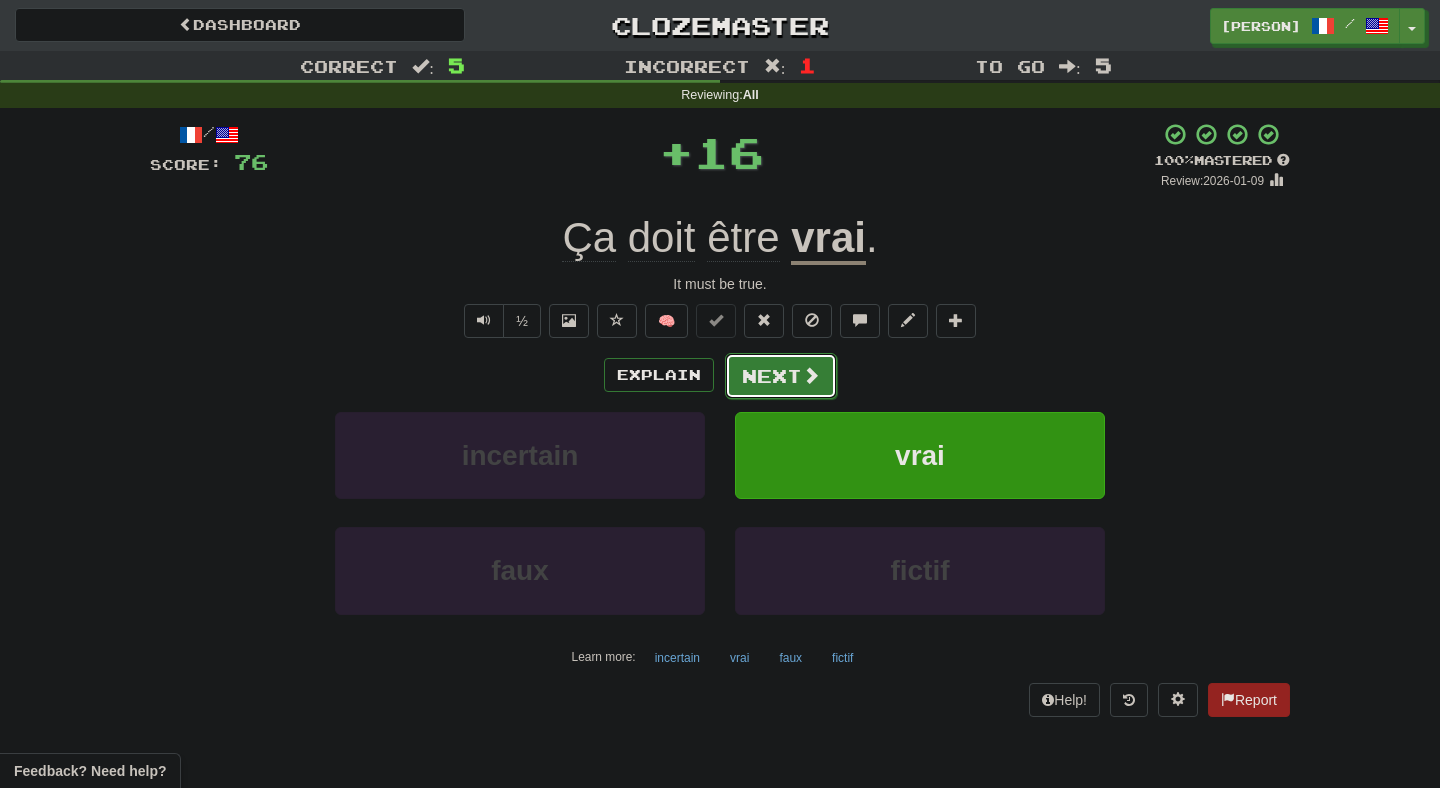 click on "Next" at bounding box center [781, 376] 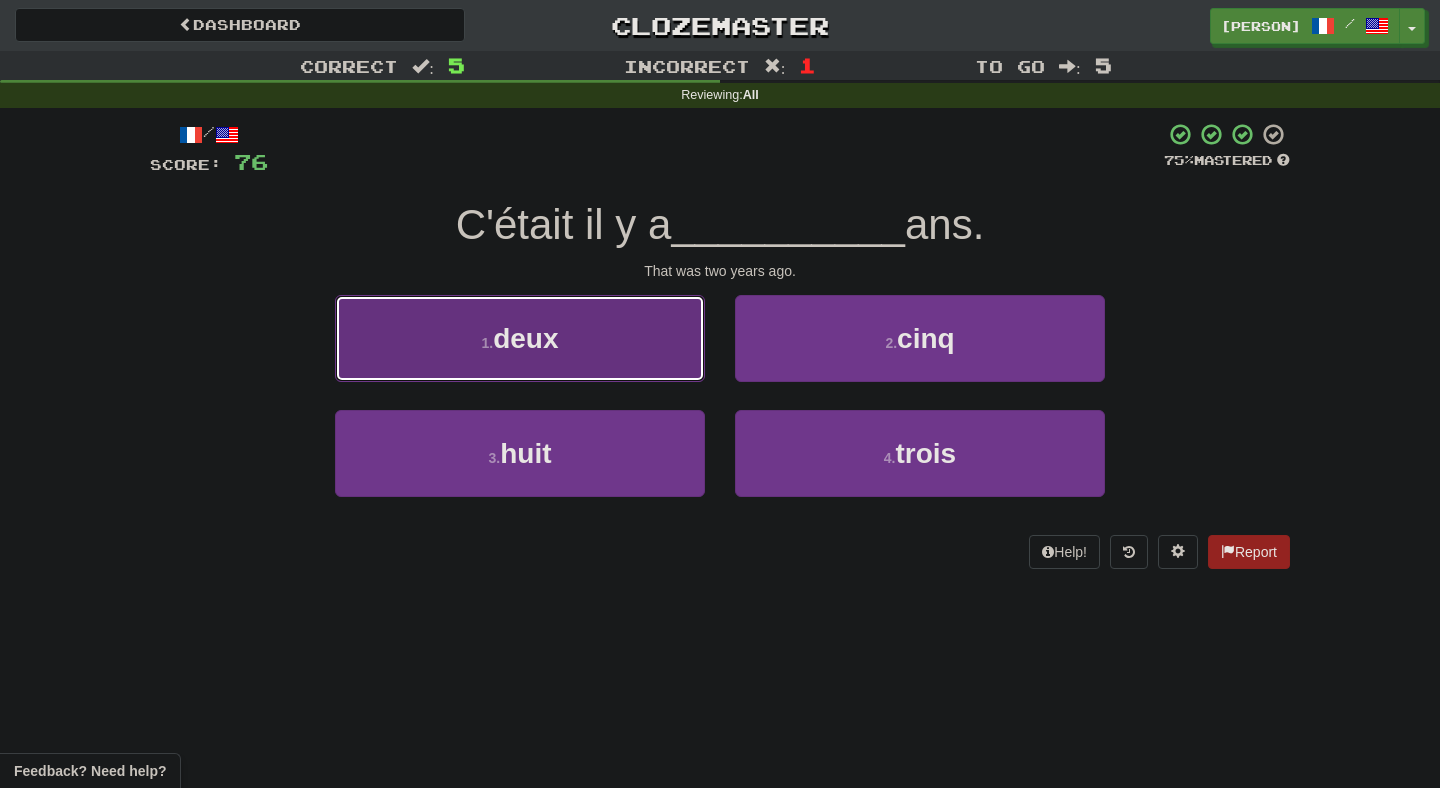 click on "1 .  deux" at bounding box center [520, 338] 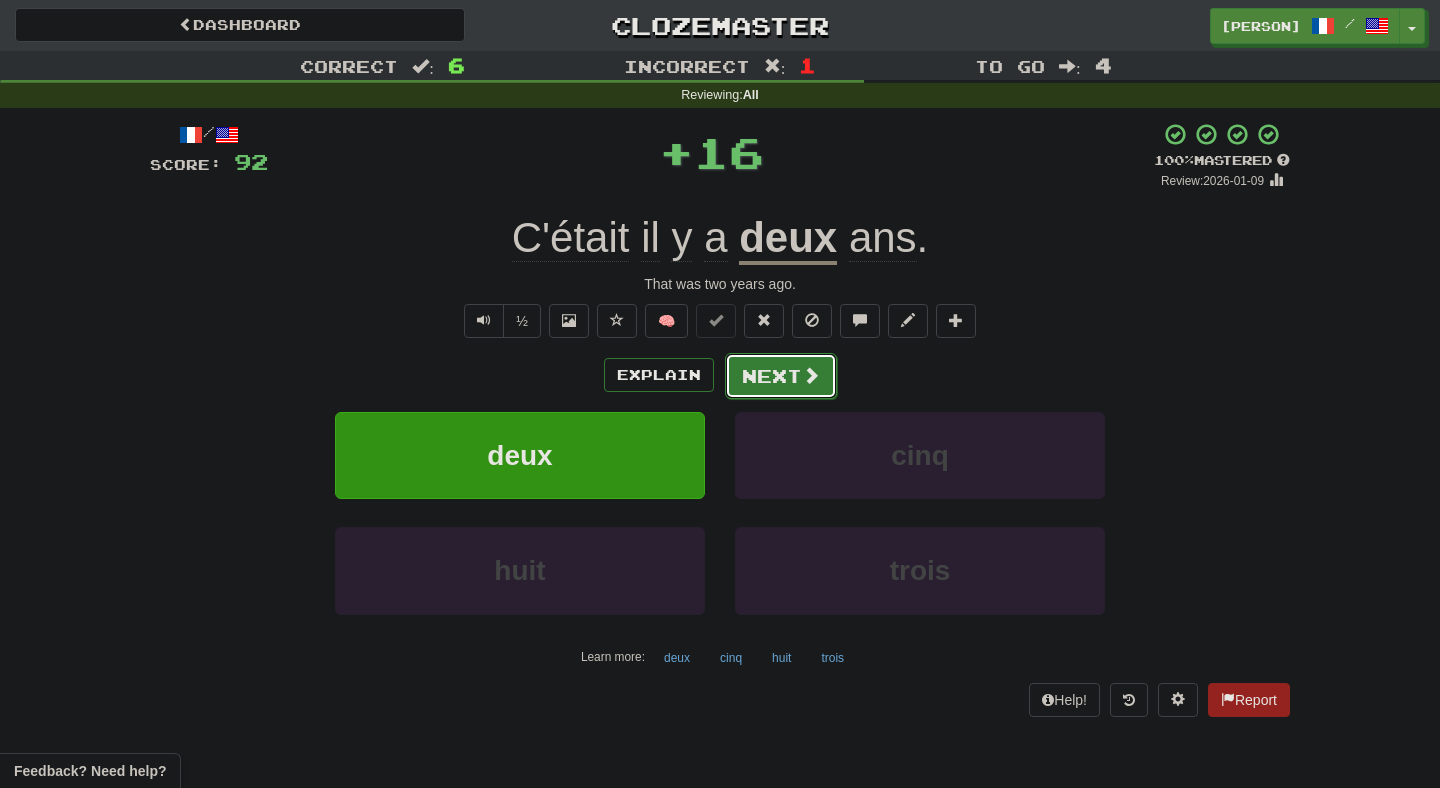 click on "Next" at bounding box center (781, 376) 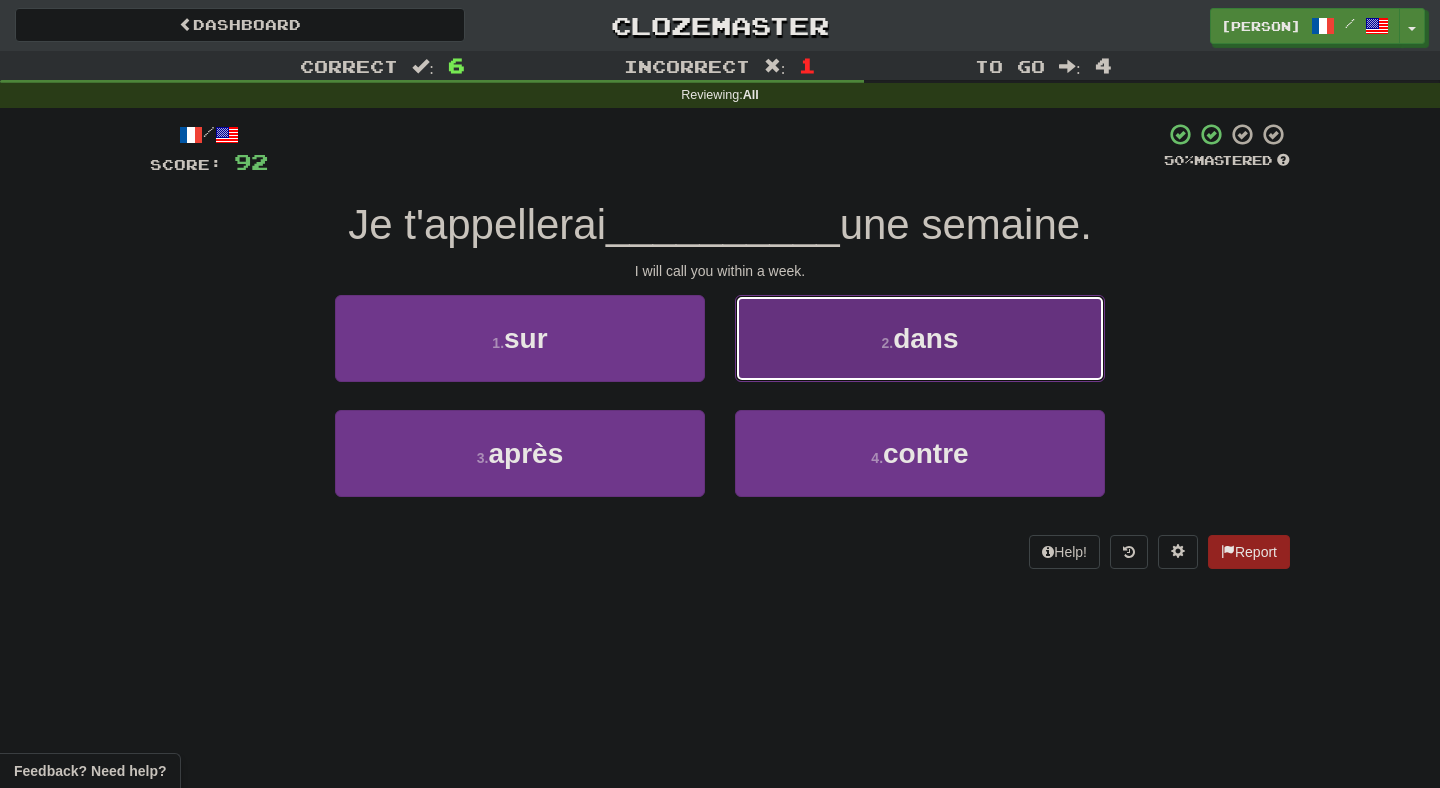 click on "2 .  dans" at bounding box center [920, 338] 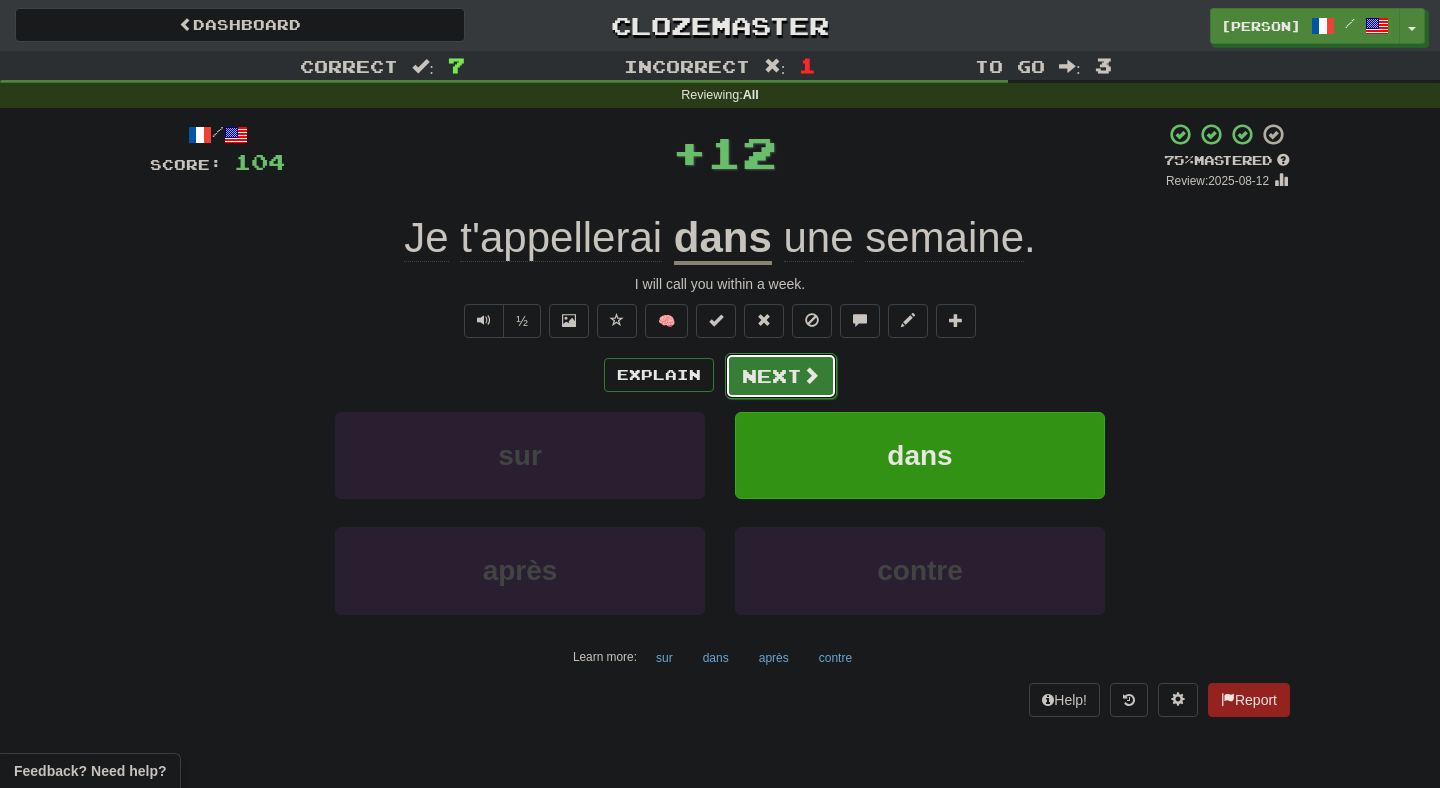 click on "Next" at bounding box center [781, 376] 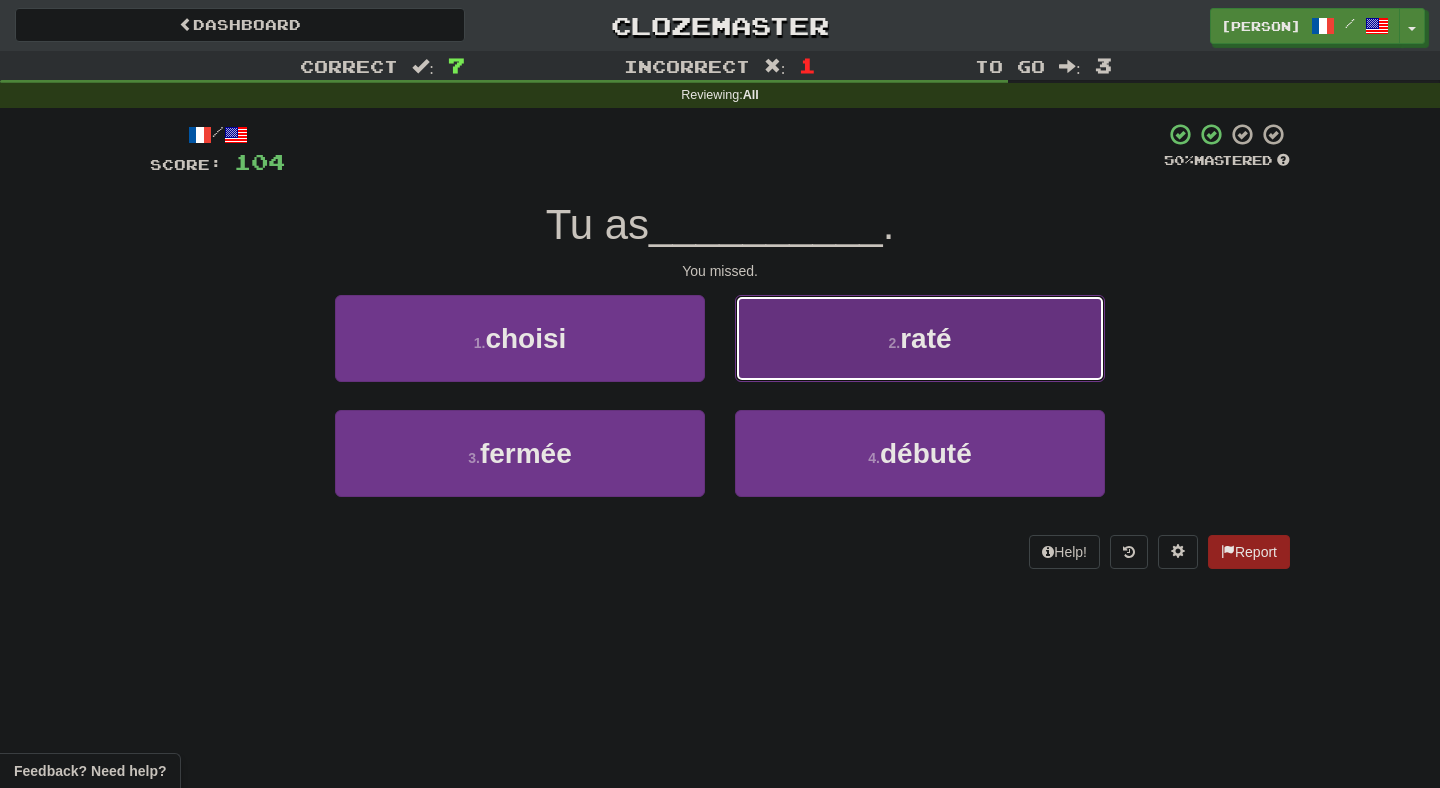 click on "2 .  raté" at bounding box center [920, 338] 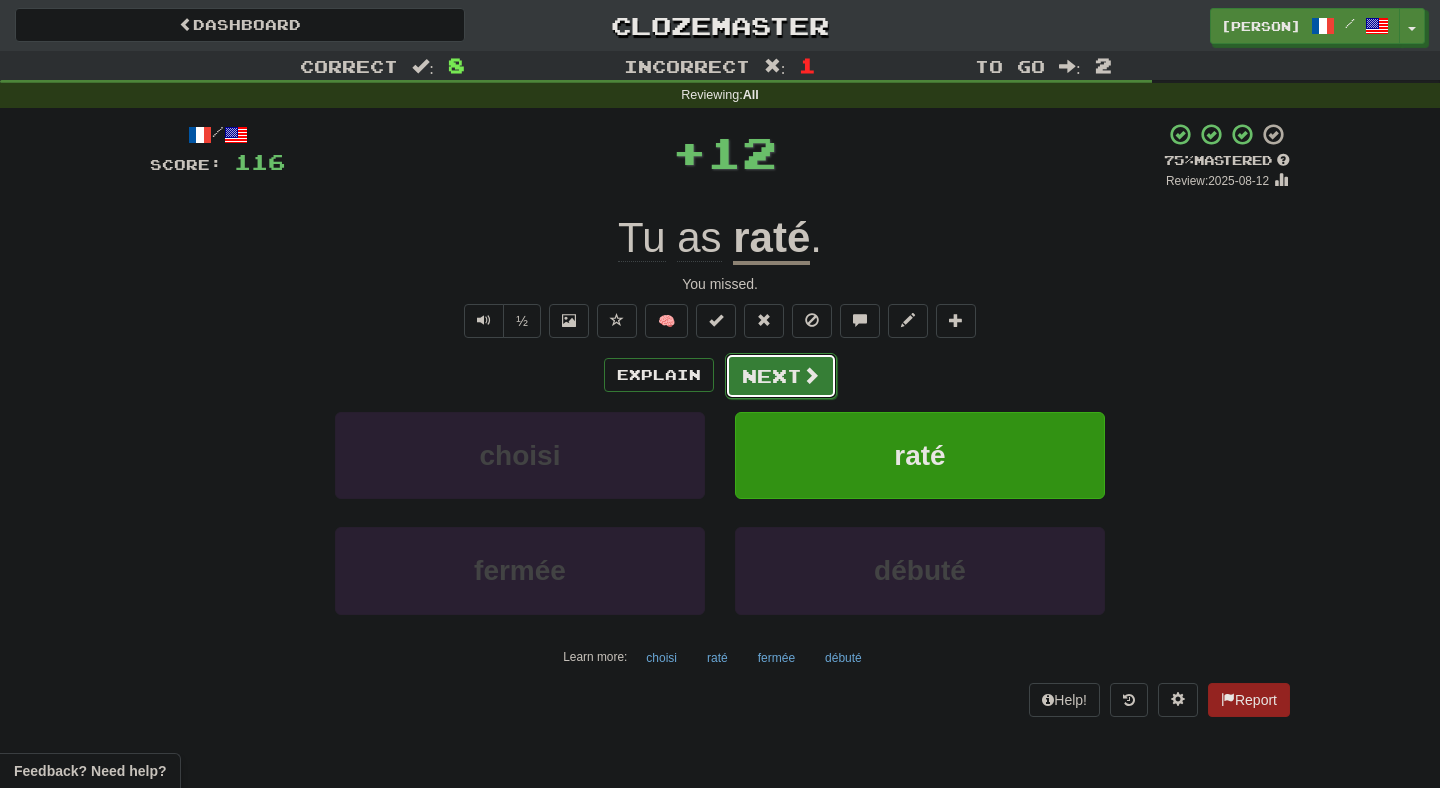 click on "Next" at bounding box center [781, 376] 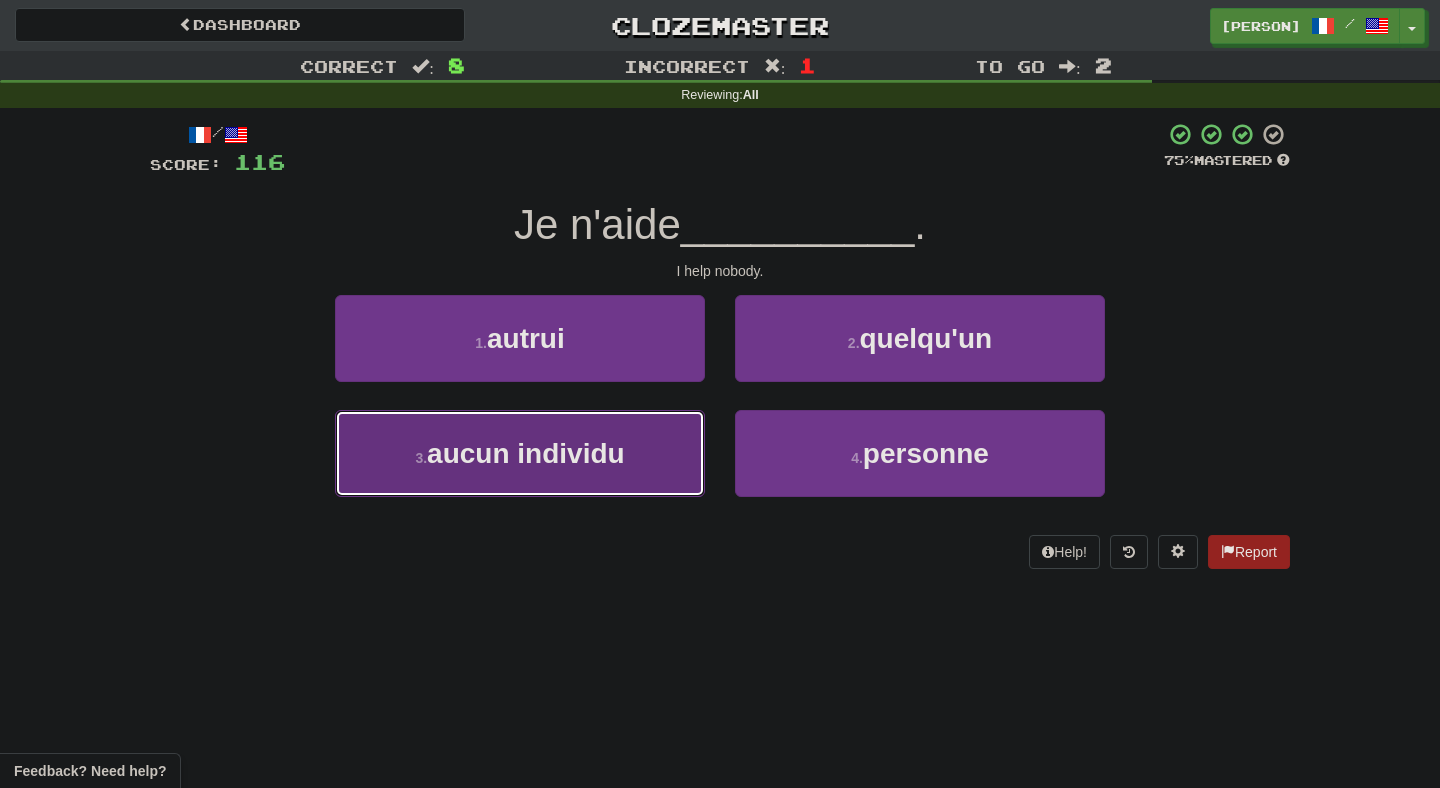 click on "3 .  aucun individu" at bounding box center [520, 453] 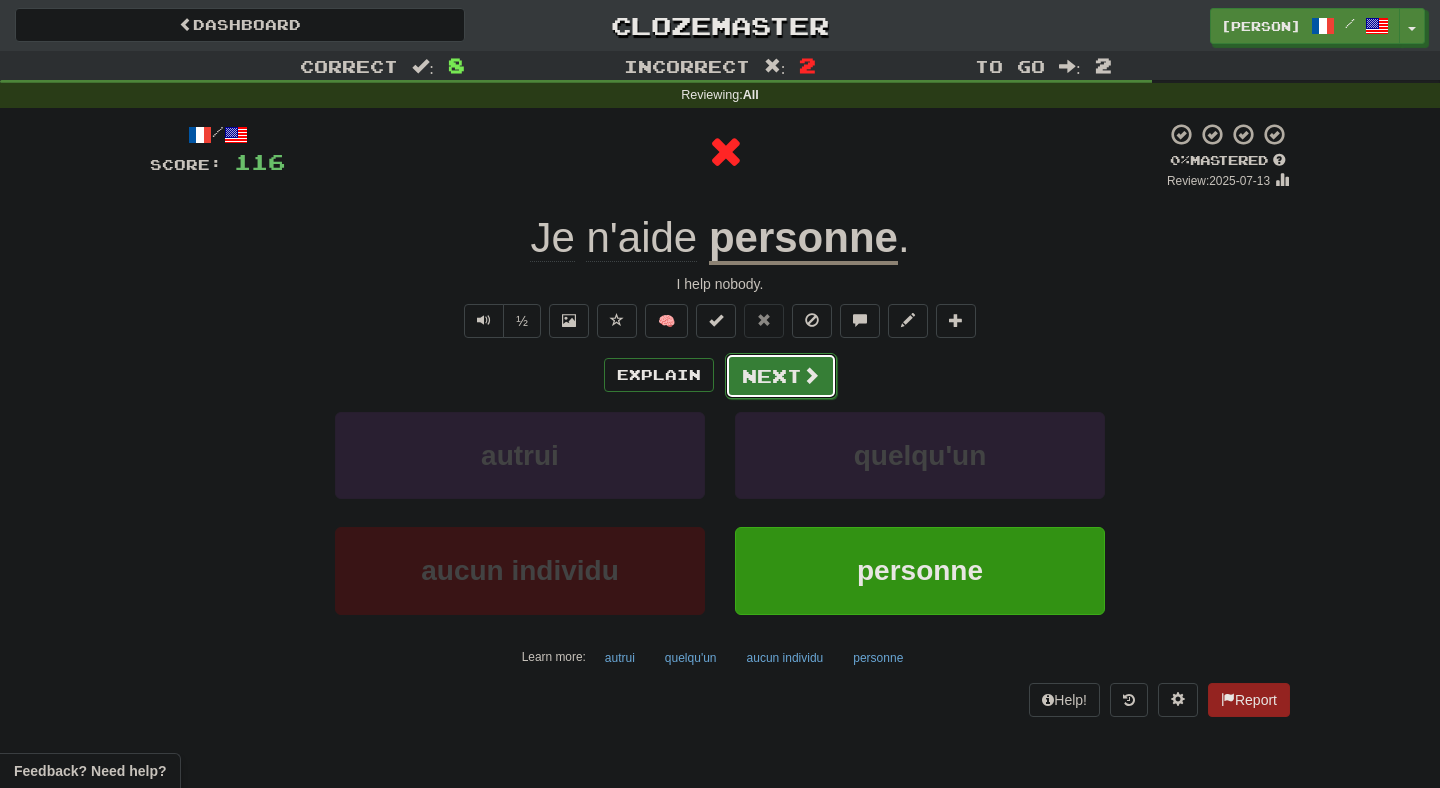 click on "Next" at bounding box center (781, 376) 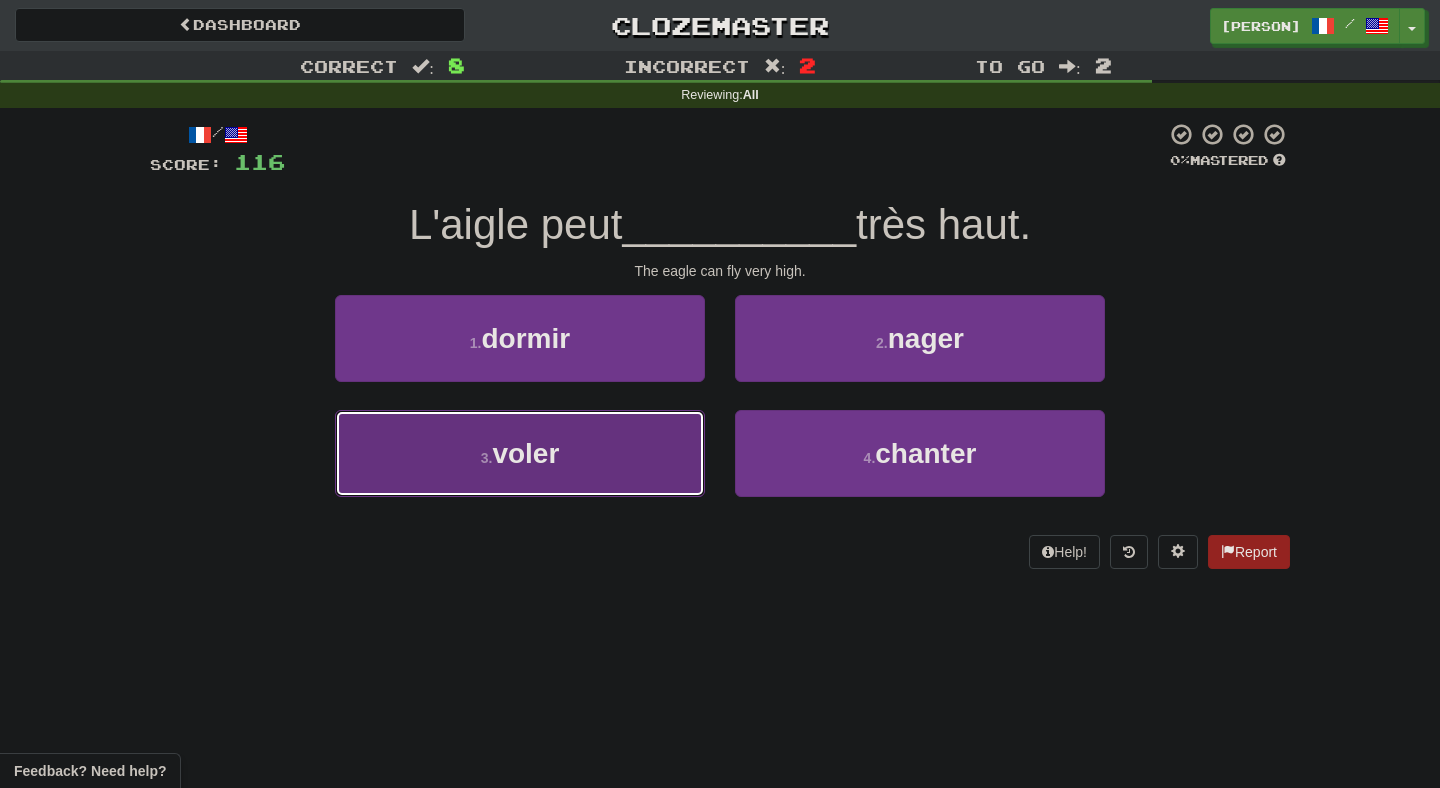 click on "3 .  voler" at bounding box center (520, 453) 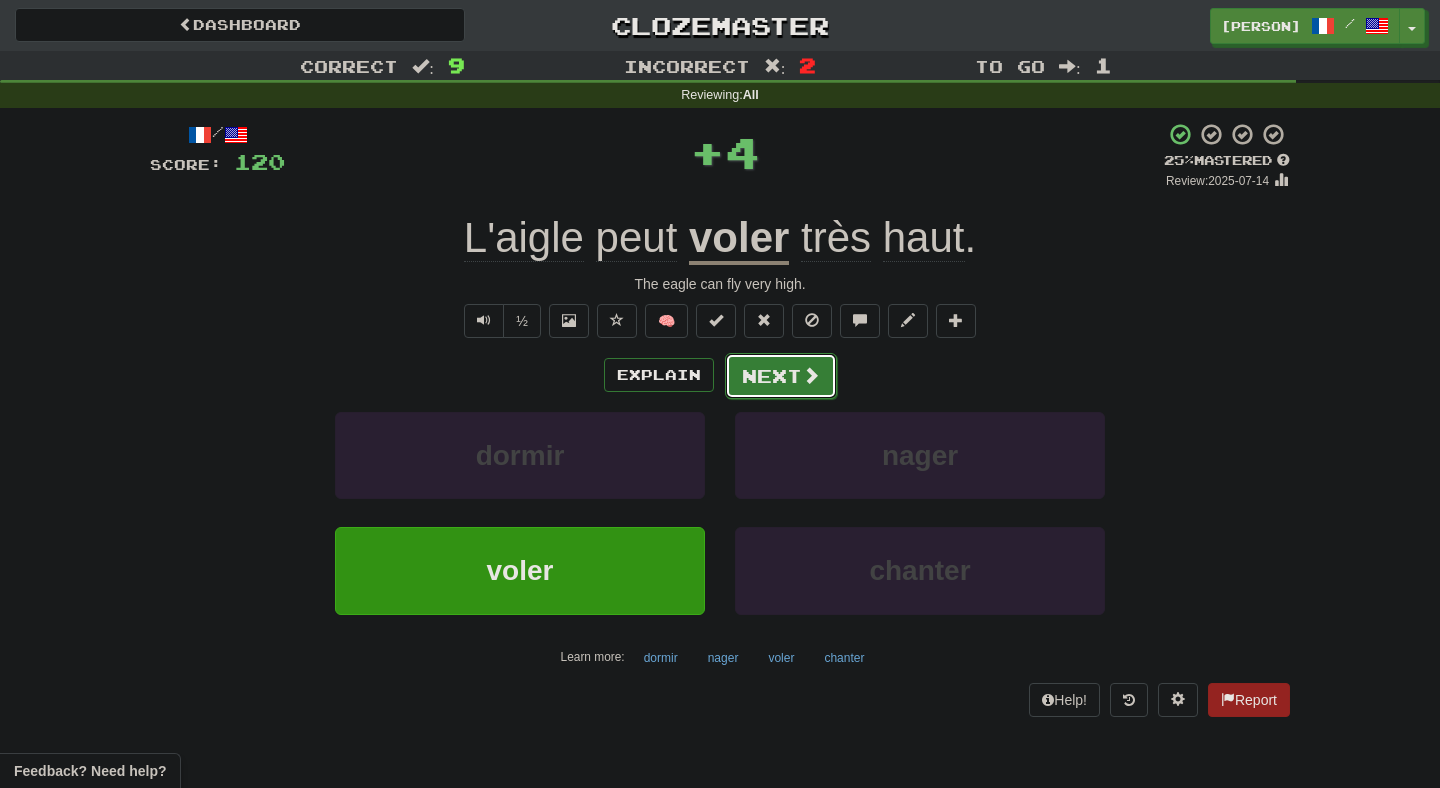 click on "Next" at bounding box center [781, 376] 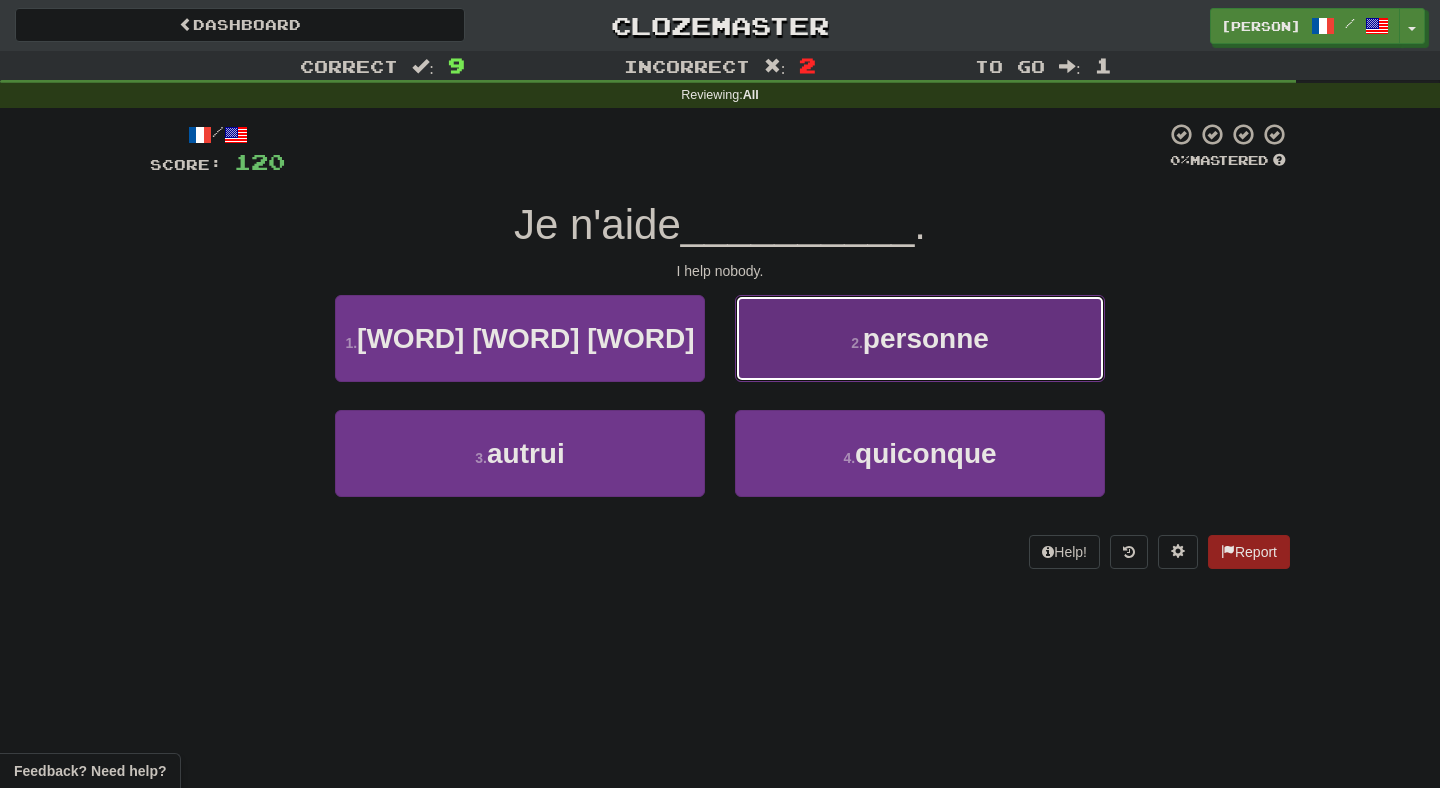 click on "2 .  personne" at bounding box center (920, 338) 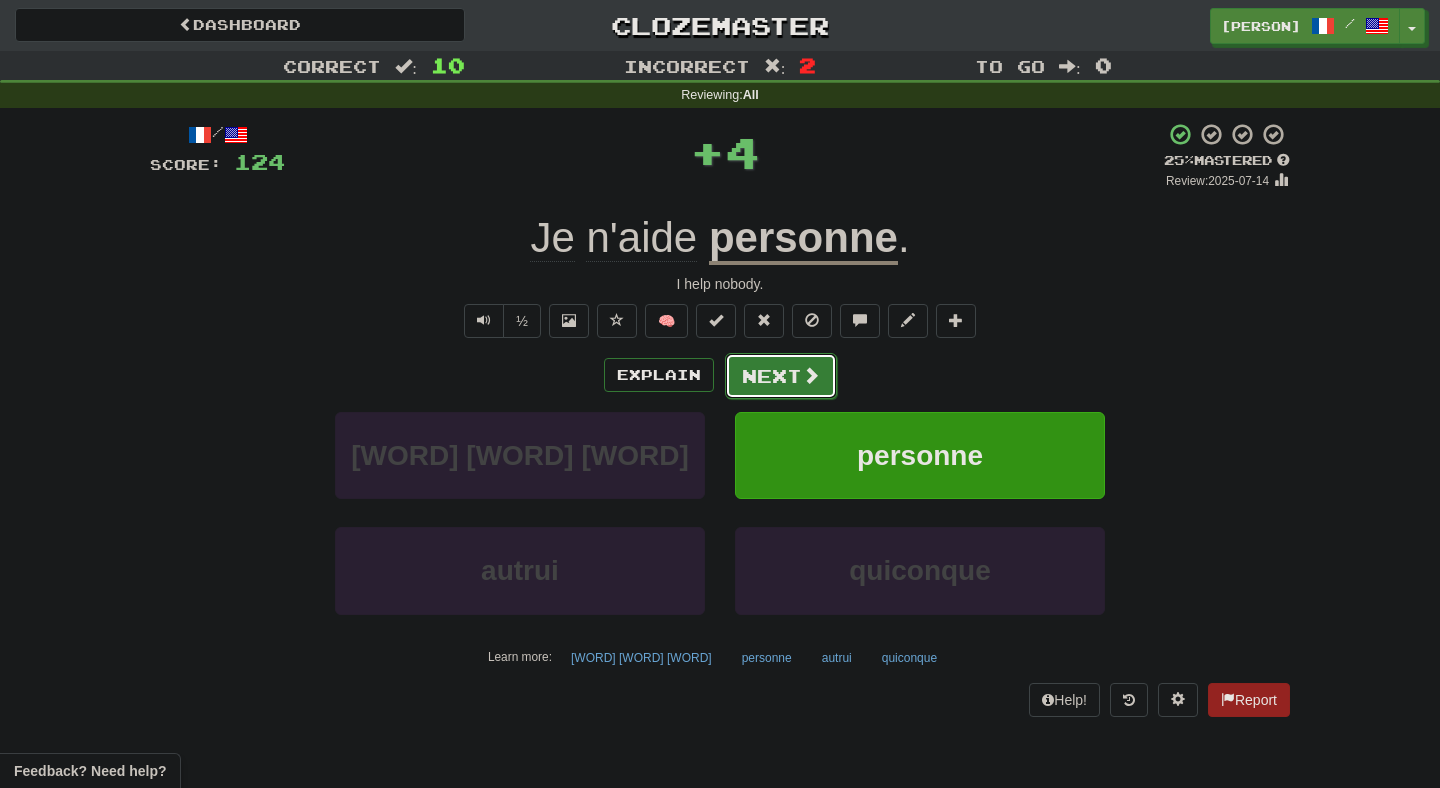 click at bounding box center [811, 375] 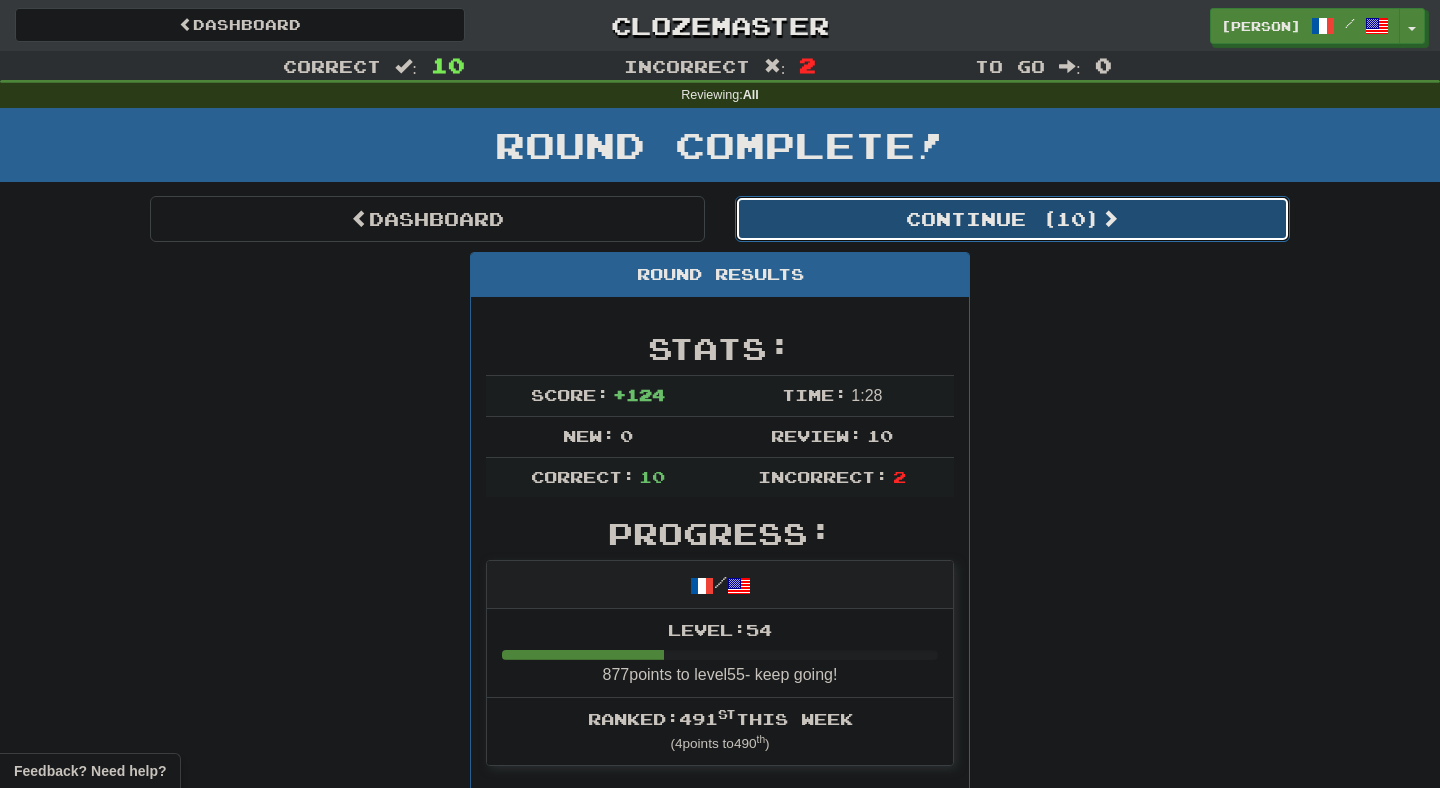 click on "Continue ( 10 )" at bounding box center (1012, 219) 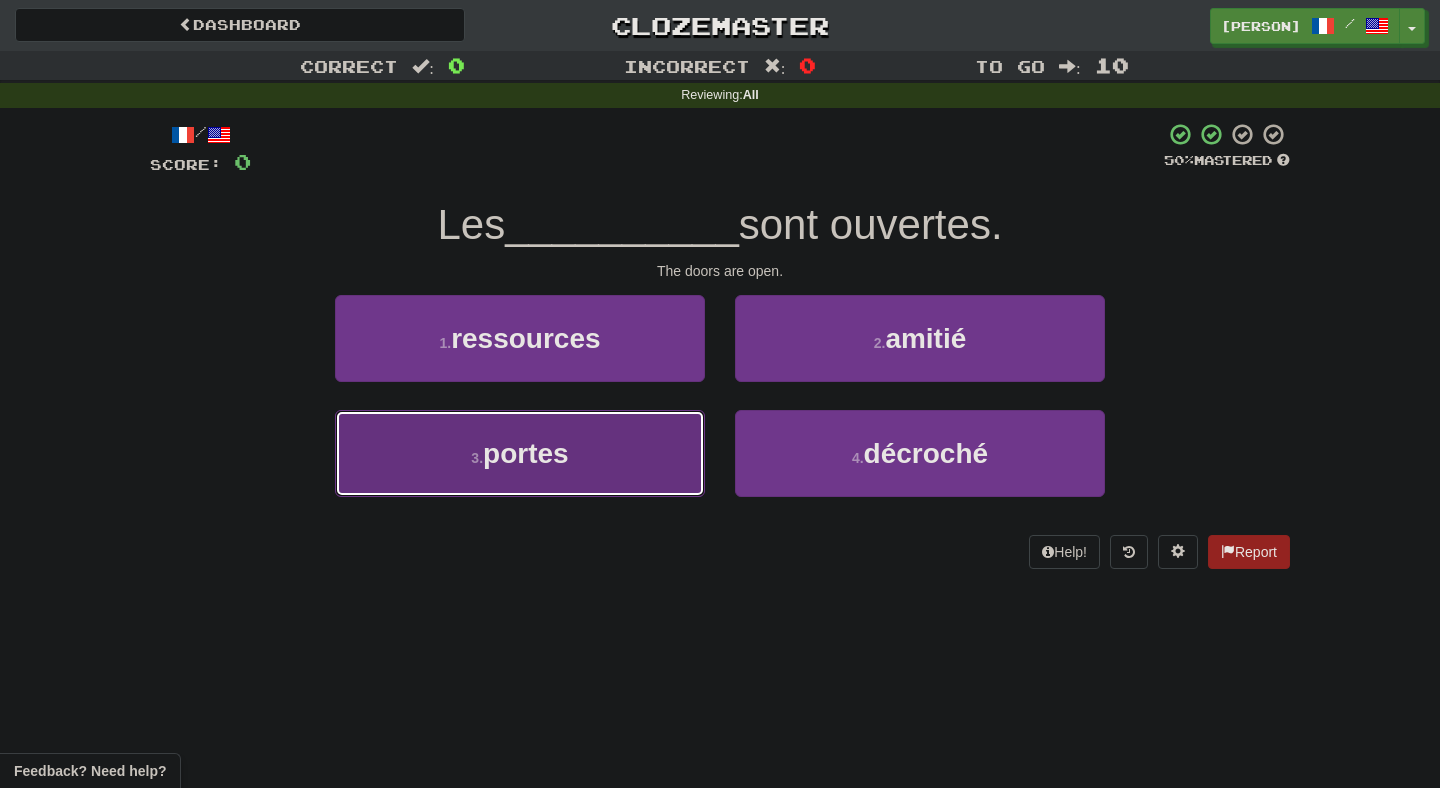 click on "3 .  portes" at bounding box center (520, 453) 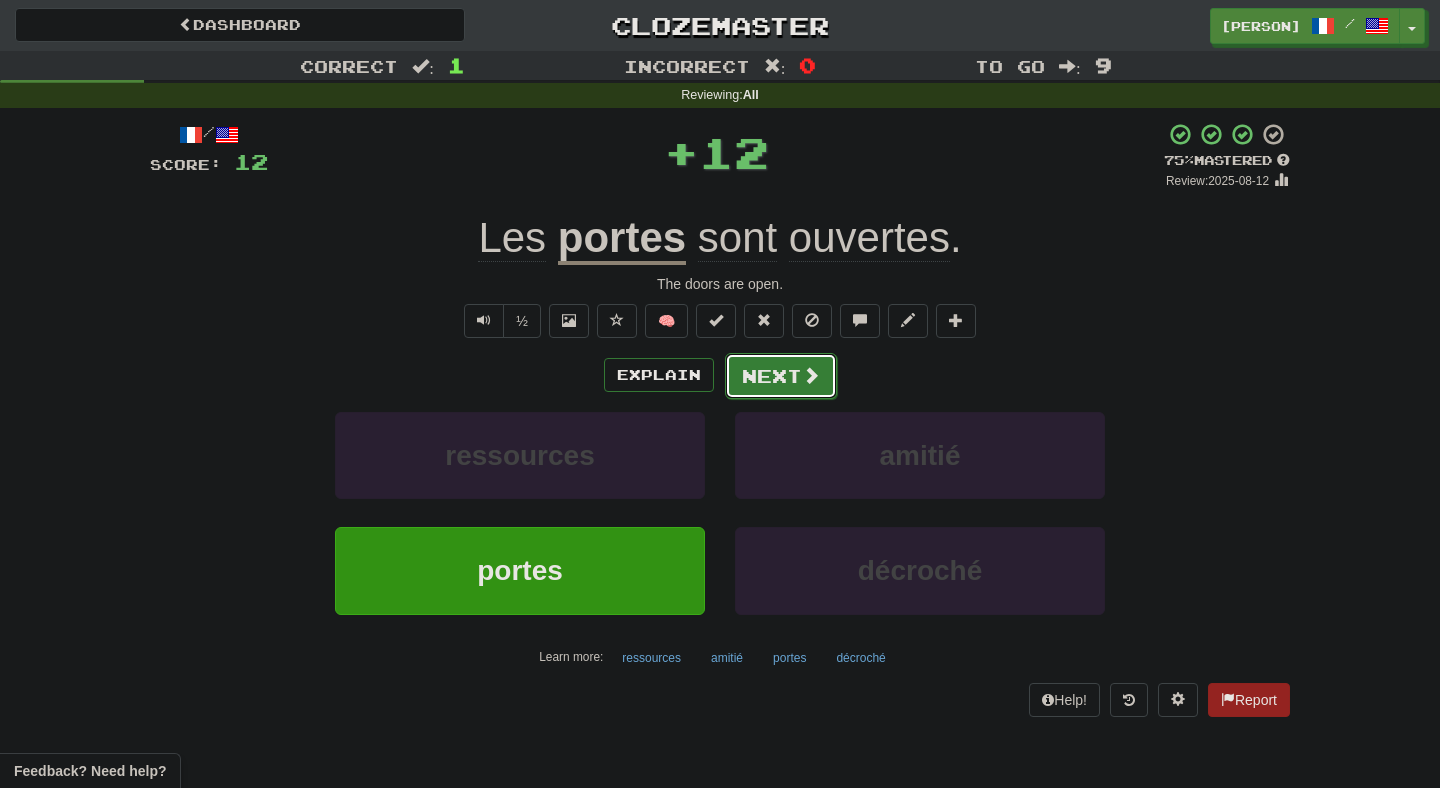 click on "Next" at bounding box center [781, 376] 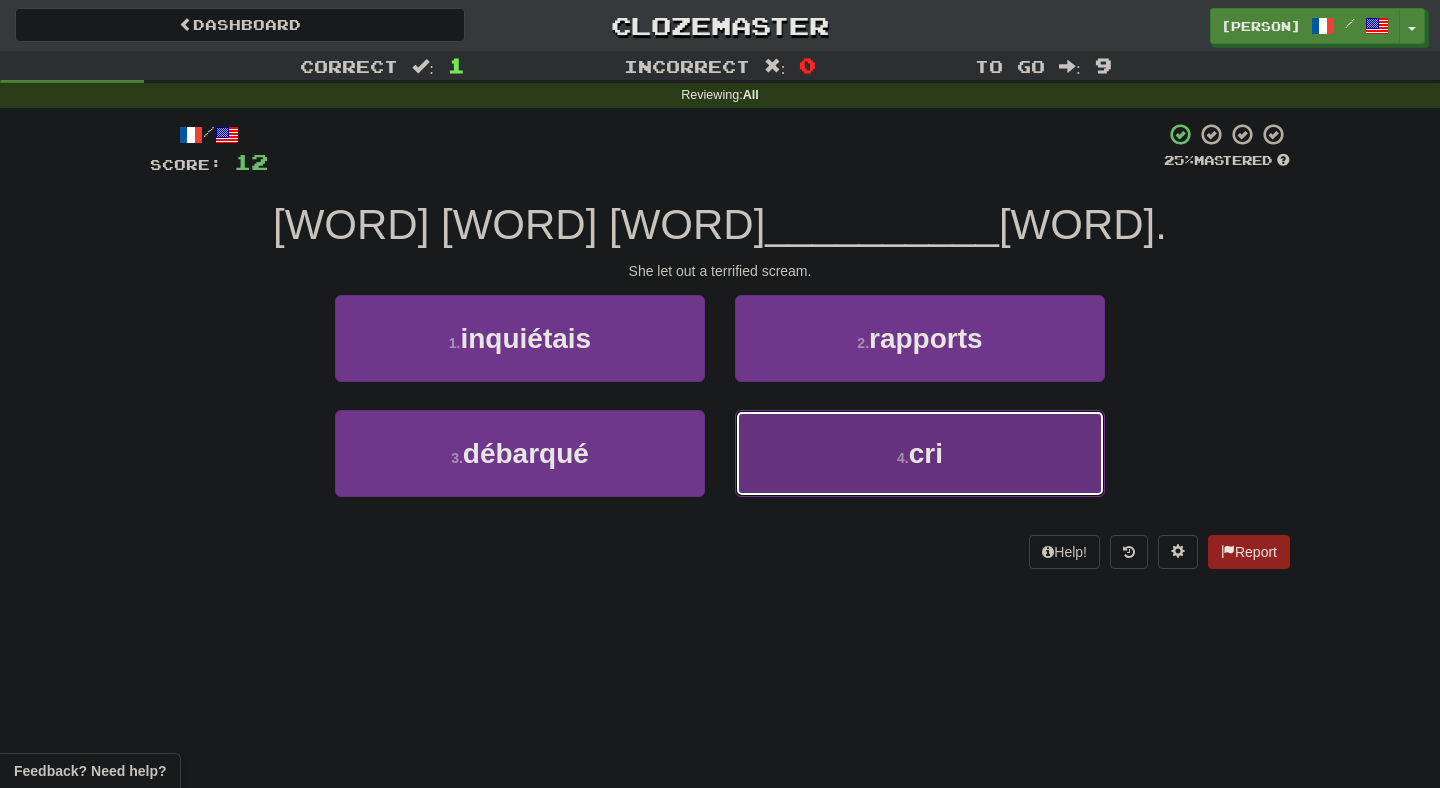 click on "4 .  cri" at bounding box center (920, 453) 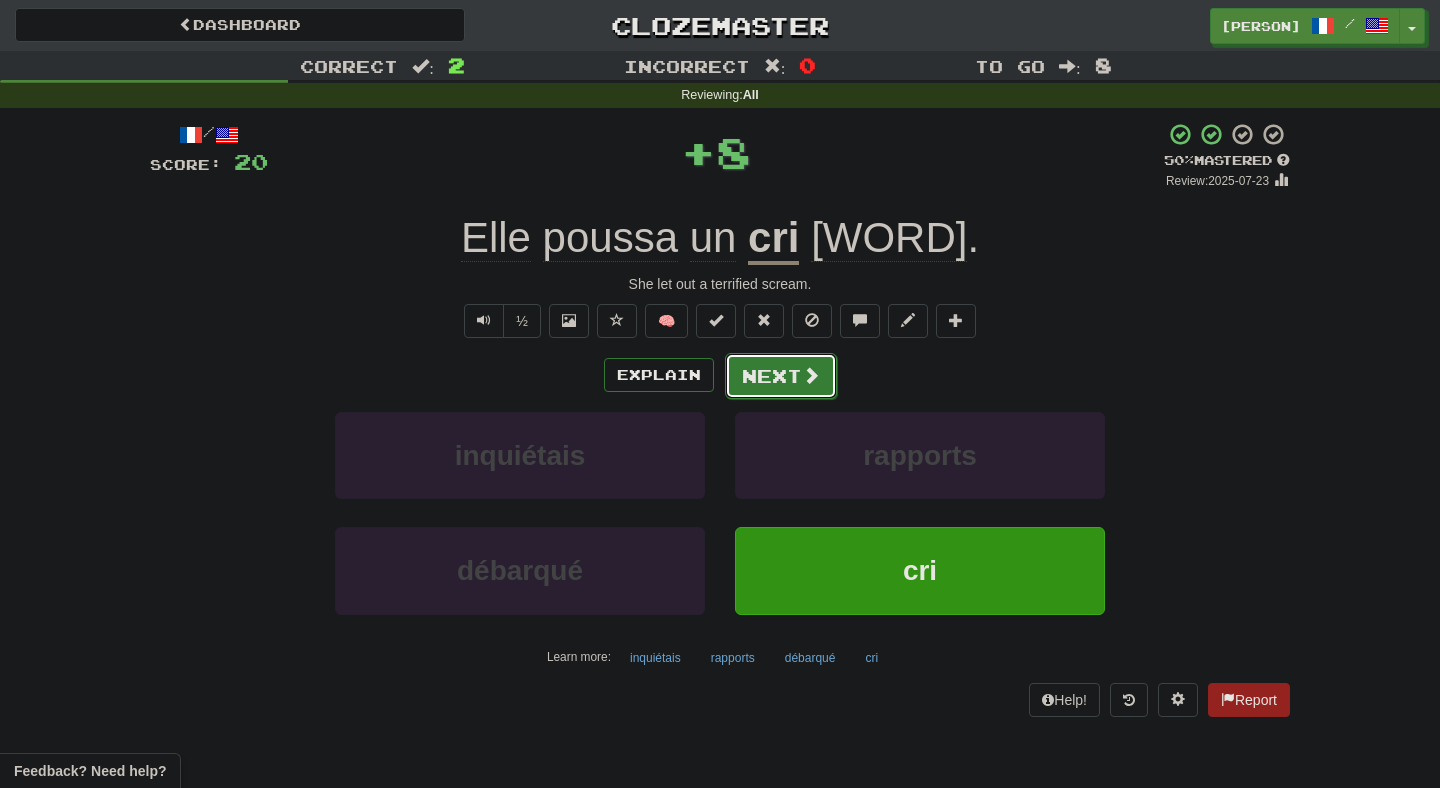 click on "Next" at bounding box center (781, 376) 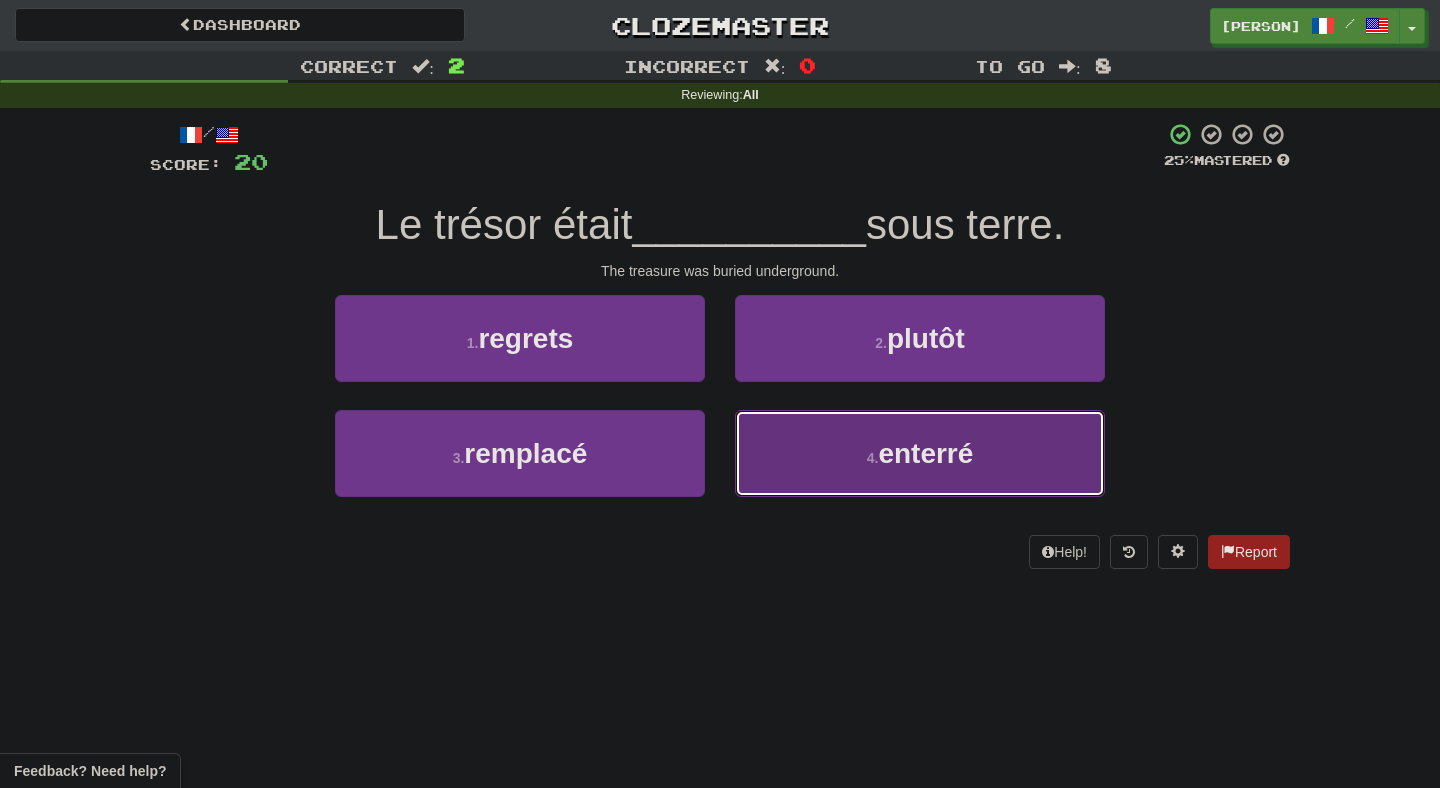 click on "4 .  enterré" at bounding box center (920, 453) 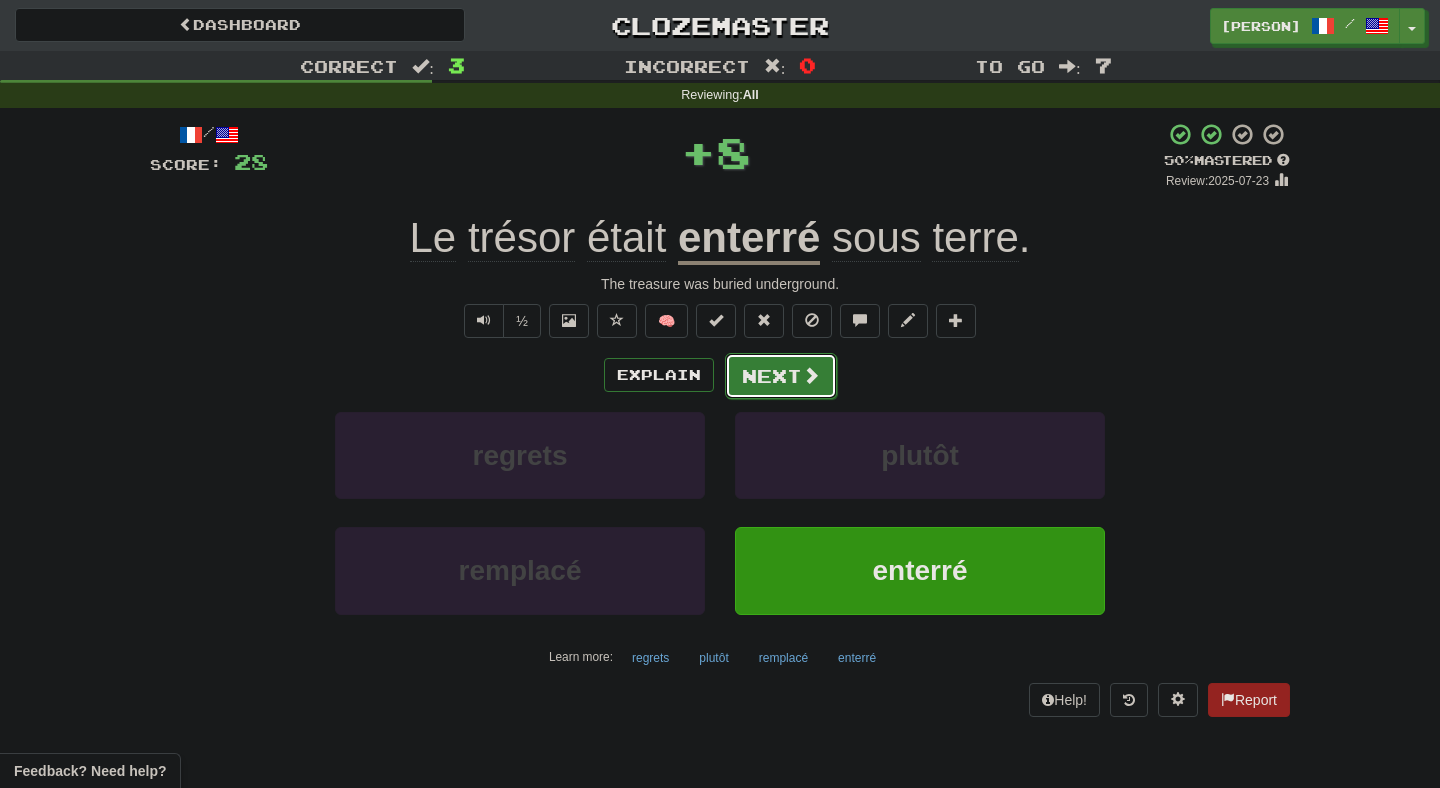 click on "Next" at bounding box center [781, 376] 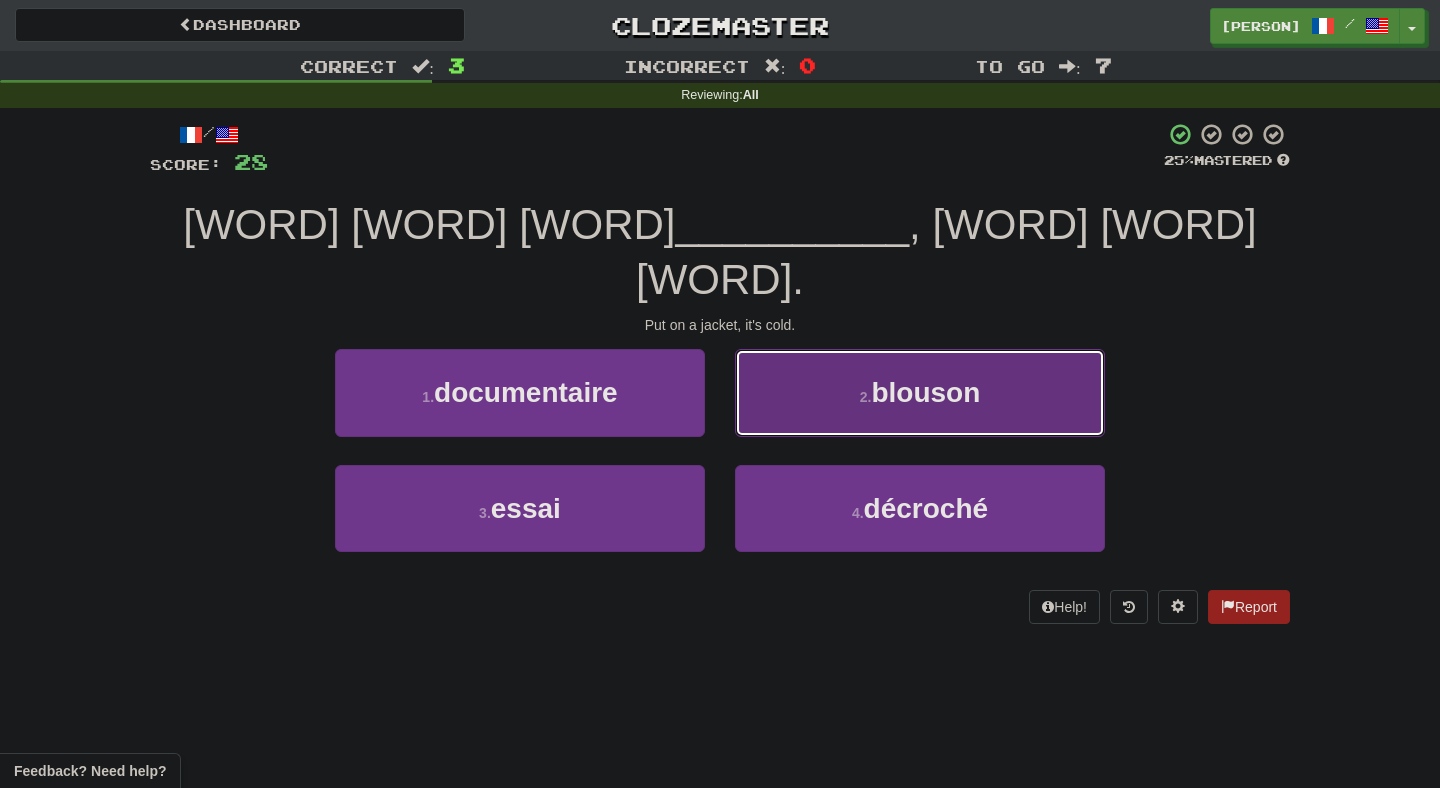 click on "2 .  blouson" at bounding box center (920, 392) 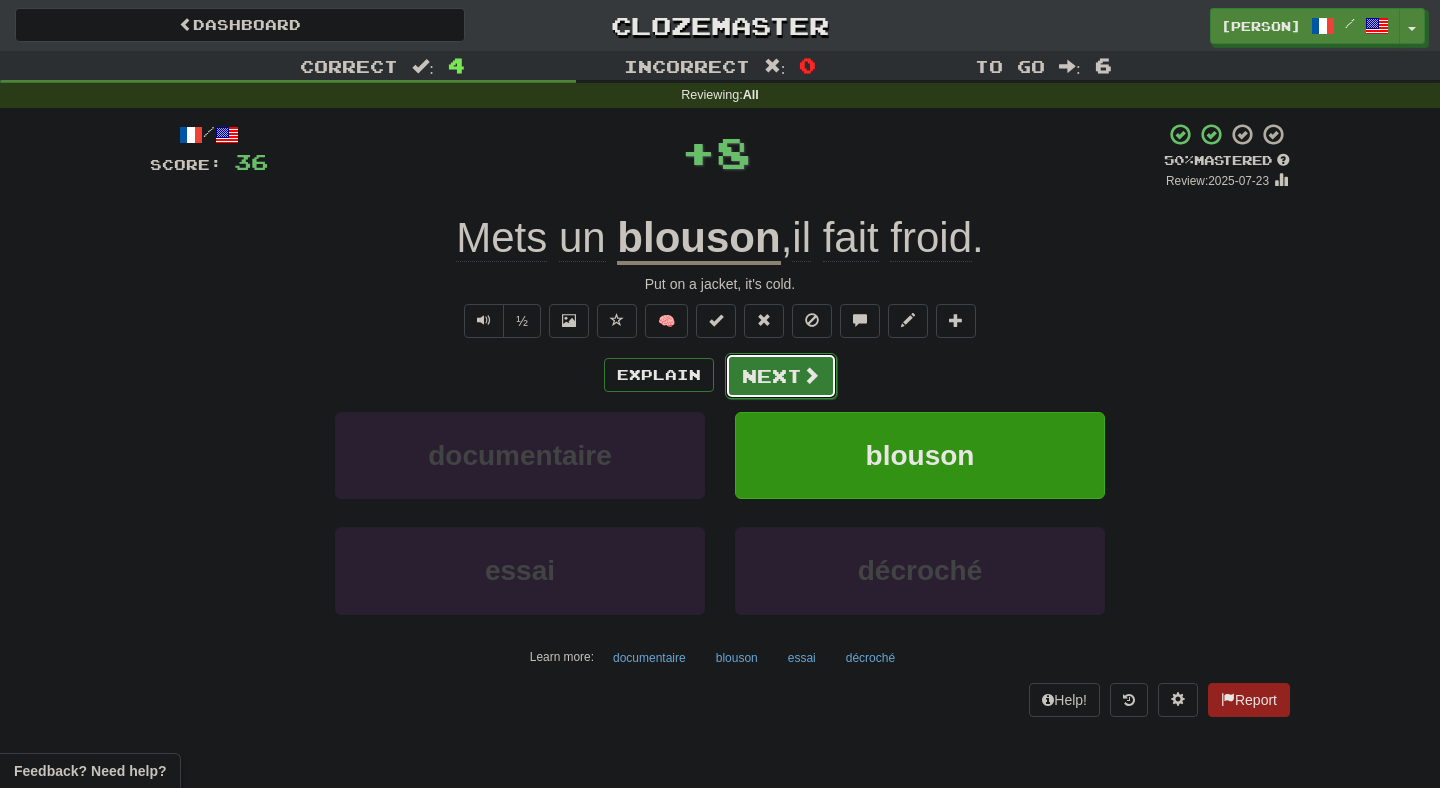 click at bounding box center (811, 375) 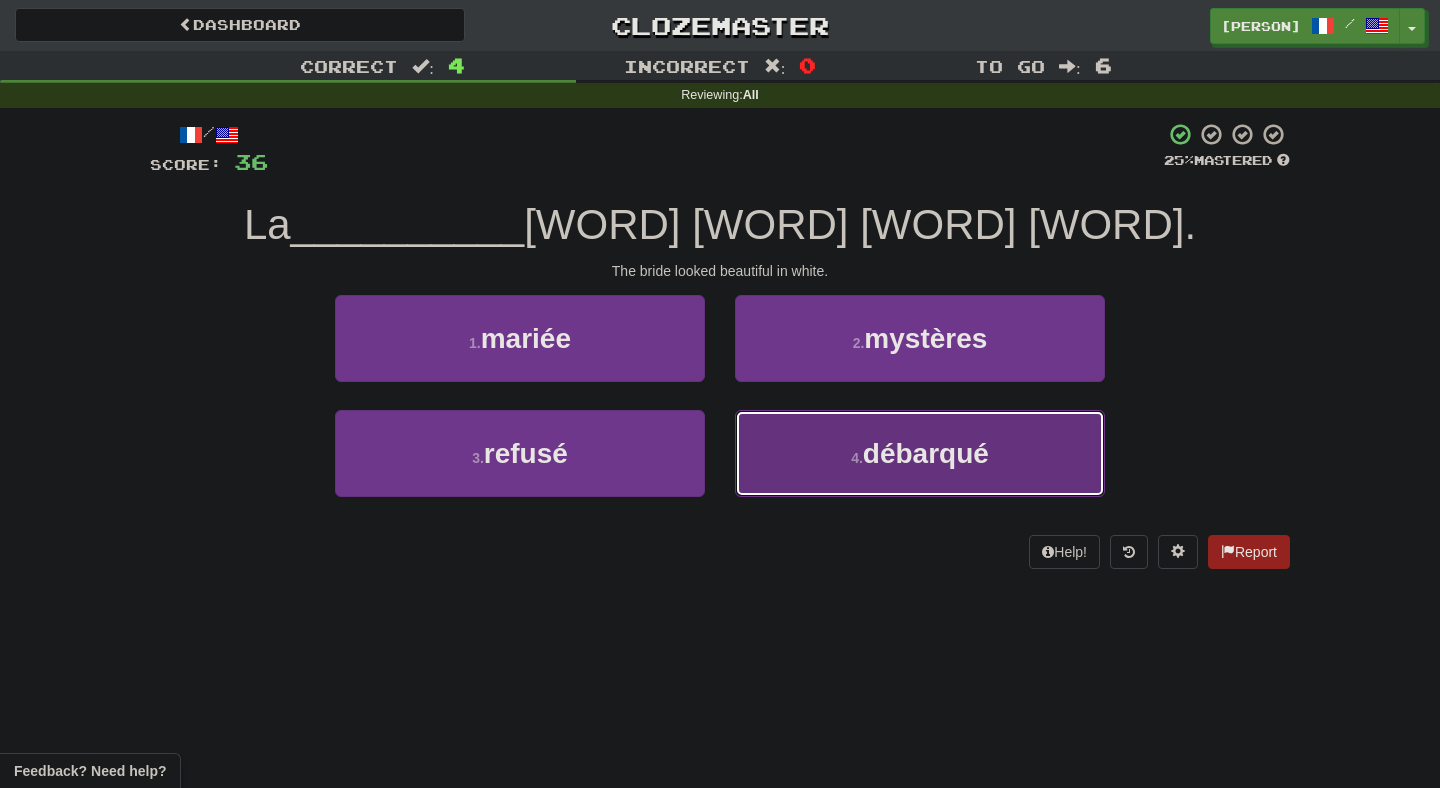 click on "4 .  débarqué" at bounding box center (920, 453) 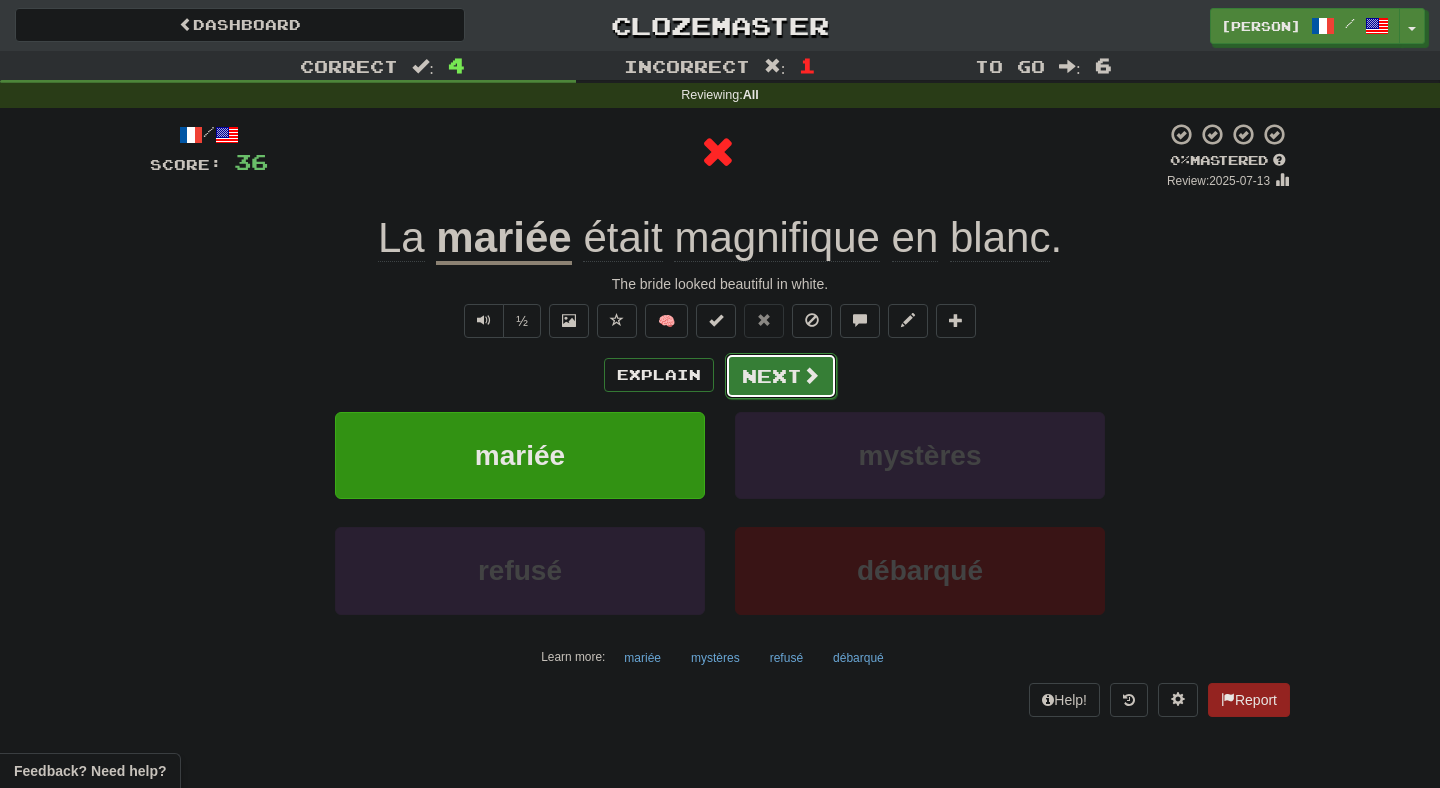 click on "Next" at bounding box center [781, 376] 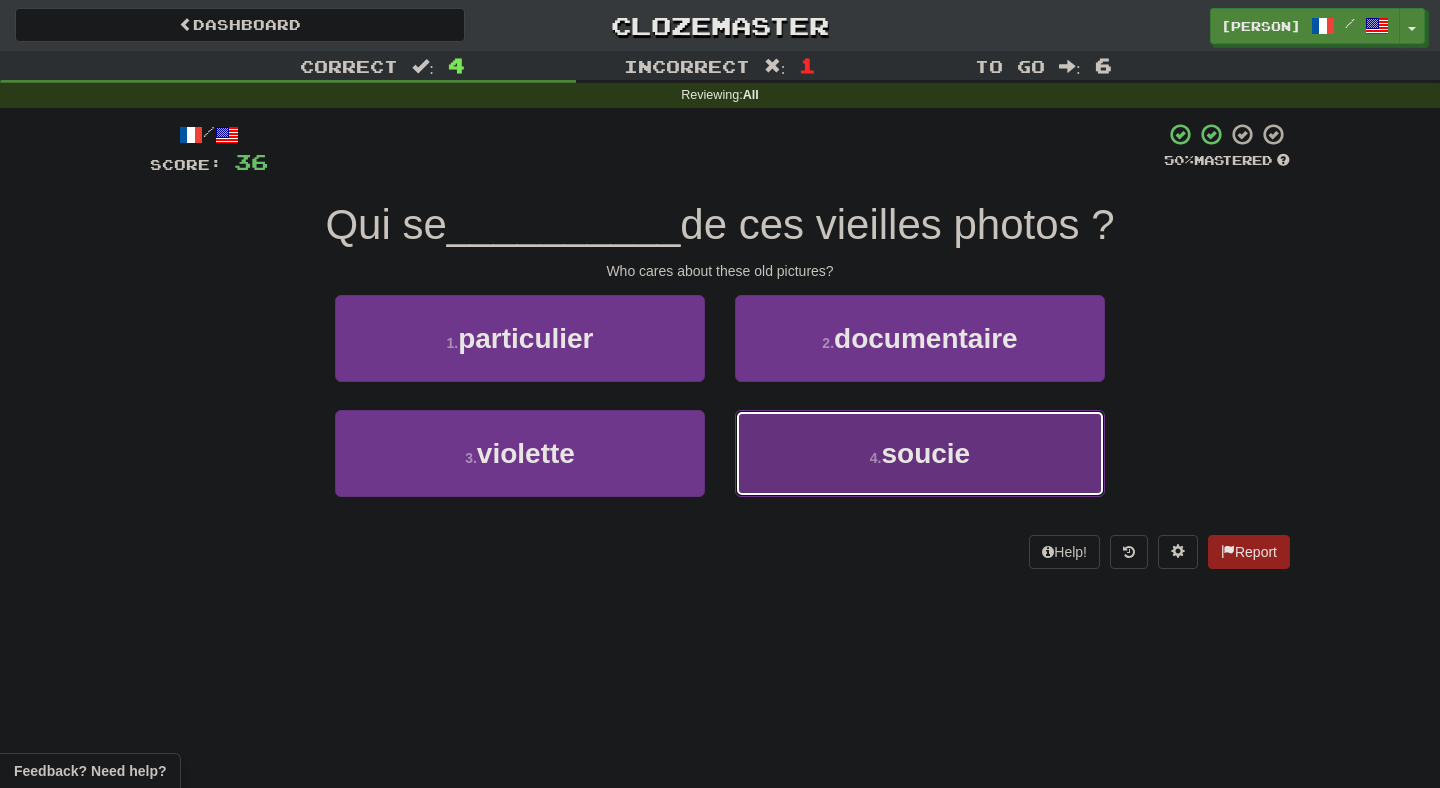 click on "4 .  soucie" at bounding box center [920, 453] 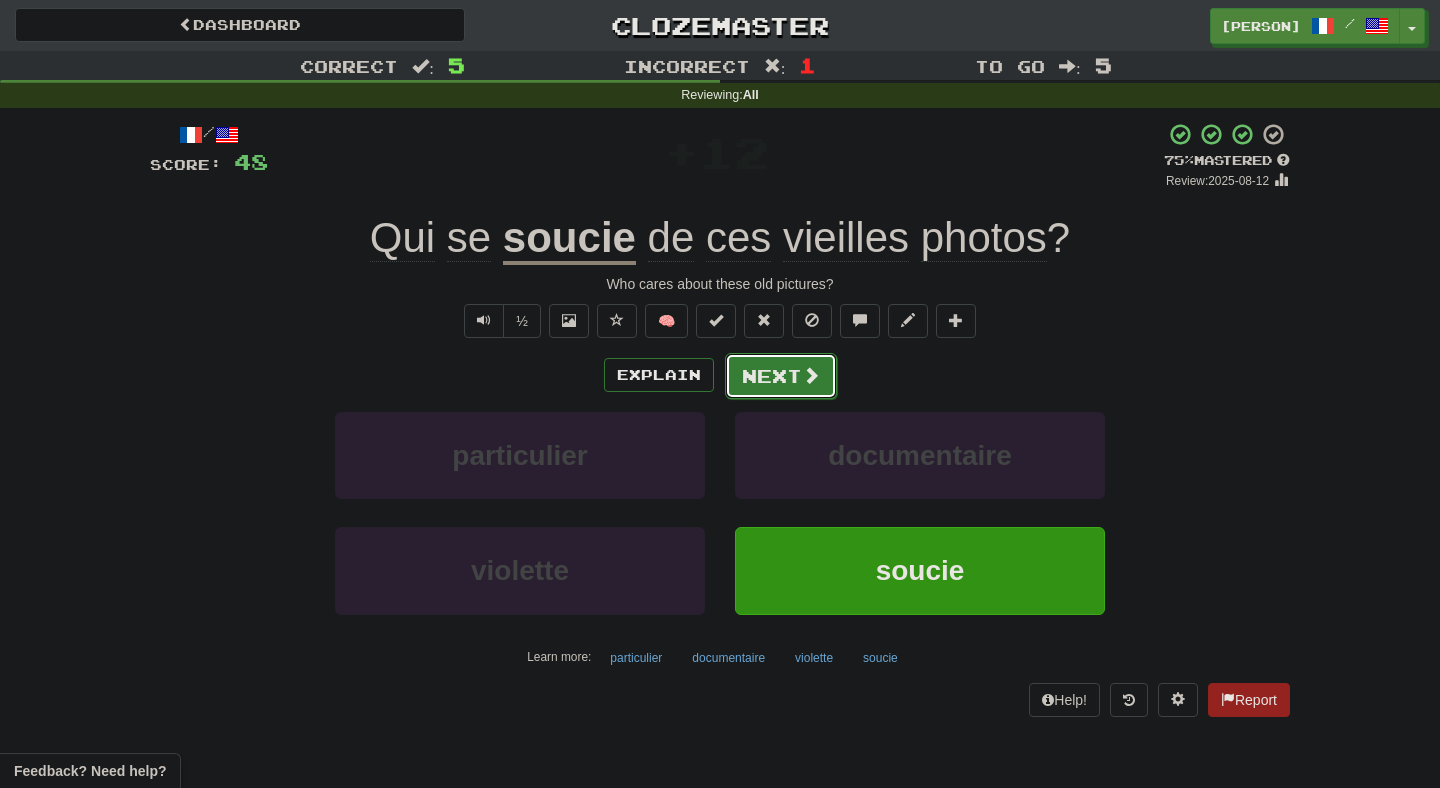 click on "Next" at bounding box center (781, 376) 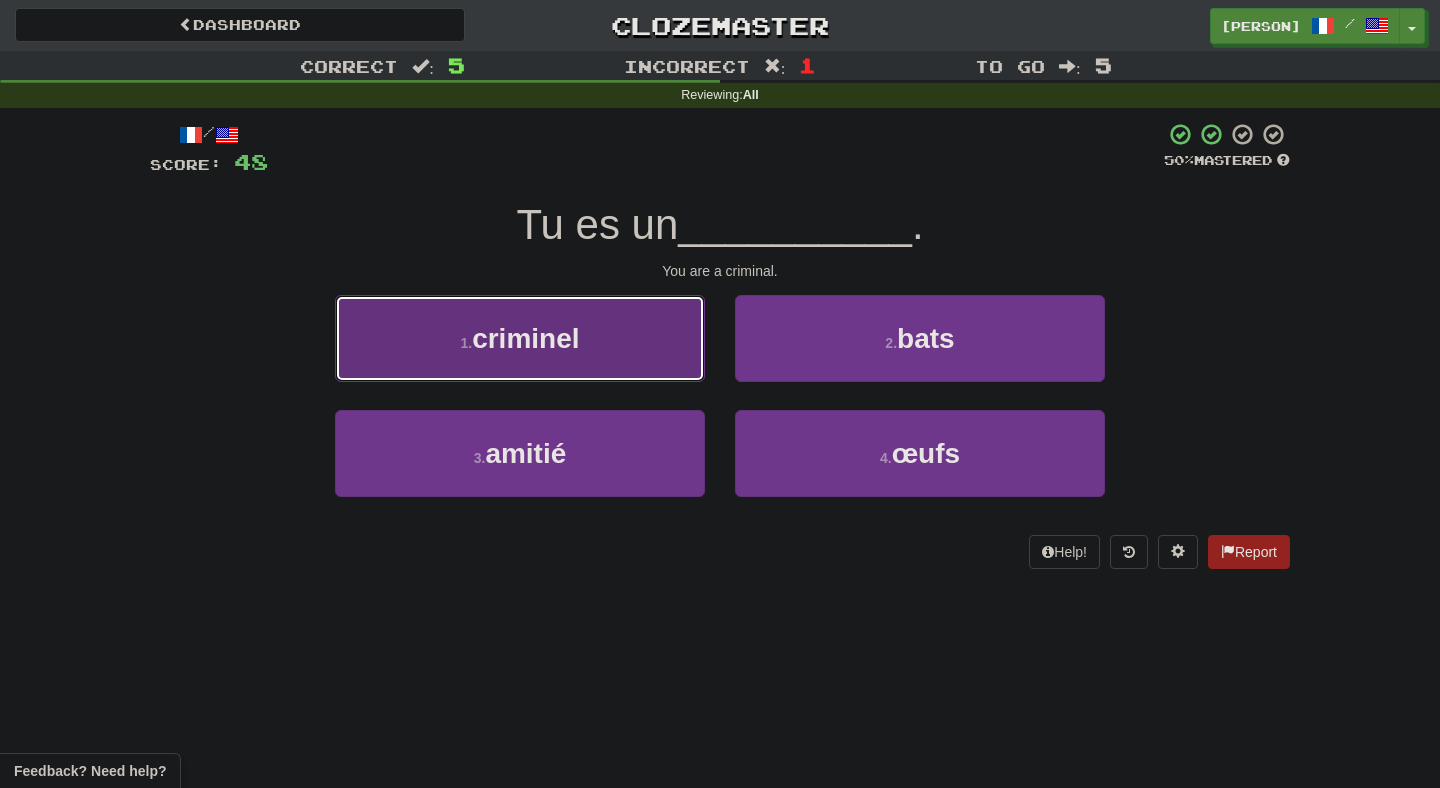 click on "1 .  criminel" at bounding box center [520, 338] 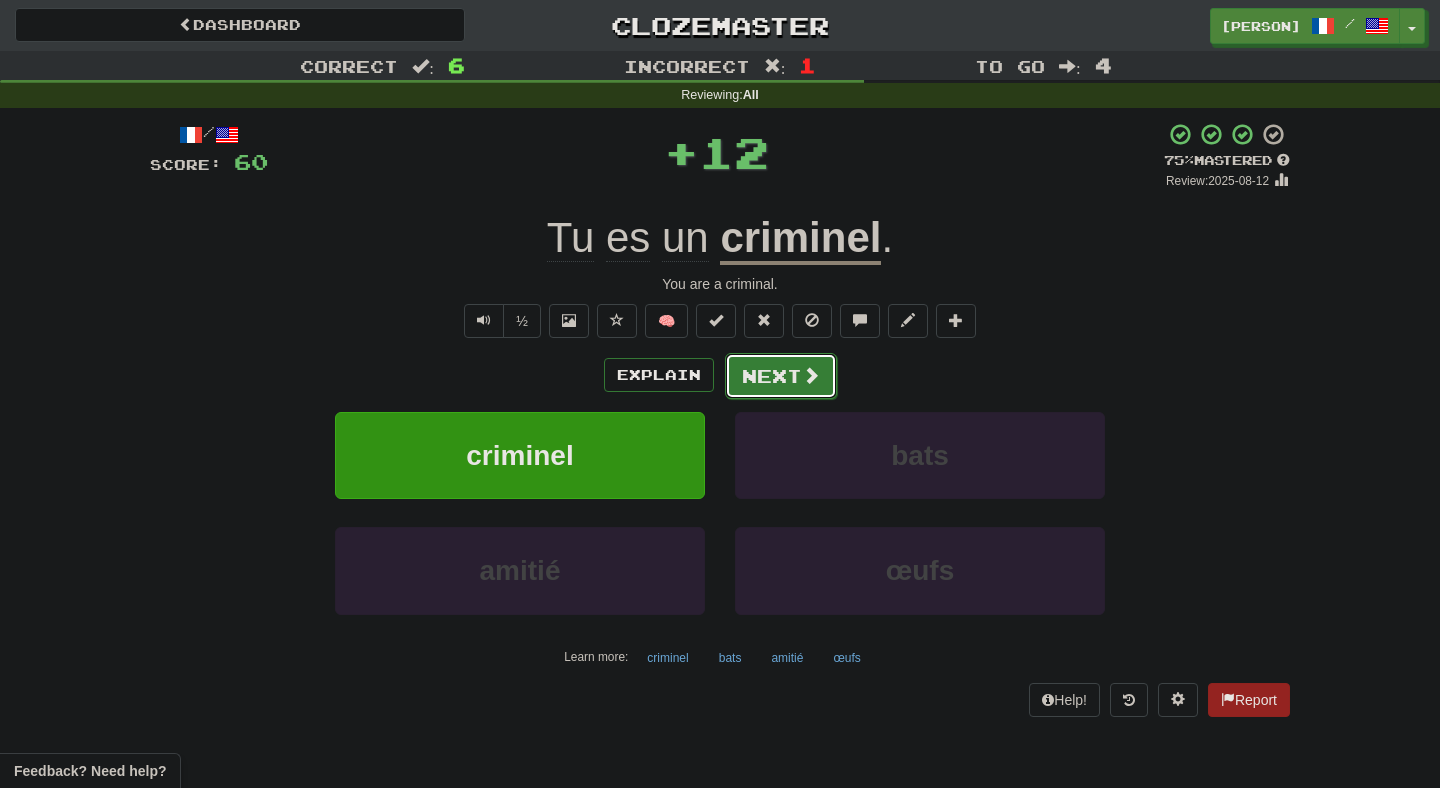 click on "Next" at bounding box center [781, 376] 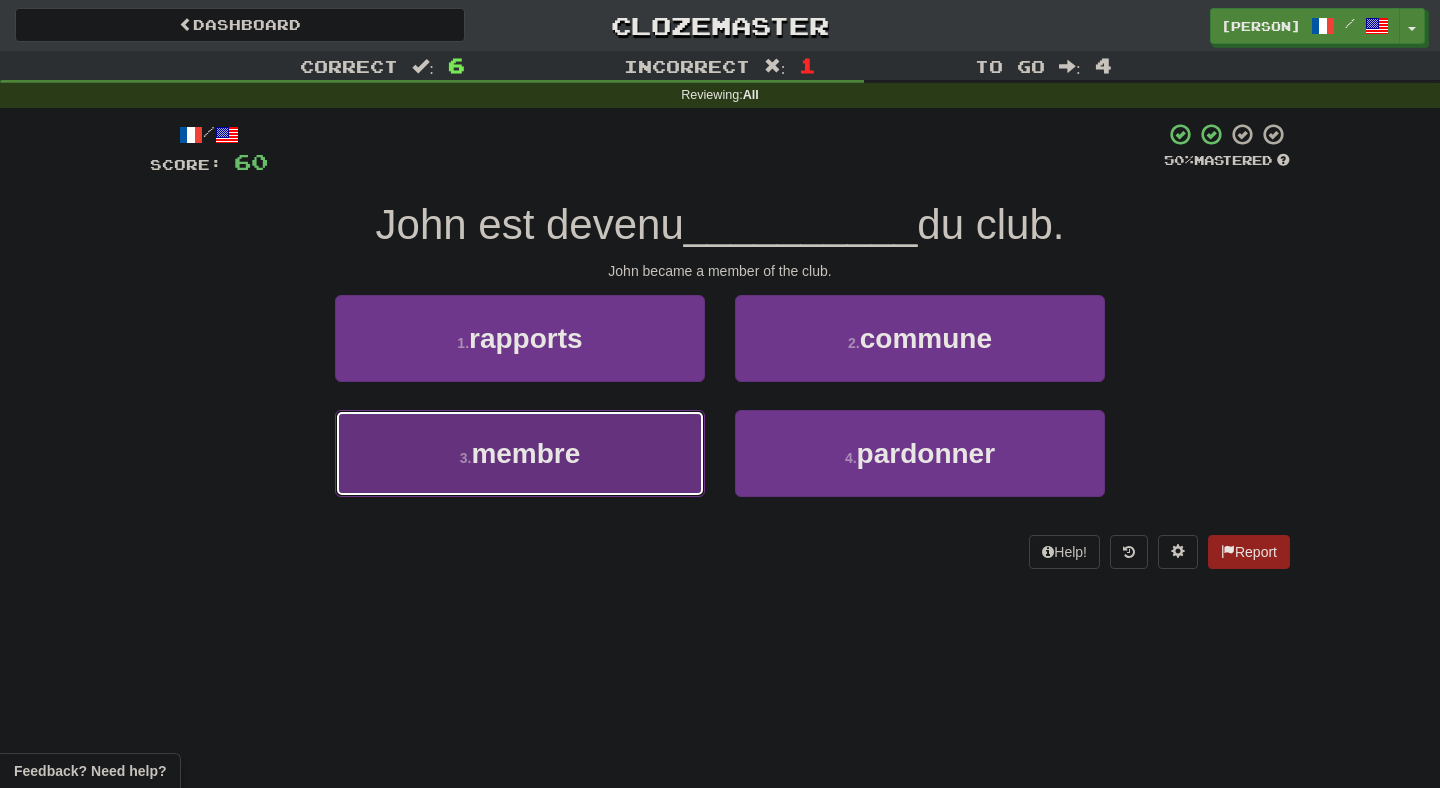 click on "3 .  membre" at bounding box center [520, 453] 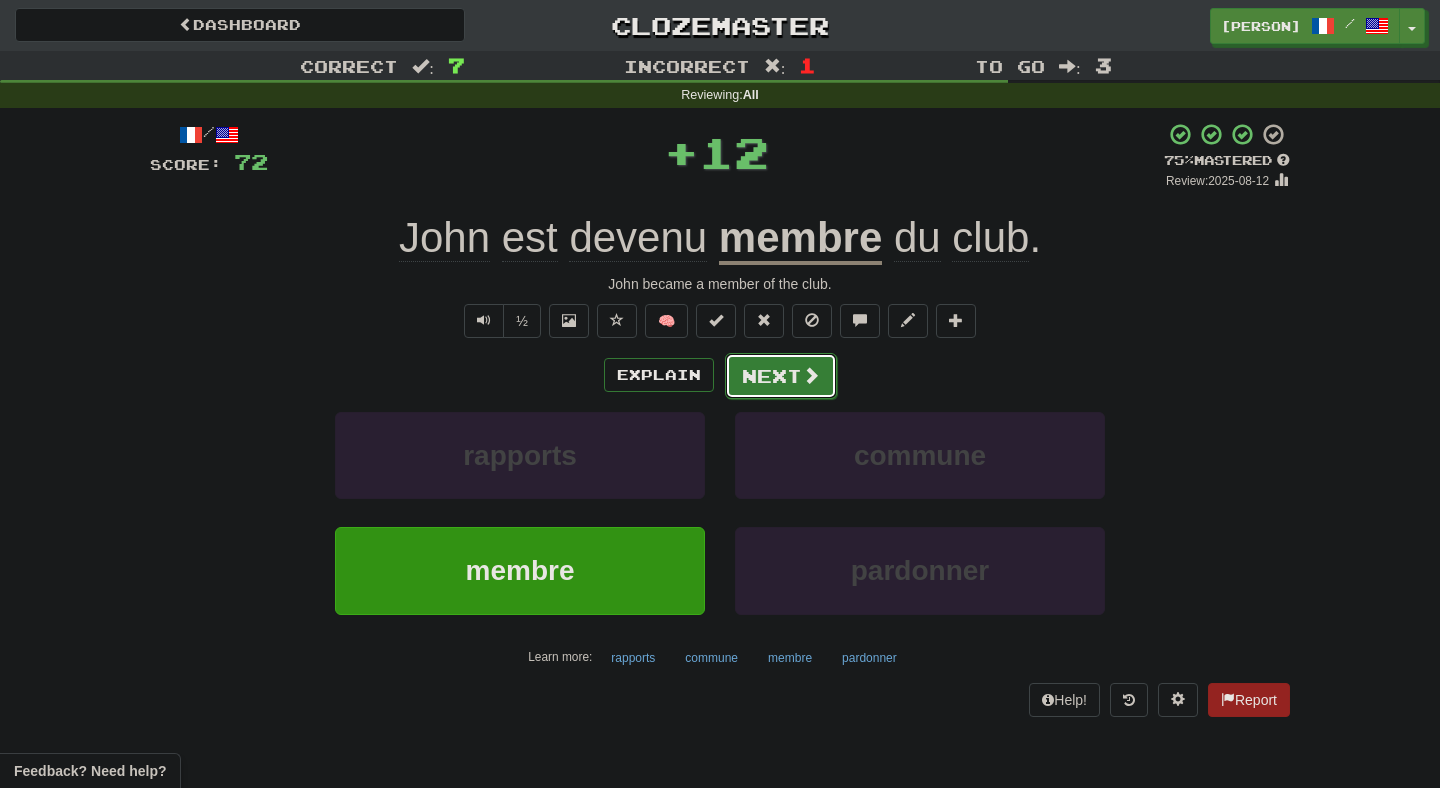 click on "Next" at bounding box center (781, 376) 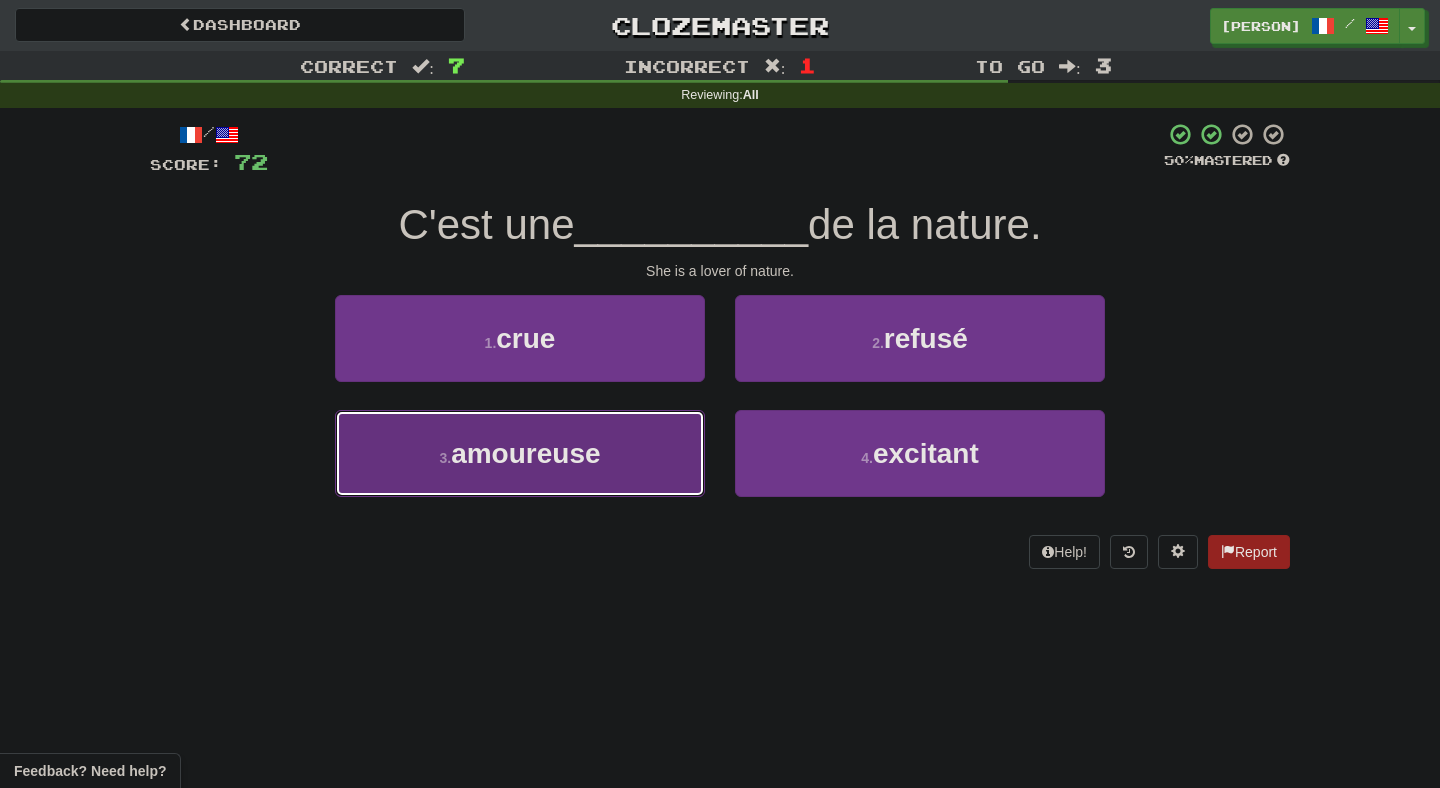 click on "3 .  amoureuse" at bounding box center [520, 453] 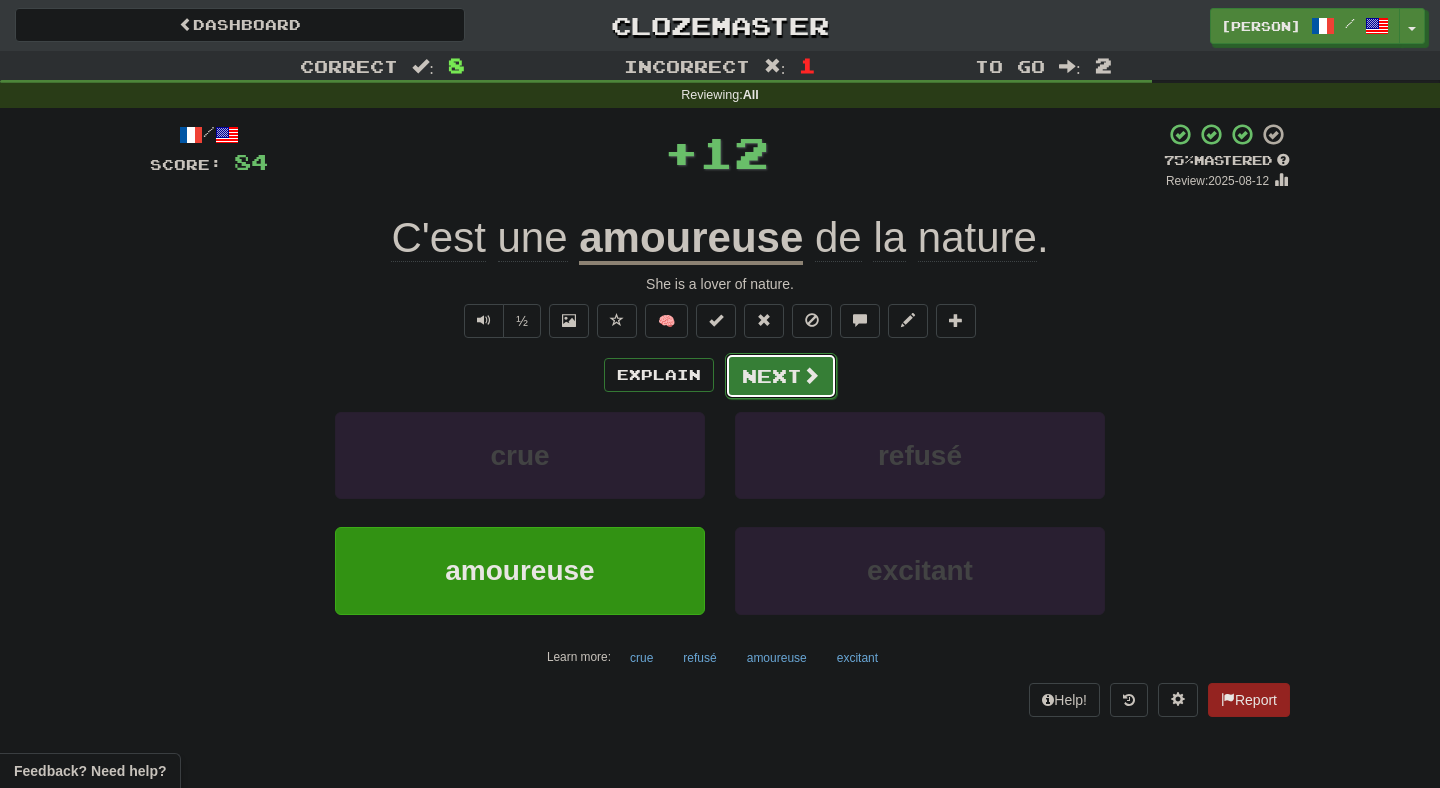 click on "Next" at bounding box center (781, 376) 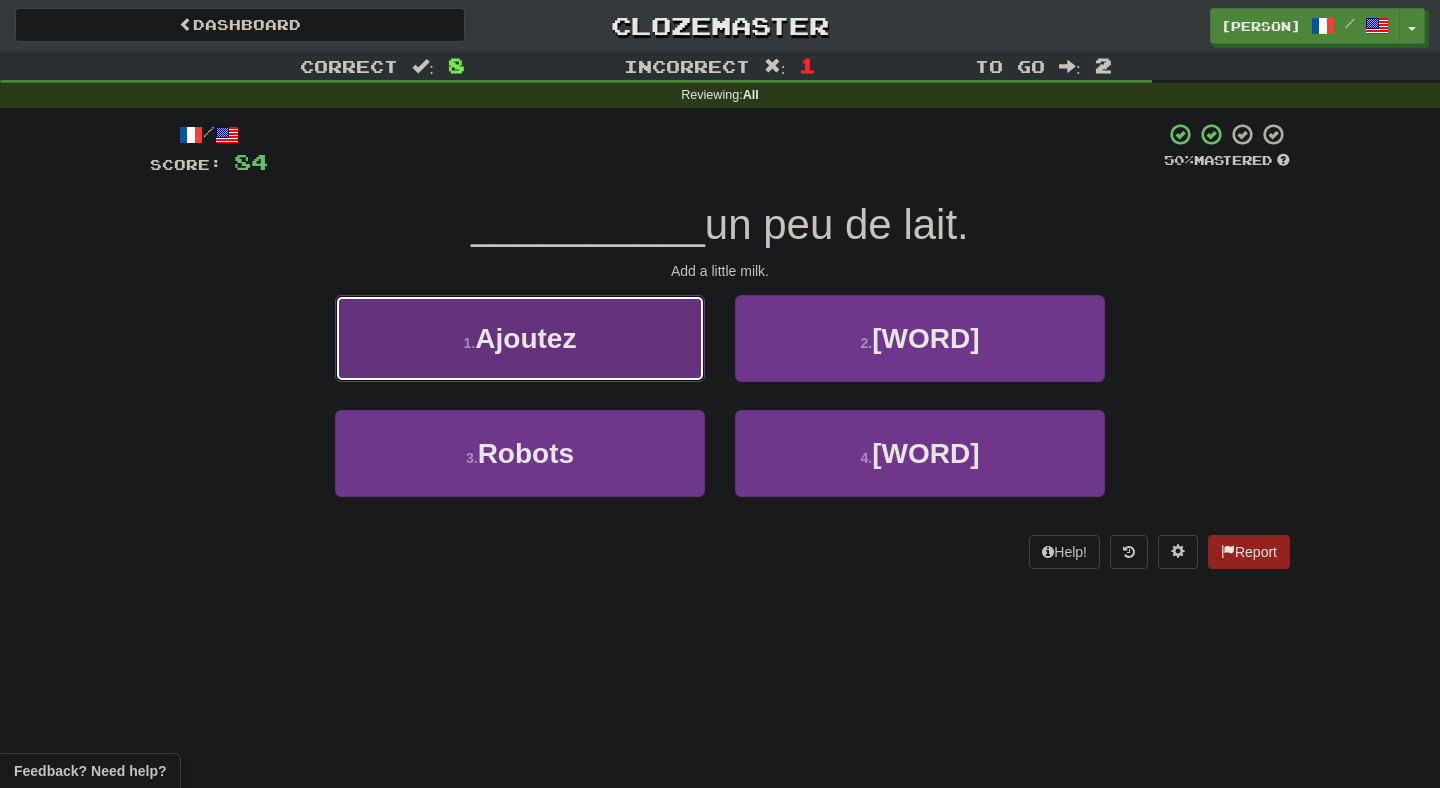 click on "1 .  Ajoutez" at bounding box center [520, 338] 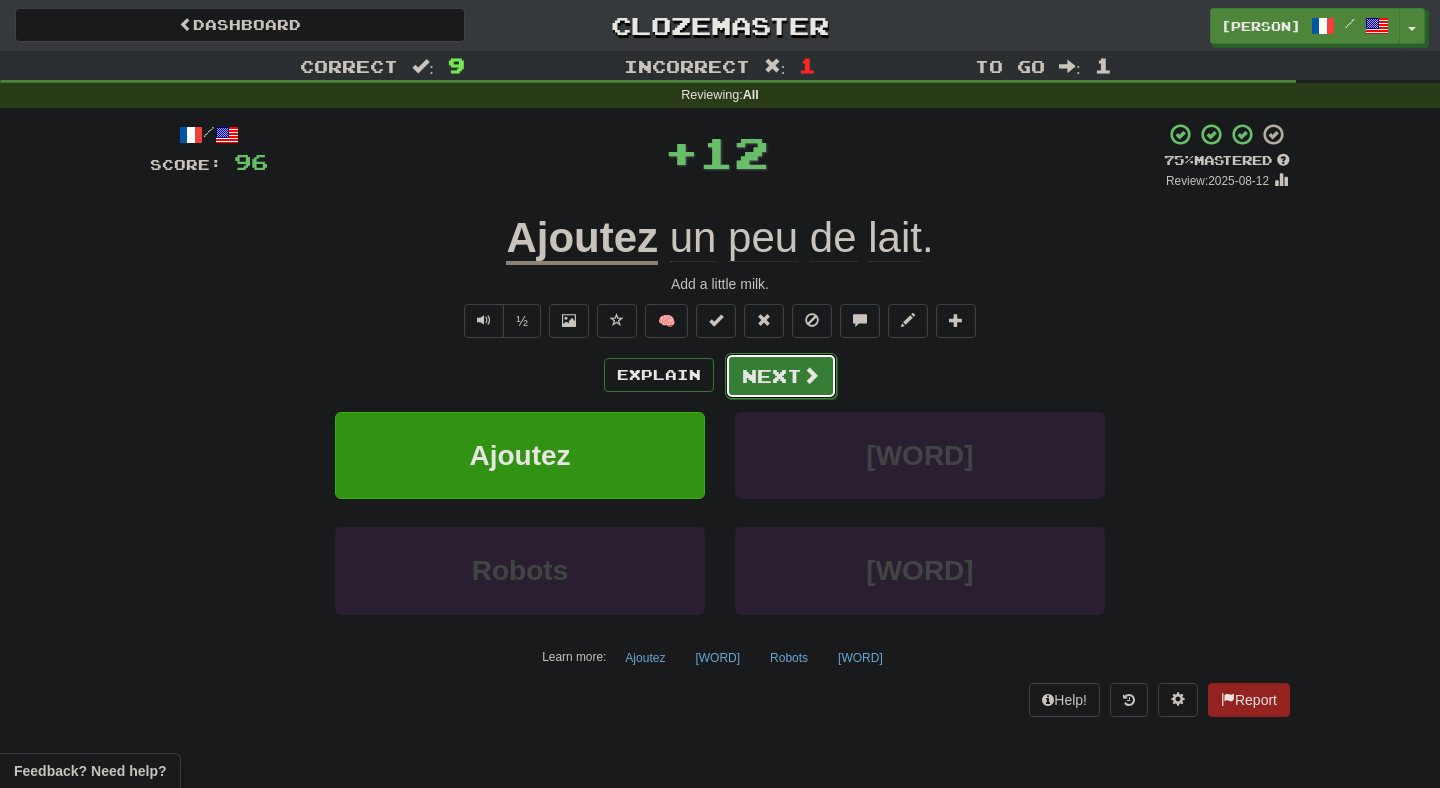 click at bounding box center (811, 375) 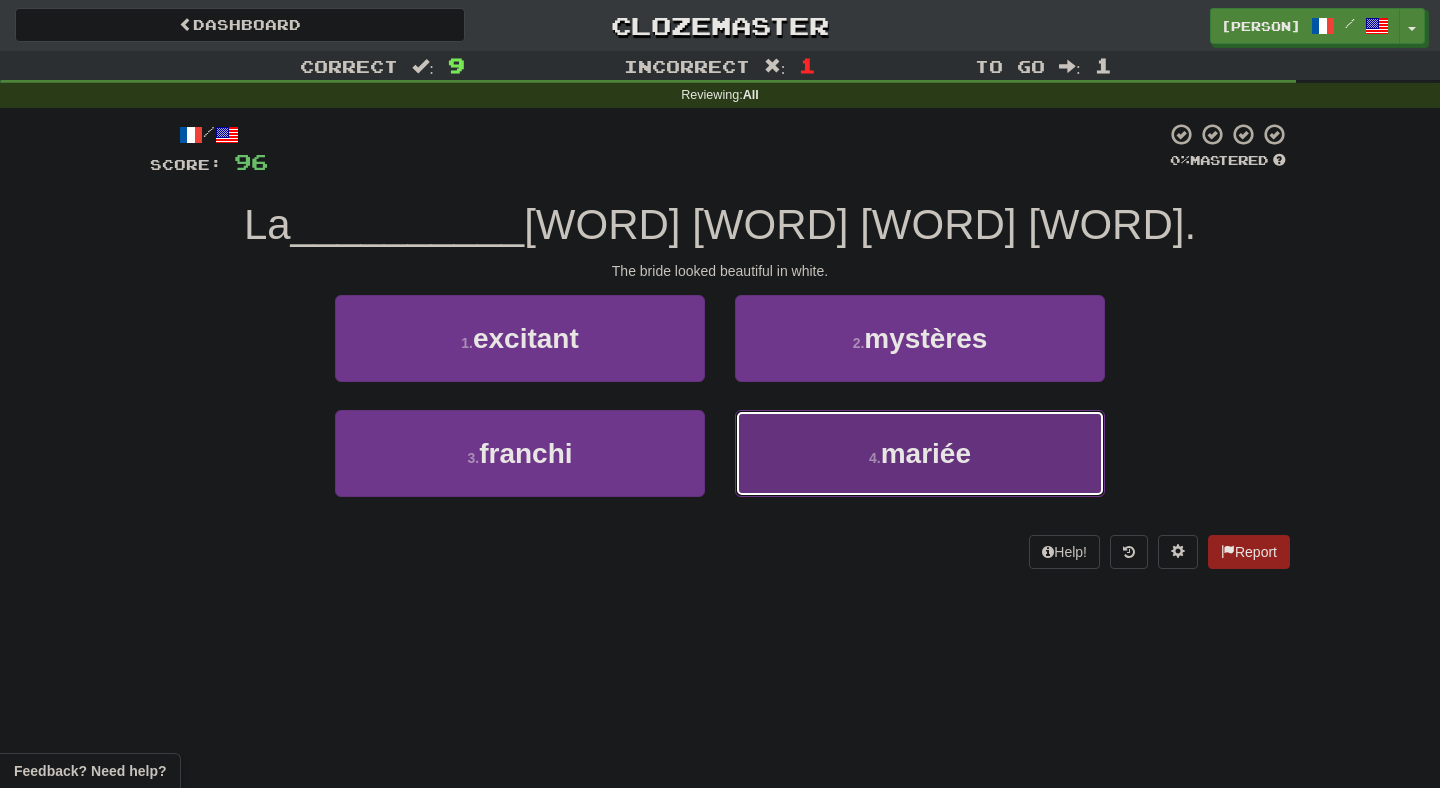 click on "4 .  mariée" at bounding box center (920, 453) 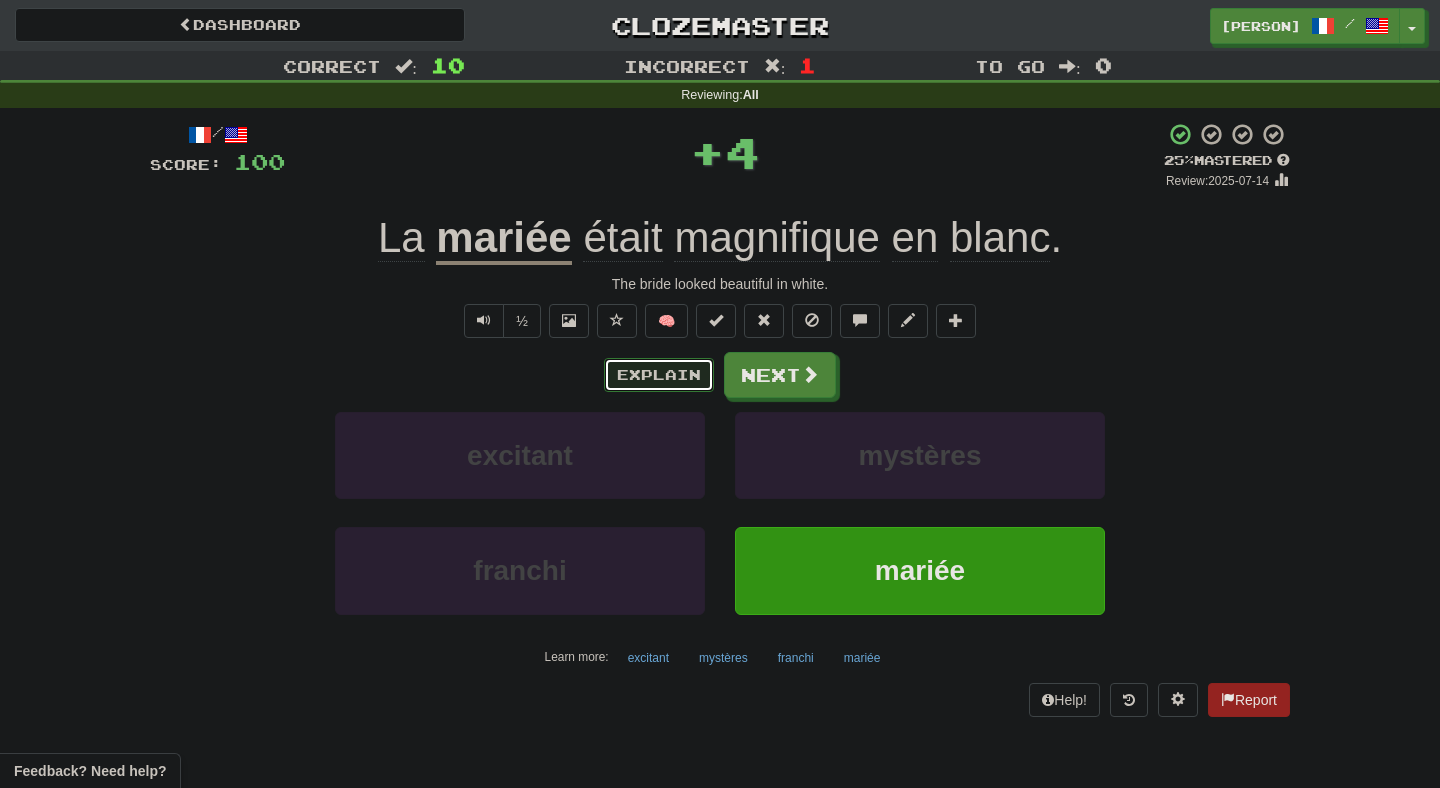 click on "Explain" at bounding box center (659, 375) 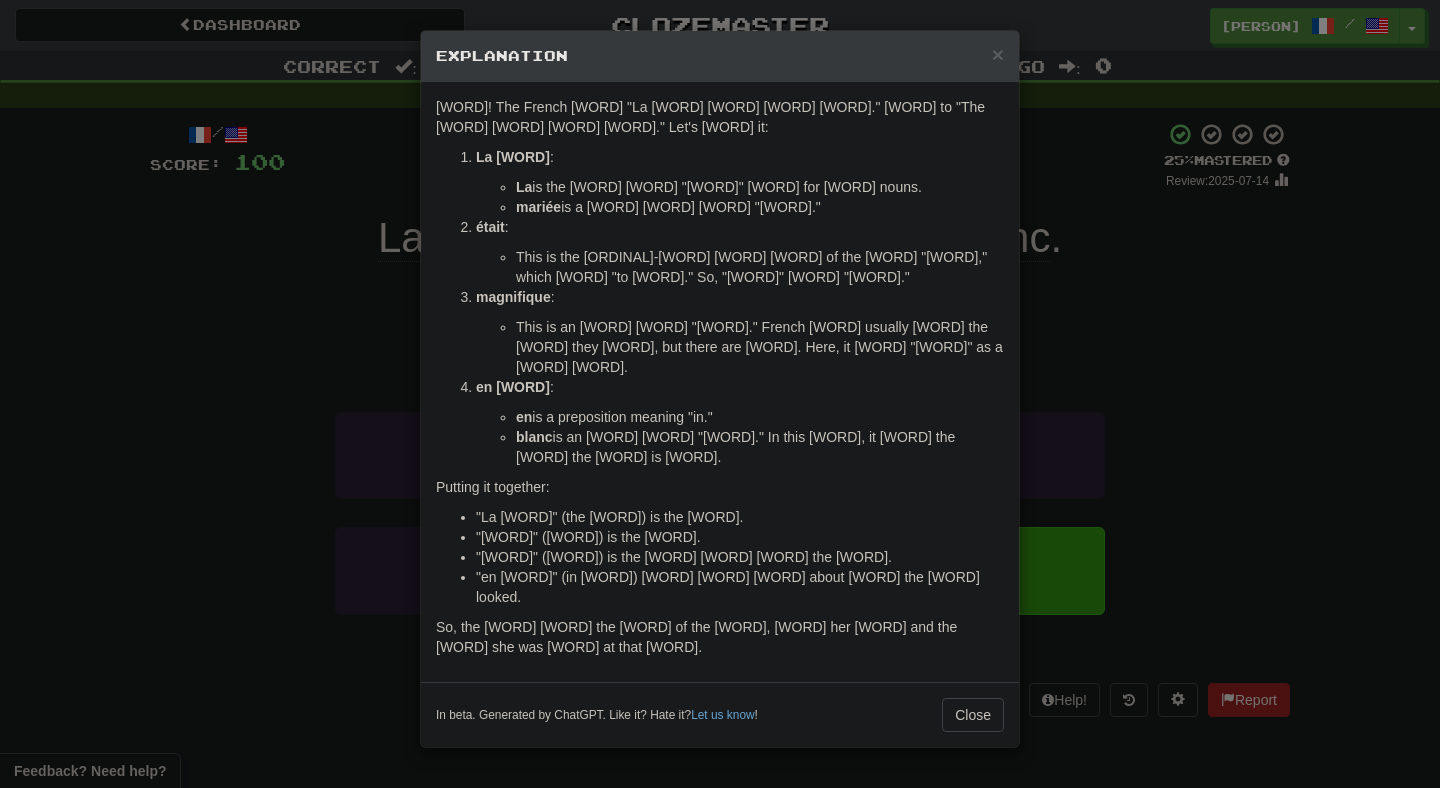 click on "× Explanation Certainly! The French sentence "La mariée était magnifique en blanc." translates to "The bride was magnificent in white." Let's break it down:
La mariée :
La  is the definite article "the" used for feminine nouns.
mariée  is a feminine noun meaning "bride."
était :
This is the third-person singular imperfect tense of the verb "être," which means "to be." So, "était" means "was."
magnifique :
This is an adjective meaning "magnificent." French adjectives usually follow the noun they describe, but there are exceptions. Here, it follows "était" as a predicate adjective.
en blanc :
en  is a preposition meaning "in."
blanc  is an adjective meaning "white." In this context, it describes the color the bride is wearing.
Putting it together:
"La mariée" (the bride) is the subject.
"était" (was) is the verb.
"magnifique" (magnificent) is the predicate adjective describing the subject.
Let us know ! Close" at bounding box center [720, 394] 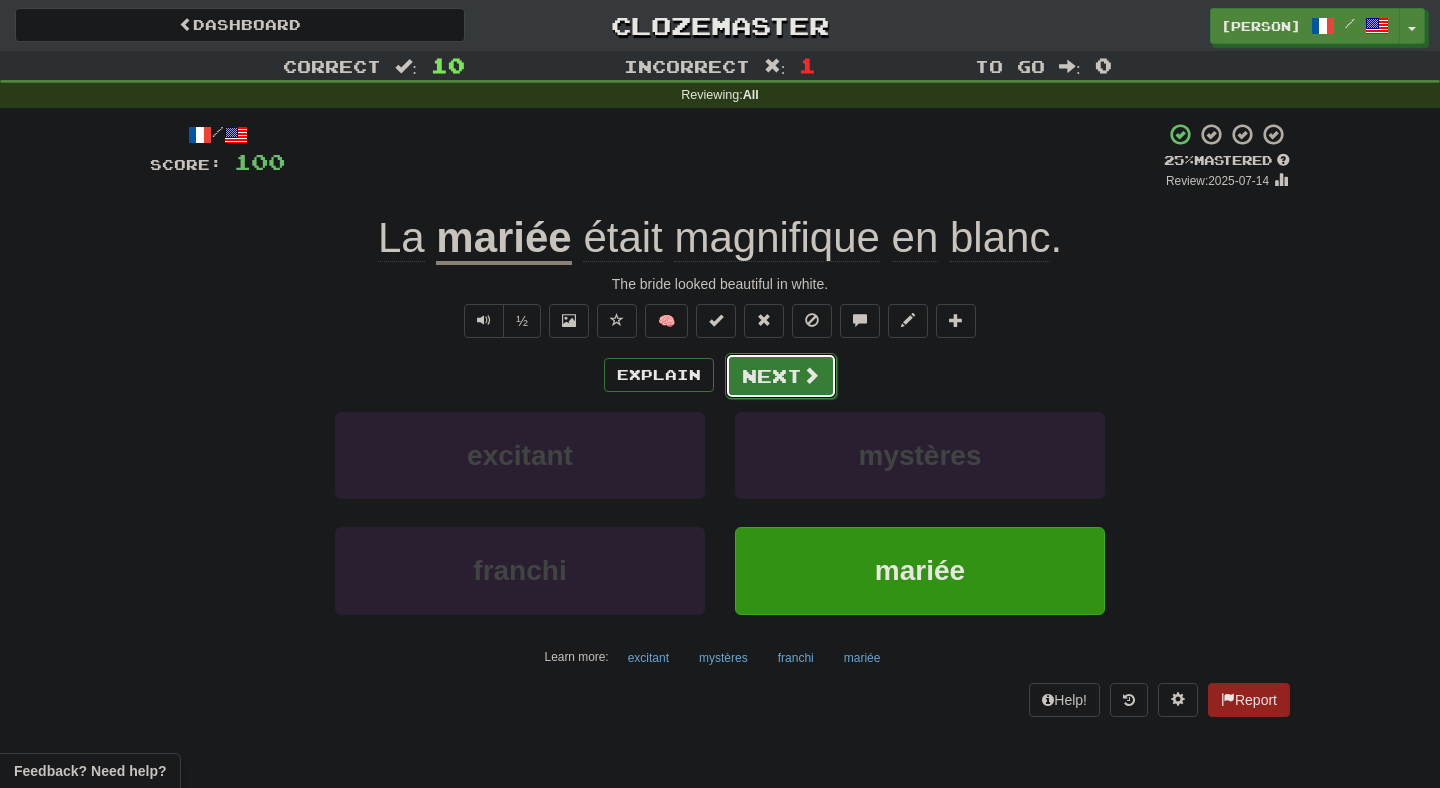 click on "Next" at bounding box center [781, 376] 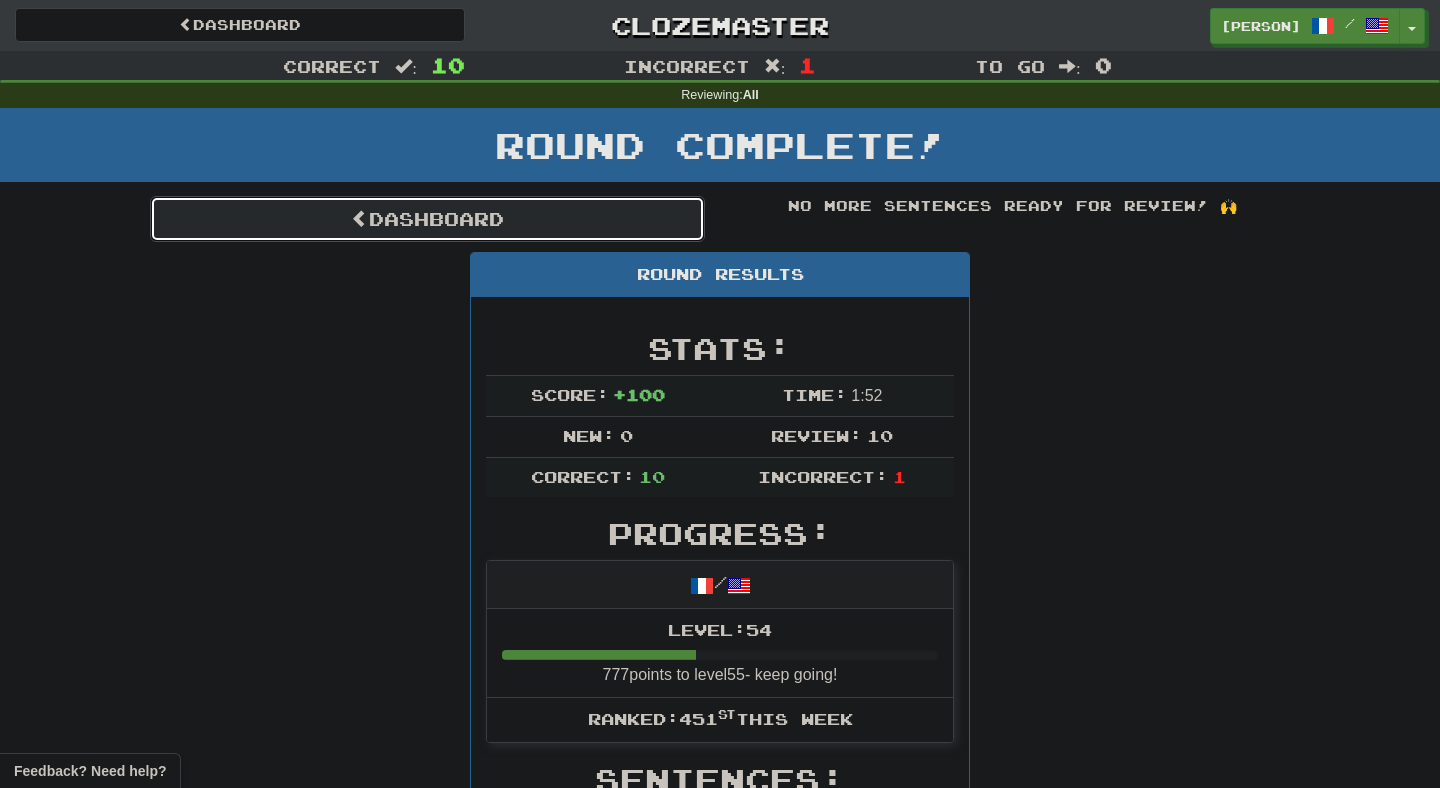 click on "Dashboard" at bounding box center [427, 219] 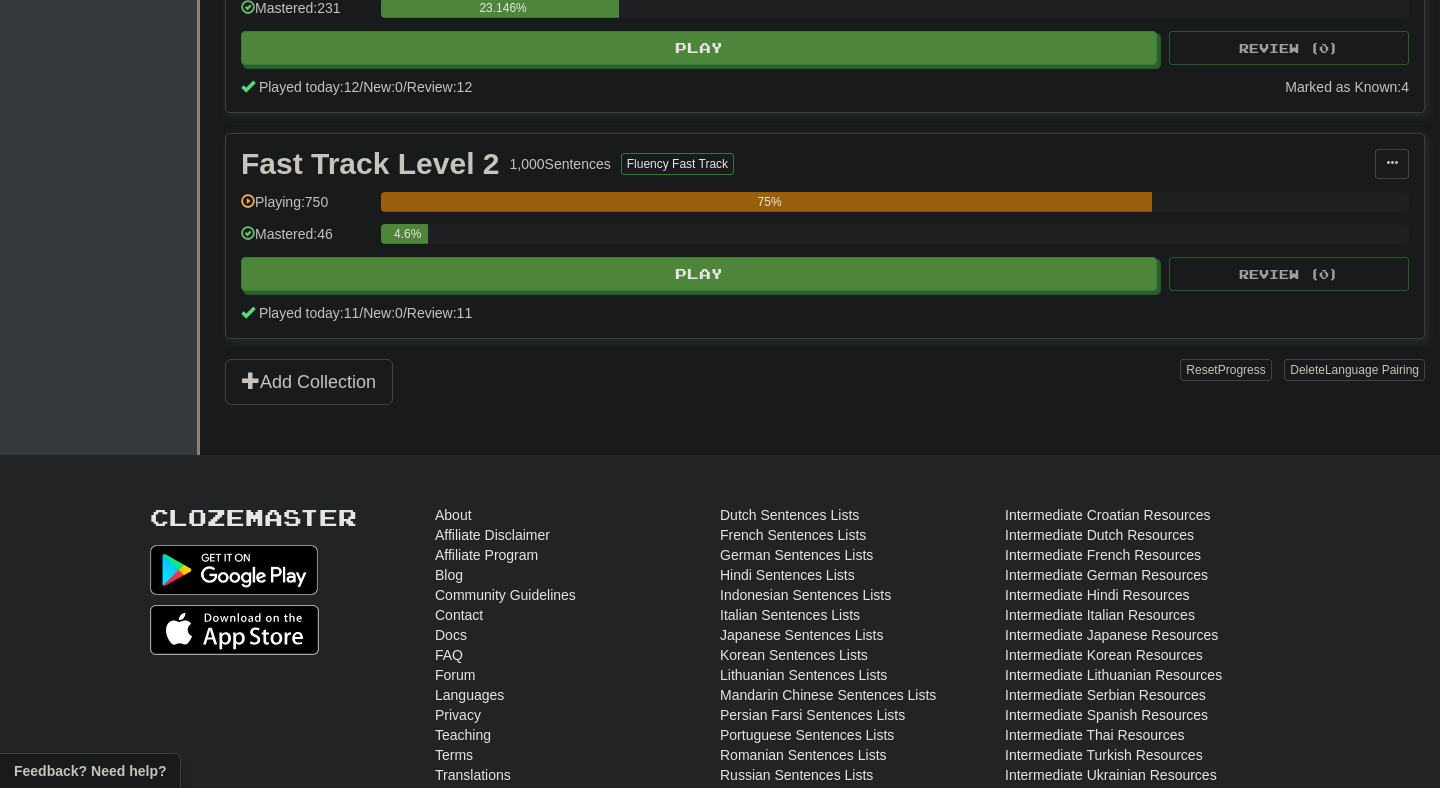 scroll, scrollTop: 700, scrollLeft: 0, axis: vertical 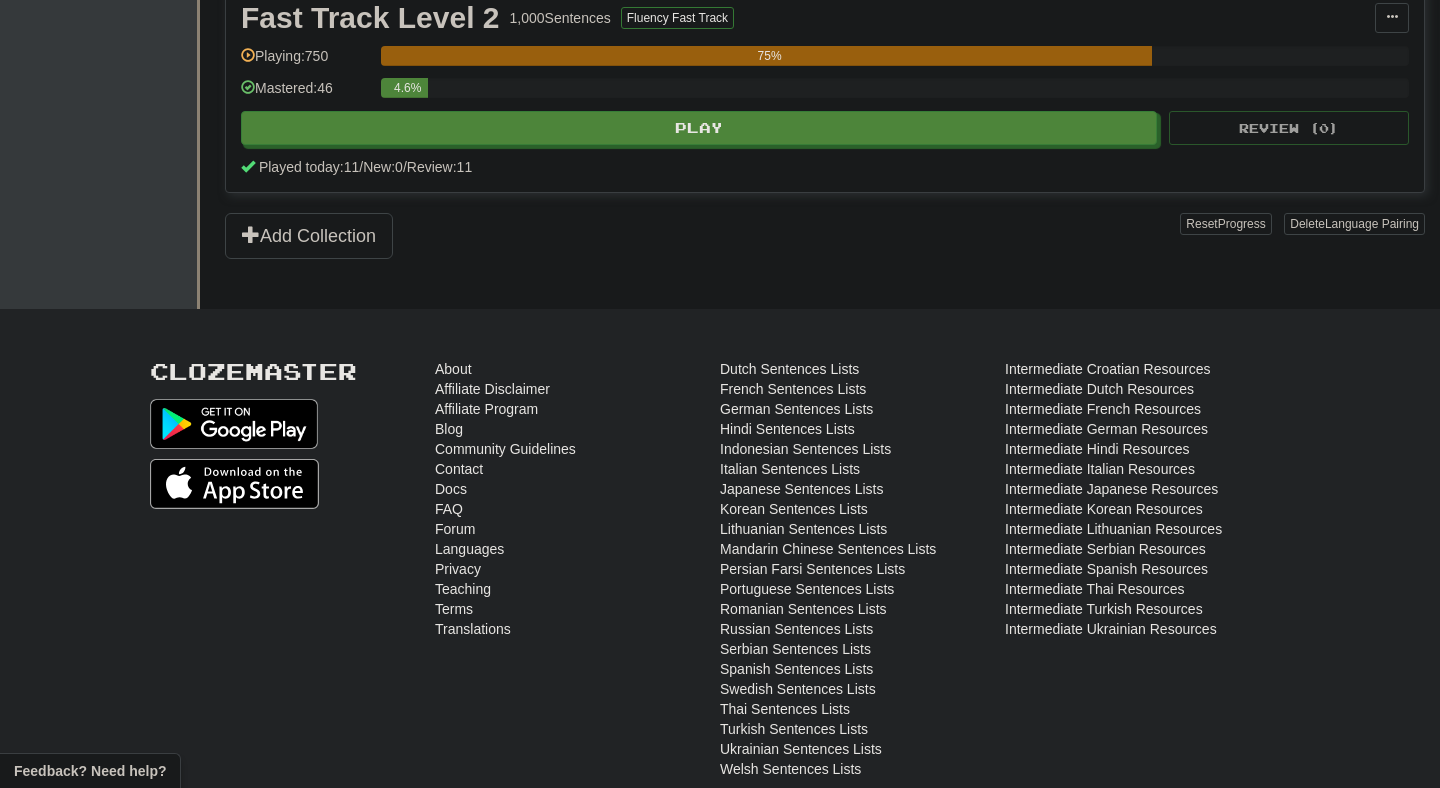 click on "Fast Track Level 2 1,000  Sentences Fluency Fast Track Manage Sentences Unpin from Dashboard  Playing:  750 75%  Mastered:  46 4.6% Play Review ( 0 )   Played today:  11  /  New:  0  /  Review:  11" at bounding box center [825, 90] 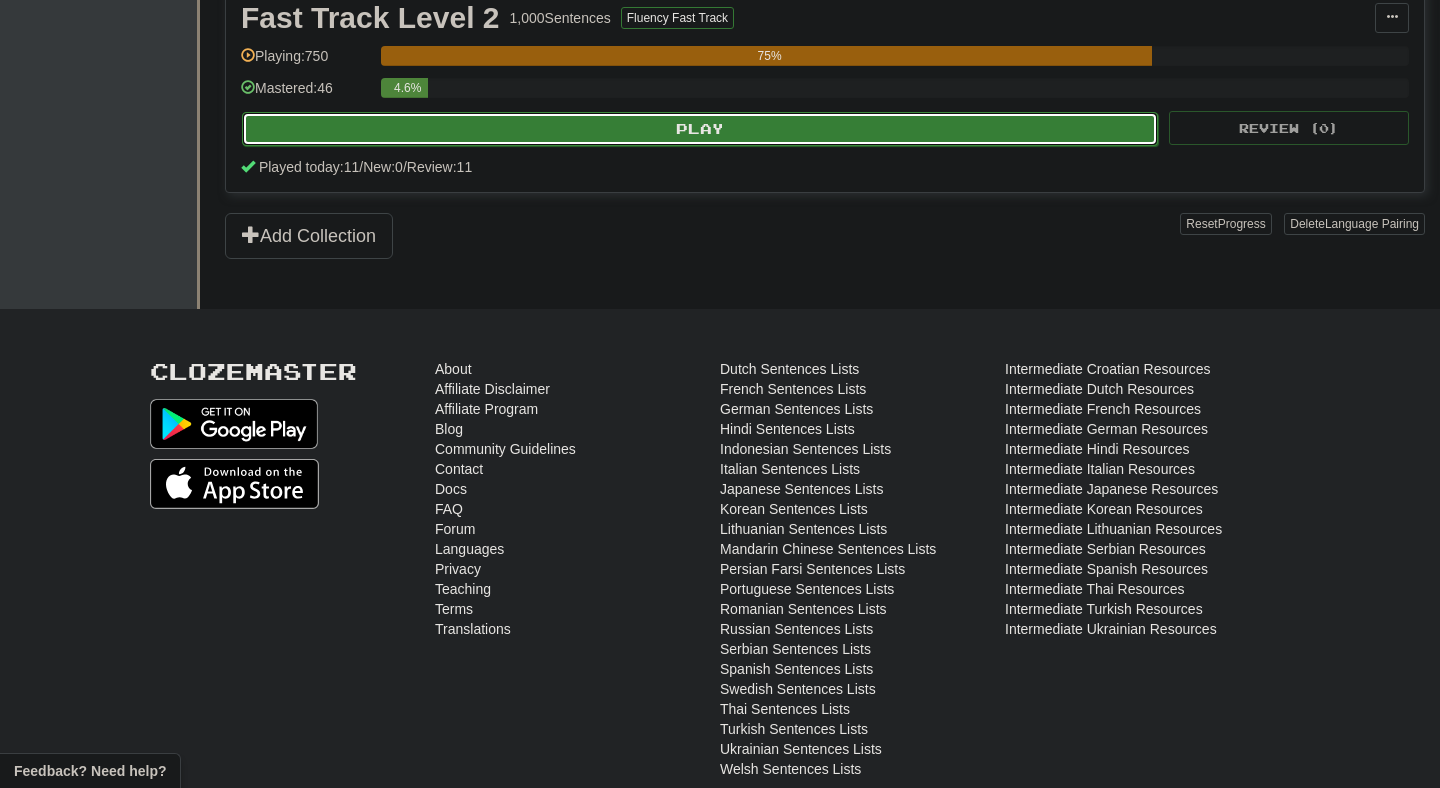 click on "Play" at bounding box center [700, 129] 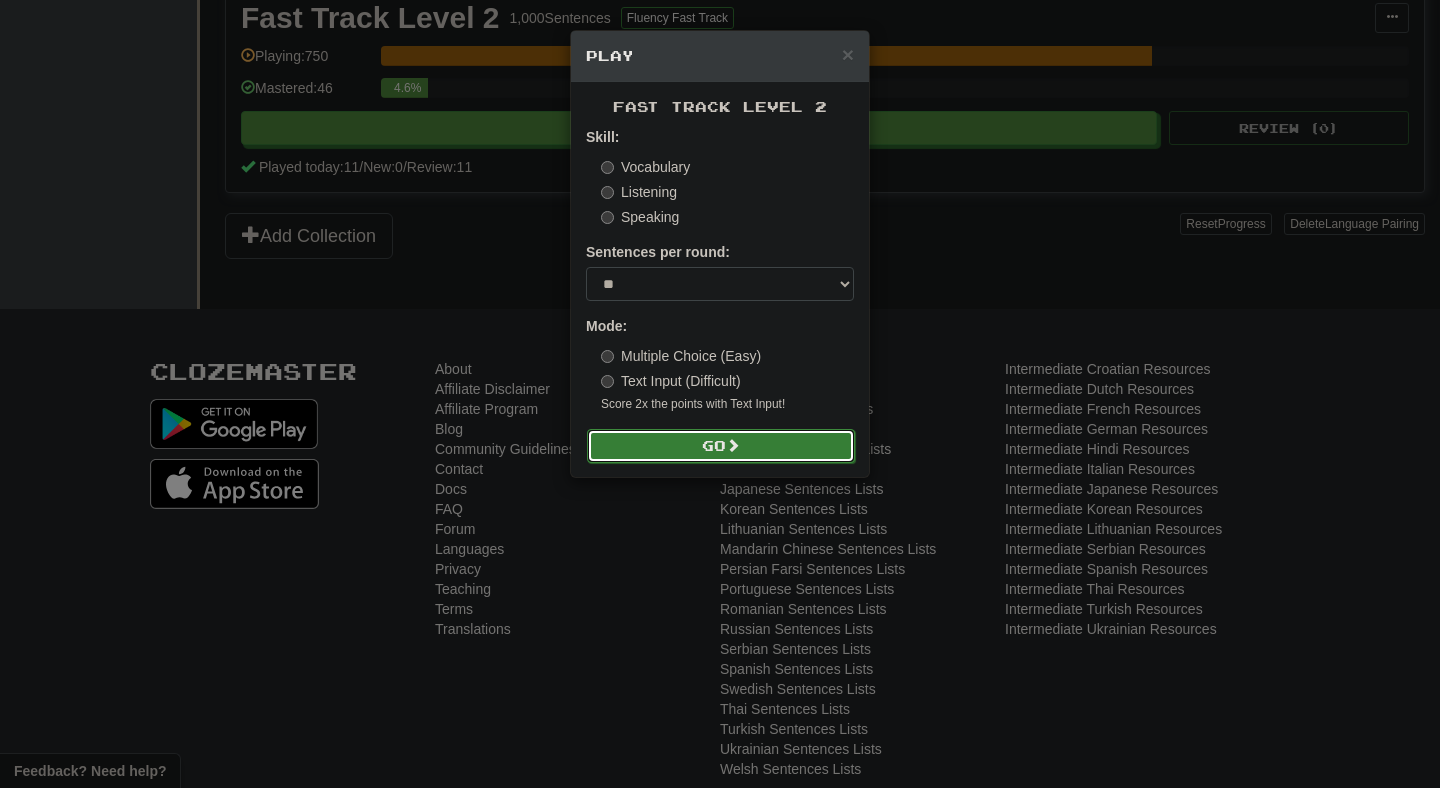 click on "Go" at bounding box center (721, 446) 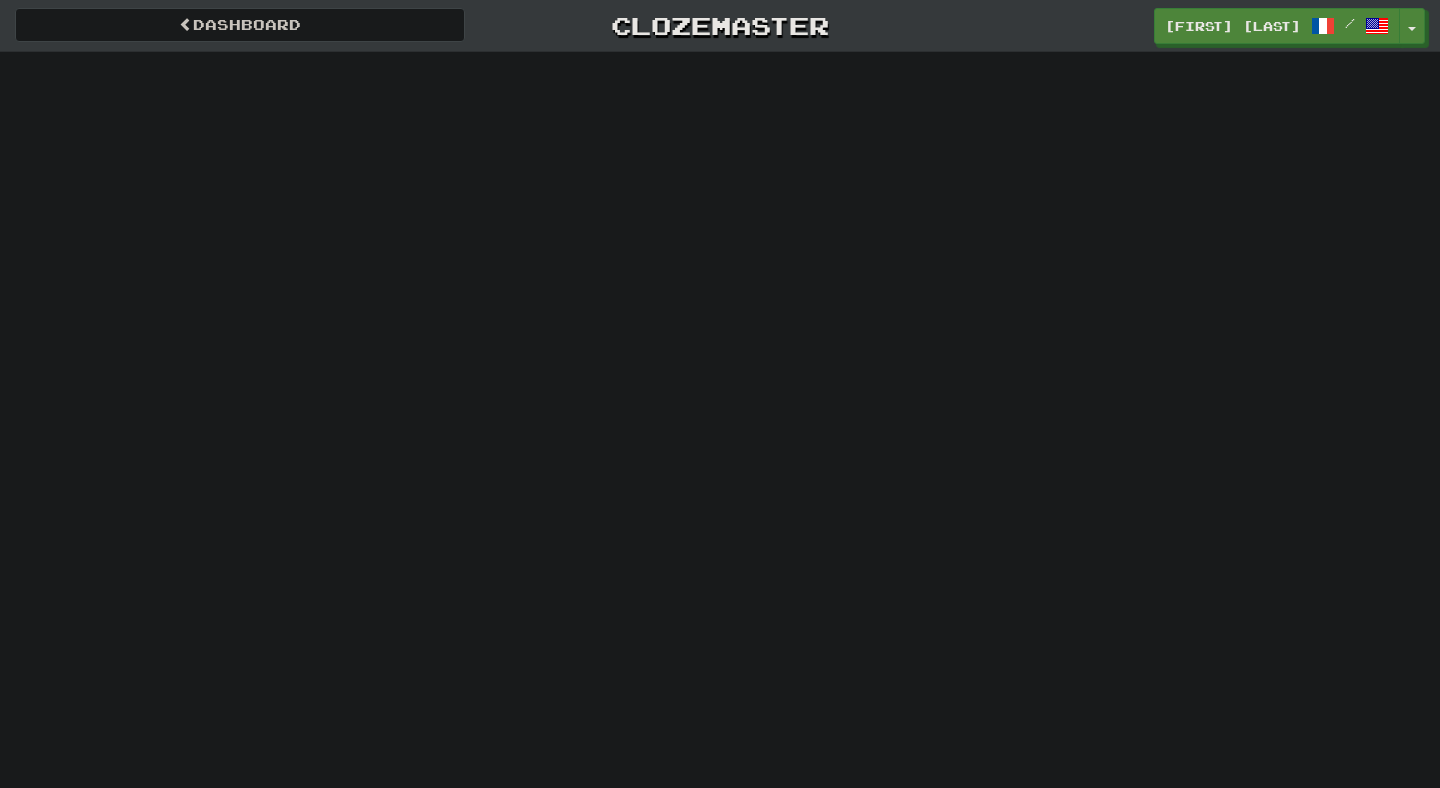 scroll, scrollTop: 0, scrollLeft: 0, axis: both 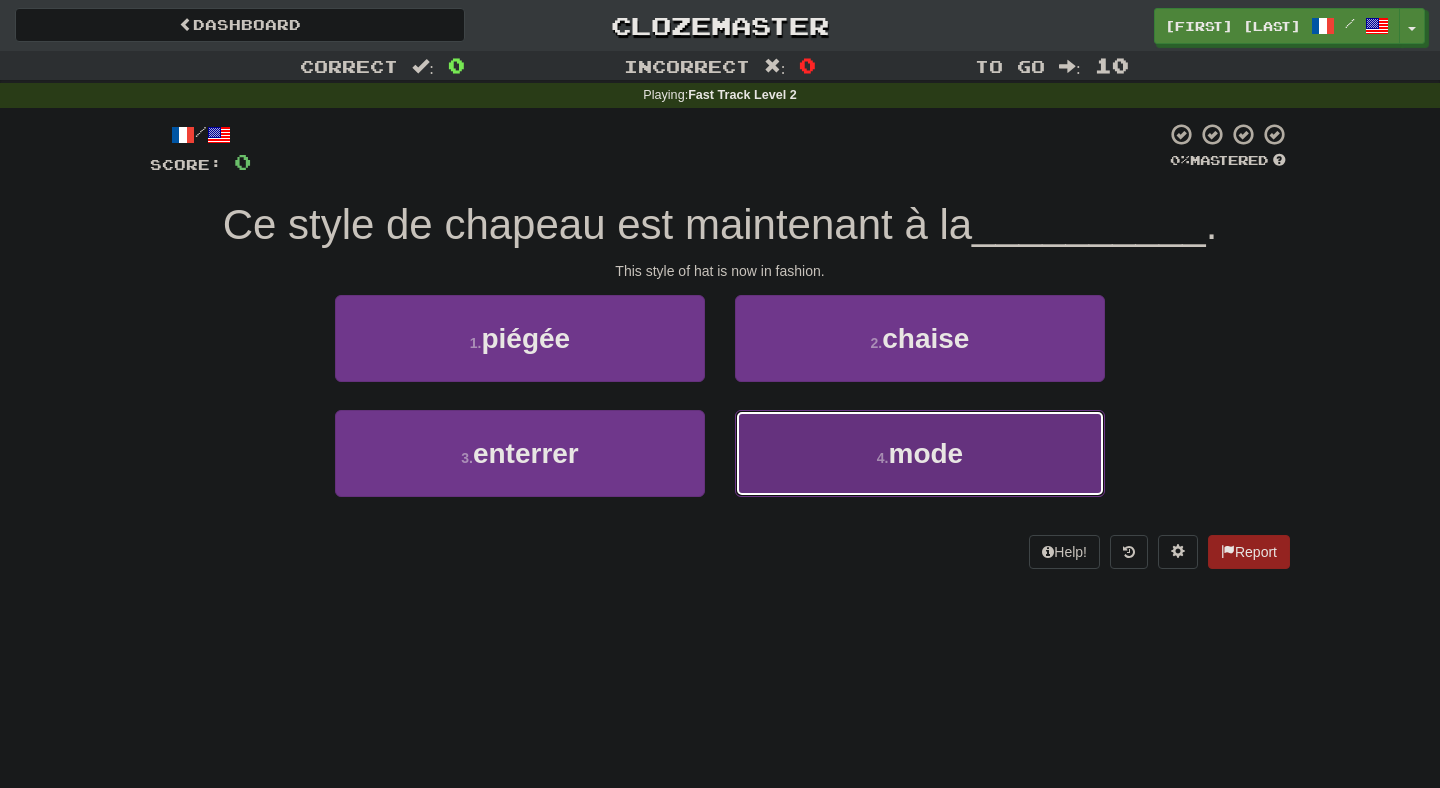 click on "4 .  mode" at bounding box center (920, 453) 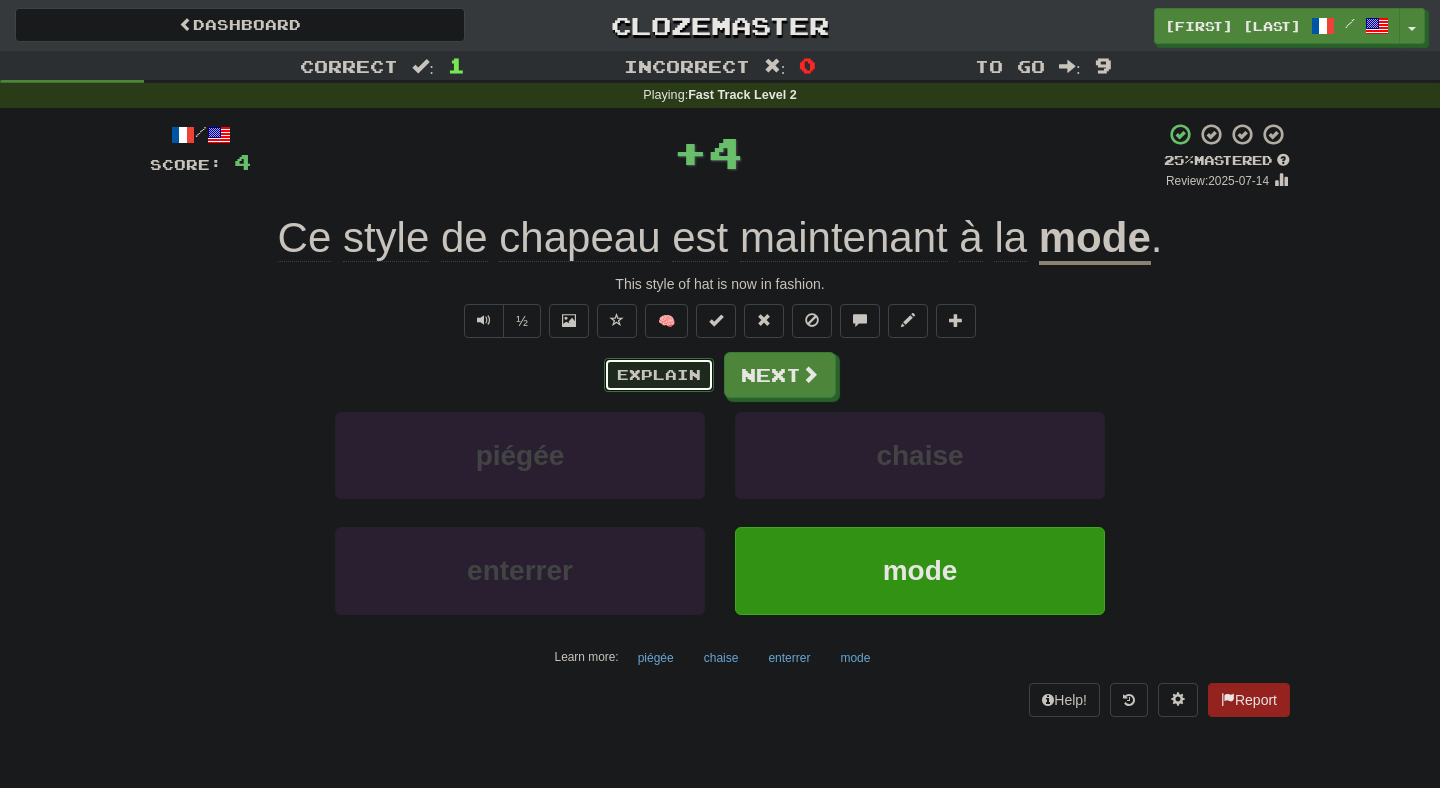 click on "Explain" at bounding box center (659, 375) 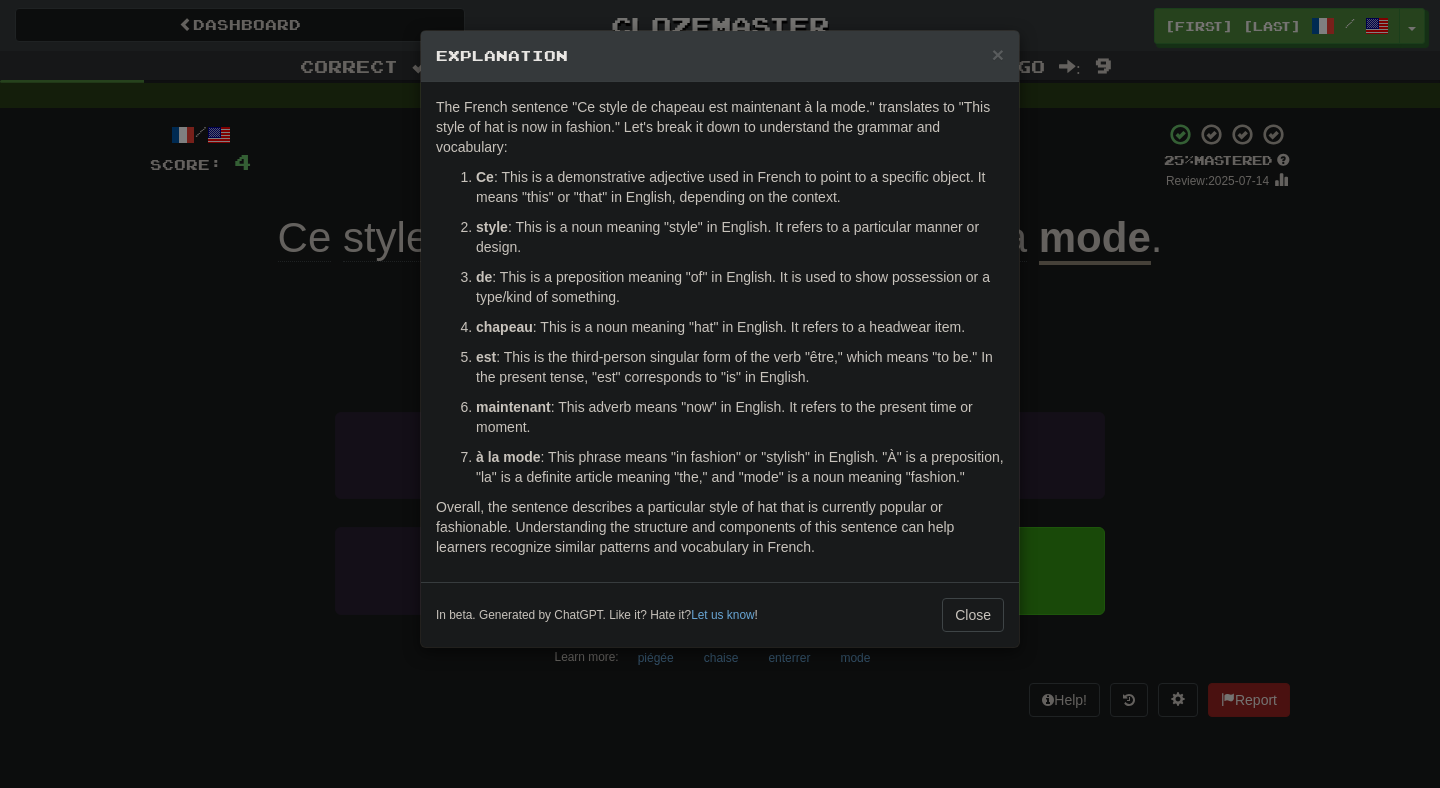 click on "× Explanation The French sentence "Ce style de chapeau est maintenant à la mode." translates to "This style of hat is now in fashion." Let's break it down to understand the grammar and vocabulary:
Ce : This is a demonstrative adjective used in French to point to a specific object. It means "this" or "that" in English, depending on the context.
style : This is a noun meaning "style" in English. It refers to a particular manner or design.
de : This is a preposition meaning "of" in English. It is used to show possession or a type/kind of something.
chapeau : This is a noun meaning "hat" in English. It refers to a headwear item.
est : This is the third-person singular form of the verb "être," which means "to be." In the present tense, "est" corresponds to "is" in English.
maintenant : This adverb means "now" in English. It refers to the present time or moment.
à la mode
In beta. Generated by ChatGPT. Like it? Hate it?  Let us know ! Close" at bounding box center (720, 394) 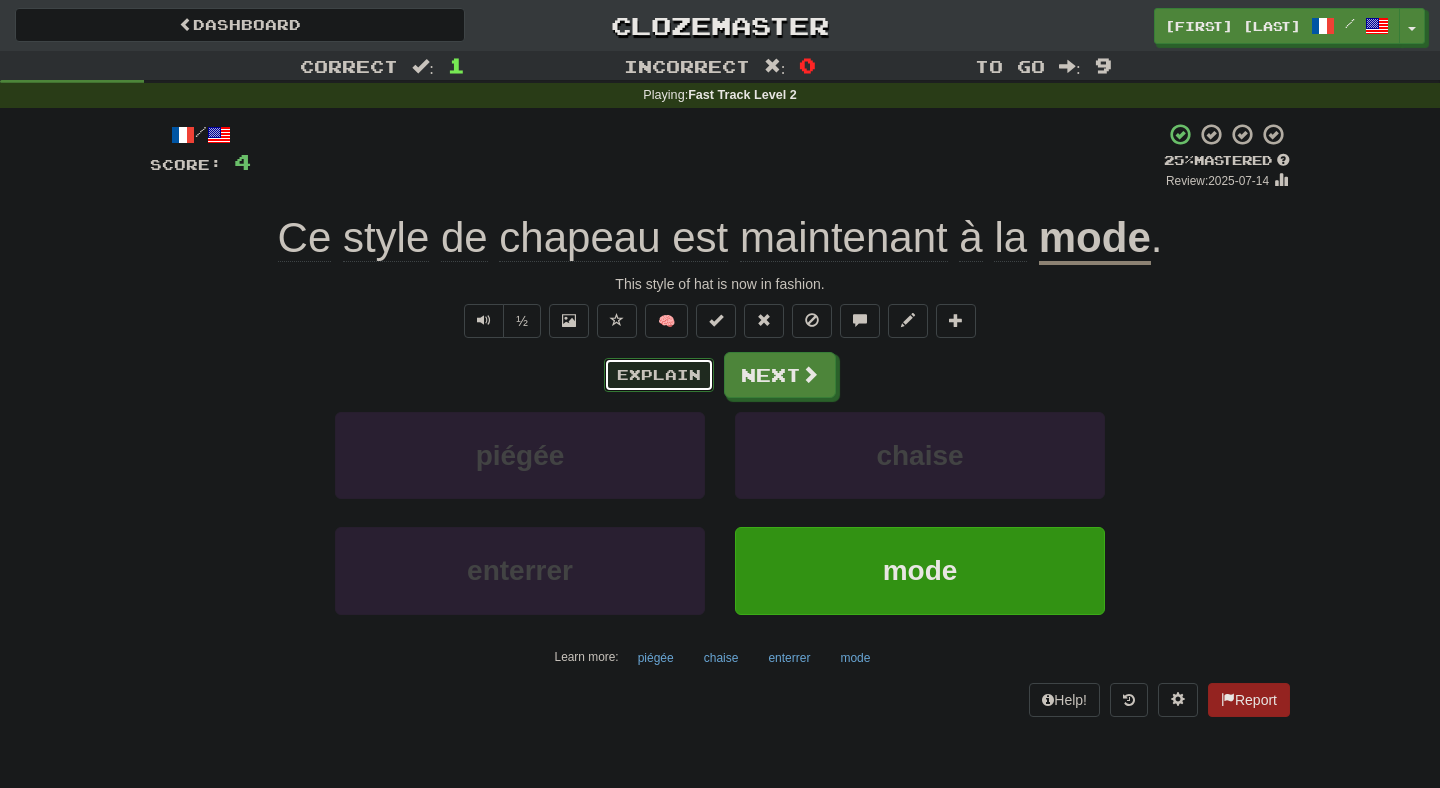 click on "Explain" at bounding box center (659, 375) 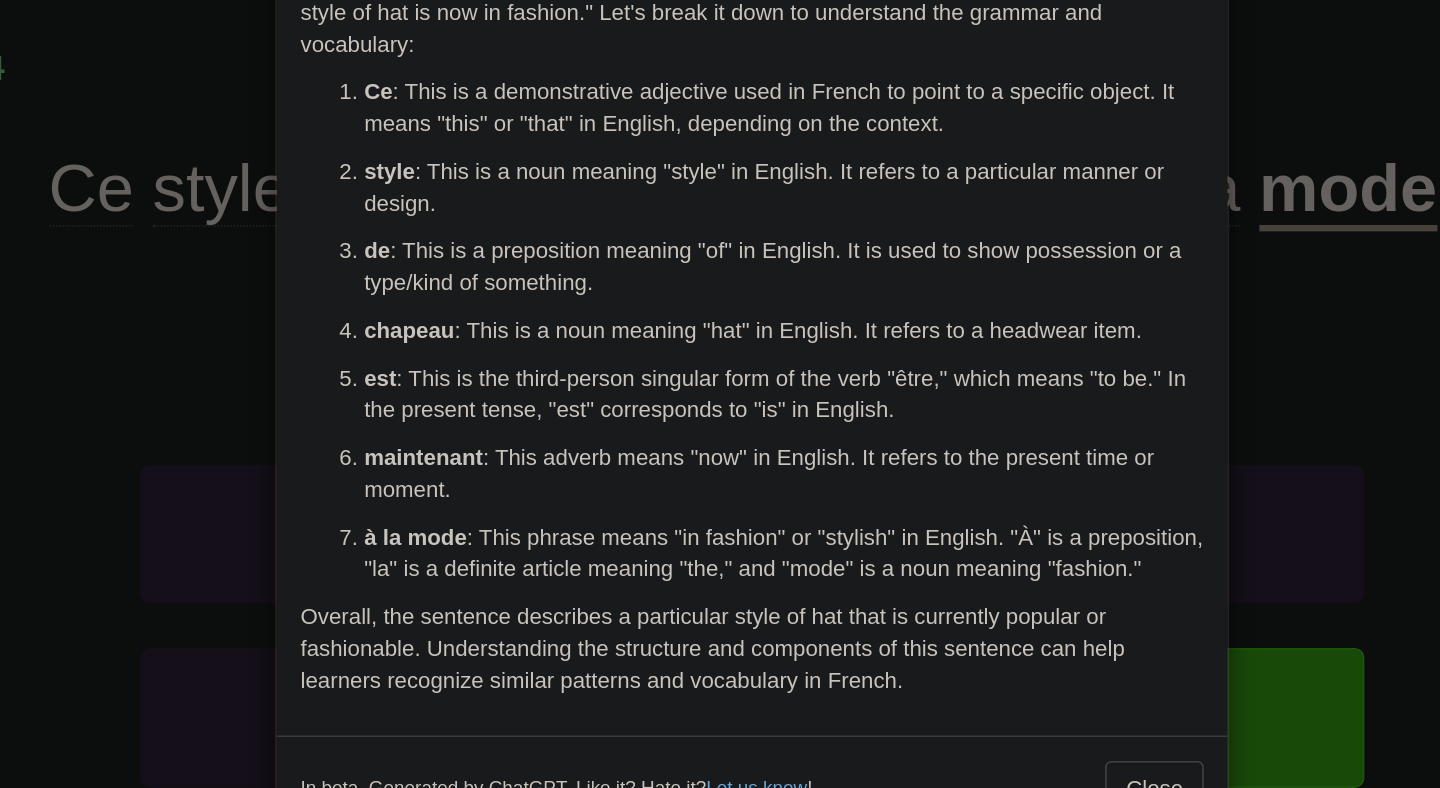 click on "× Explanation The French sentence "Ce style de chapeau est maintenant à la mode." translates to "This style of hat is now in fashion." Let's break it down to understand the grammar and vocabulary:
Ce : This is a demonstrative adjective used in French to point to a specific object. It means "this" or "that" in English, depending on the context.
style : This is a noun meaning "style" in English. It refers to a particular manner or design.
de : This is a preposition meaning "of" in English. It is used to show possession or a type/kind of something.
chapeau : This is a noun meaning "hat" in English. It refers to a headwear item.
est : This is the third-person singular form of the verb "être," which means "to be." In the present tense, "est" corresponds to "is" in English.
maintenant : This adverb means "now" in English. It refers to the present time or moment.
à la mode
In beta. Generated by ChatGPT. Like it? Hate it?  Let us know ! Close" at bounding box center (720, 394) 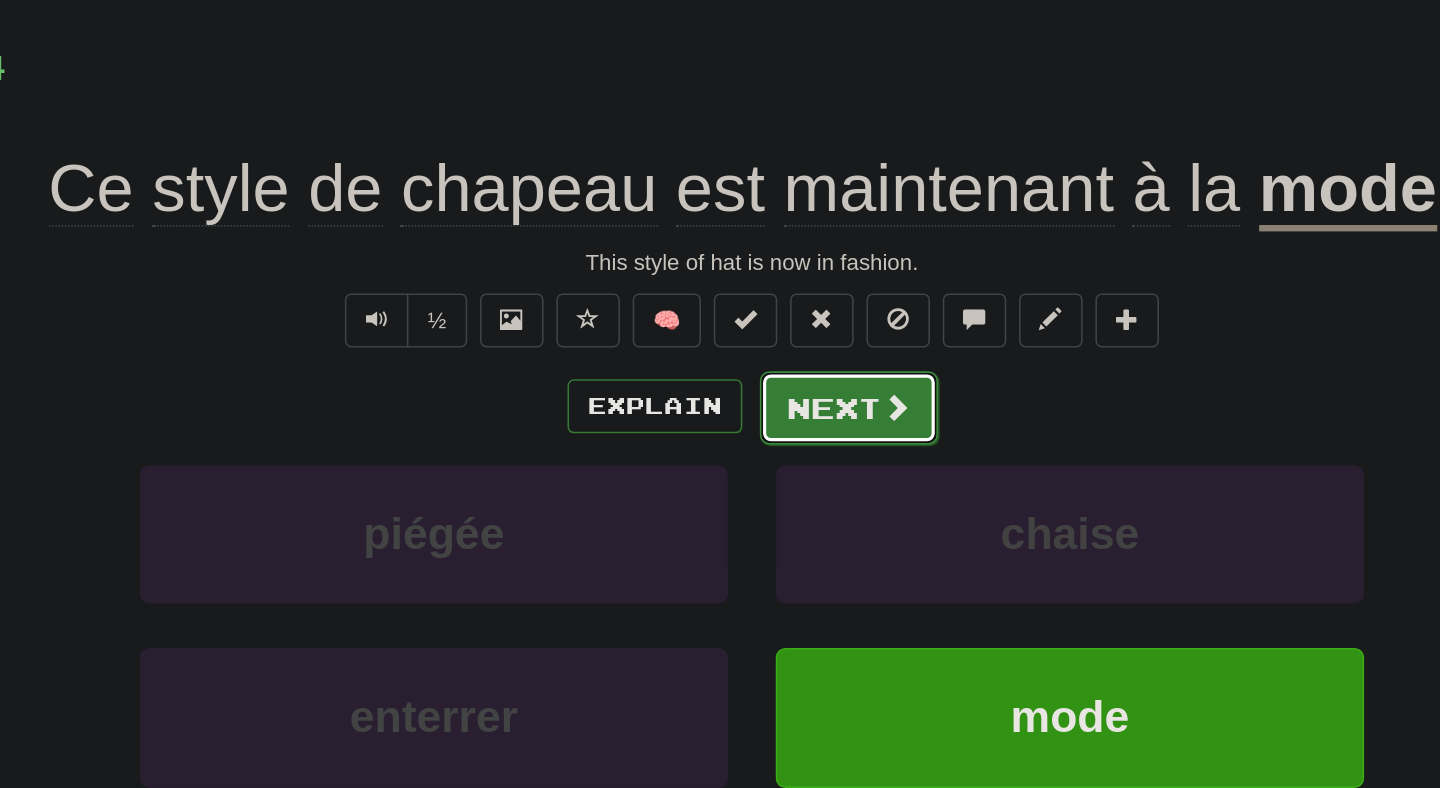 click at bounding box center (811, 375) 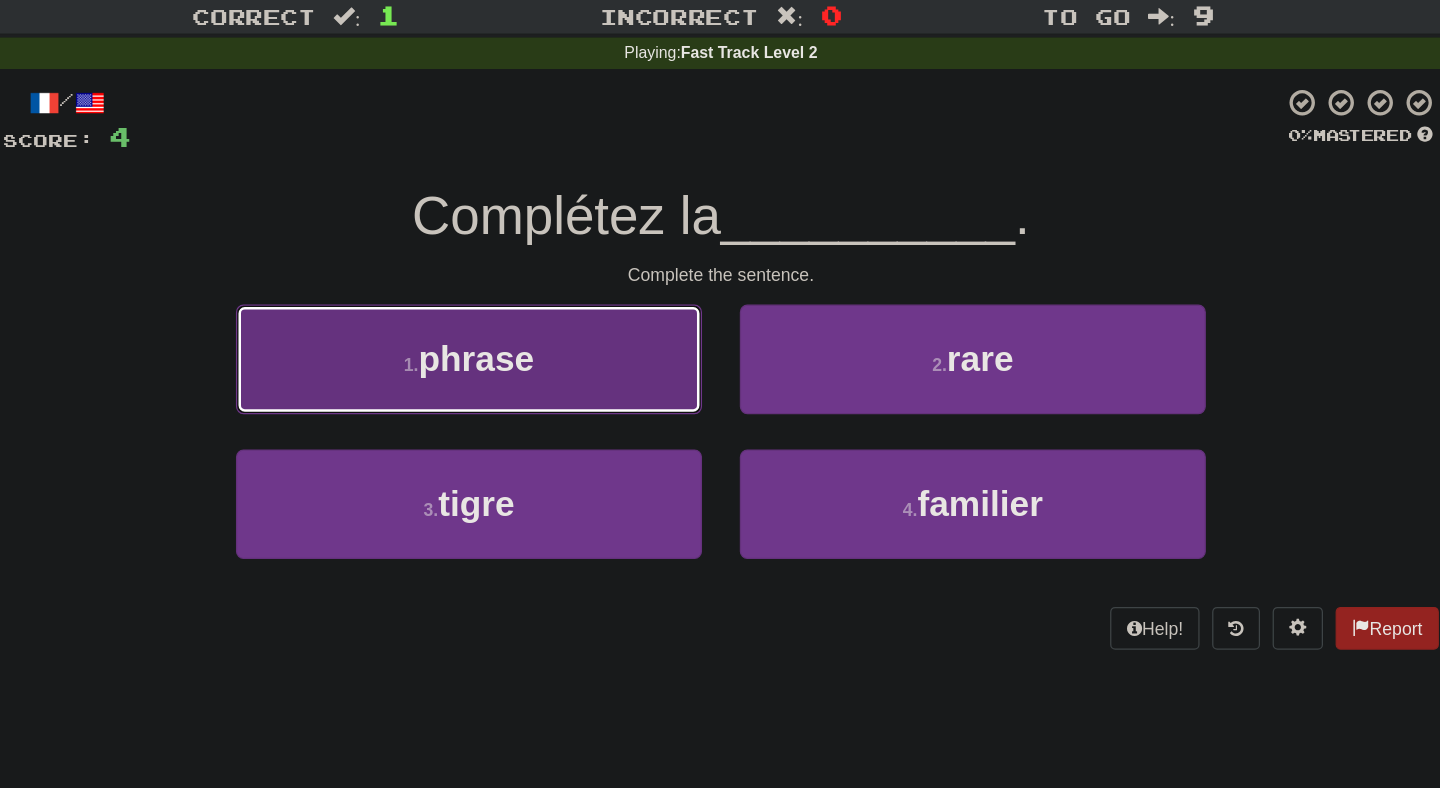 click on "1 .  phrase" at bounding box center (520, 338) 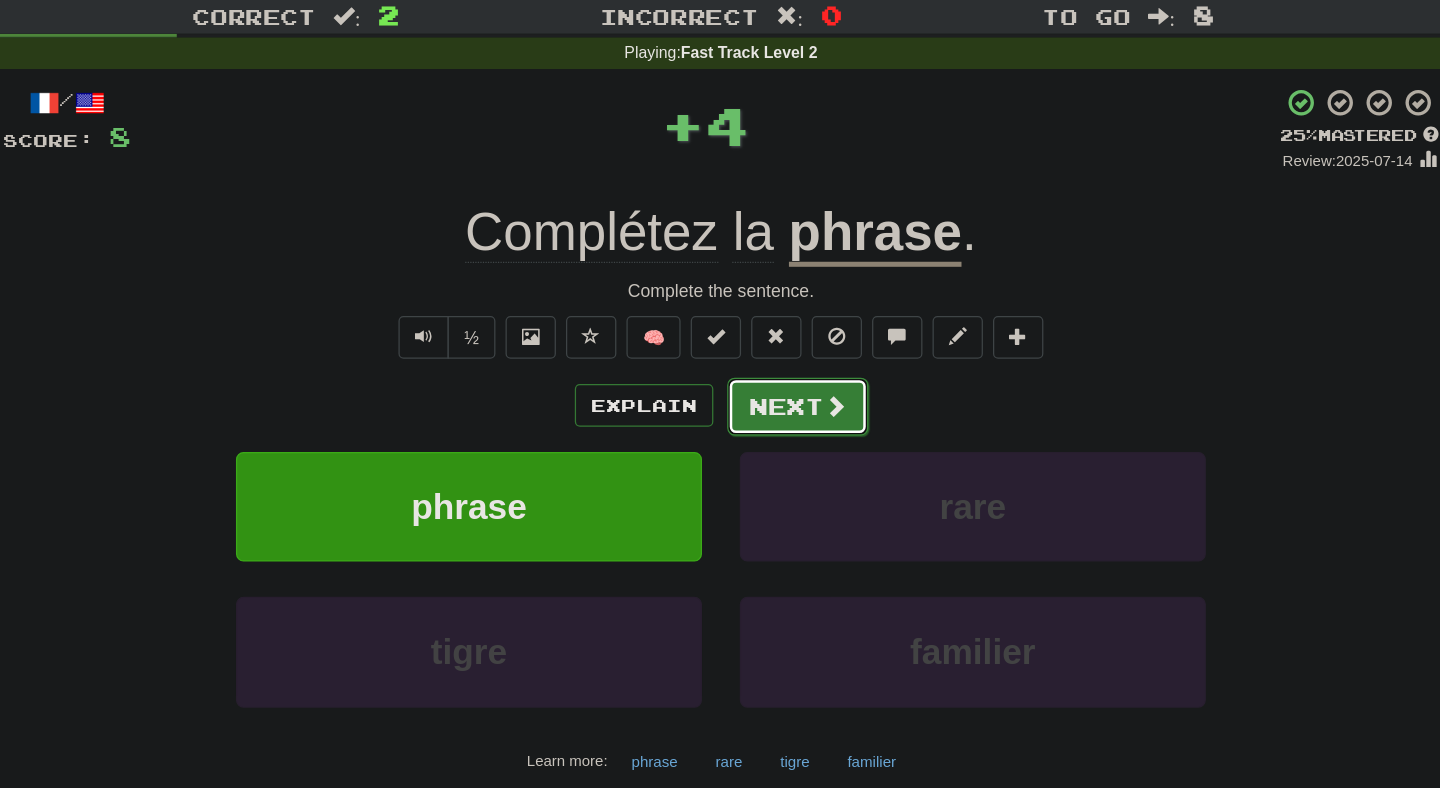 click on "Next" at bounding box center (781, 376) 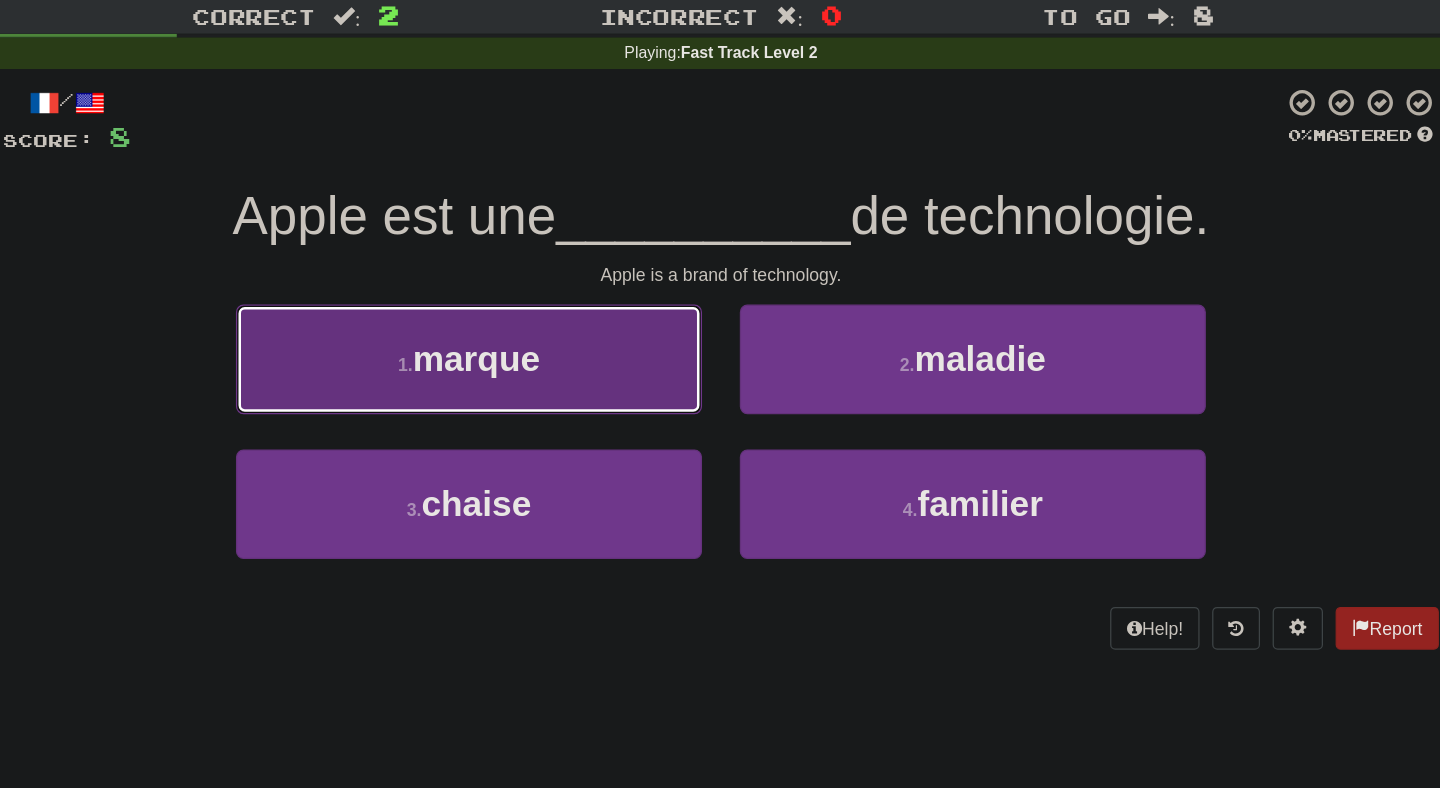 click on "1 .  marque" at bounding box center (520, 338) 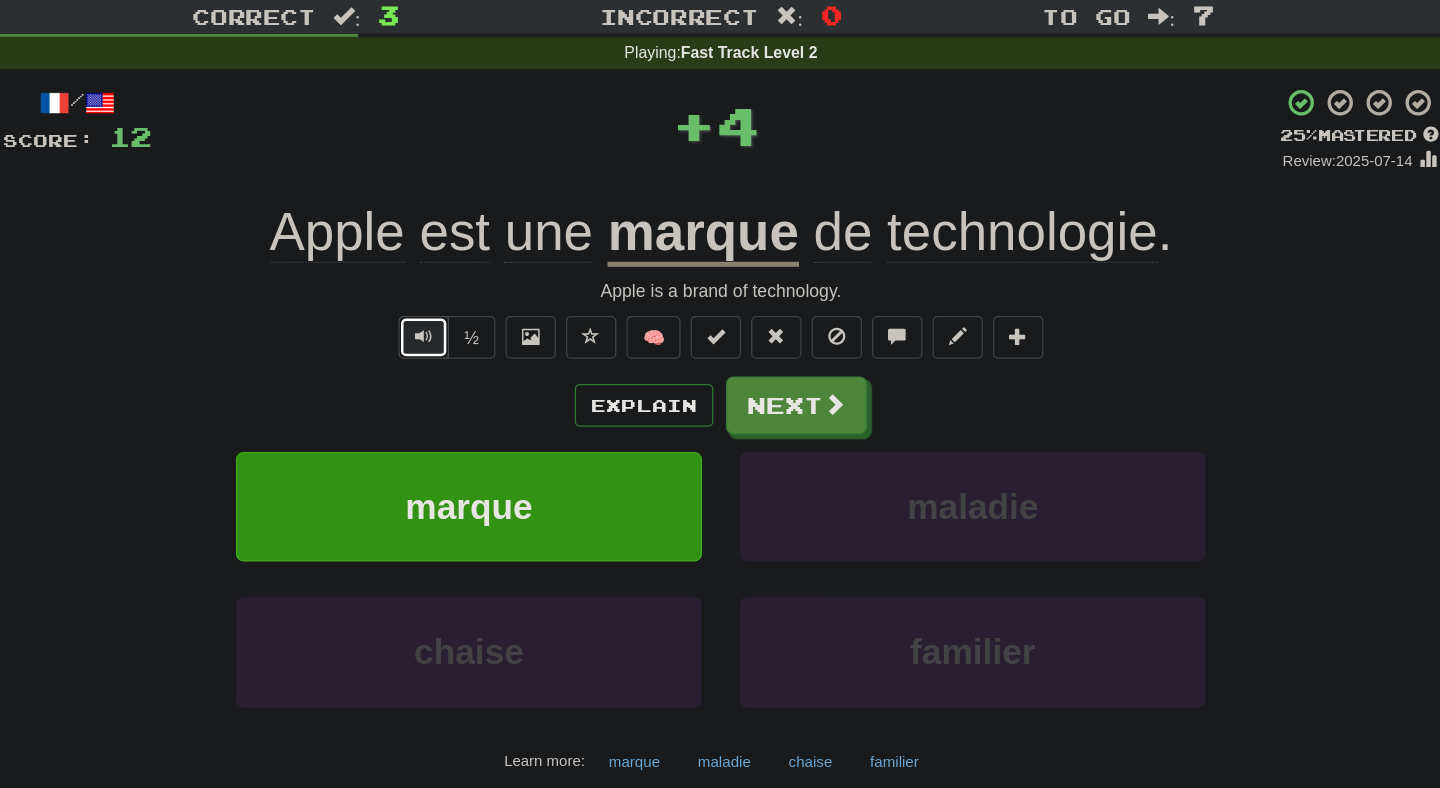 click at bounding box center [484, 321] 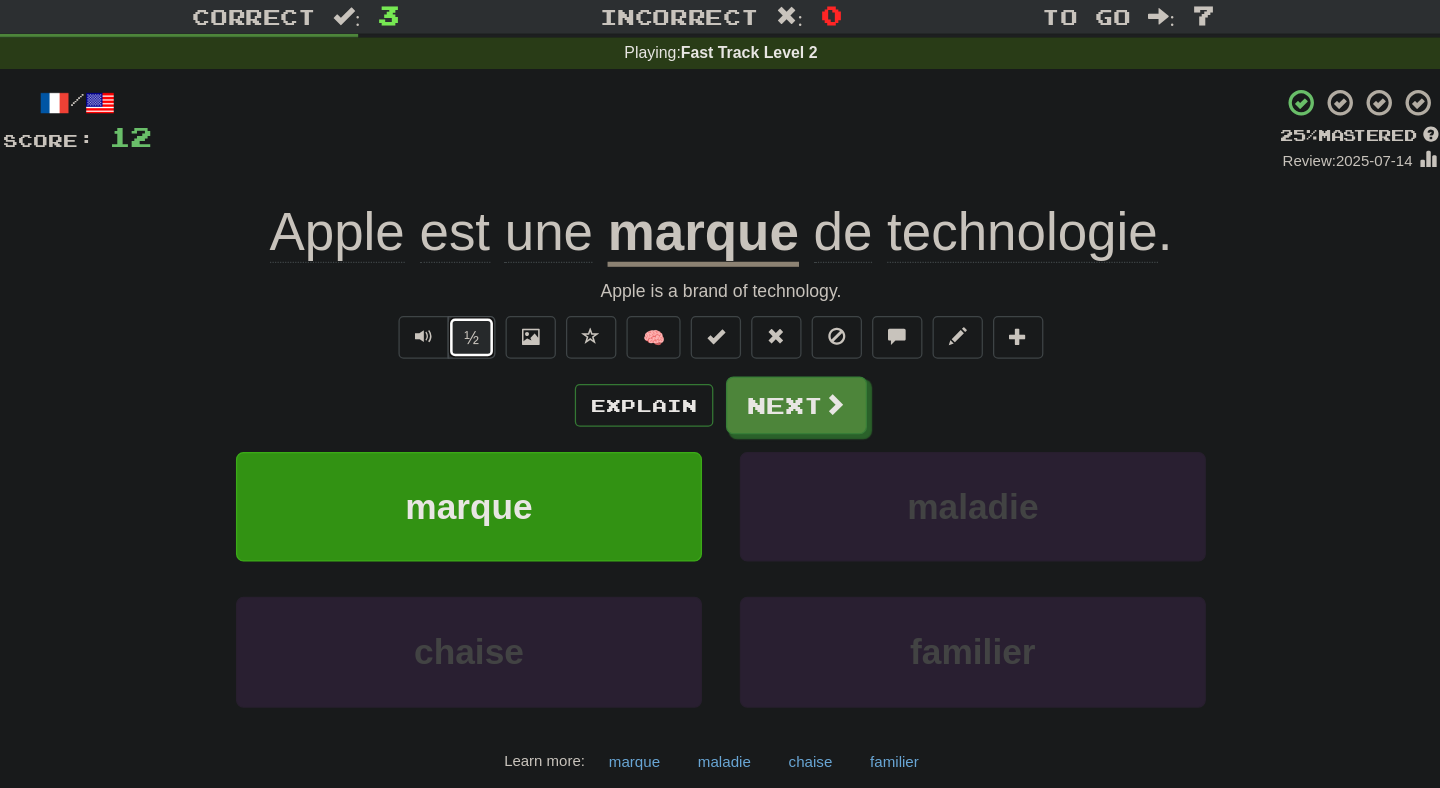 click on "½" at bounding box center [522, 321] 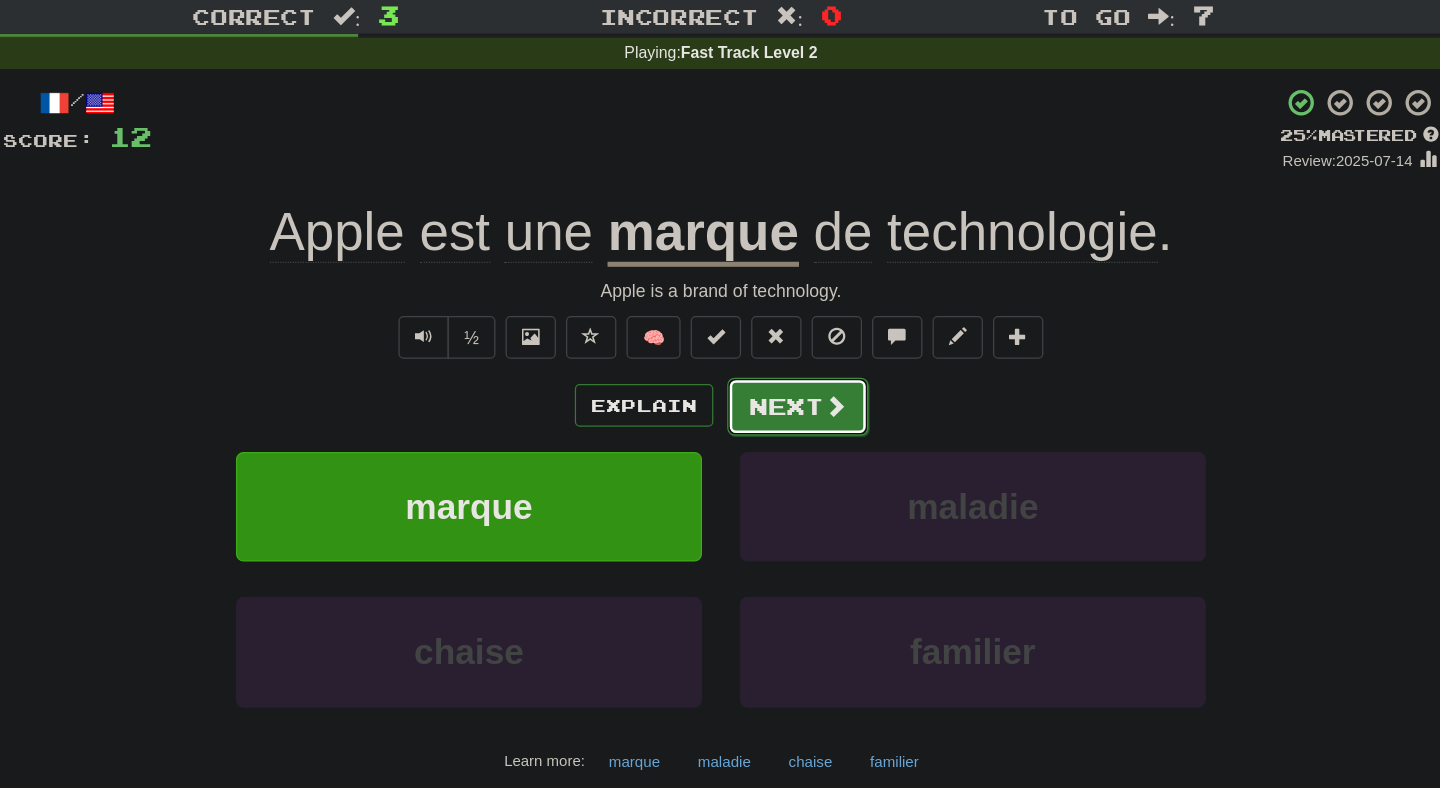 click on "Next" at bounding box center [781, 376] 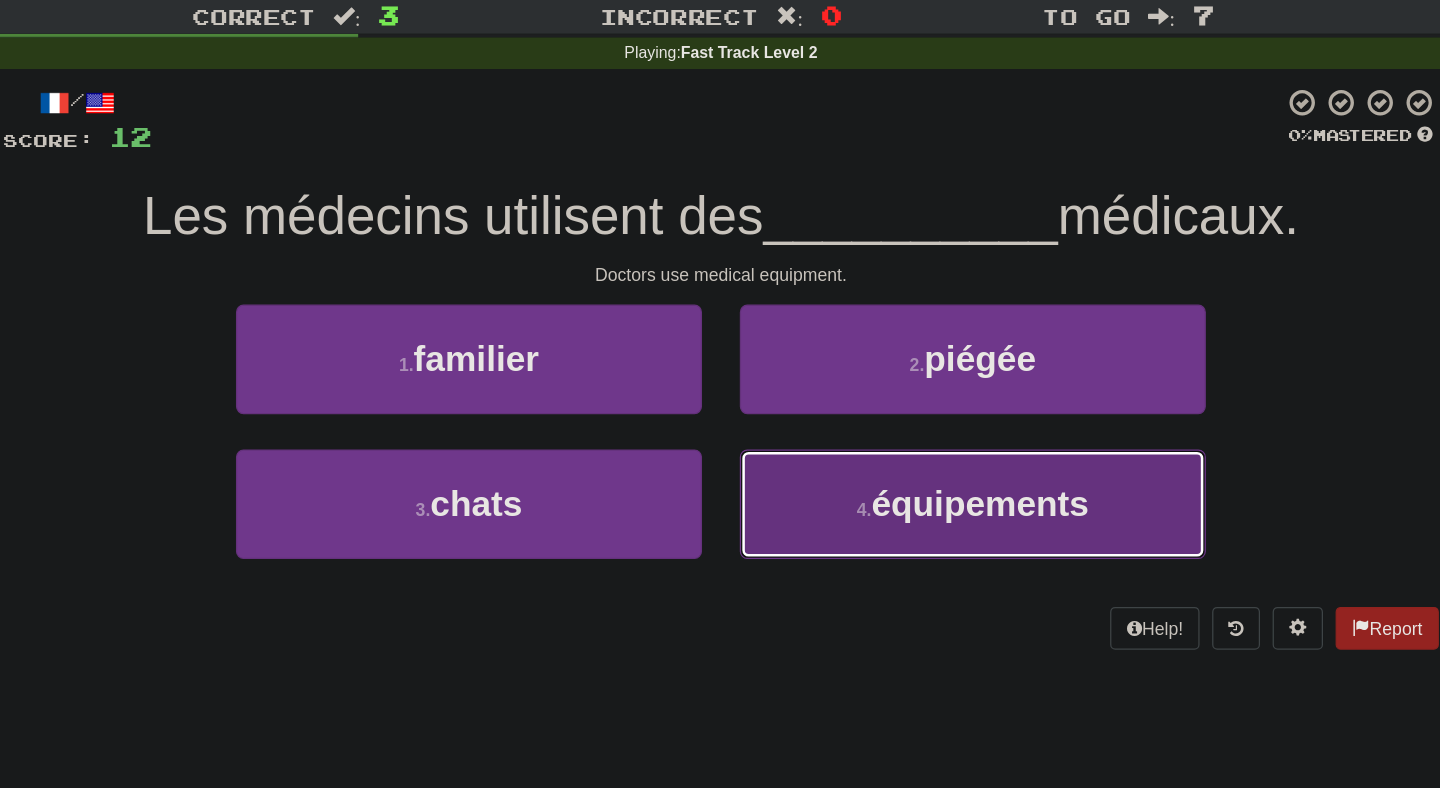 click on "4 .  équipements" at bounding box center (920, 453) 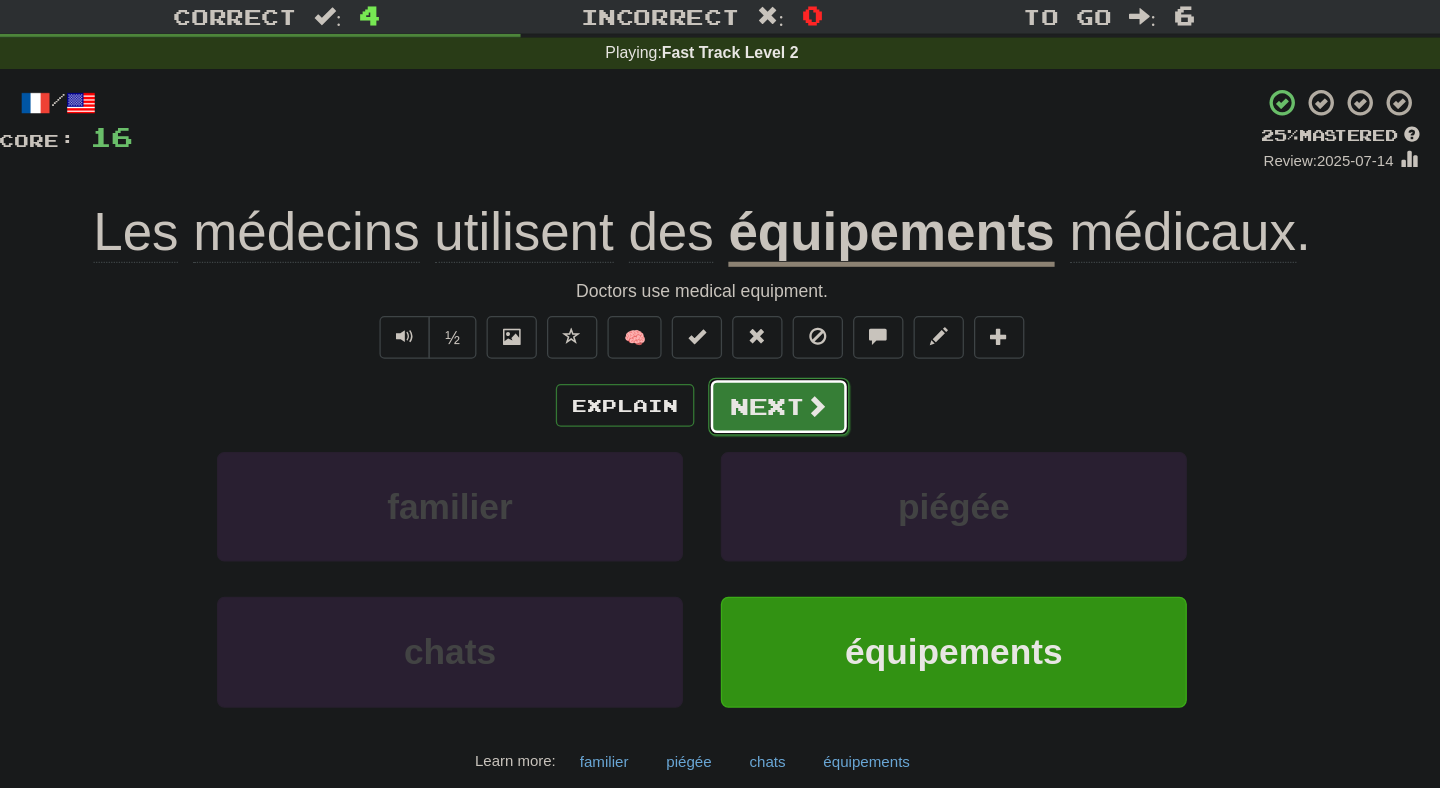 click on "Next" at bounding box center [781, 376] 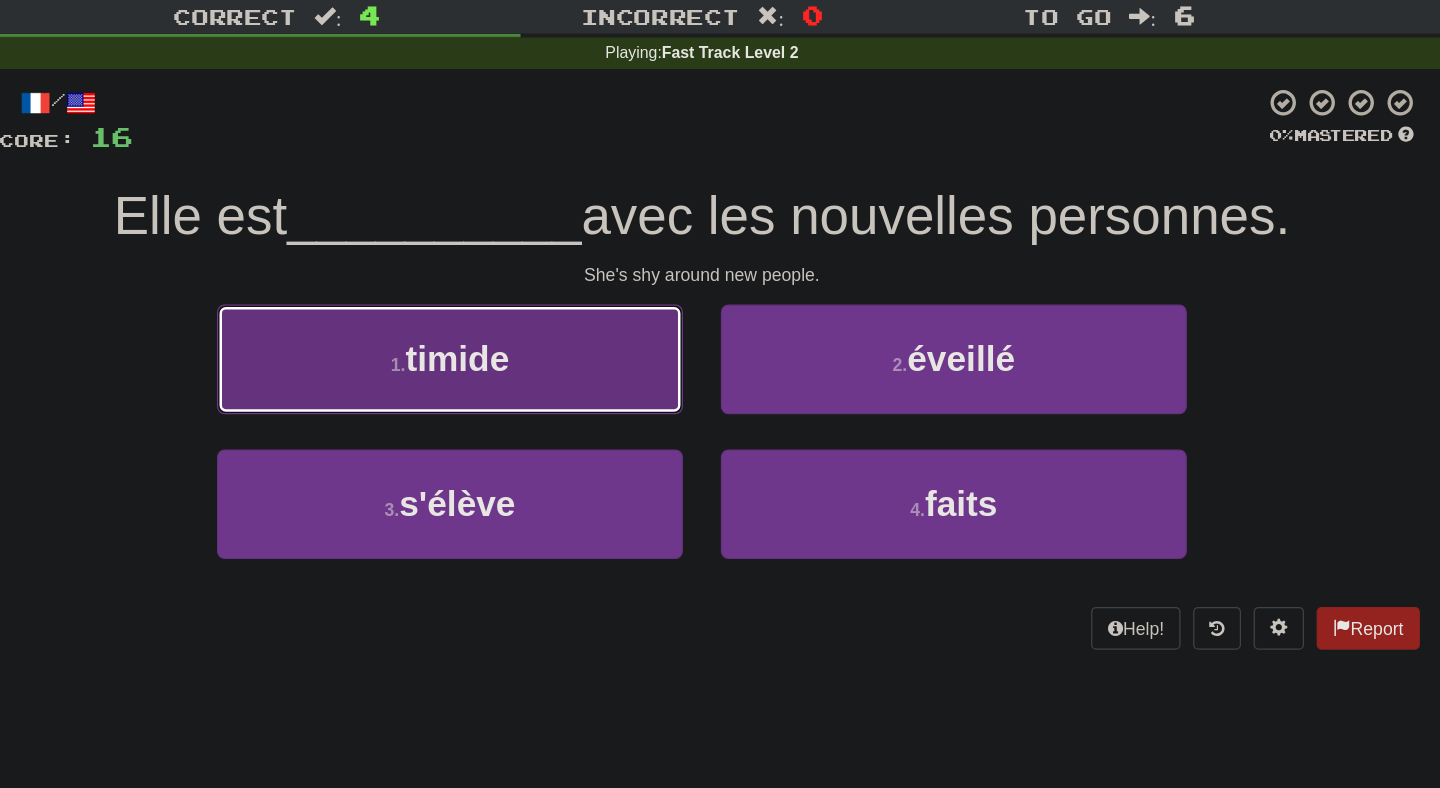 click on "1 .  timide" at bounding box center (520, 338) 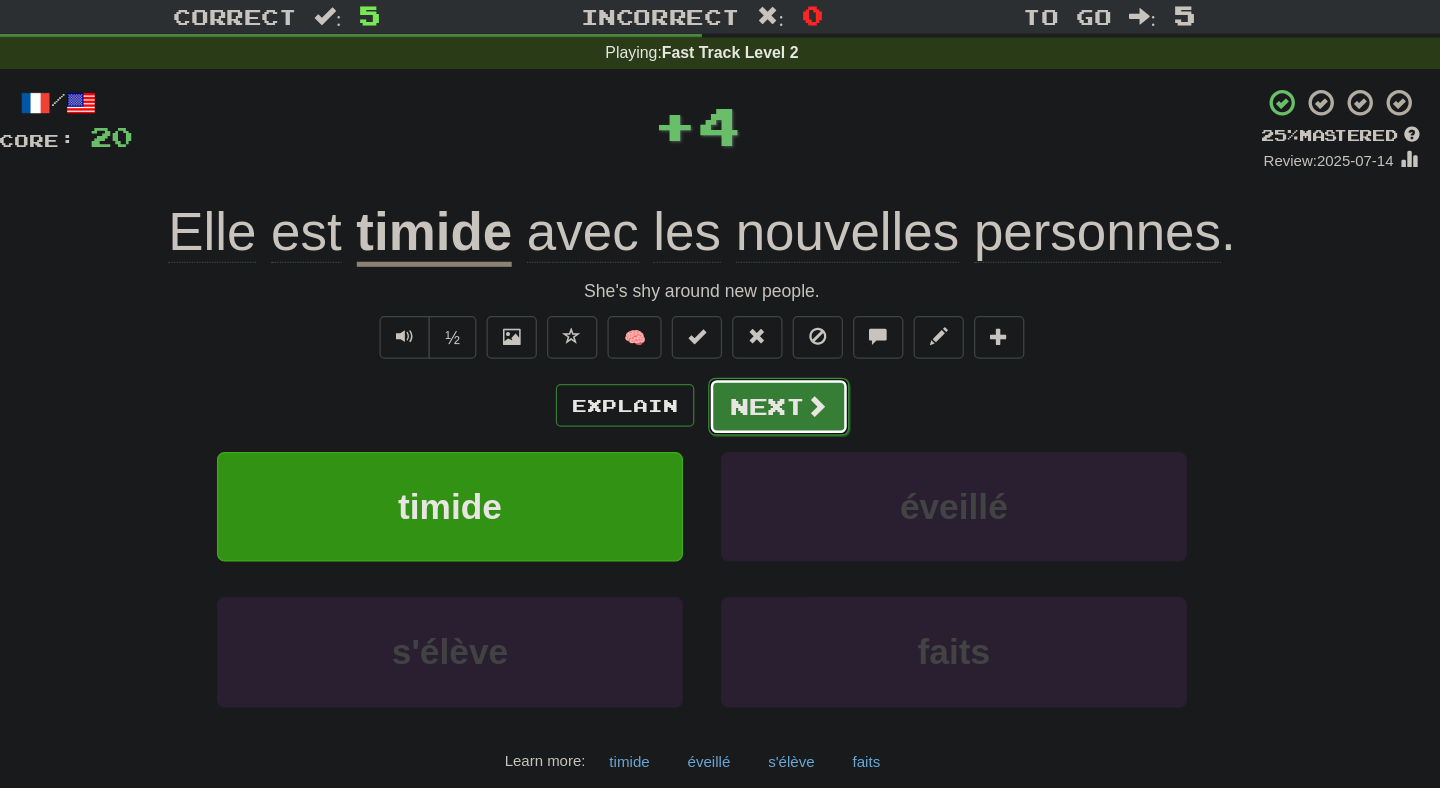 click on "Next" at bounding box center (781, 376) 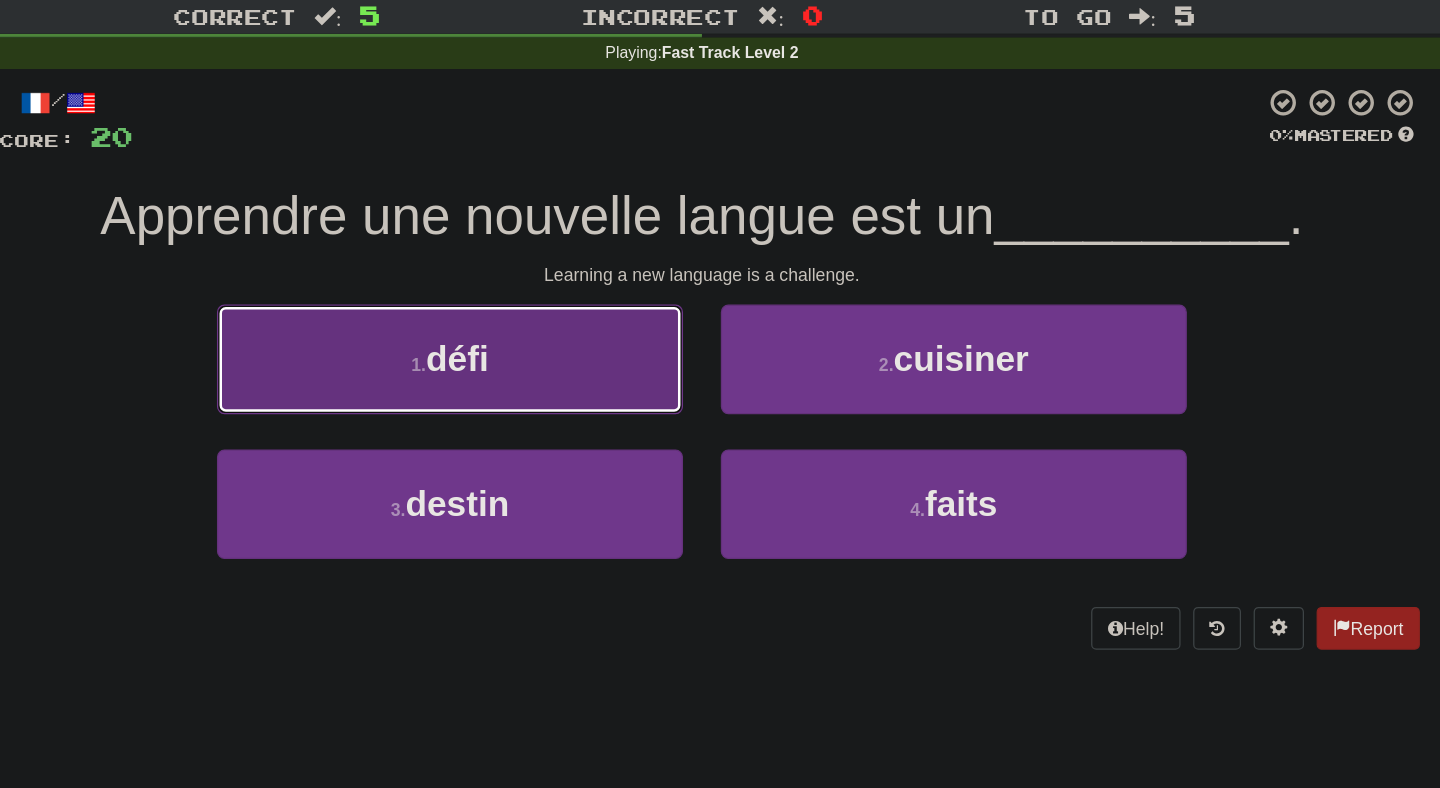 click on "1 .  défi" at bounding box center [520, 338] 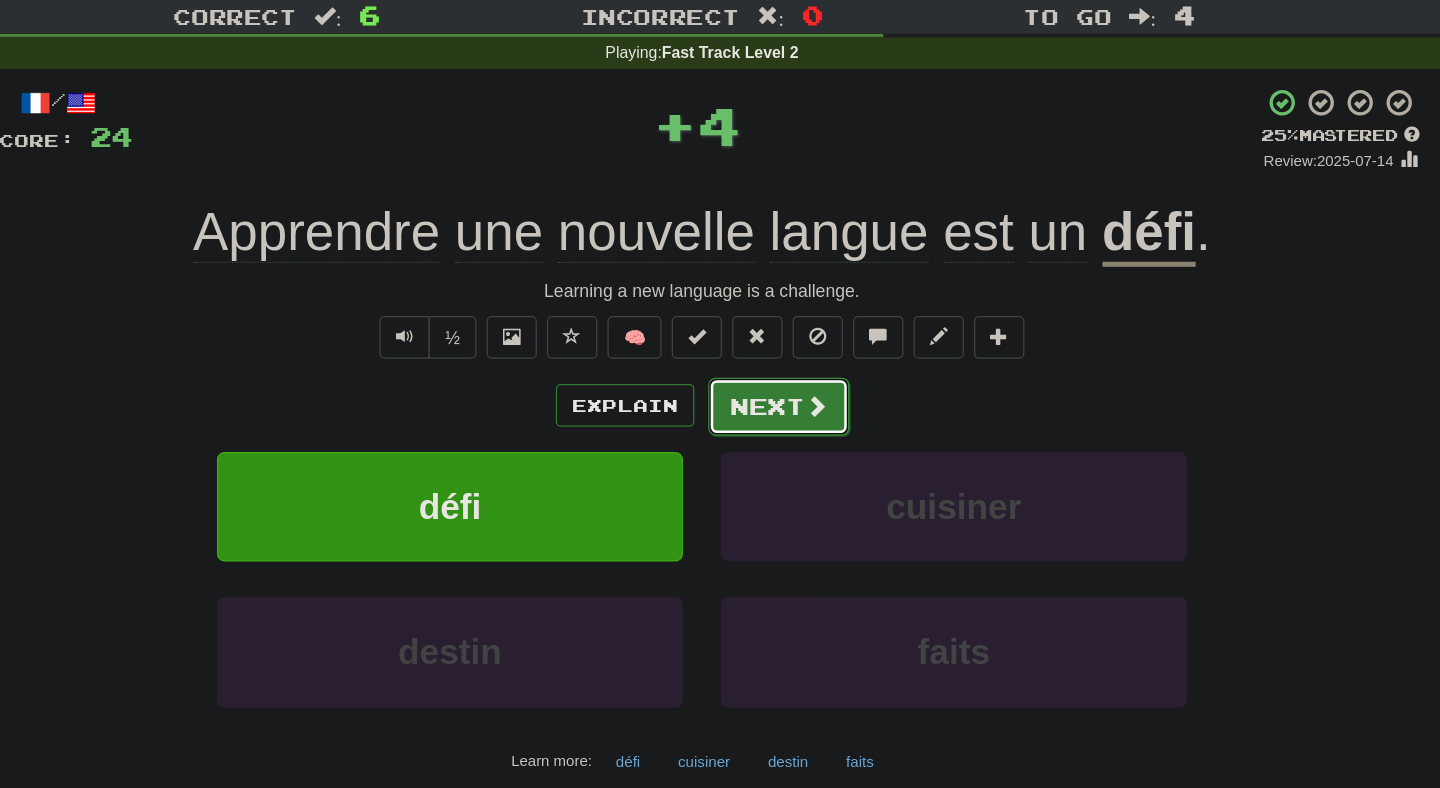 click on "Next" at bounding box center (781, 376) 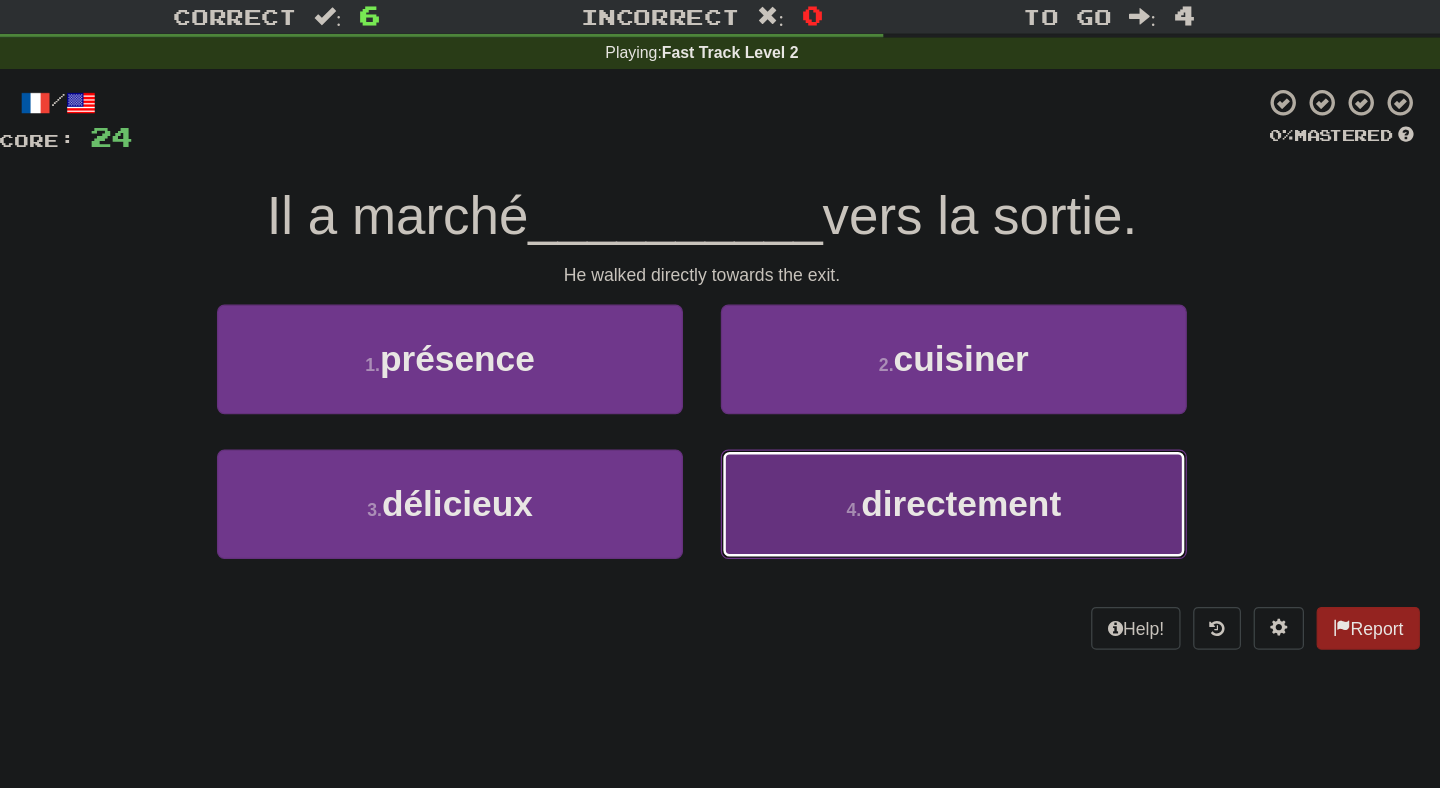 click on "4 .  directement" at bounding box center [920, 453] 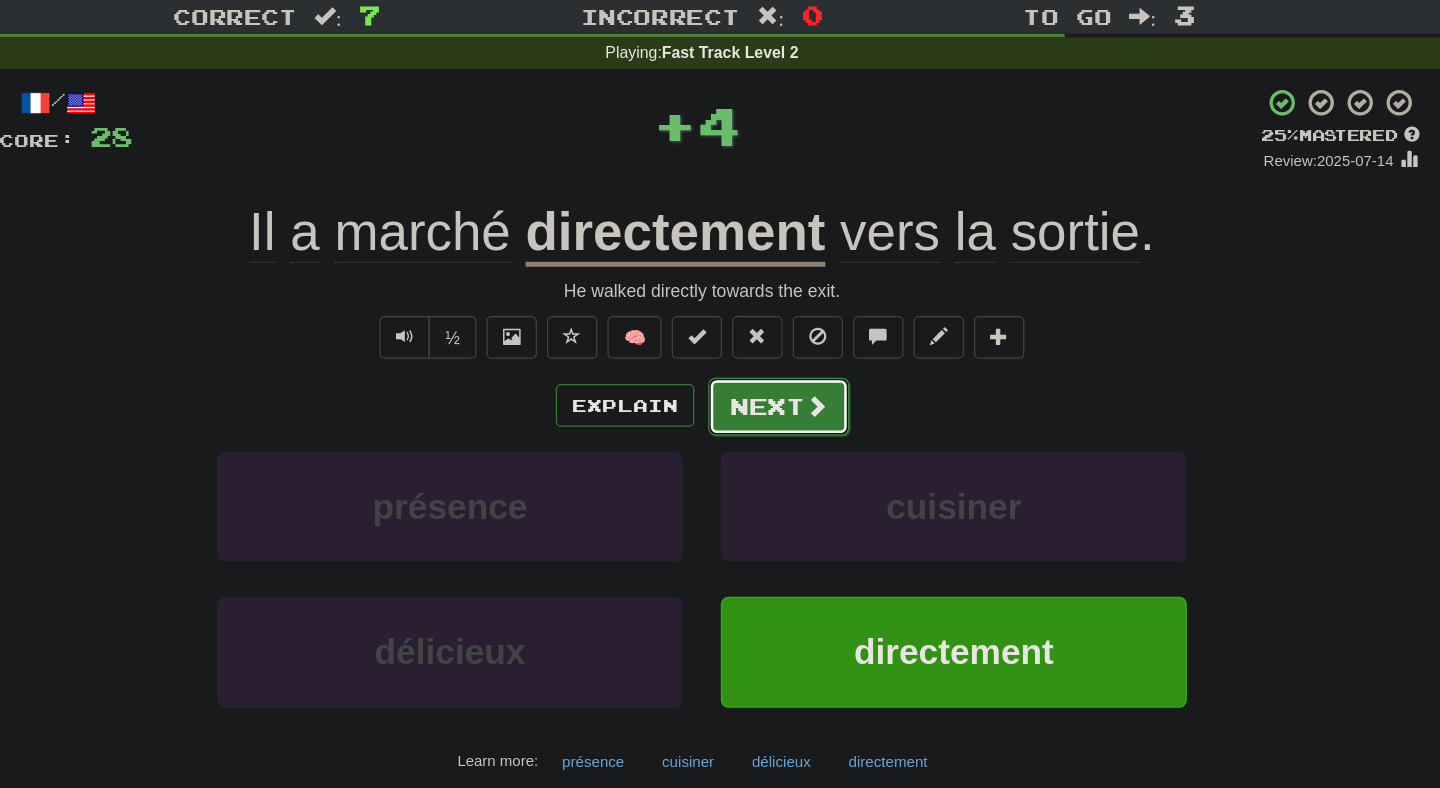 click on "Next" at bounding box center (781, 376) 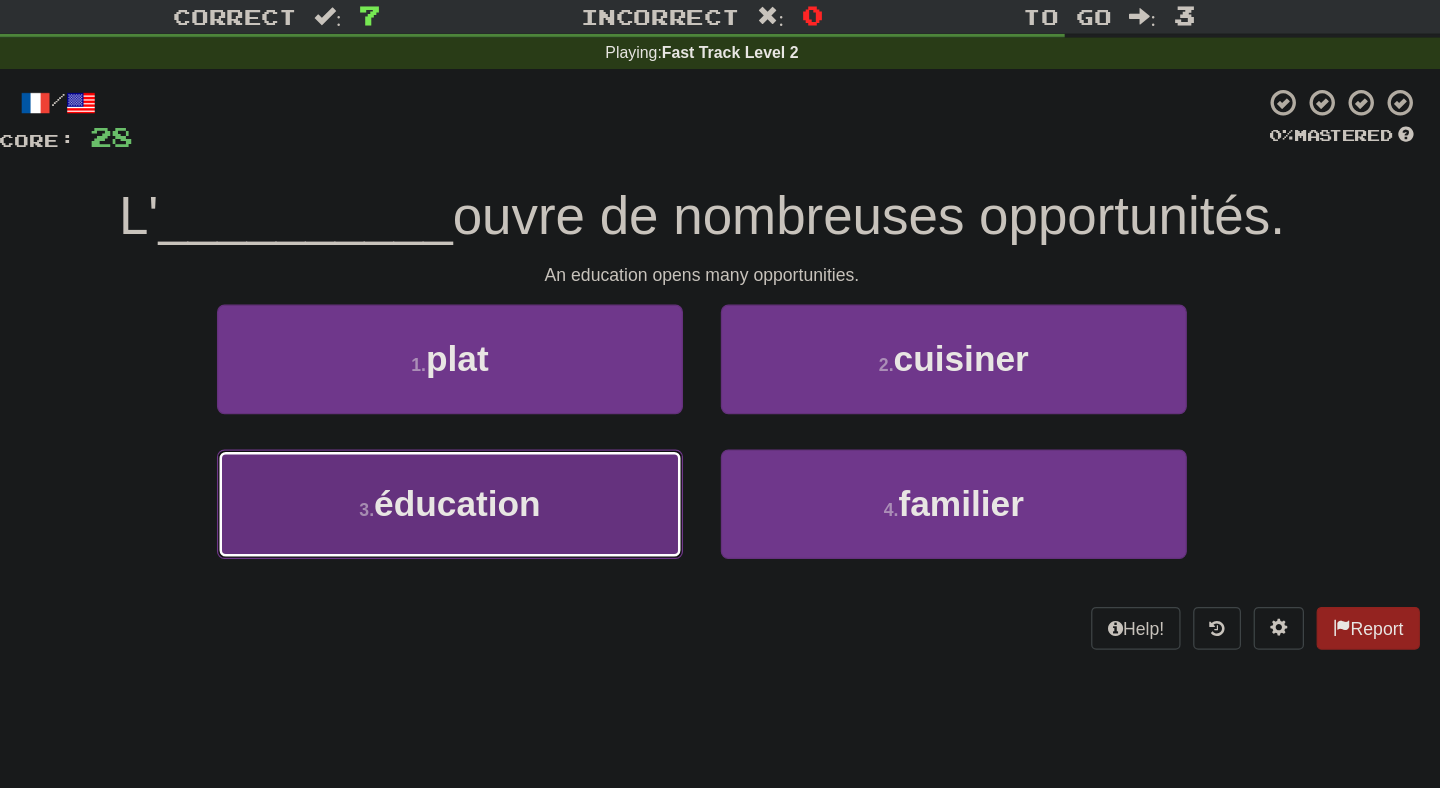 click on "3 .  éducation" at bounding box center [520, 453] 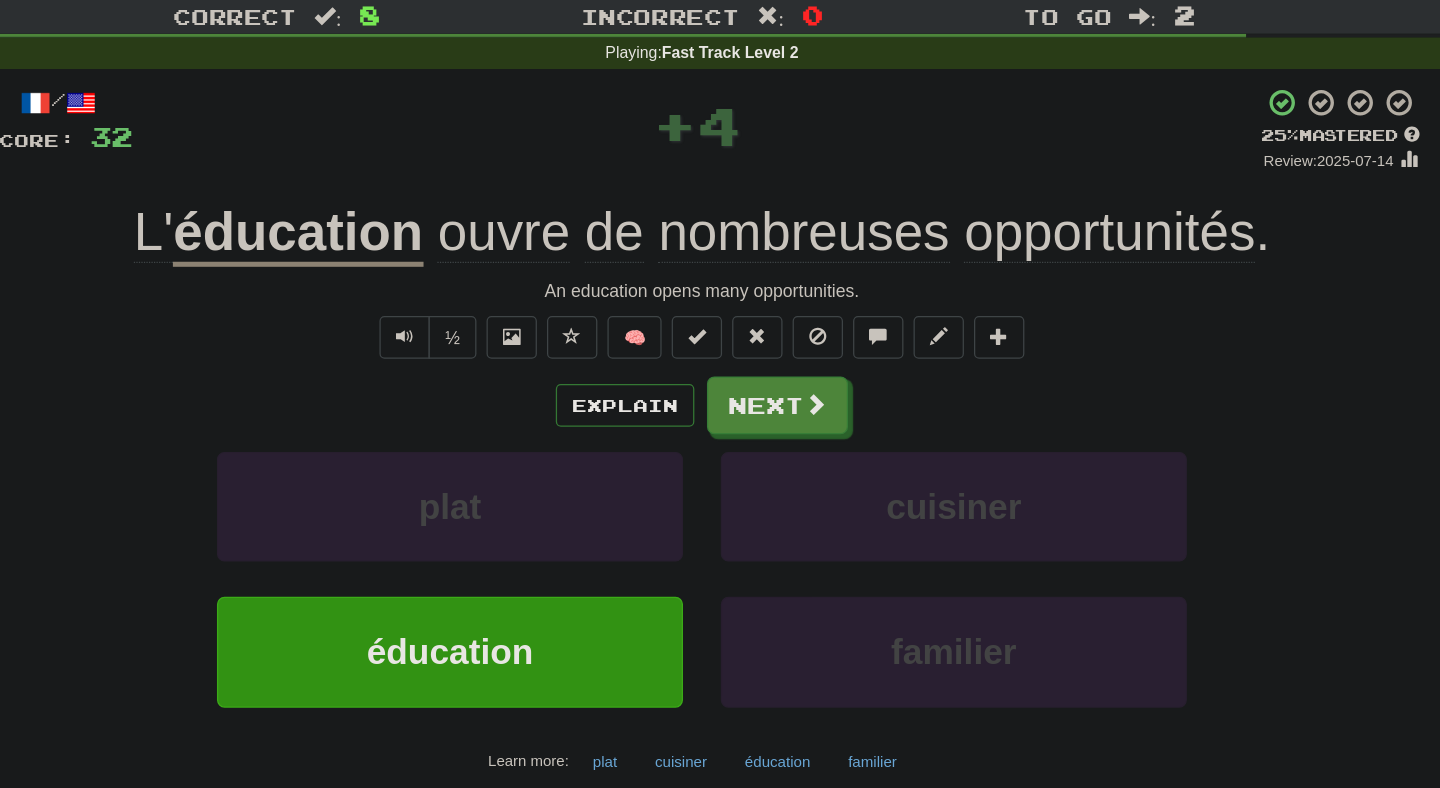click on "/  Score:   32 + 4 25 %  Mastered Review:  2025-07-14 L' éducation   ouvre   de   nombreuses   opportunités . An education opens many opportunities. ½ 🧠 Explain Next plat cuisiner éducation familier Learn more: plat cuisiner éducation familier  Help!  Report" at bounding box center (720, 419) 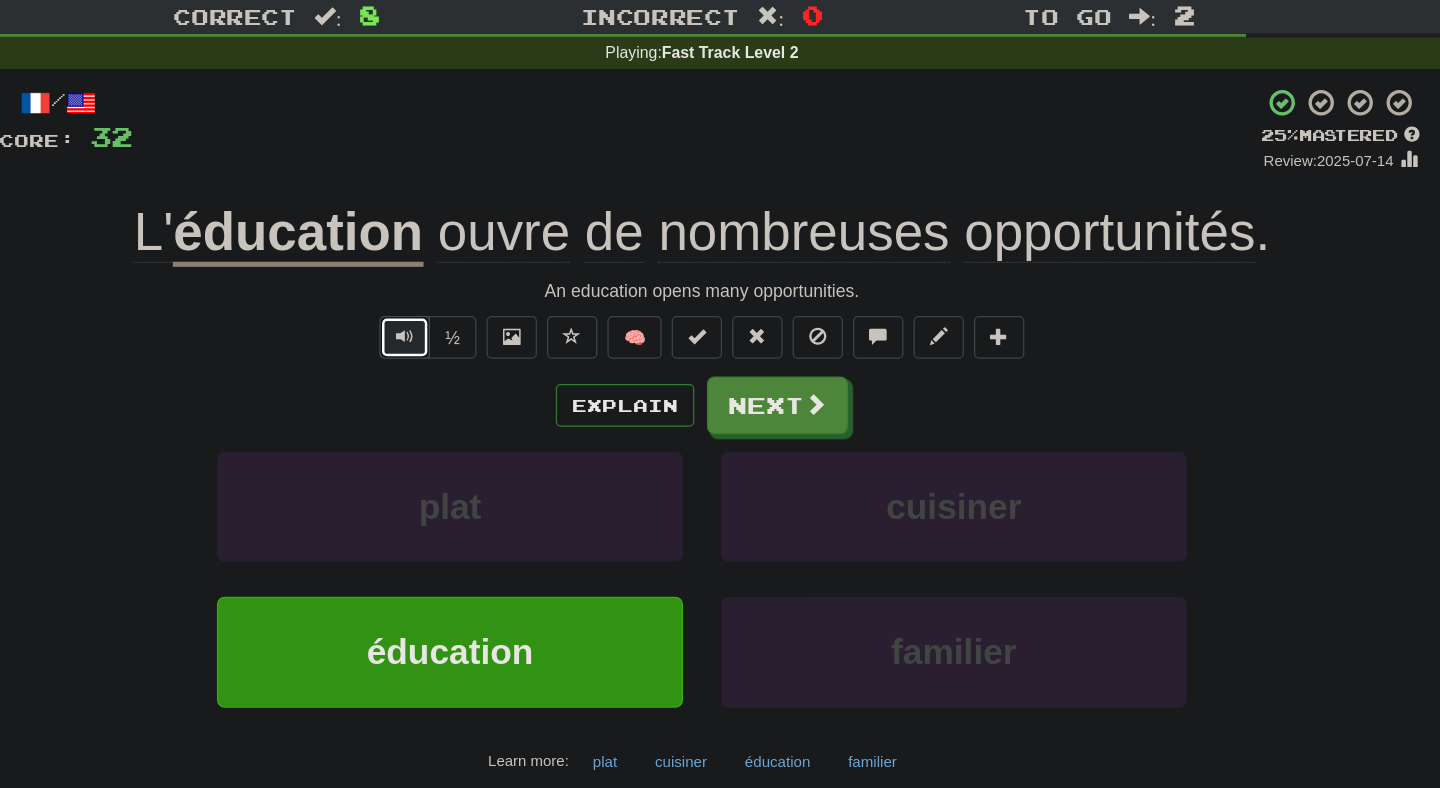 click at bounding box center [484, 320] 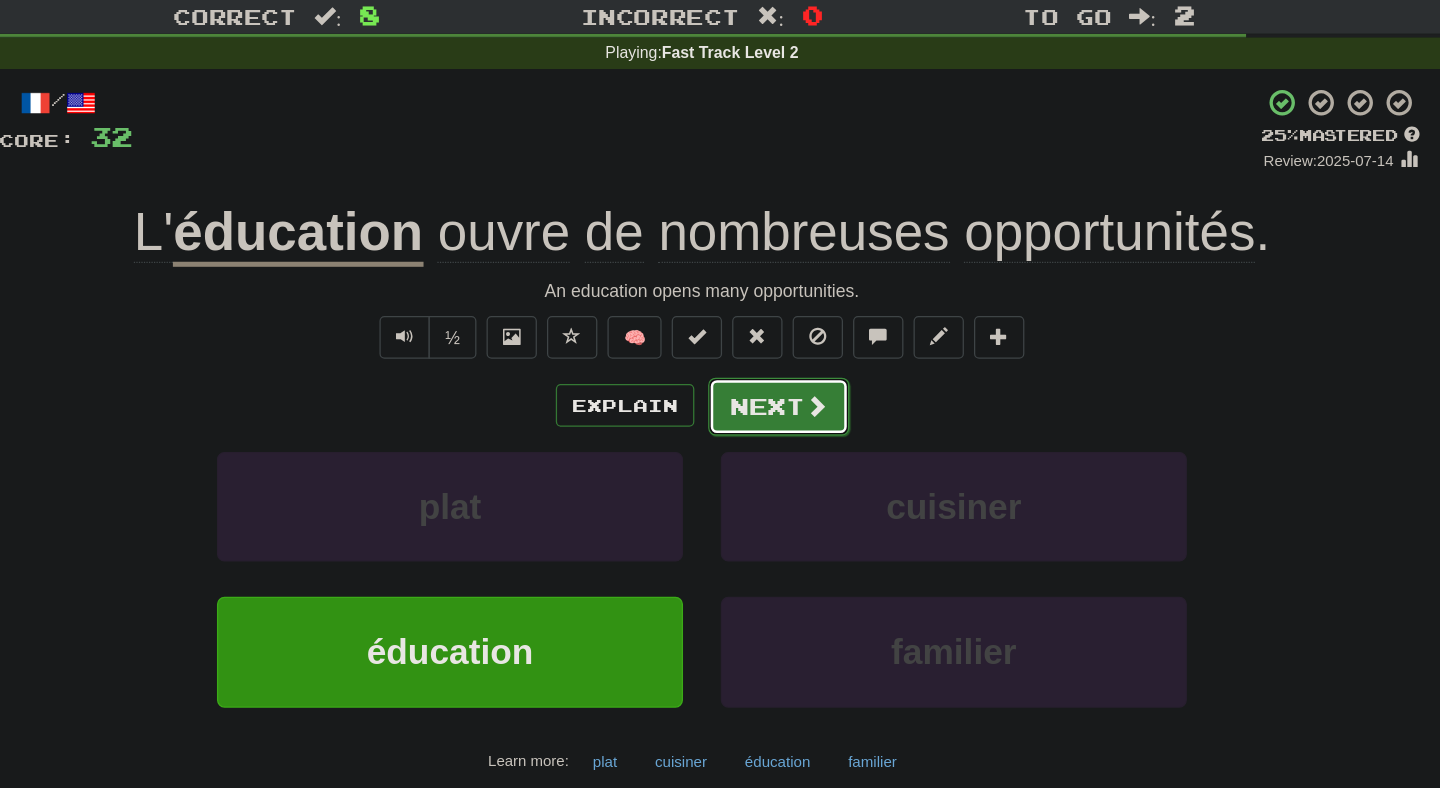 click on "Next" at bounding box center (781, 376) 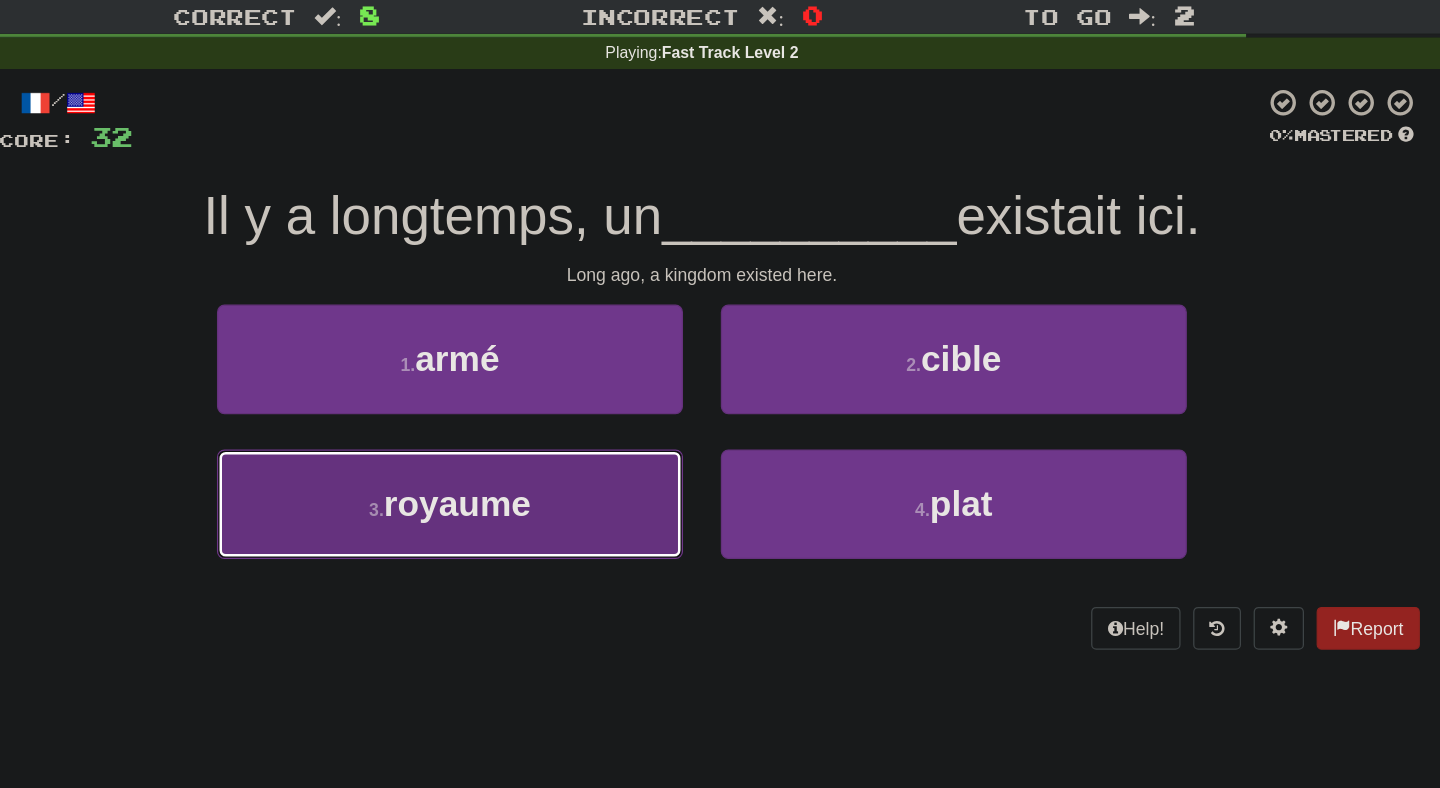 click on "3 .  royaume" at bounding box center [520, 453] 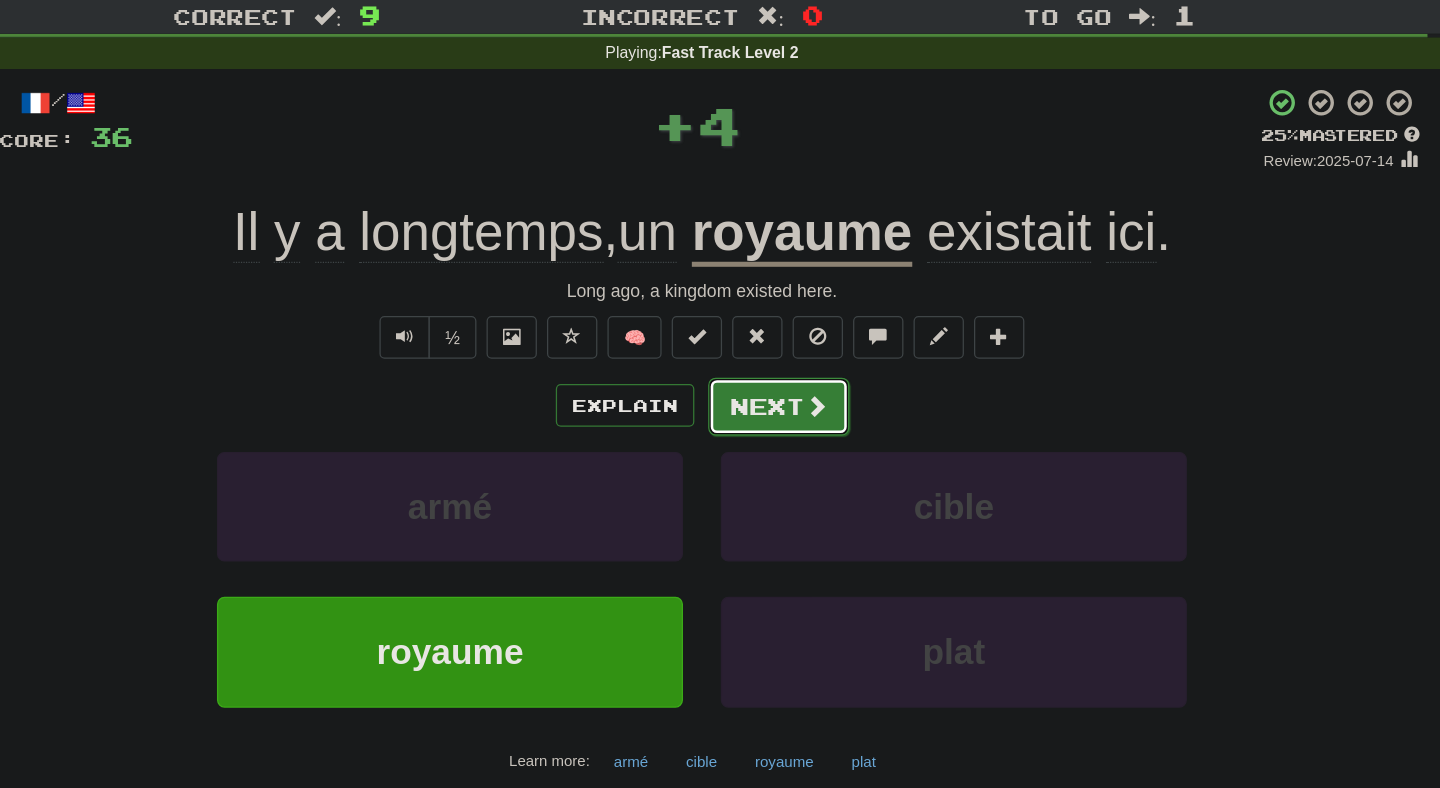 click on "Next" at bounding box center [781, 376] 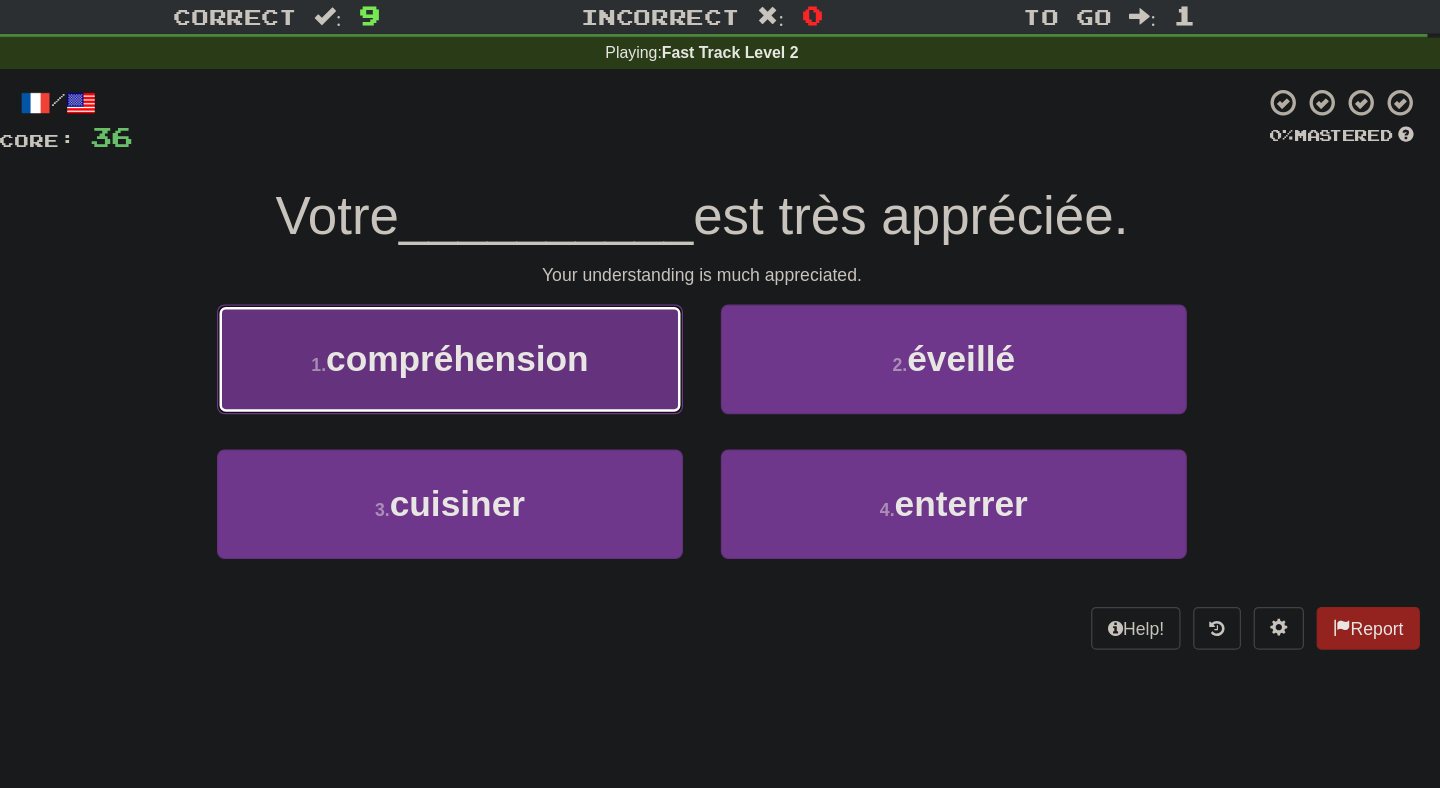 click on "1 .  compréhension" at bounding box center [520, 338] 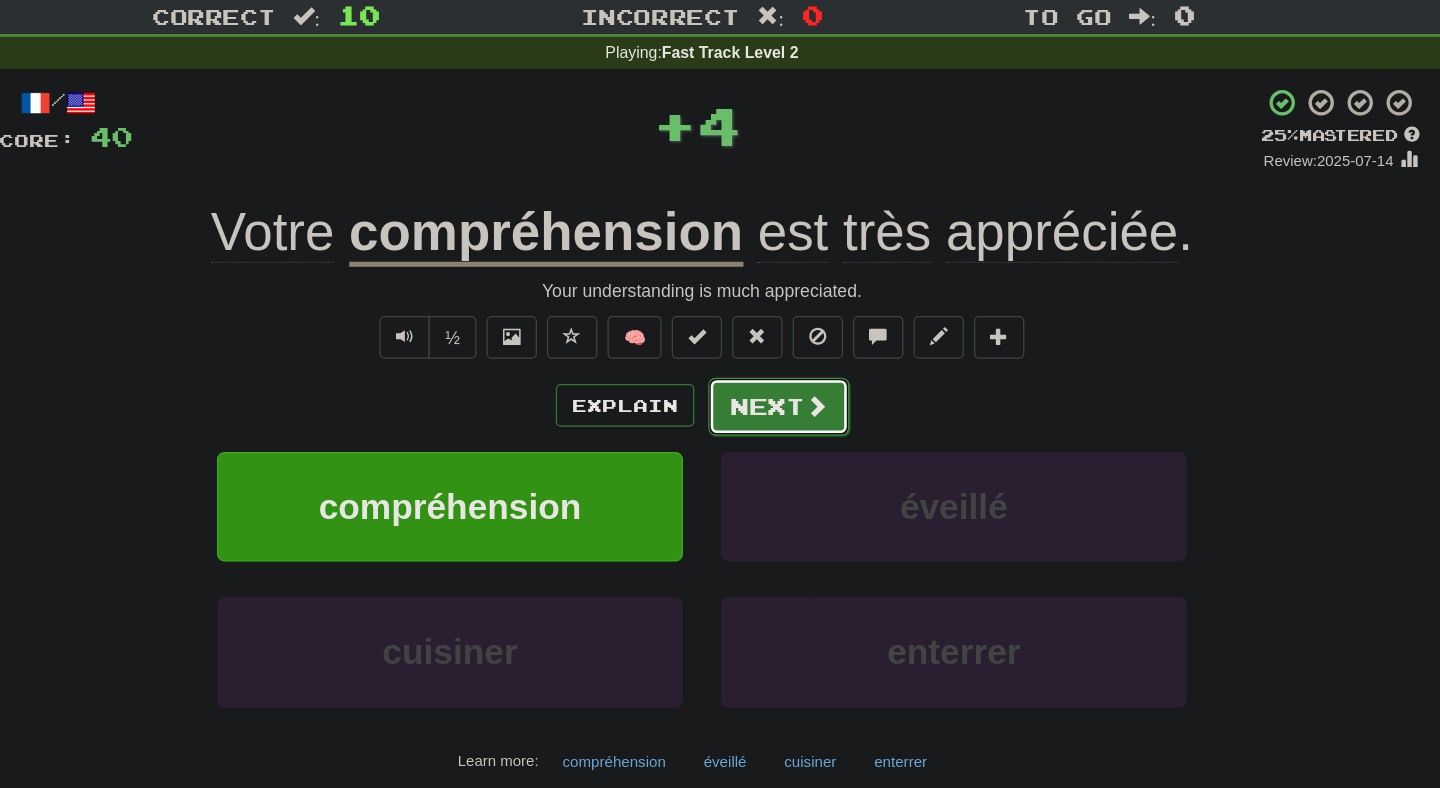 click on "Next" at bounding box center (781, 376) 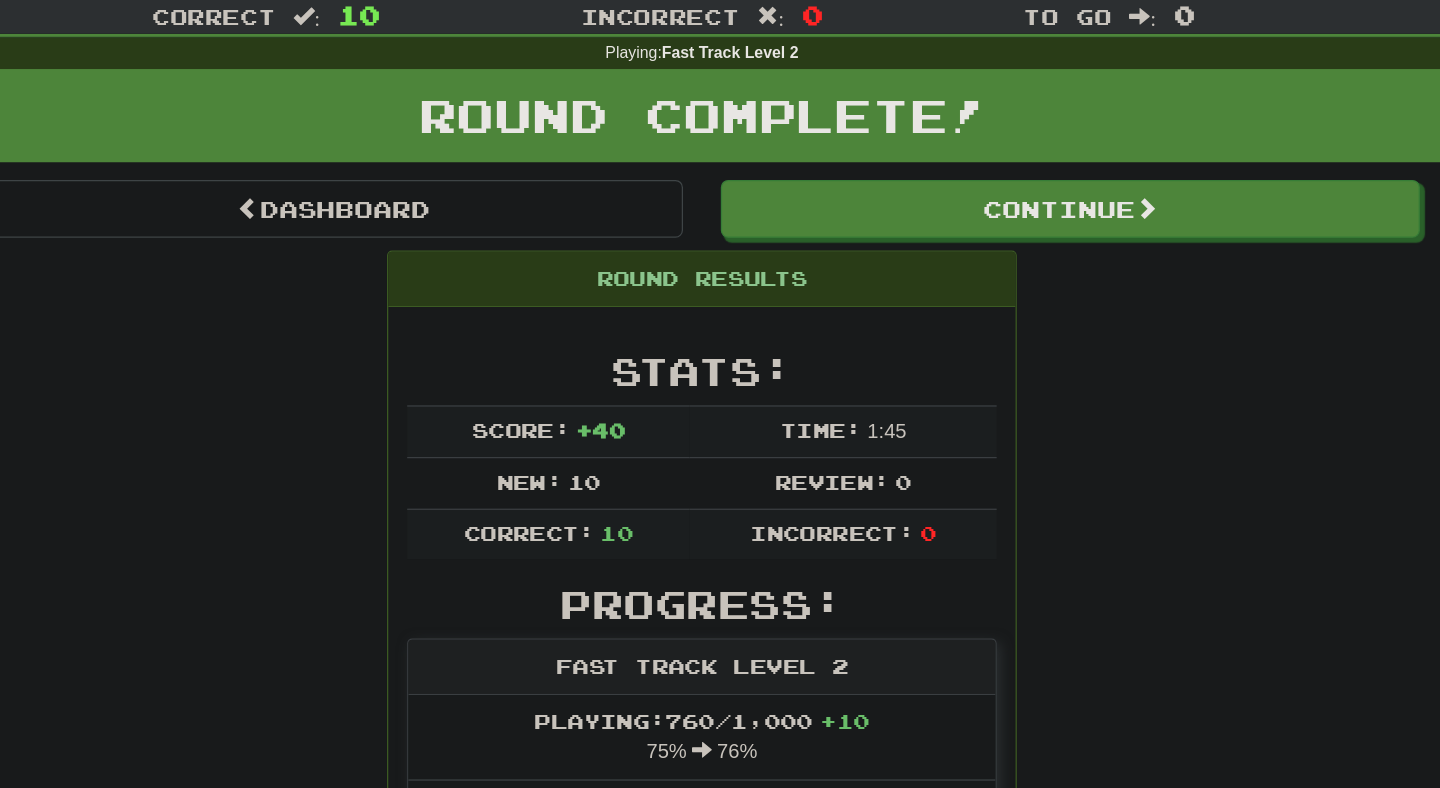 click on "Dashboard Continue  Round Results Stats: Score:   + 40 Time:   1 : 45 New:   10 Review:   0 Correct:   10 Incorrect:   0 Progress: Fast Track Level 2 Playing:  760  /  1,000 + 10 75% 76% Mastered:  46  /  1,000 4.6% Ready for Review:  0  /  Level:  54 737  points to level  55  - keep going! Ranked:  437 th  this week ( 8  points to  436 th ) Sentences:  Report Ce style de chapeau est maintenant à la  mode . This style of hat is now in fashion.  Report Complétez la  phrase . Complete the sentence.  Report Apple est une  marque  de technologie. Apple is a brand of technology.  Report Les médecins utilisent des  équipements  médicaux. Doctors use medical equipment.  Report Elle est  timide  avec les nouvelles personnes. She's shy around new people.  Report Apprendre une nouvelle langue est un  défi . Learning a new language is a challenge.  Report Il a marché  directement  vers la sortie. He walked directly towards the exit.  Report L' éducation  ouvre de nombreuses opportunités.  Report royaume Votre" at bounding box center (720, 1154) 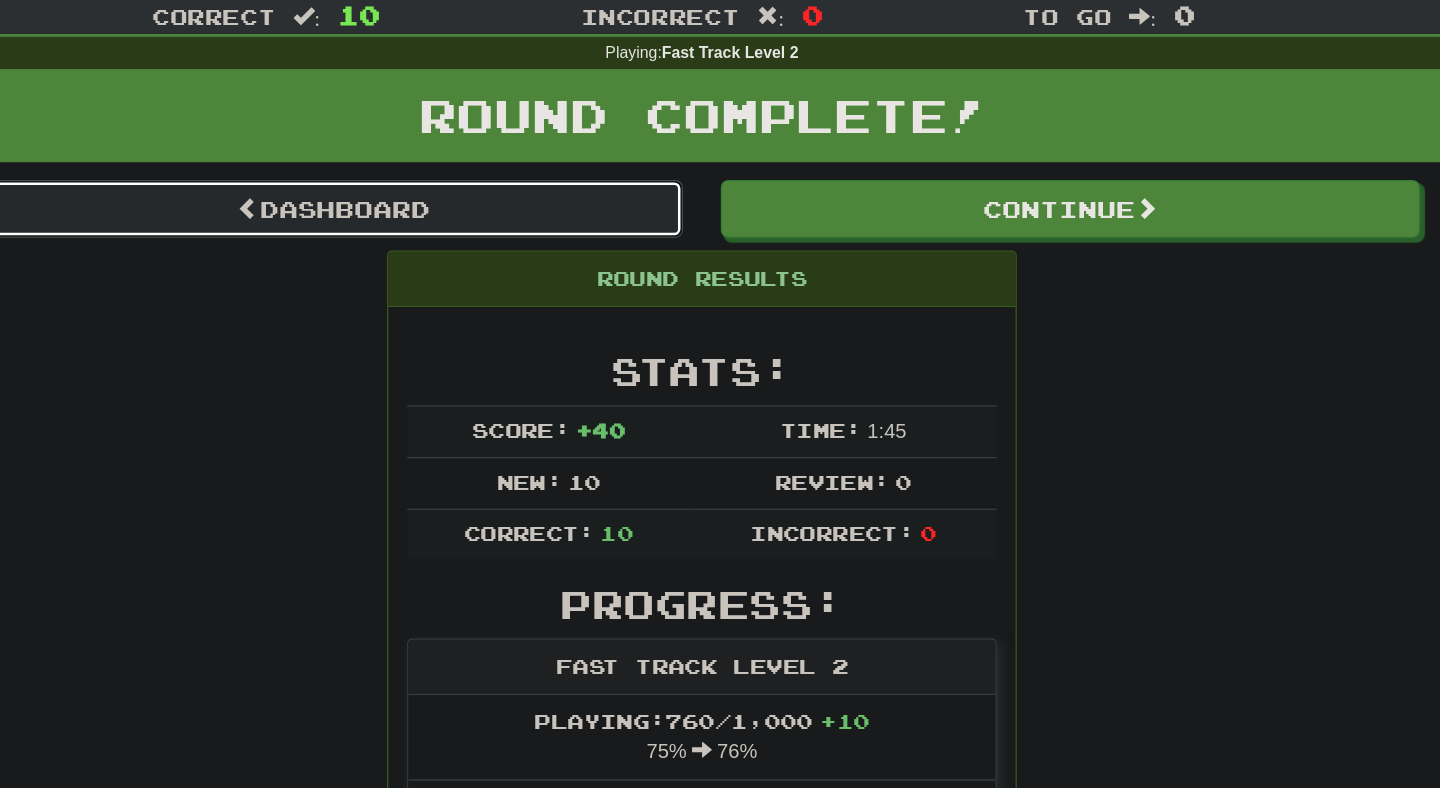click on "Dashboard" at bounding box center (427, 219) 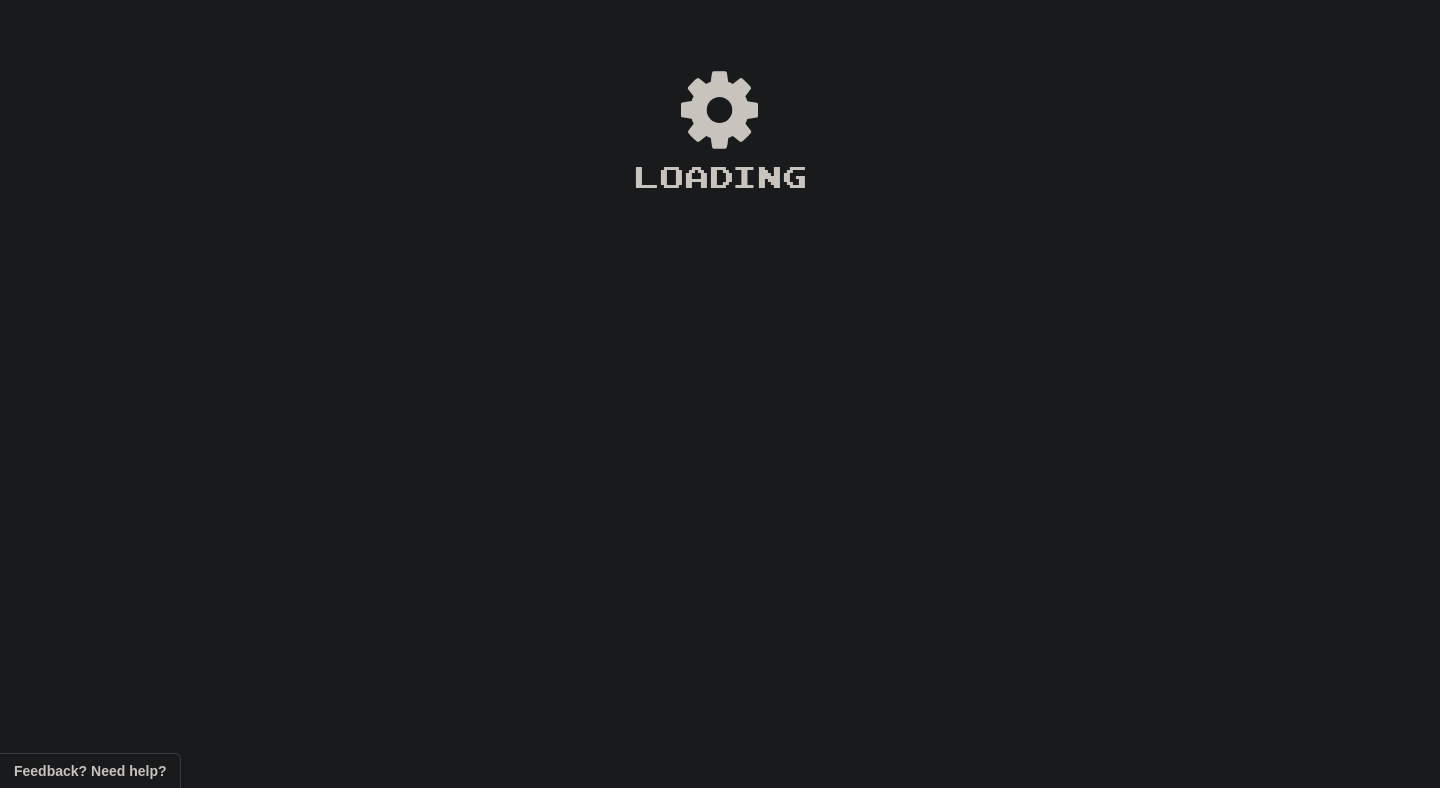 scroll, scrollTop: 0, scrollLeft: 0, axis: both 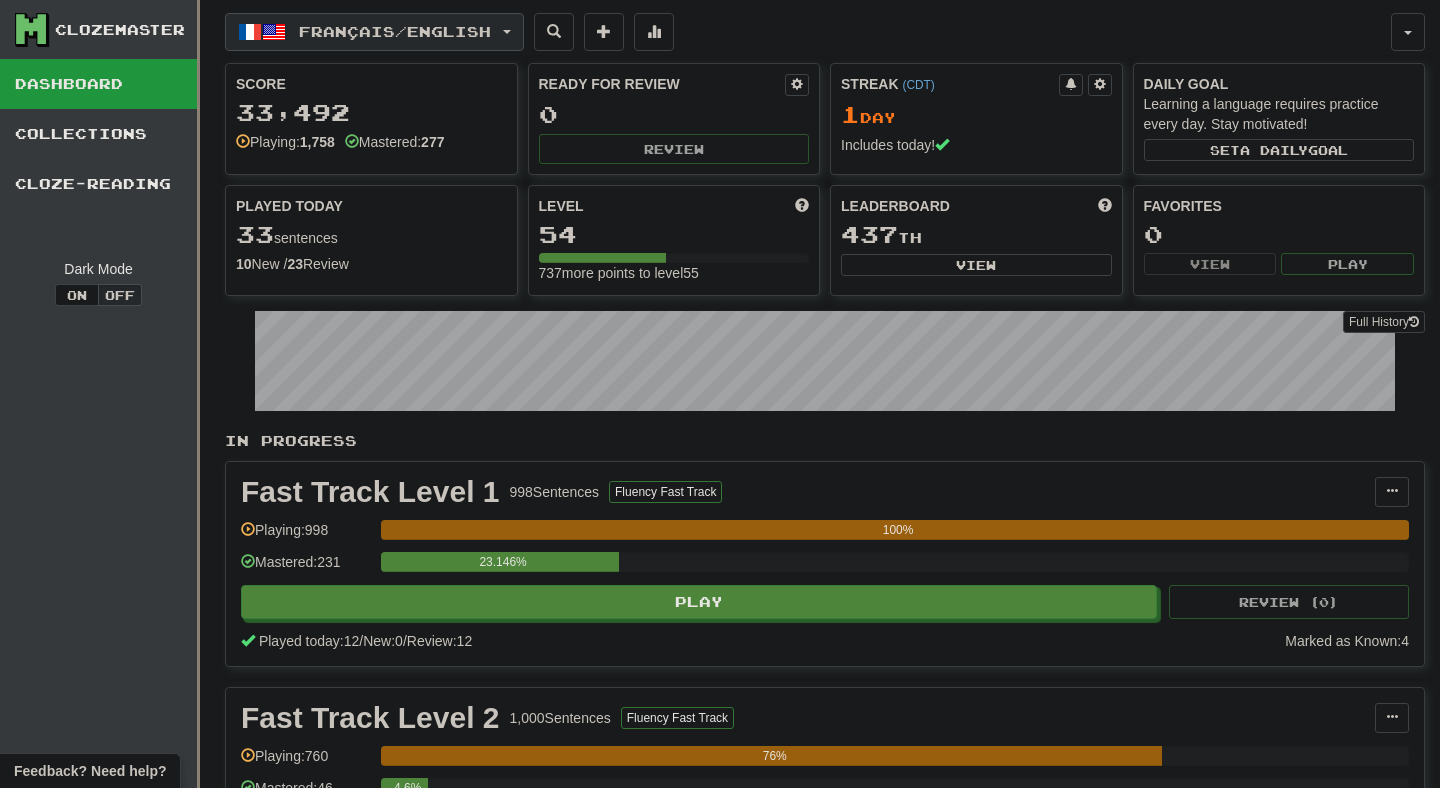 click on "Français  /  English" at bounding box center (374, 32) 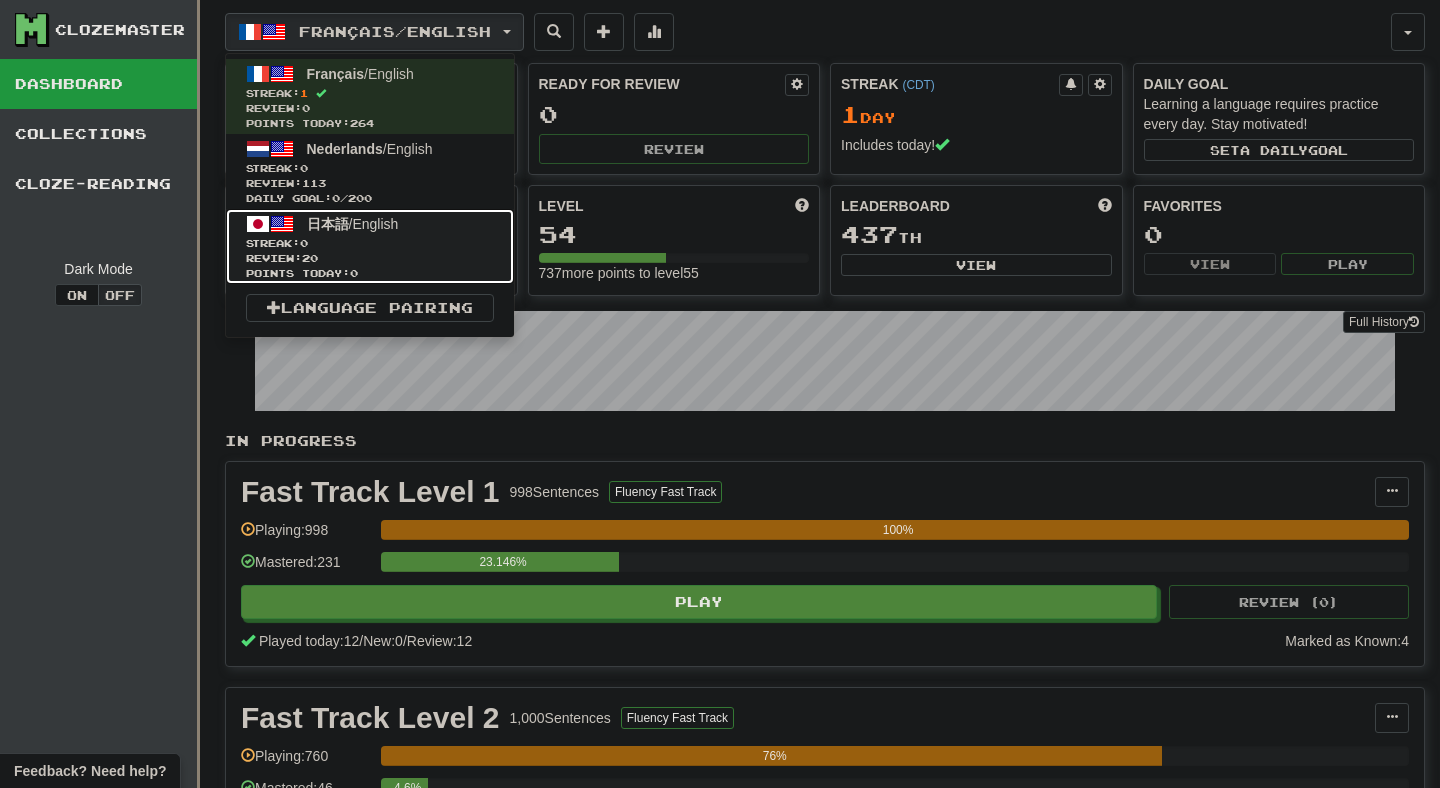 click on "日本語  /  English Streak:  0   Review:  20 Points today:  0" at bounding box center [370, 246] 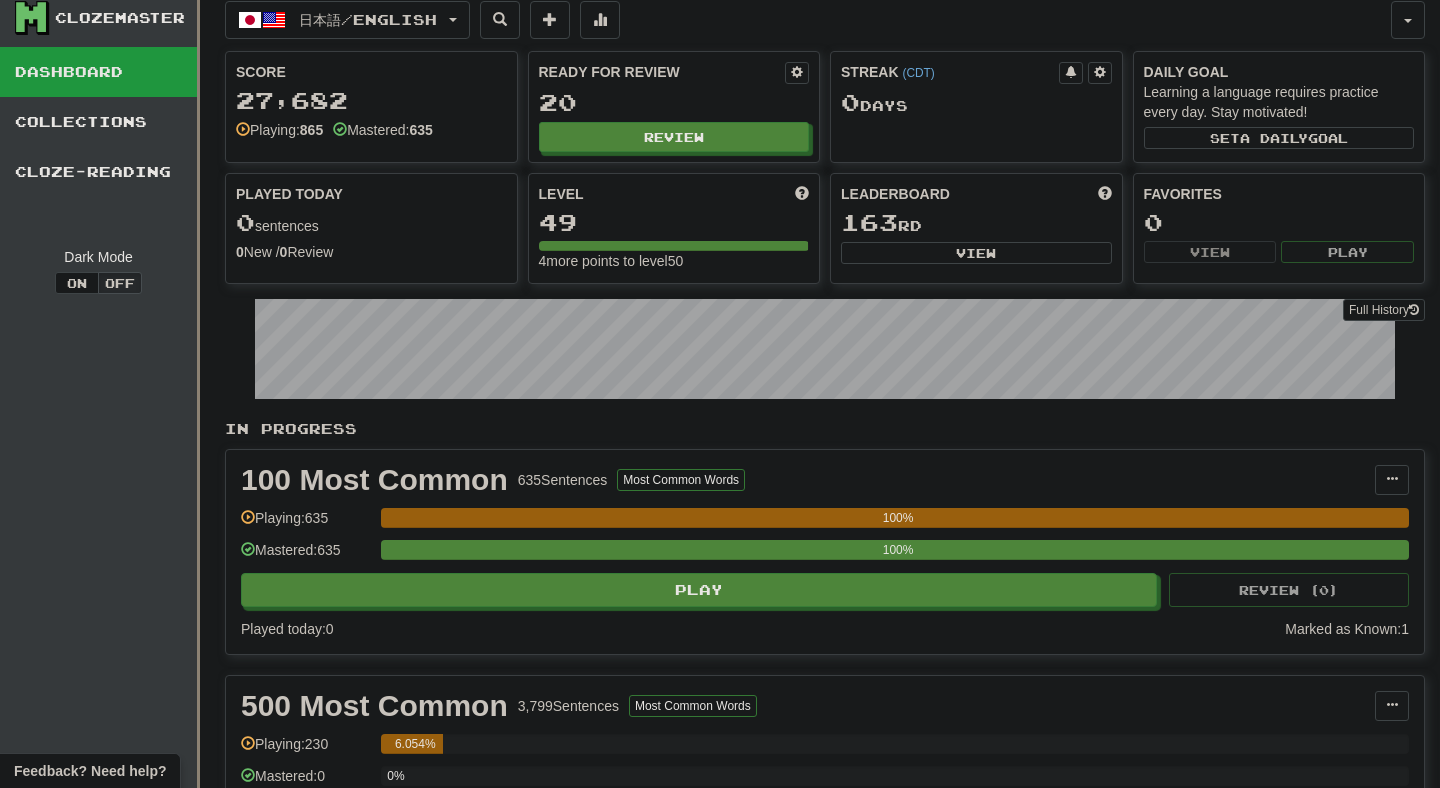 scroll, scrollTop: 0, scrollLeft: 0, axis: both 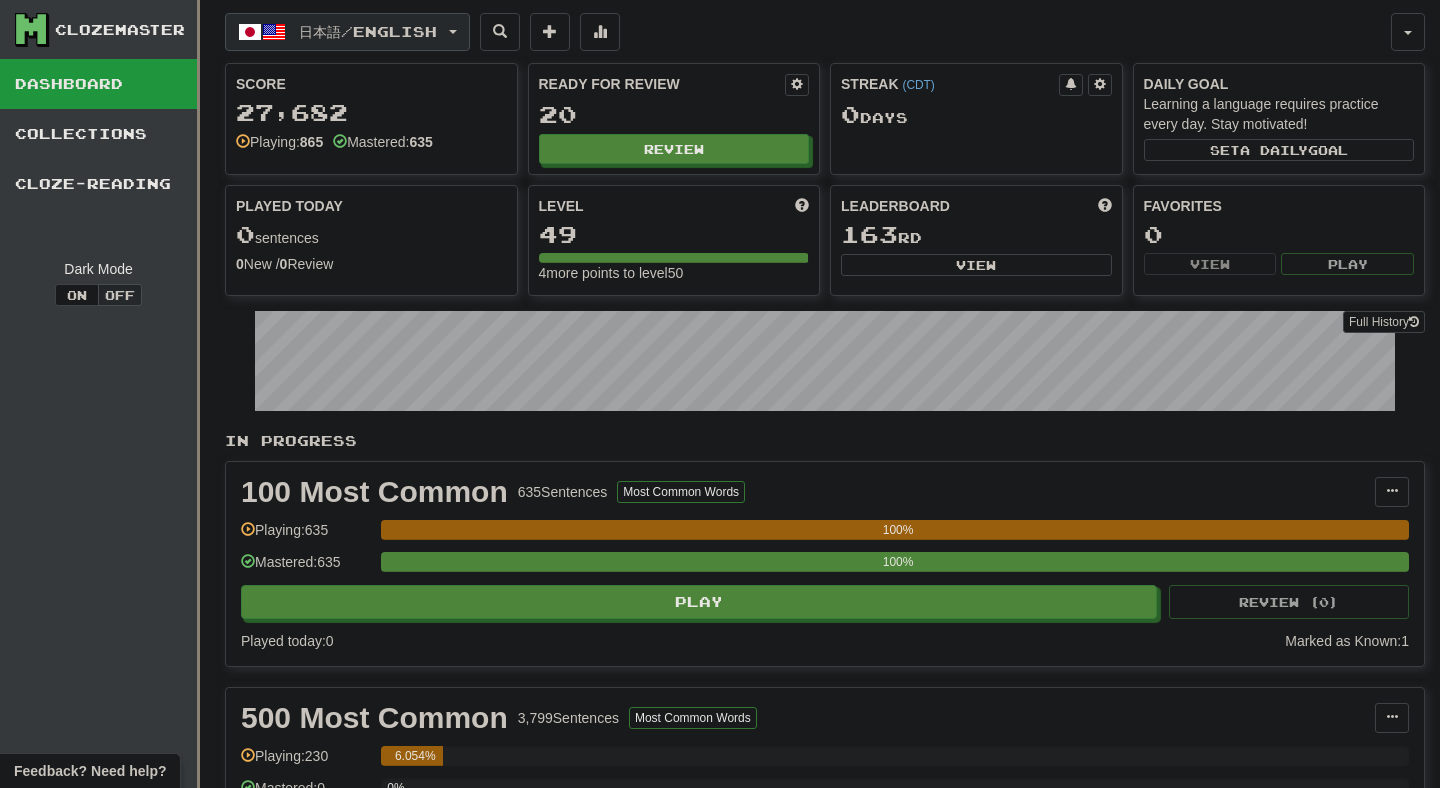 click on "日本語  /  English" at bounding box center (347, 32) 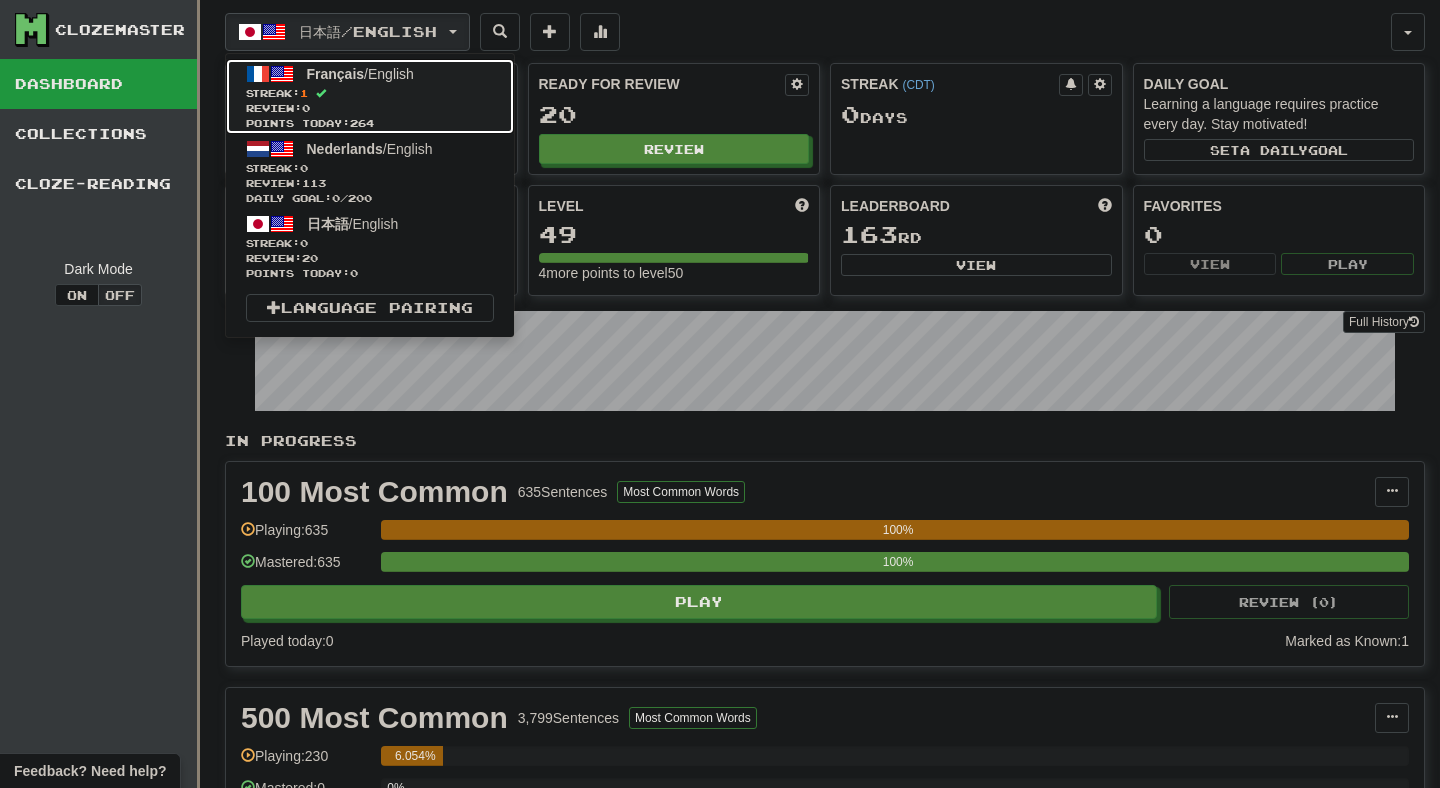 click on "Français  /  English Streak:  1   Review:  0 Points today:  264" at bounding box center (370, 96) 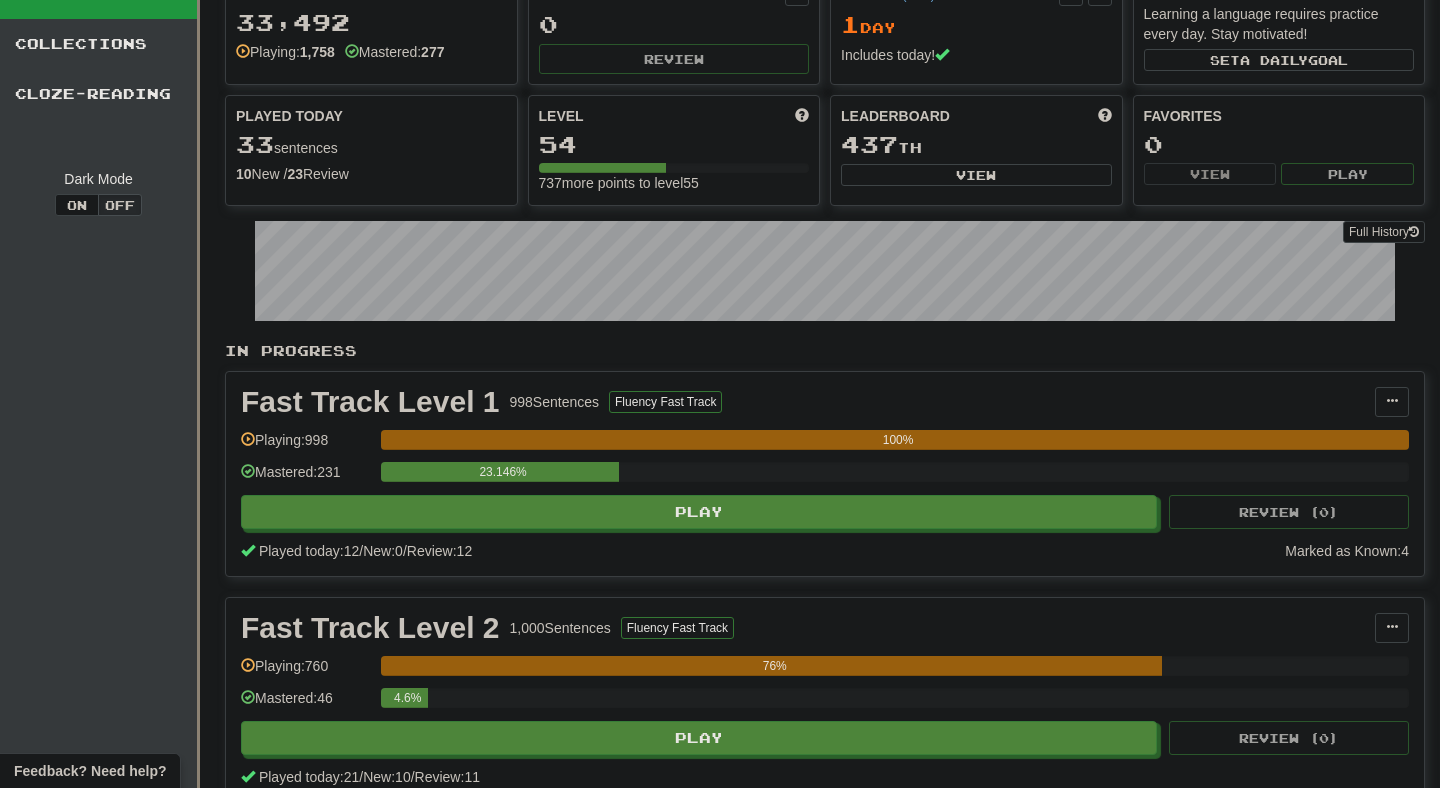 scroll, scrollTop: 0, scrollLeft: 0, axis: both 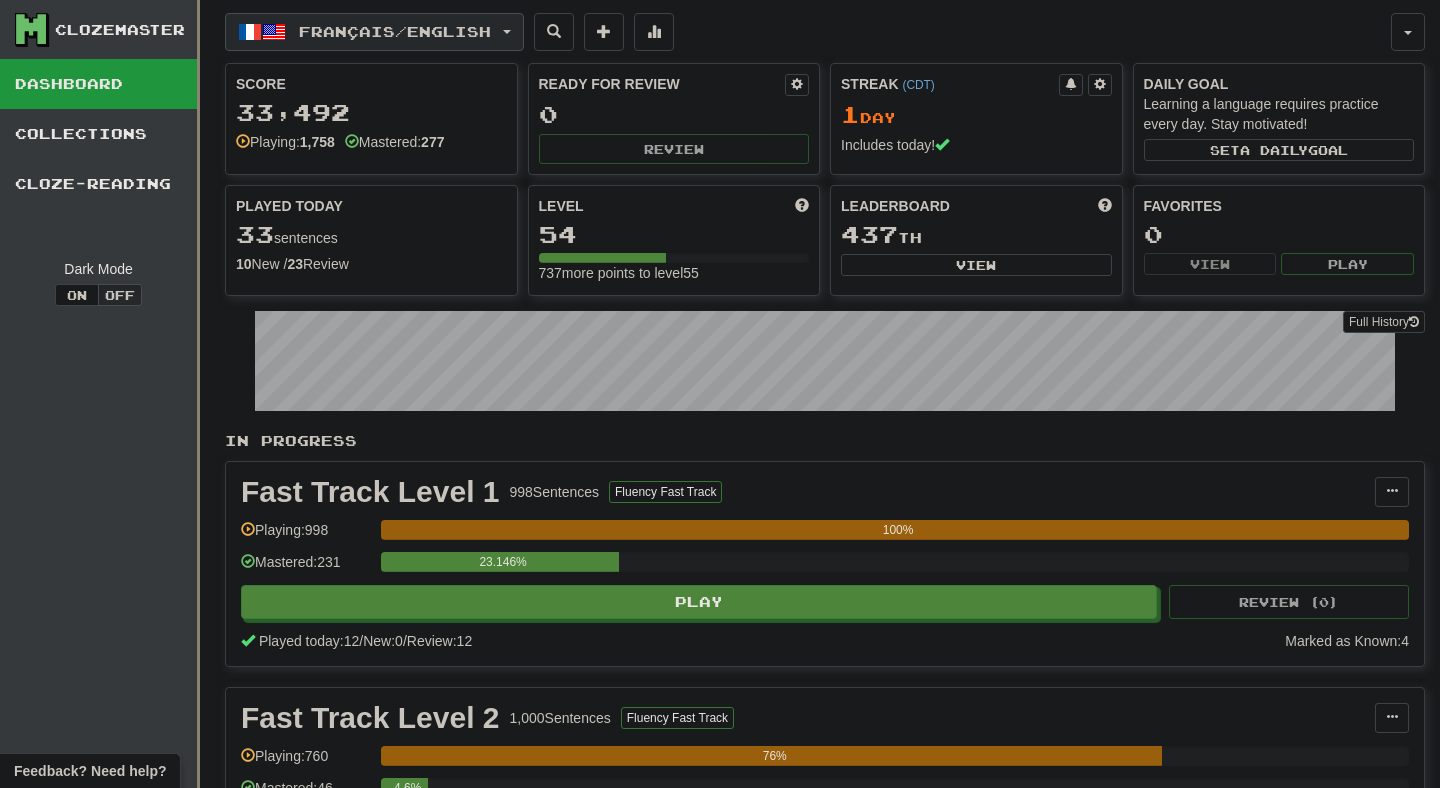 click on "Français  /  English" at bounding box center [374, 32] 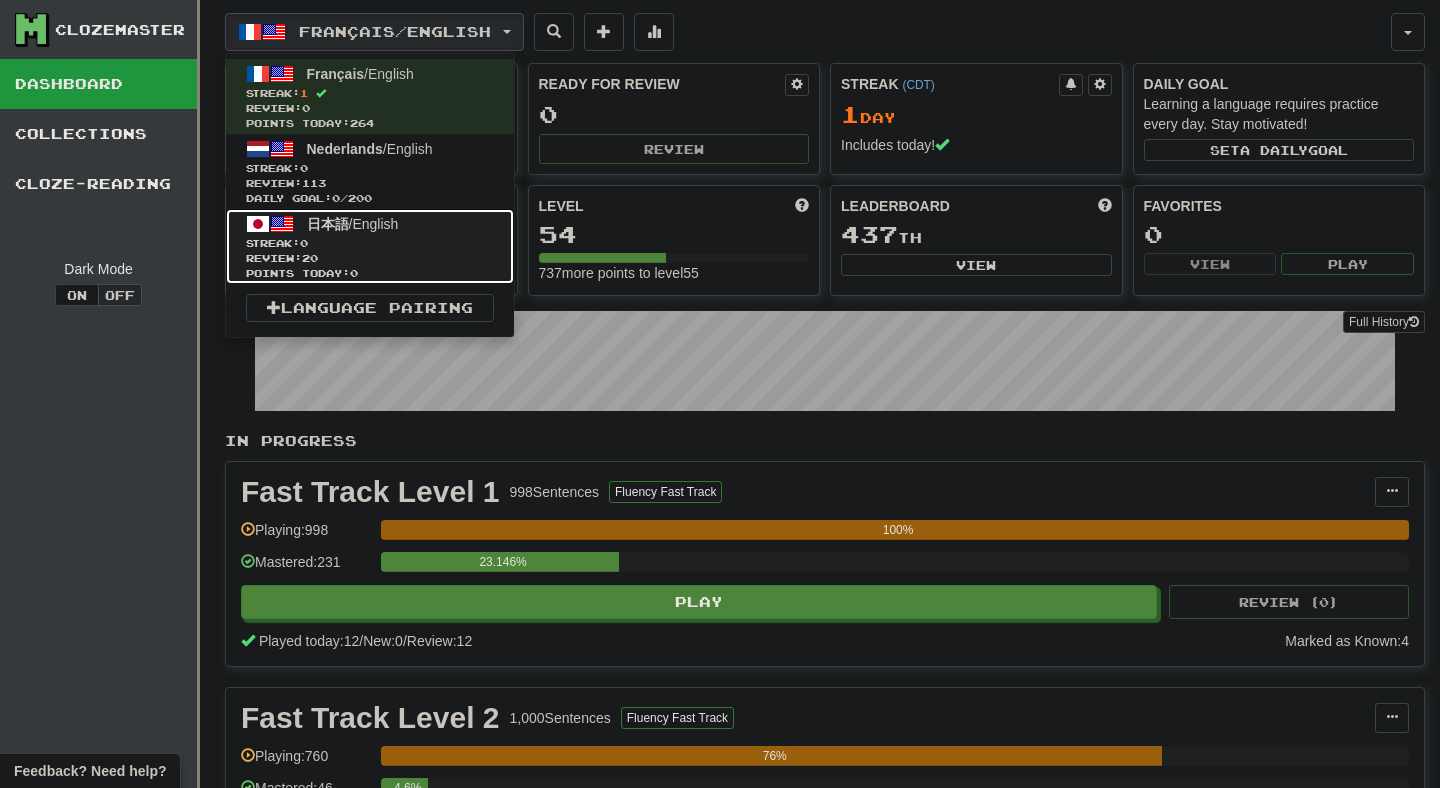 click on "Review:  20" at bounding box center [370, 258] 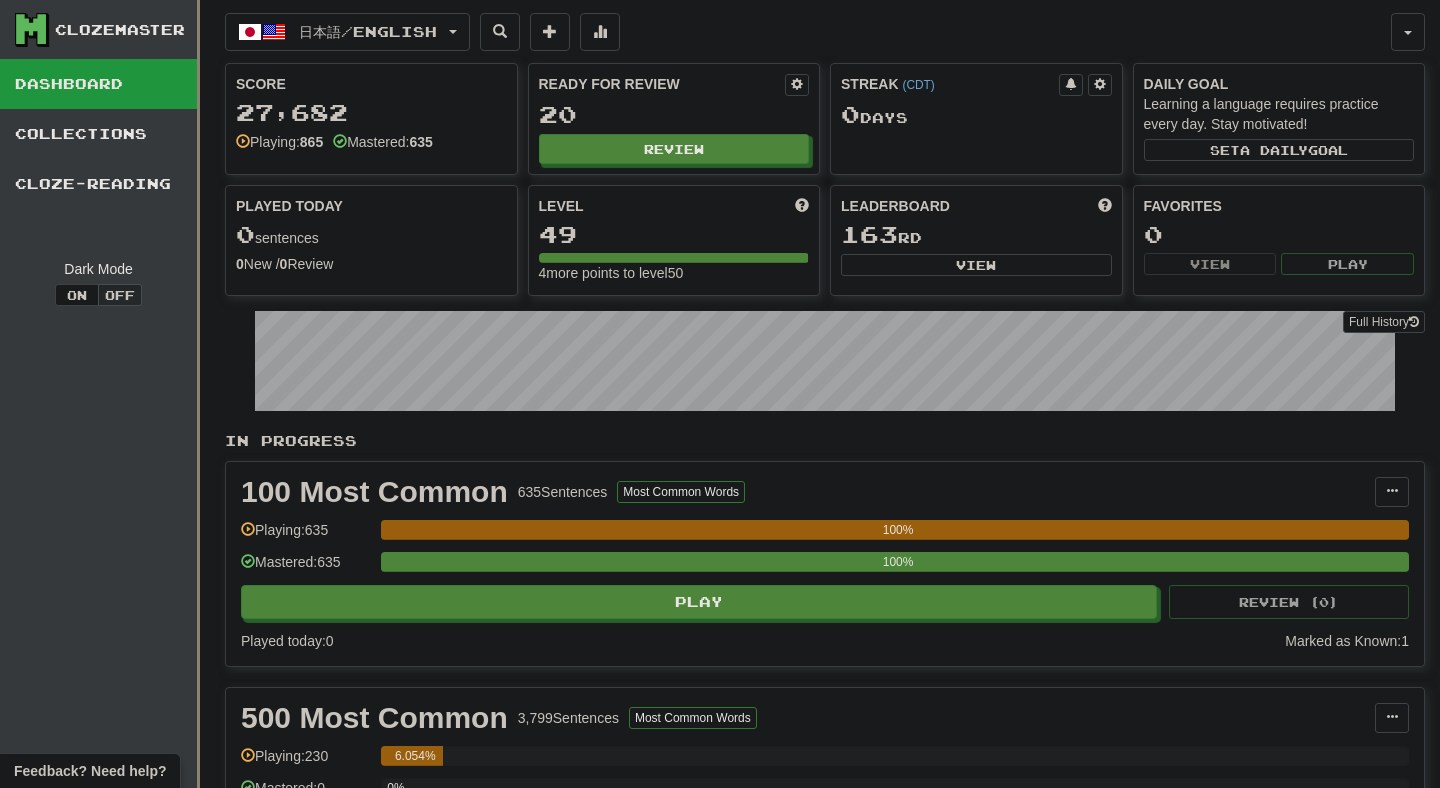 scroll, scrollTop: 0, scrollLeft: 0, axis: both 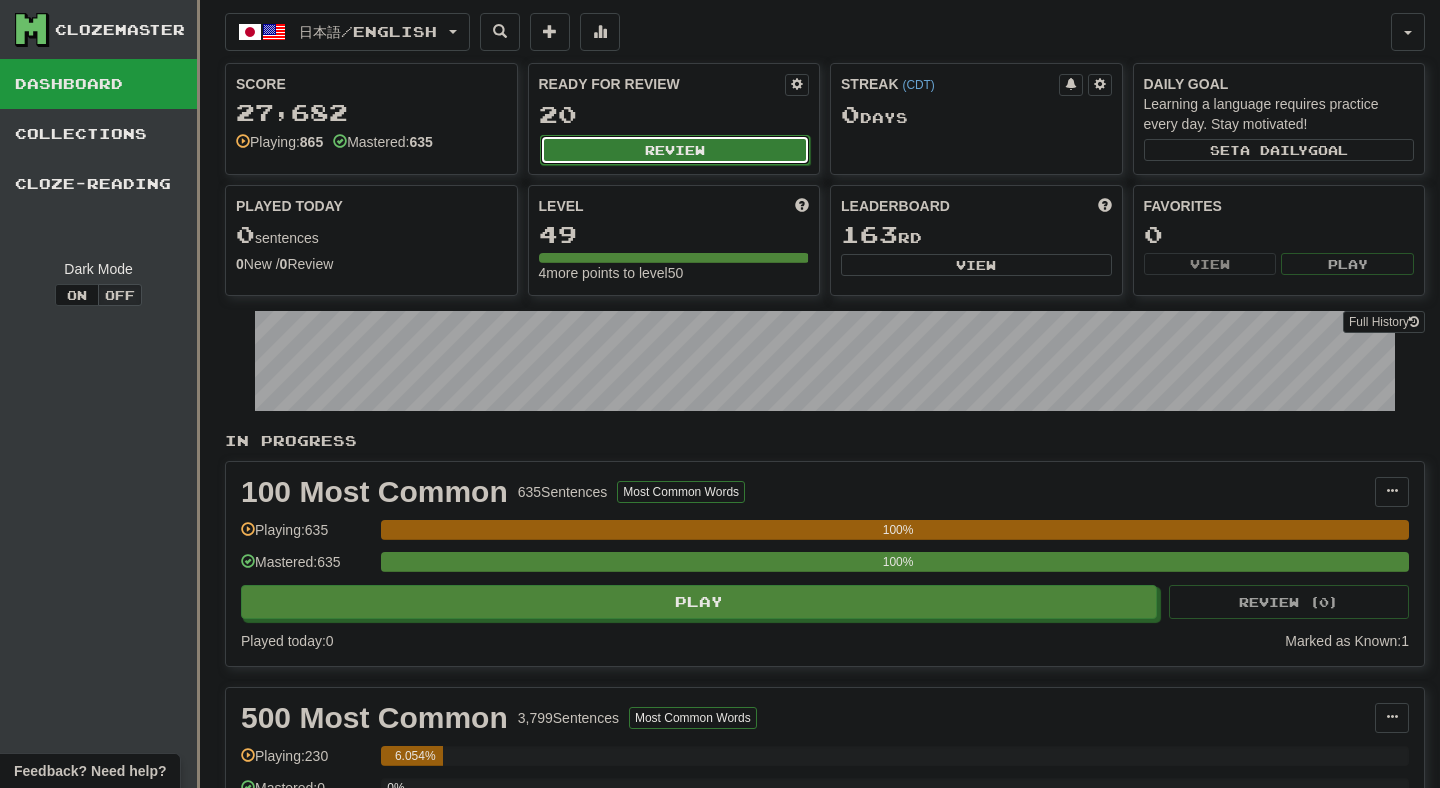 click on "Review" at bounding box center [675, 150] 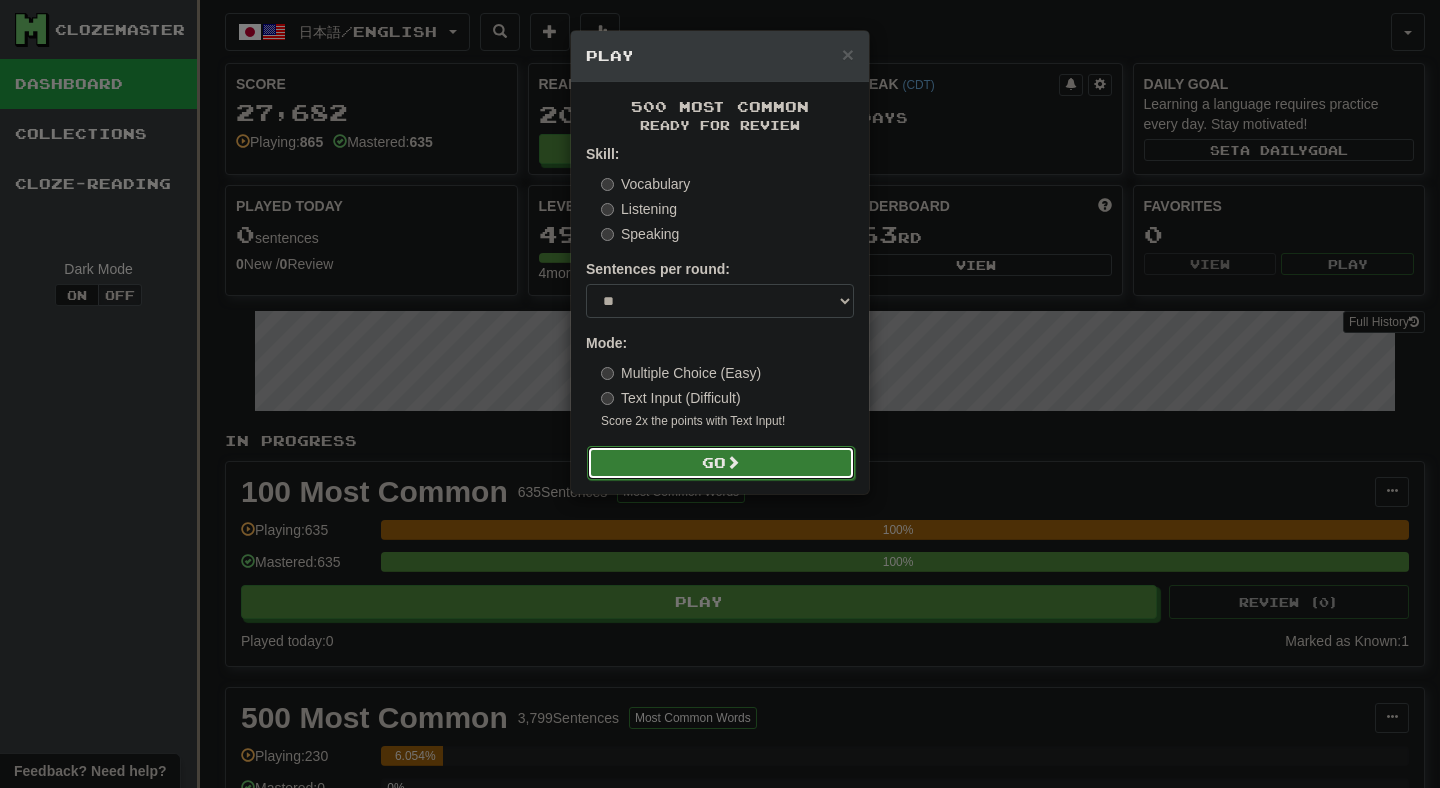 click on "Go" at bounding box center (721, 463) 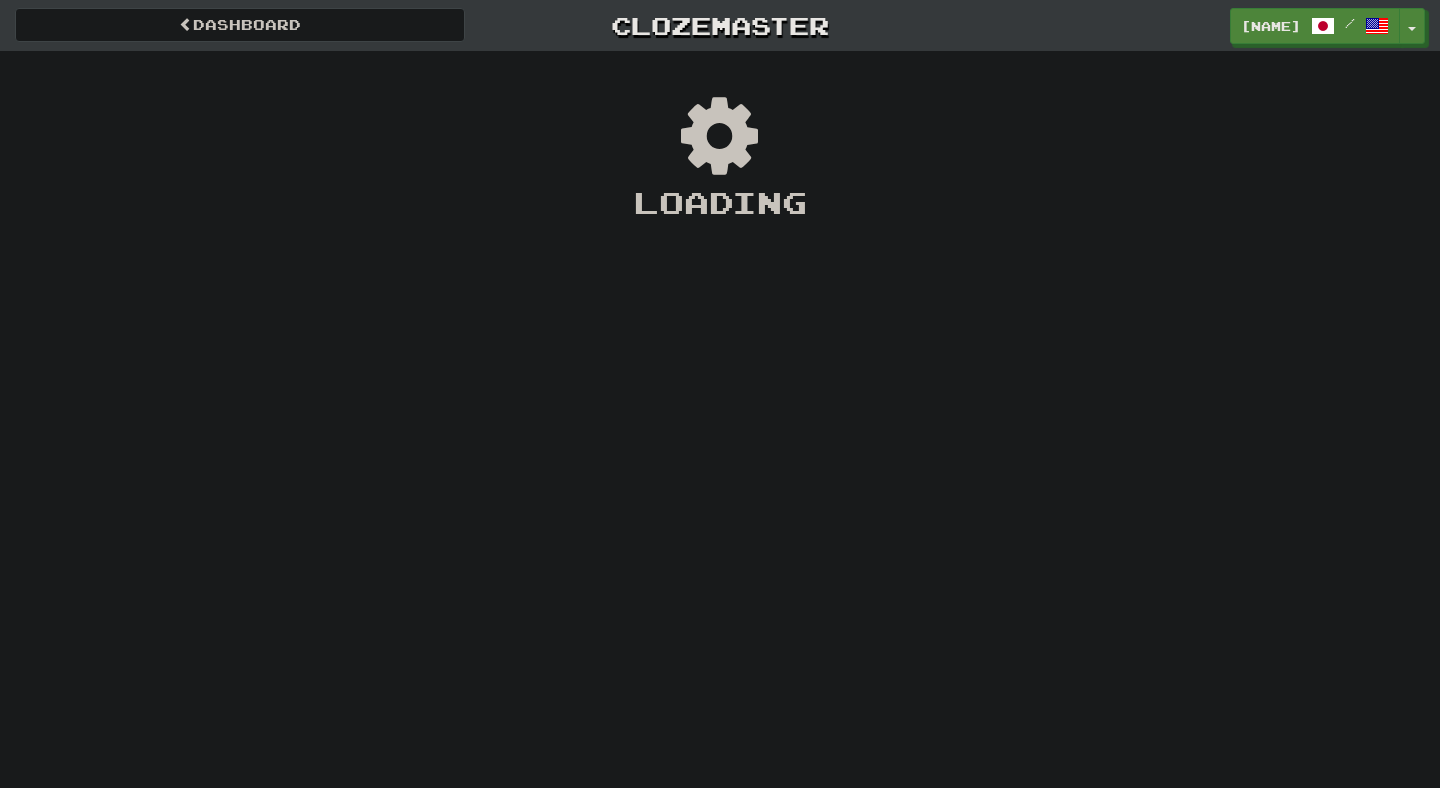 scroll, scrollTop: 0, scrollLeft: 0, axis: both 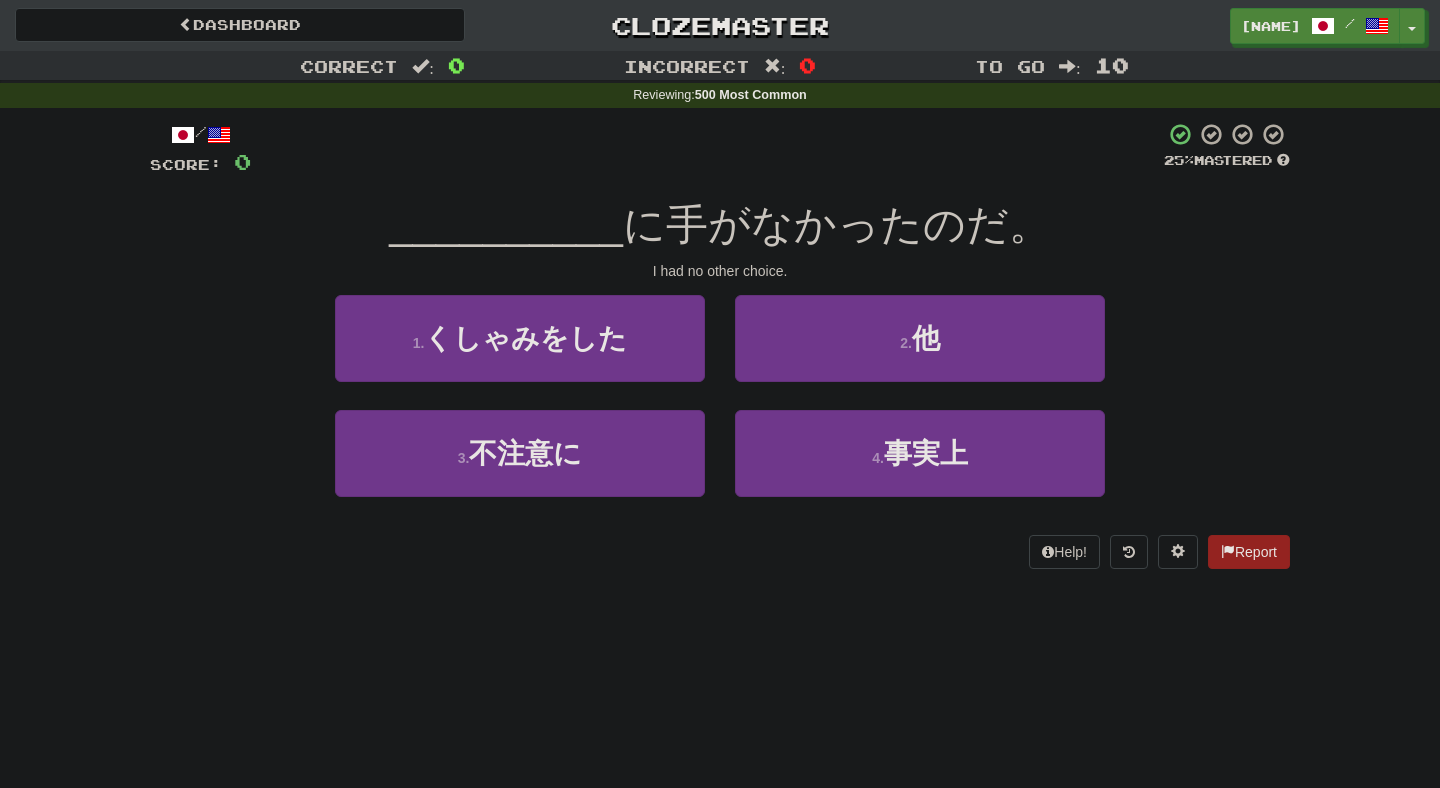 click on "I had no other choice." at bounding box center (720, 271) 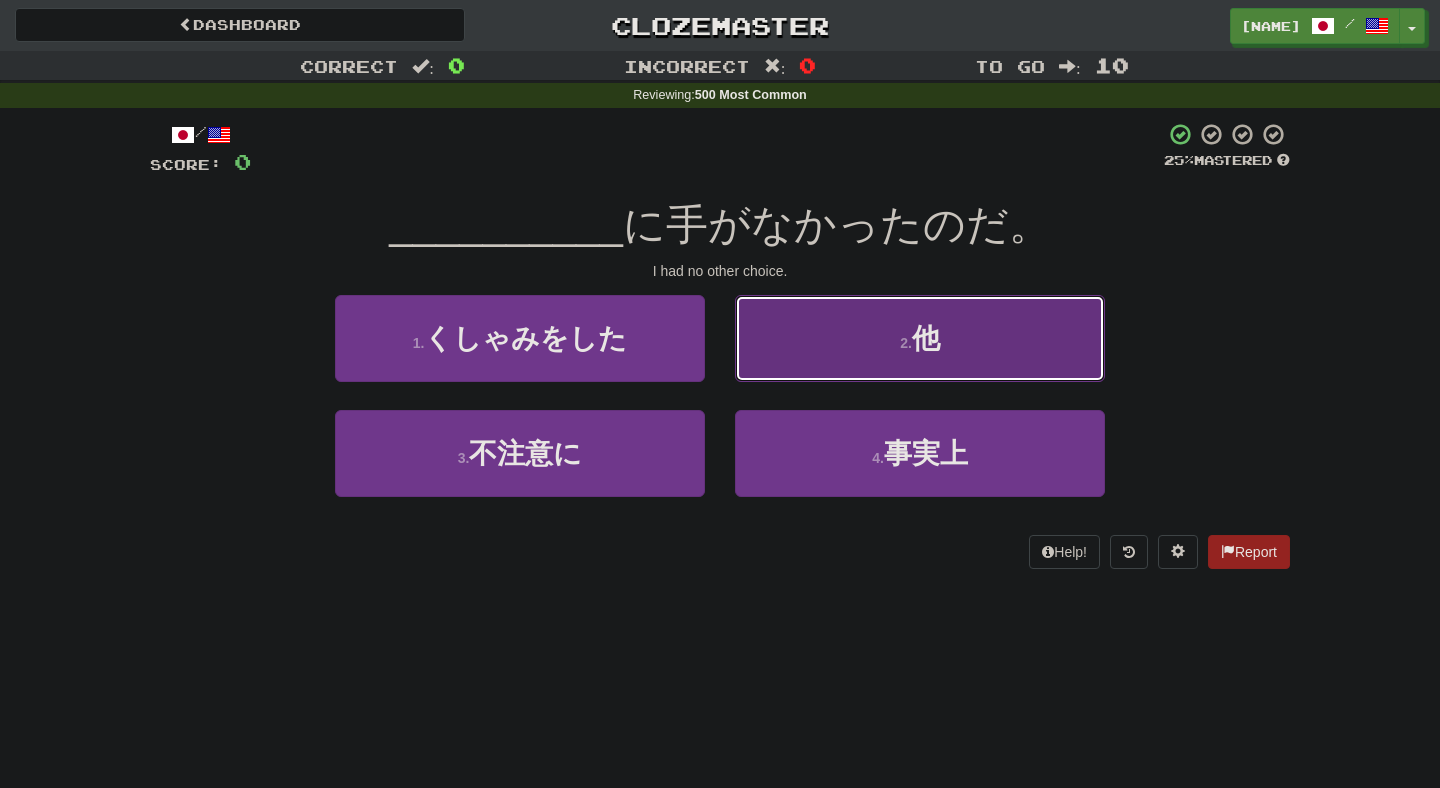 click on "2 .  他" at bounding box center (920, 338) 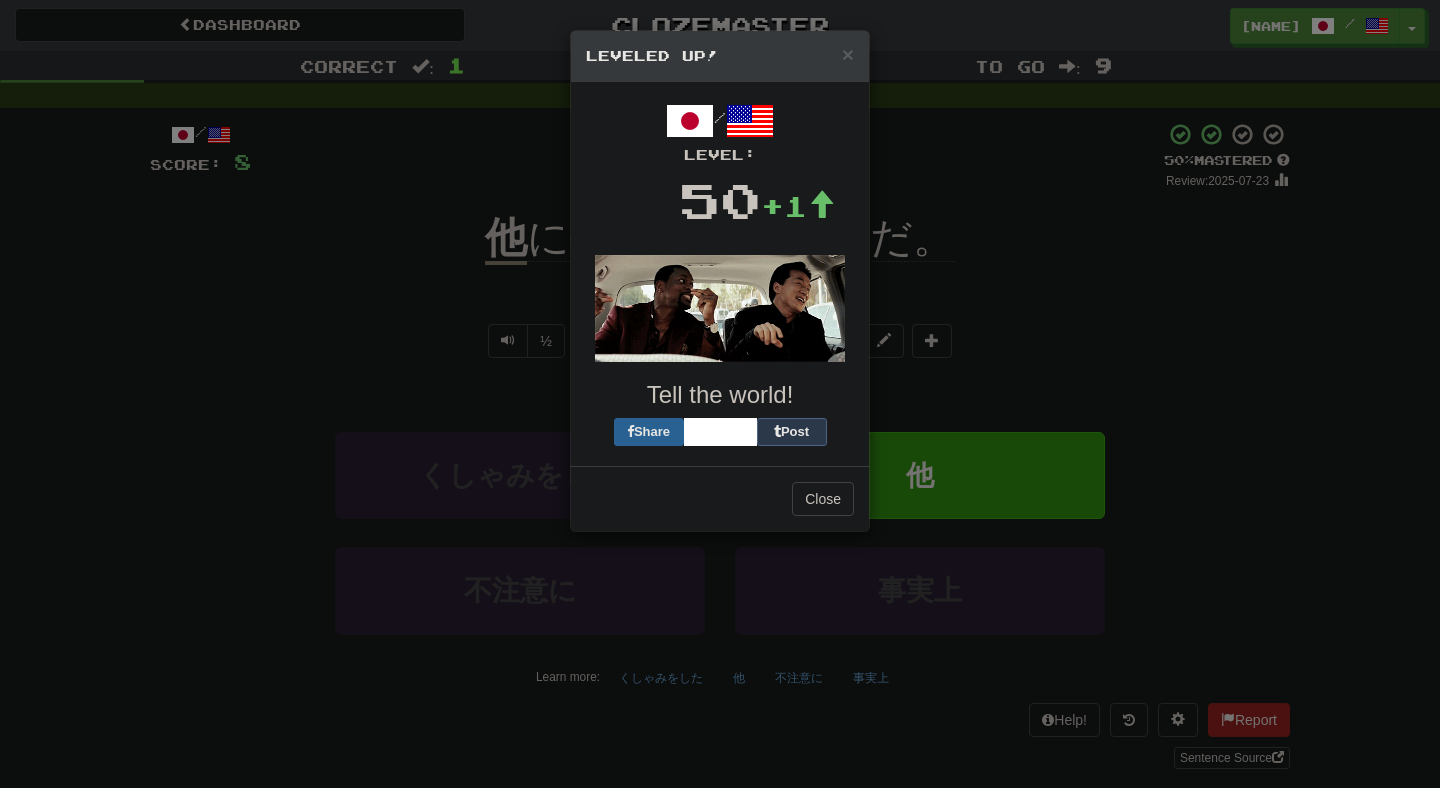 click on "× Leveled Up!  /  Level: 50 +1 Tell the world!  Share  Post Close" at bounding box center [720, 394] 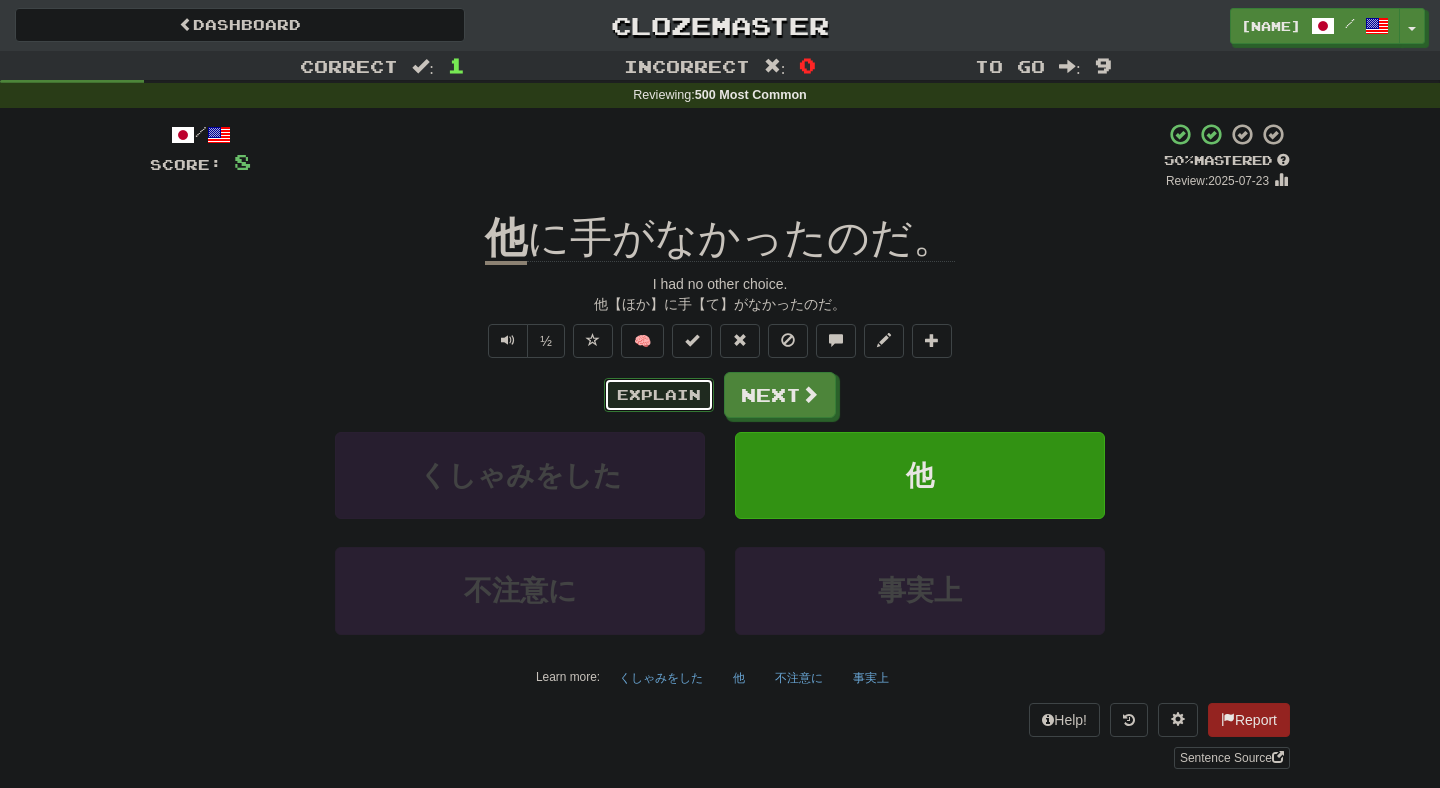 drag, startPoint x: 661, startPoint y: 384, endPoint x: 682, endPoint y: 470, distance: 88.52683 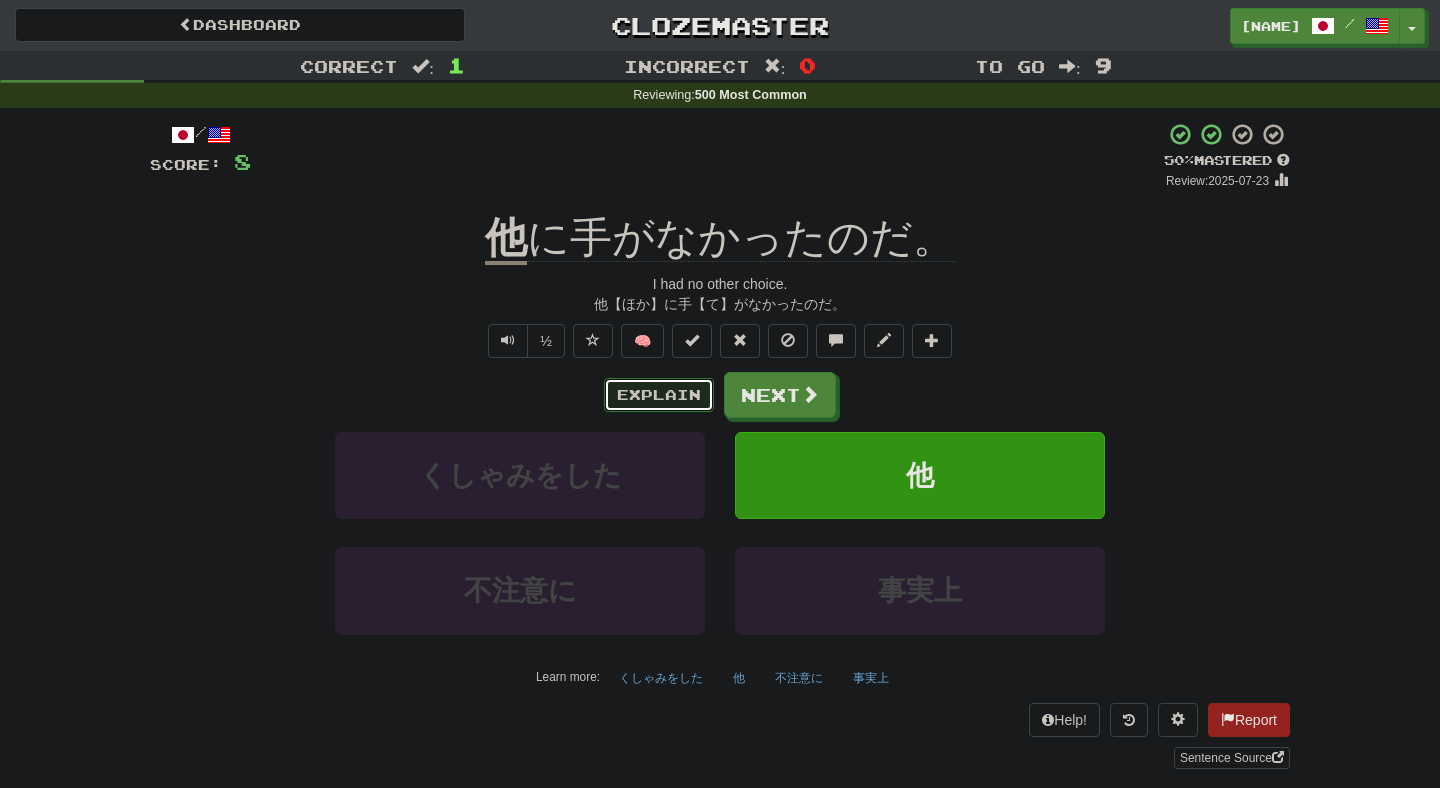 click on "Explain" at bounding box center [659, 395] 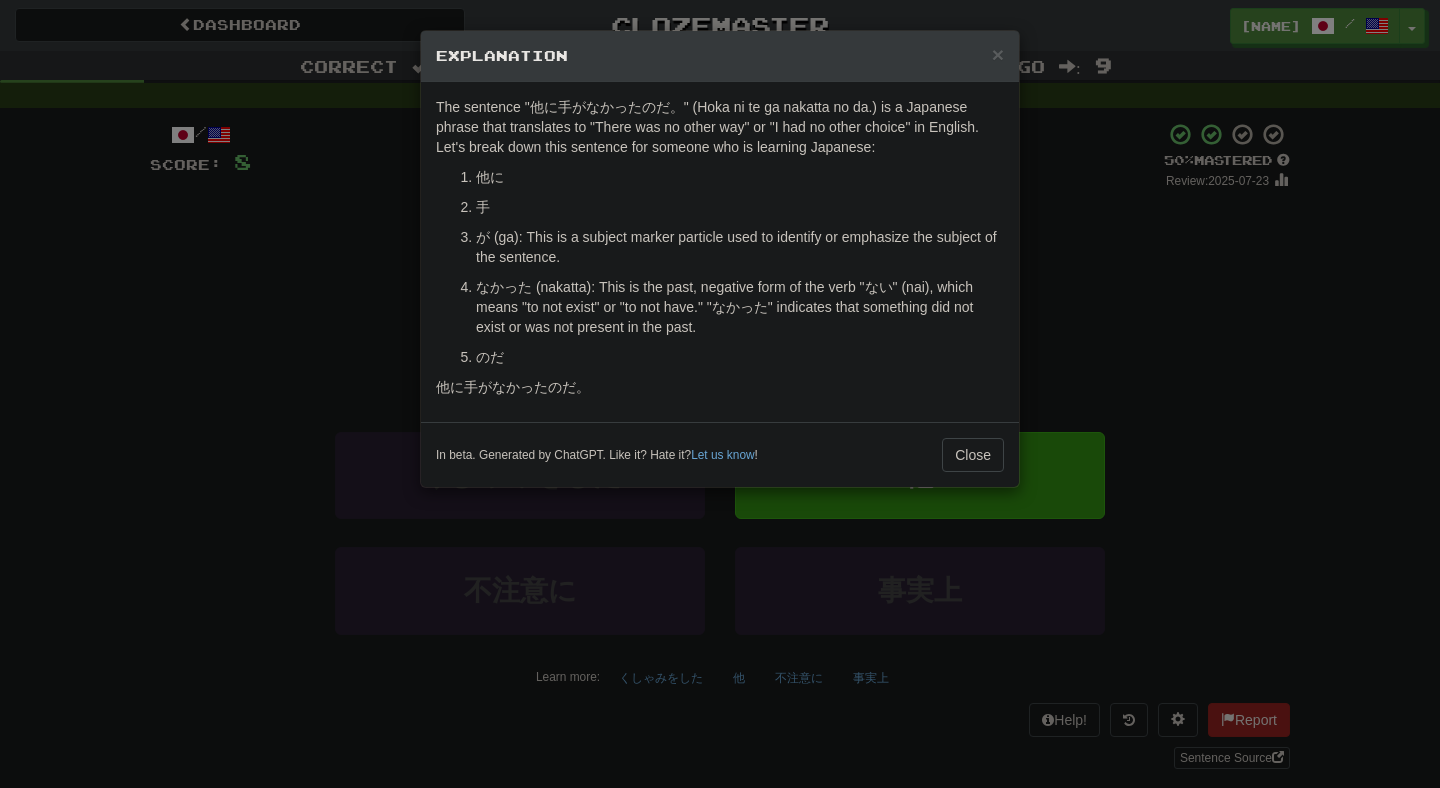 click on "× Explanation The sentence "他に手がなかったのだ。" (Hoka ni te ga nakatta no da.) is a Japanese phrase that translates to "There was no other way" or "I had no other choice" in English. Let's break down this sentence for someone who is learning Japanese:
他に (Hoka ni): This is a combination of "他" (hoka), which means "other," and the particle "に" (ni), which often indicates a direction or target. When put together, "他に" means "to another" or "to other," and often refers to other methods, options, or choices.
手 (te): This word means "hand," but in this context, it figuratively means "method," "means," or "measure." When speaking abstractly about possible actions, choices, or strategies, 手 is commonly used.
が (ga): This is a subject marker particle used to identify or emphasize the subject of the sentence.
In beta. Generated by ChatGPT. Like it? Hate it?  Let us know ! Close" at bounding box center [720, 394] 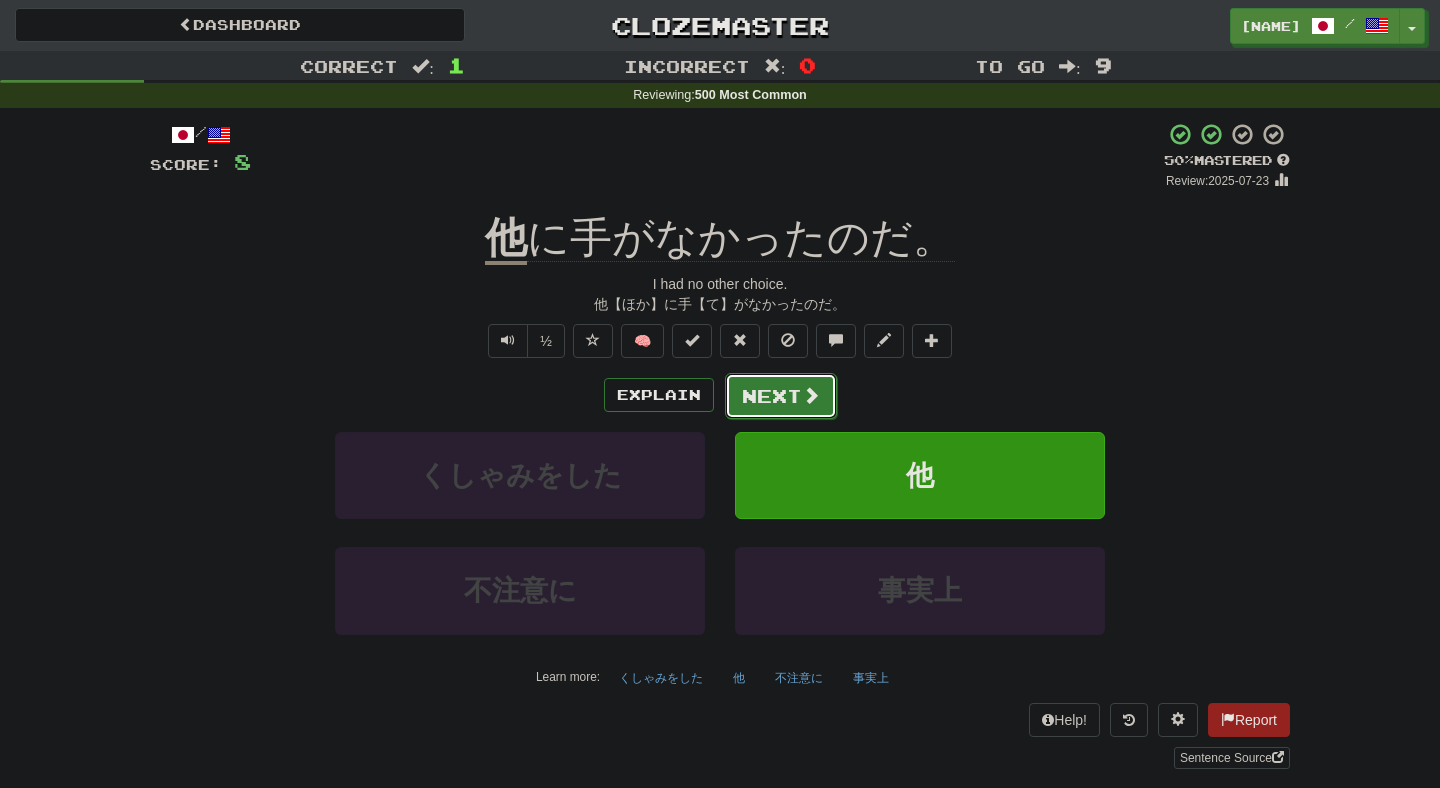 click at bounding box center [811, 395] 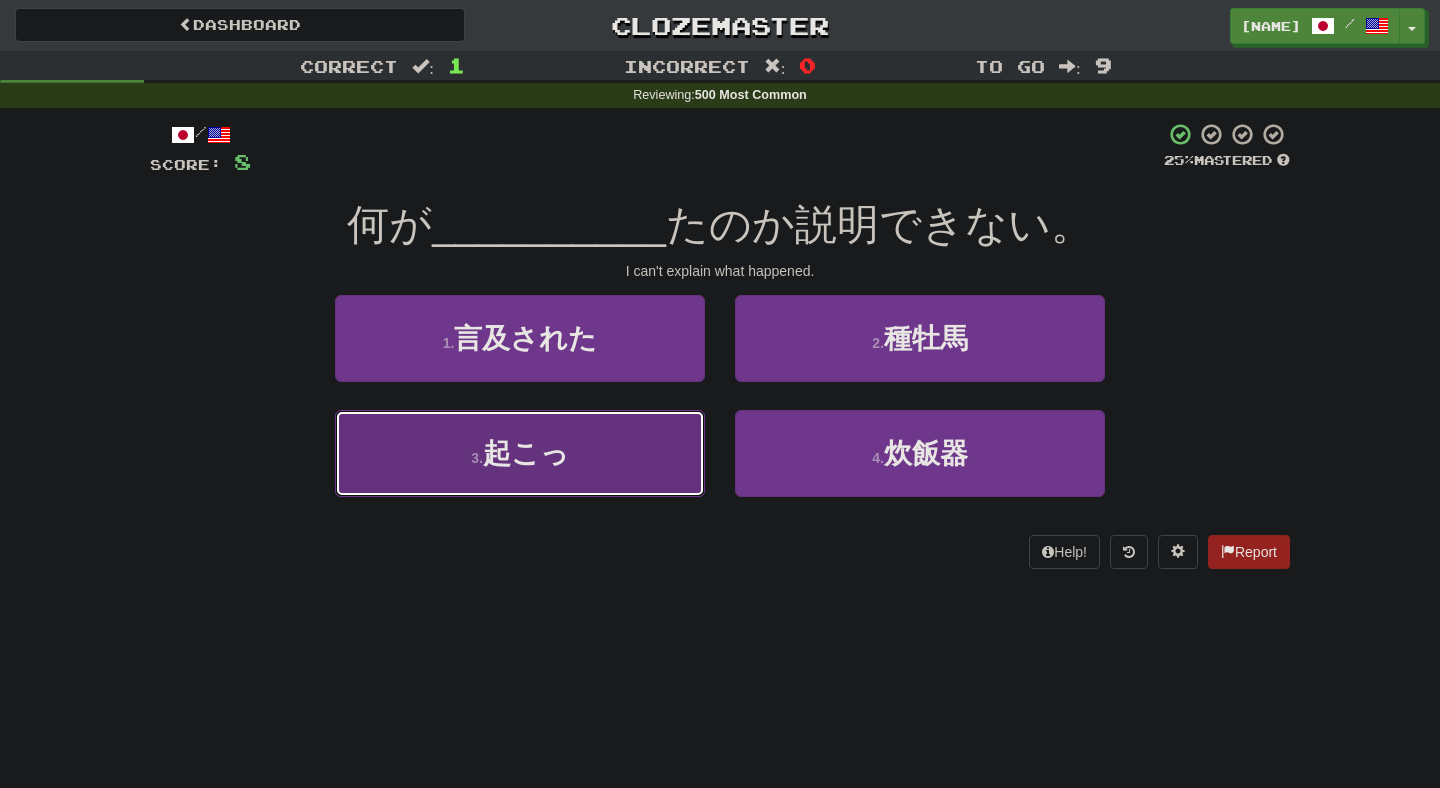 click on "3 .  起こっ" at bounding box center (520, 453) 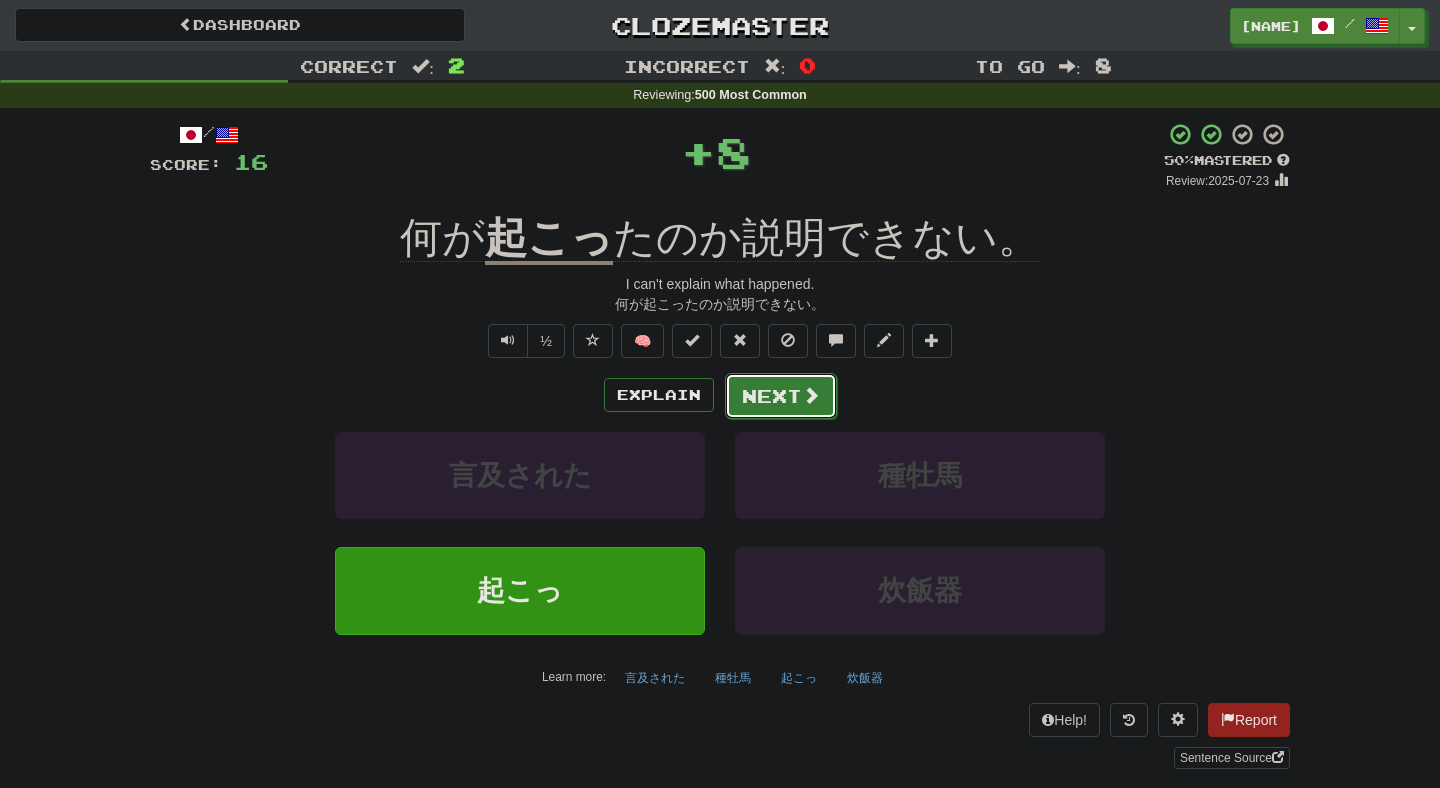 click on "Next" at bounding box center [781, 396] 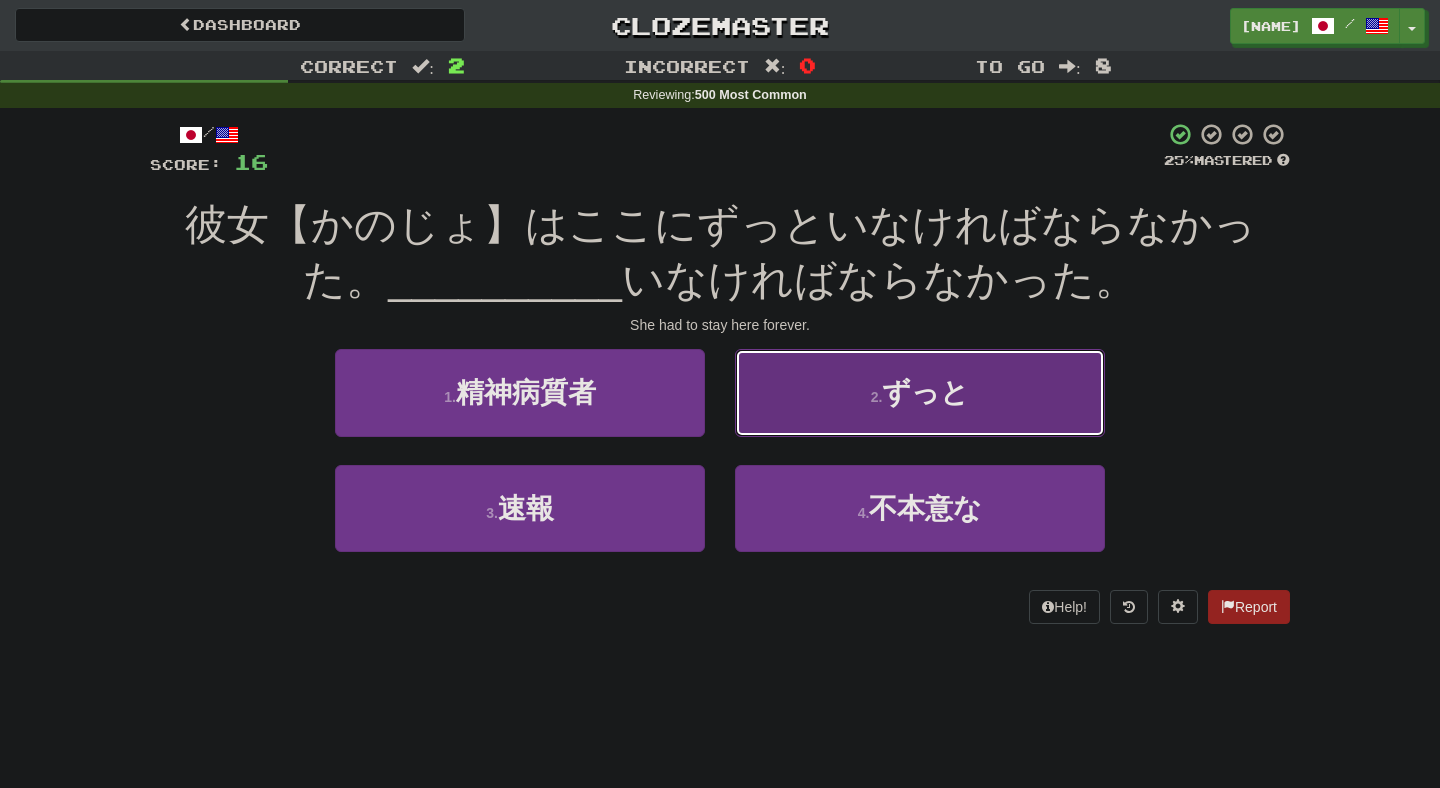 click on "2 .  ずっと" at bounding box center [920, 392] 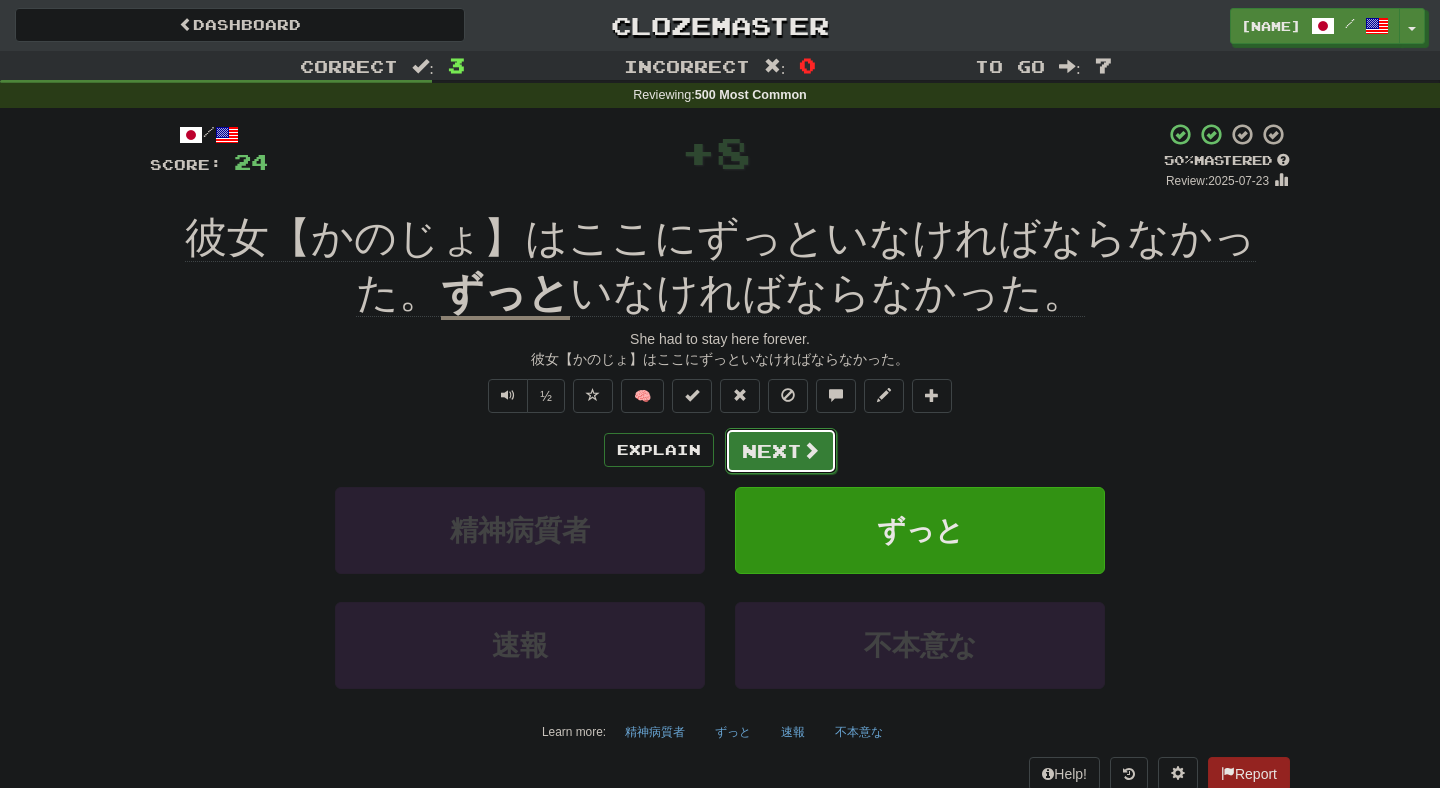 click on "Next" at bounding box center [781, 451] 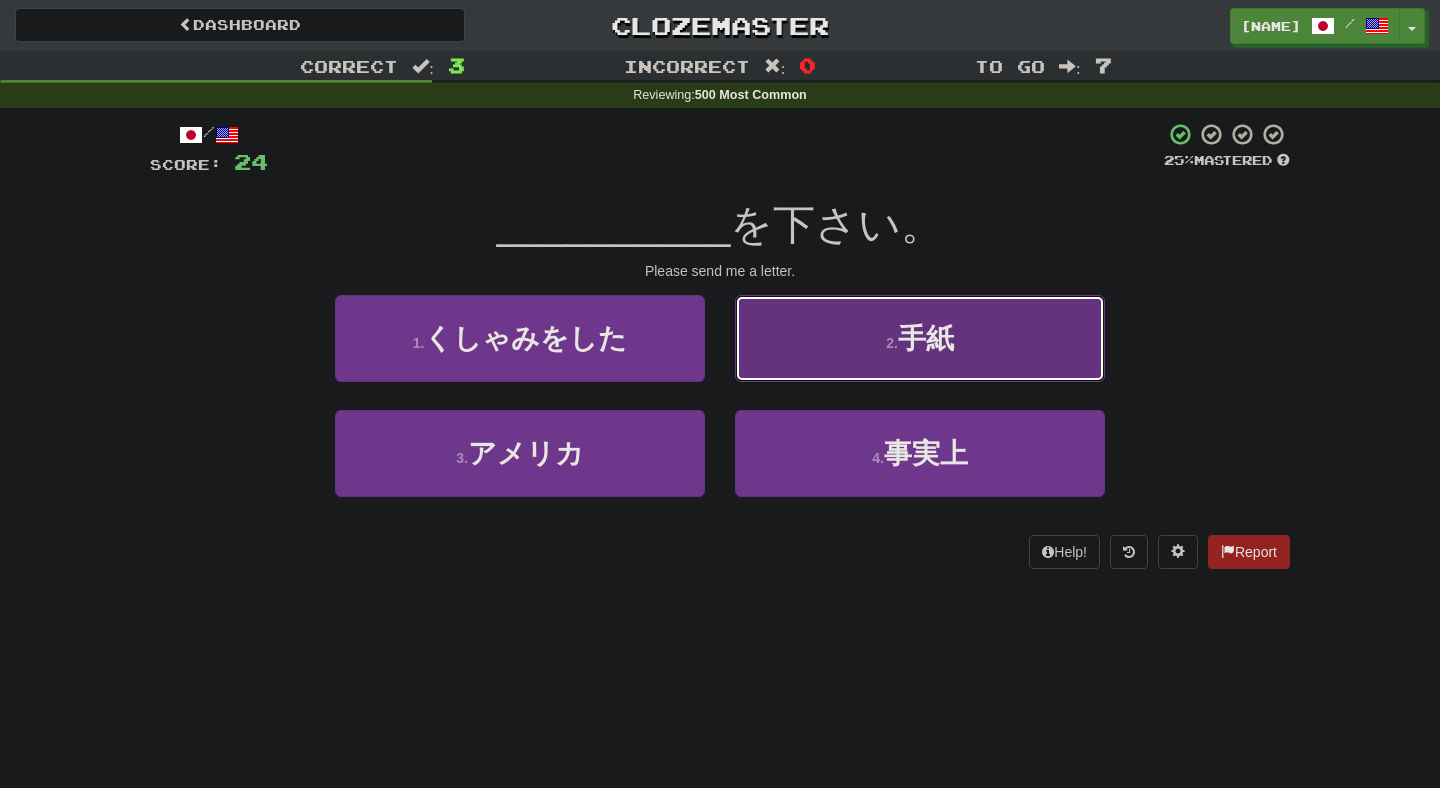 click on "2 .  手紙" at bounding box center (920, 338) 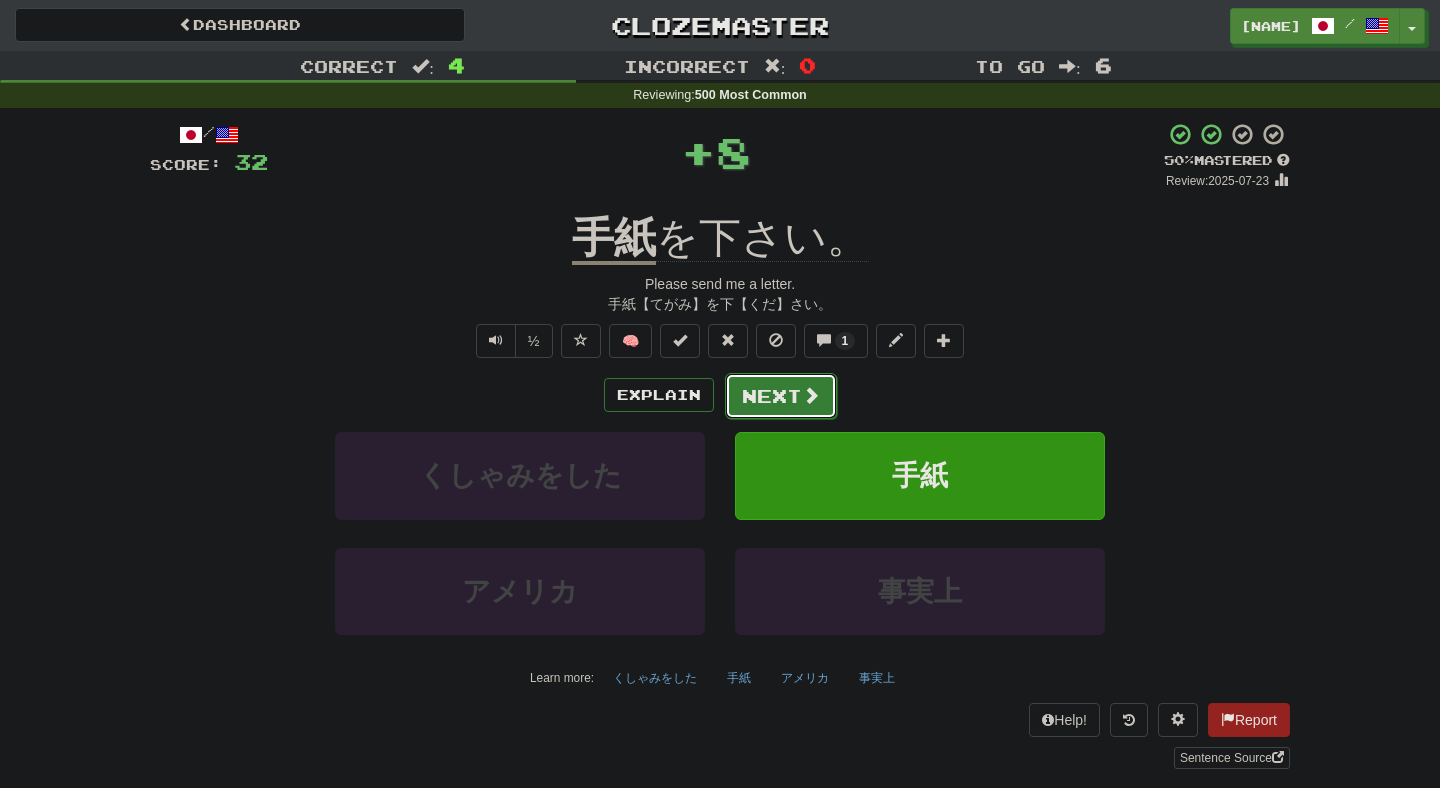 click on "Next" at bounding box center [781, 396] 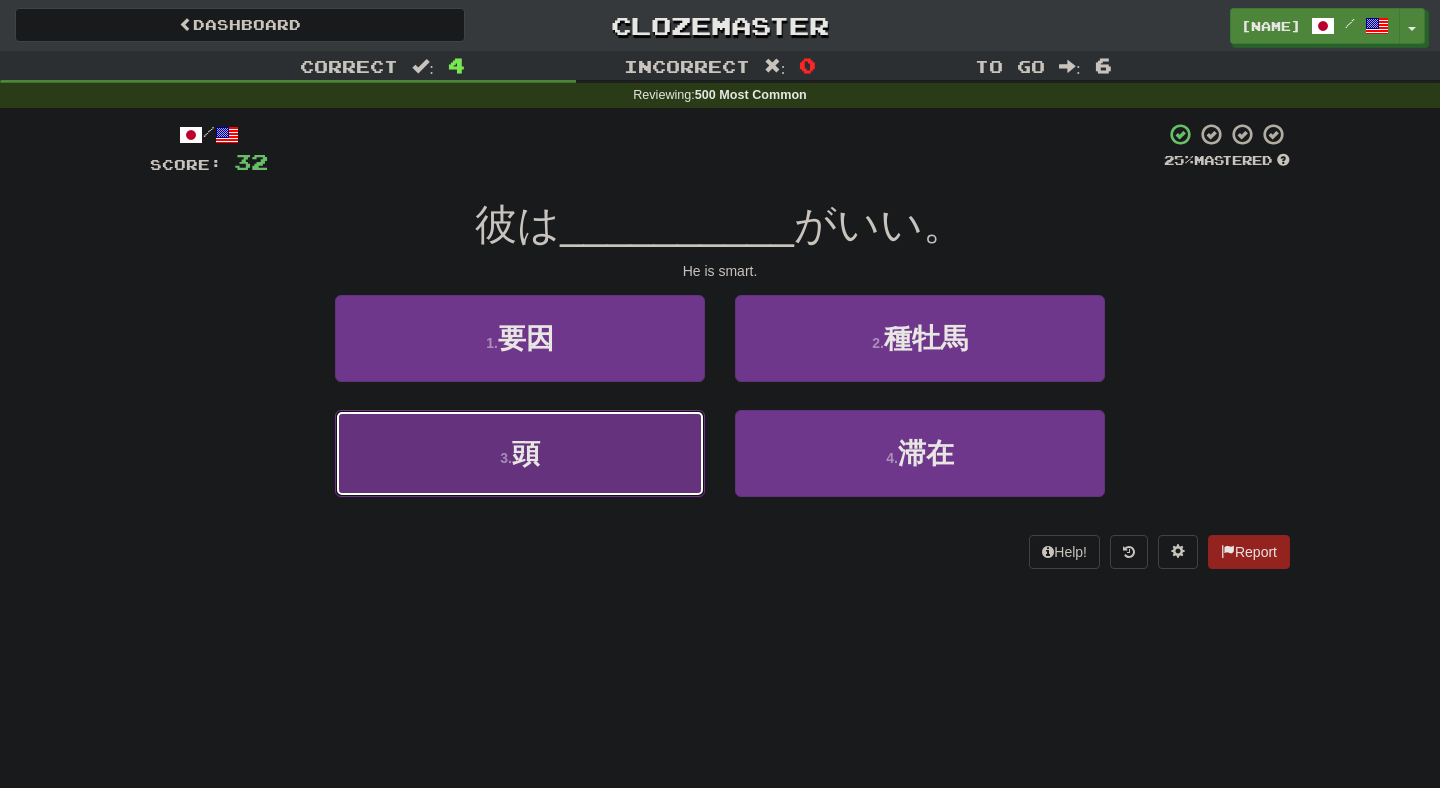 click on "3 .  頭" at bounding box center (520, 453) 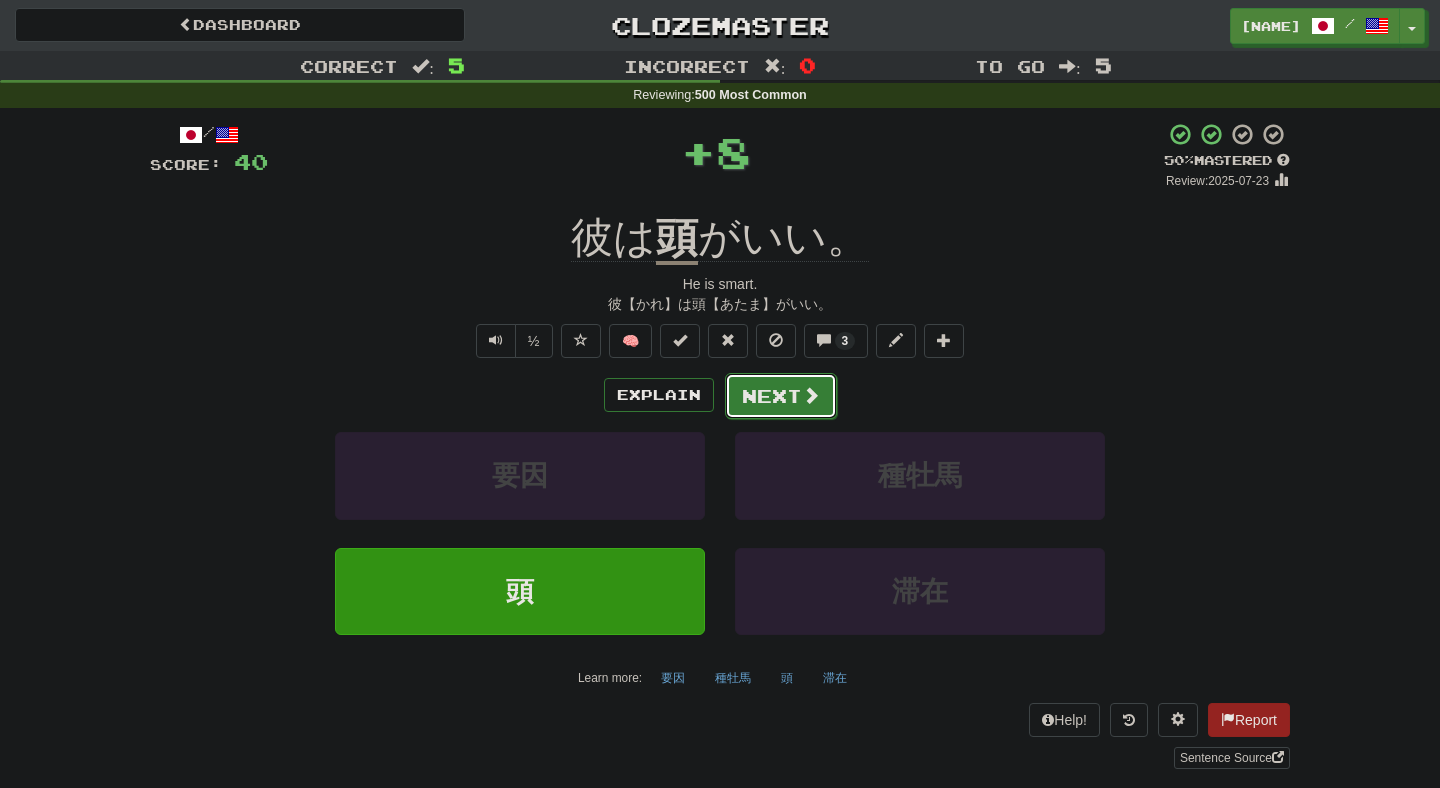 click on "Next" at bounding box center (781, 396) 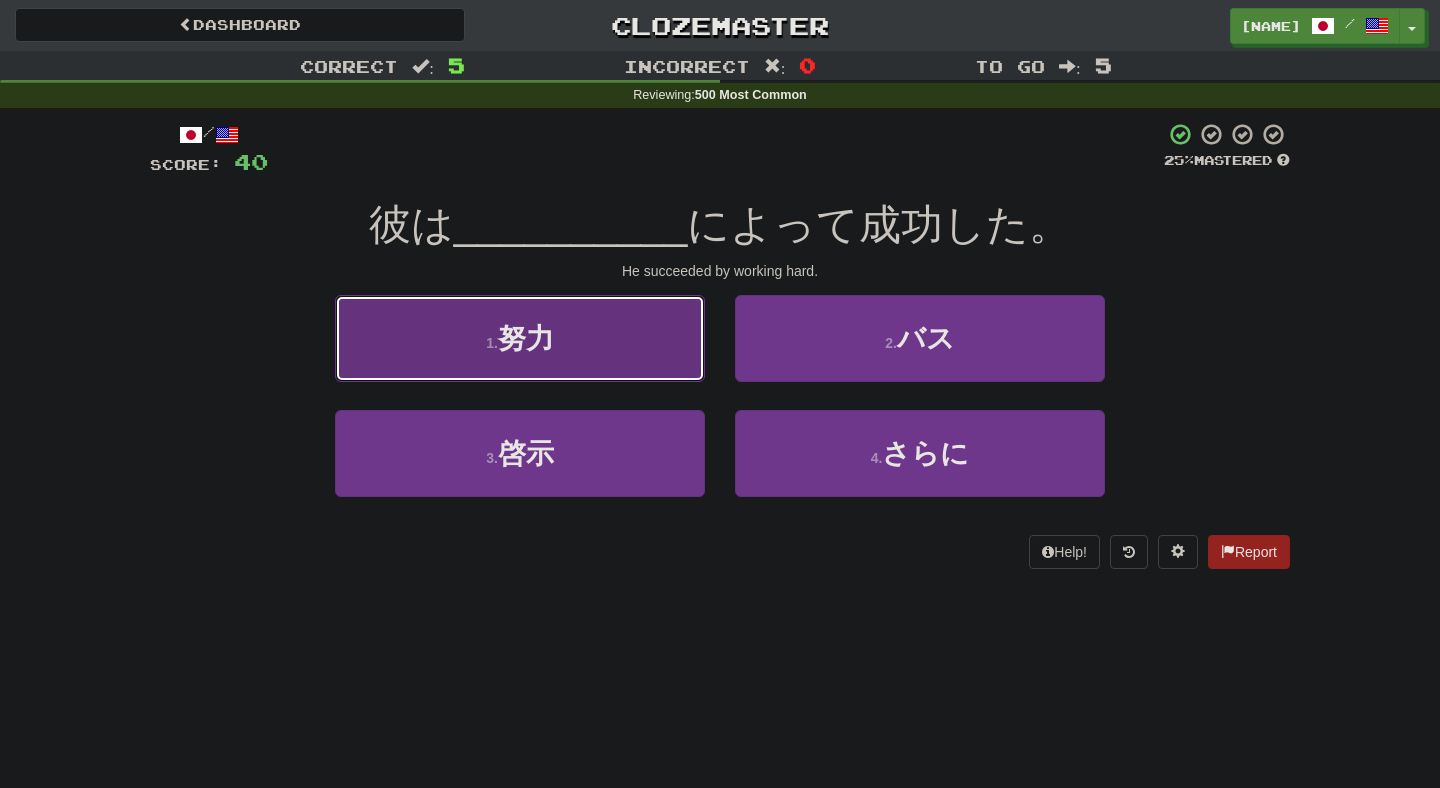 click on "1 .  努力" at bounding box center [520, 338] 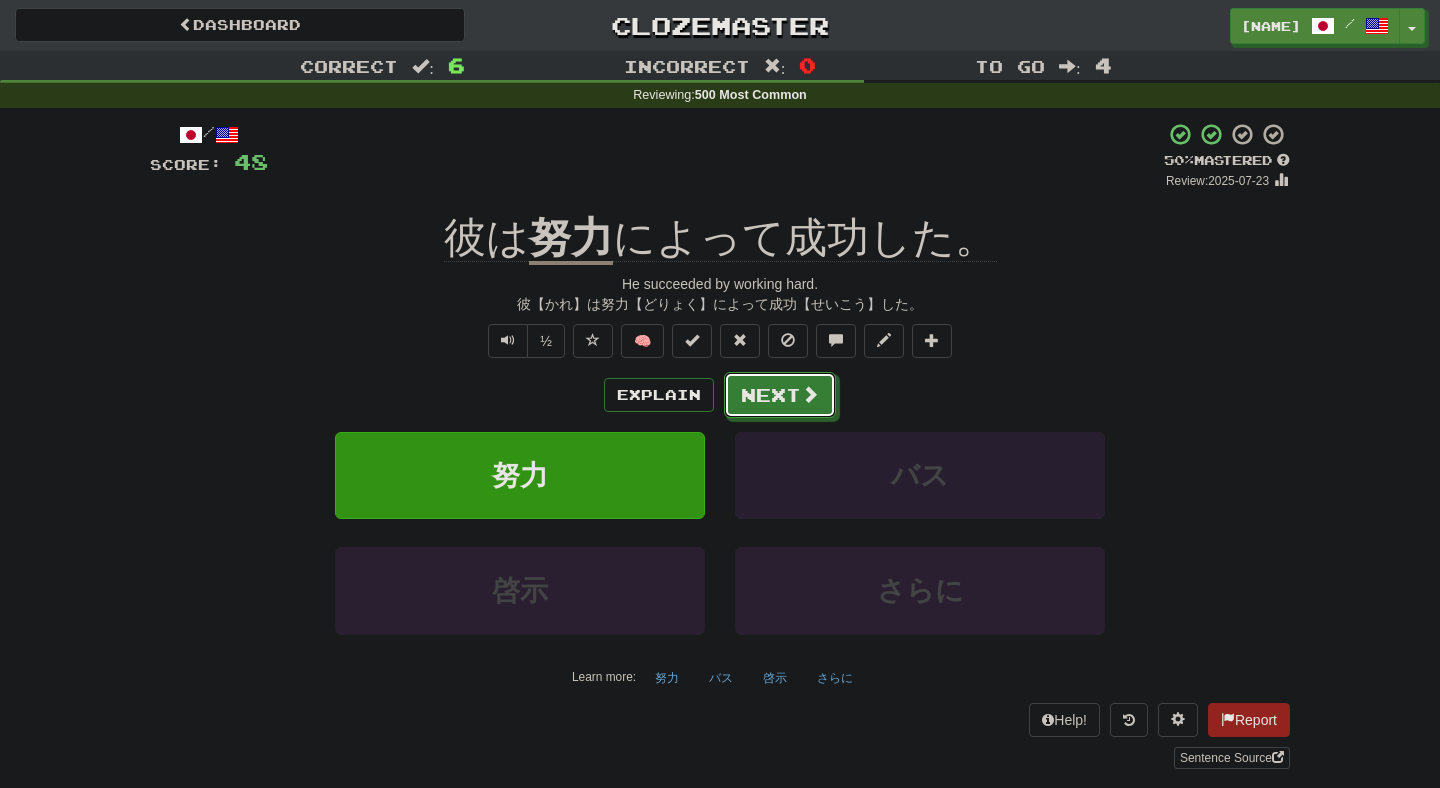 drag, startPoint x: 744, startPoint y: 393, endPoint x: 734, endPoint y: 455, distance: 62.801273 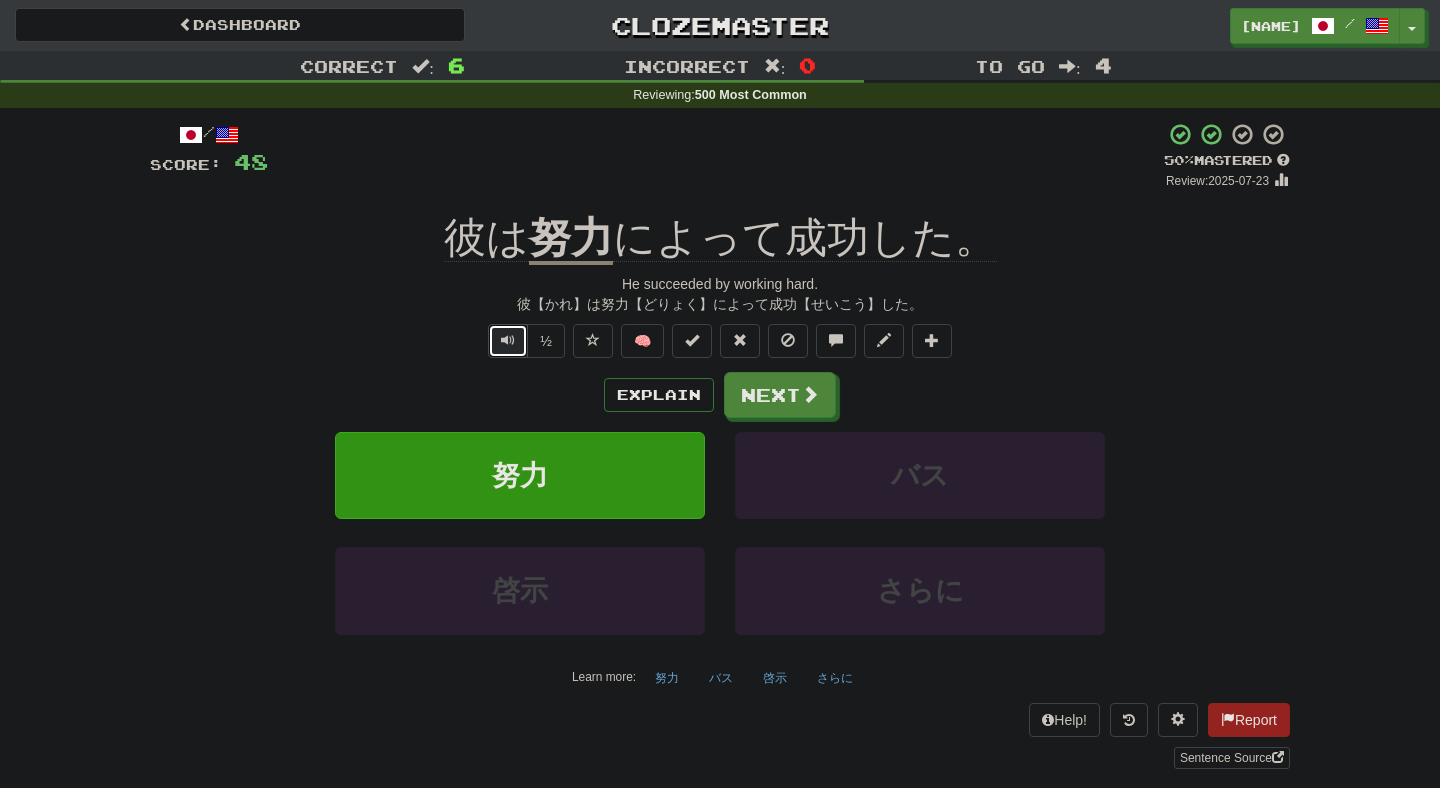 click at bounding box center [508, 340] 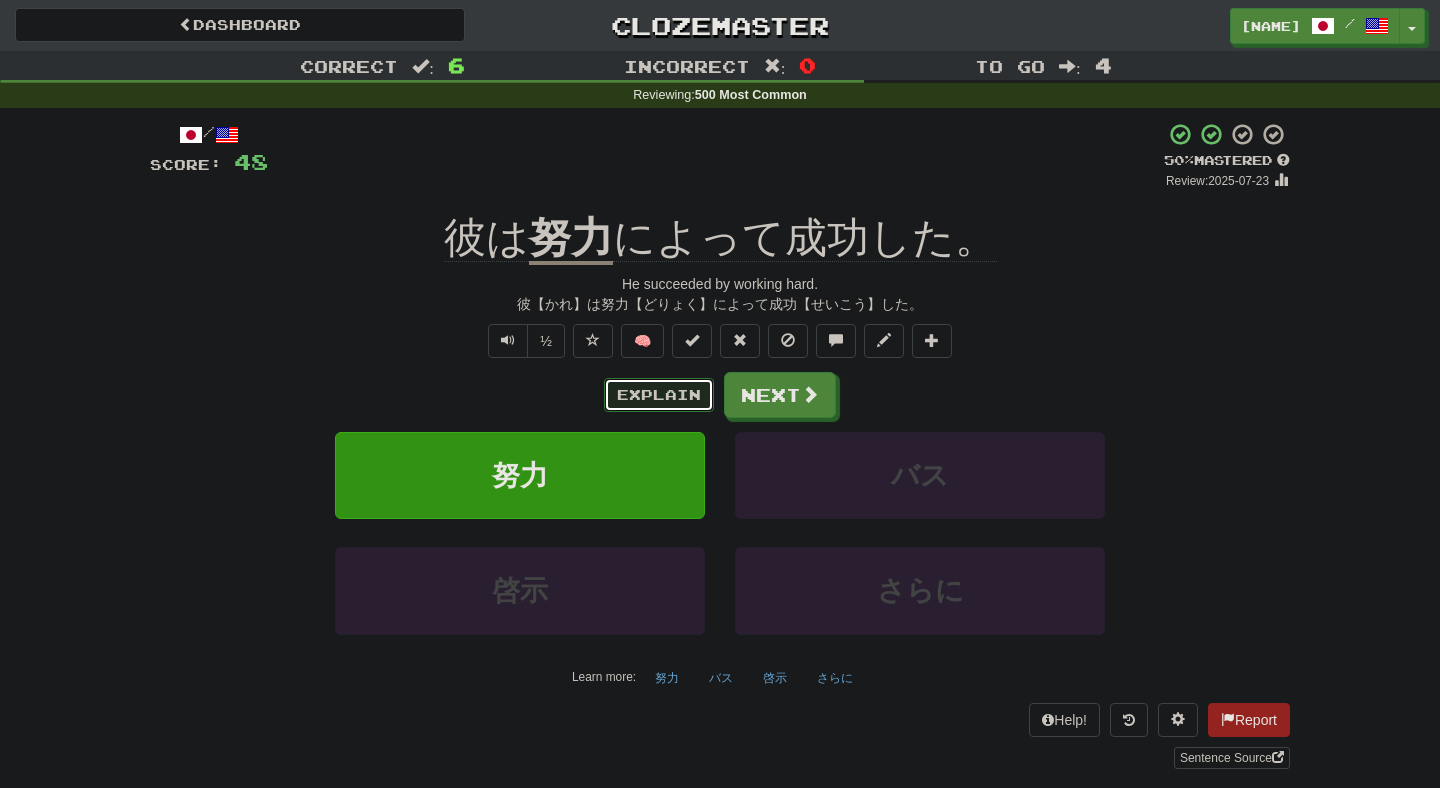 click on "Explain" at bounding box center (659, 395) 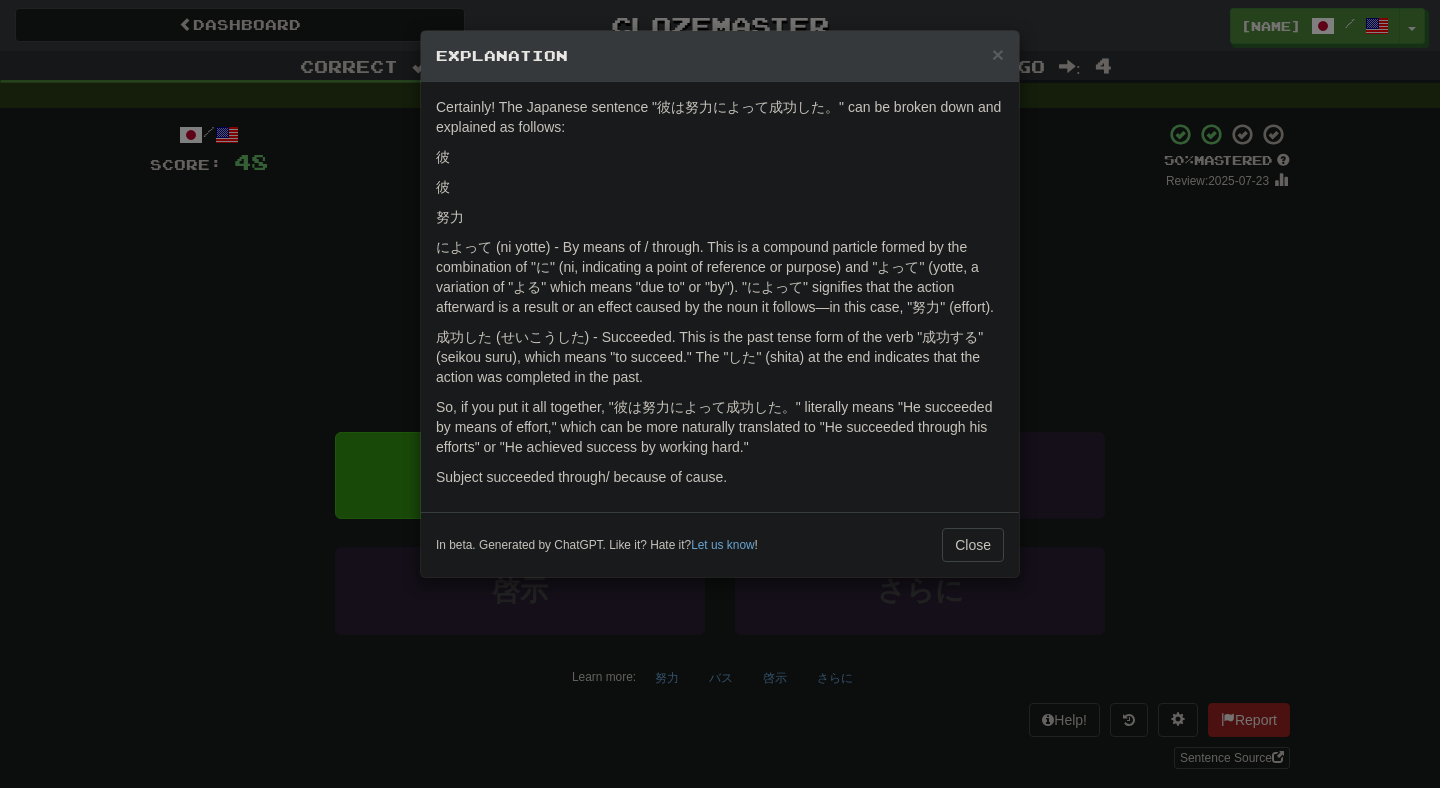 click on "× Explanation Certainly! The Japanese sentence "彼は努力によって成功した。" can be broken down and explained as follows:
彼 (かれ) - He. In Japanese, "彼" is a pronoun that refers to a male person, similar to "he" in English.
は (wa) - This is a topic marker particle. It marks "彼" as the topic of the sentence, telling us that the sentence is about "him." When written in hiragana, it's は, but when spoken, it's pronounced more like "wa."
努力 (どりょく) - Effort. This noun represents the concept of making an effort or trying hard.
によって (ni yotte) - By means of / through. This is a compound particle formed by the combination of "に" (ni, indicating a point of reference or purpose) and "よって" (yotte, a variation of "よる" which means "due to" or "by"). "によって" signifies that the action afterward is a result or an effect caused by the noun it follows—in this case, "努力" (effort).
In beta. Generated by ChatGPT. Like it? Hate it?  Let us know !" at bounding box center (720, 394) 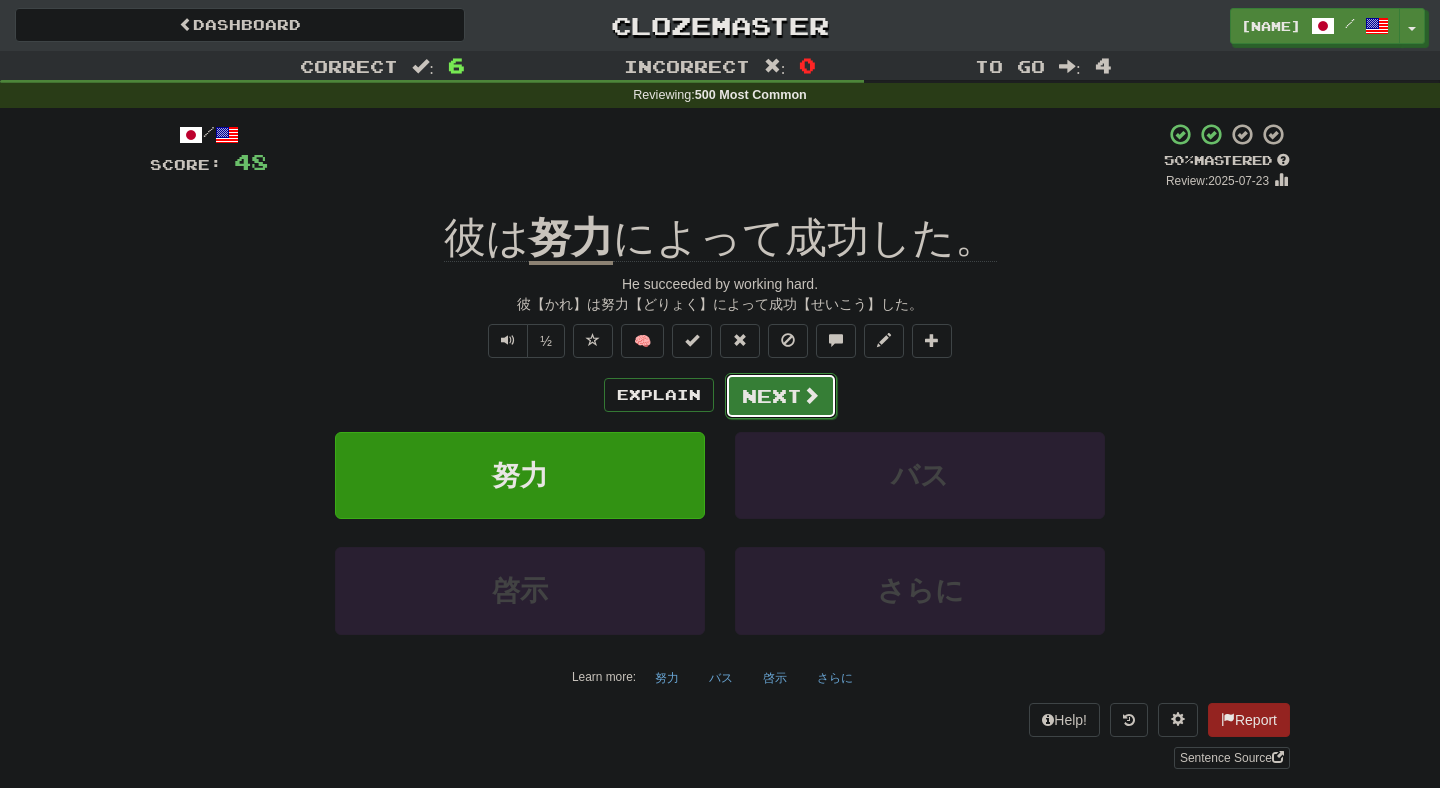 click on "Next" at bounding box center (781, 396) 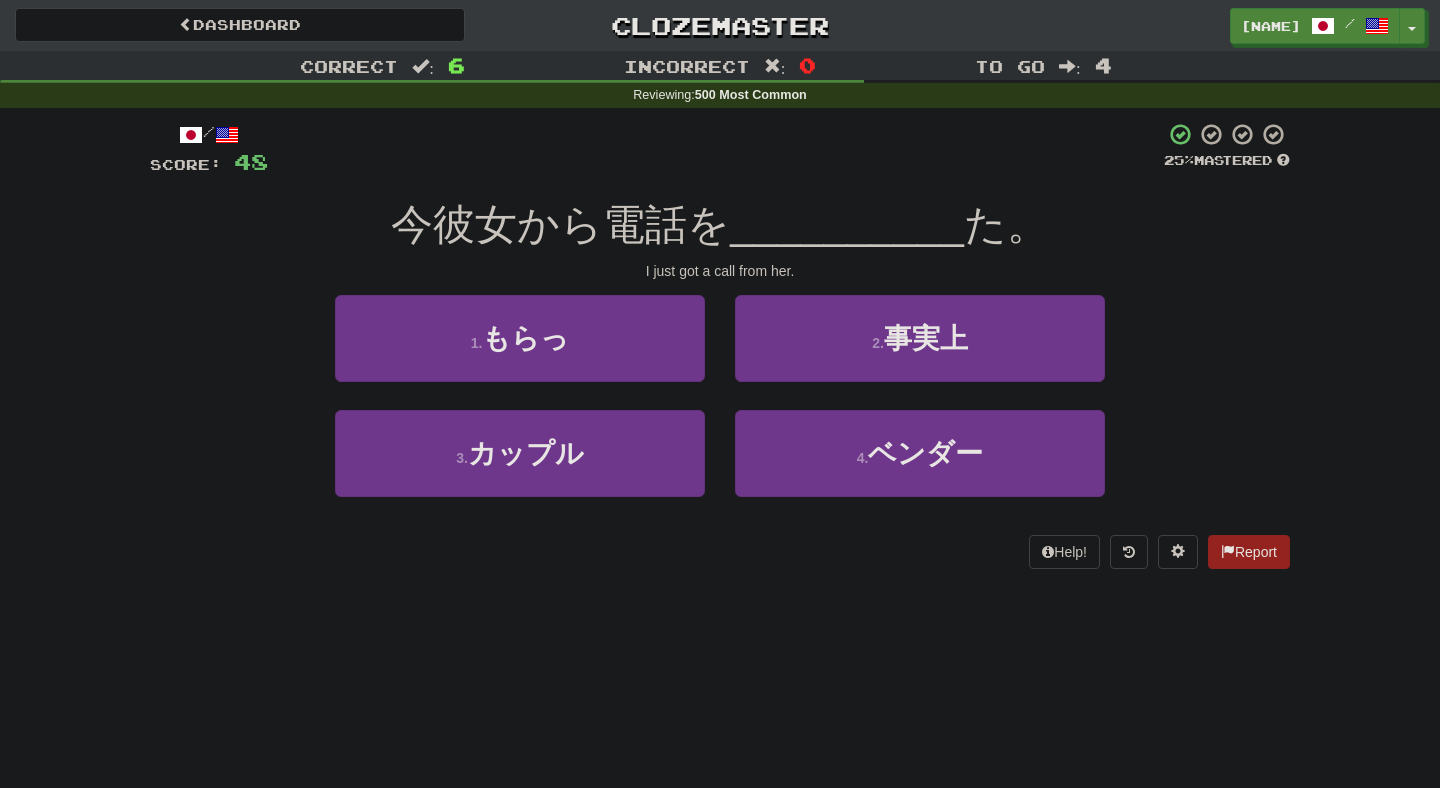 click on "1 .  もらっ" at bounding box center (520, 352) 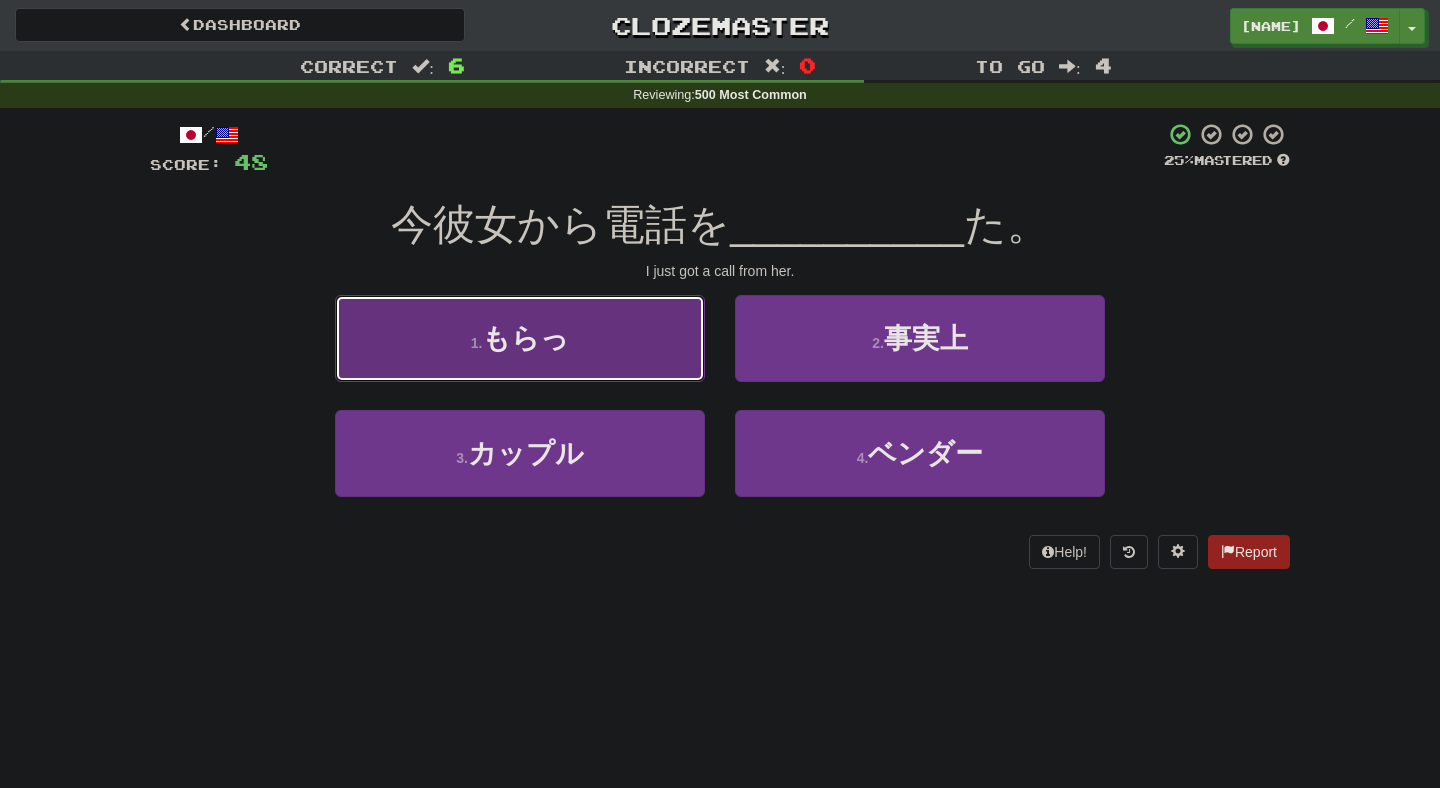 click on "1 .  もらっ" at bounding box center (520, 338) 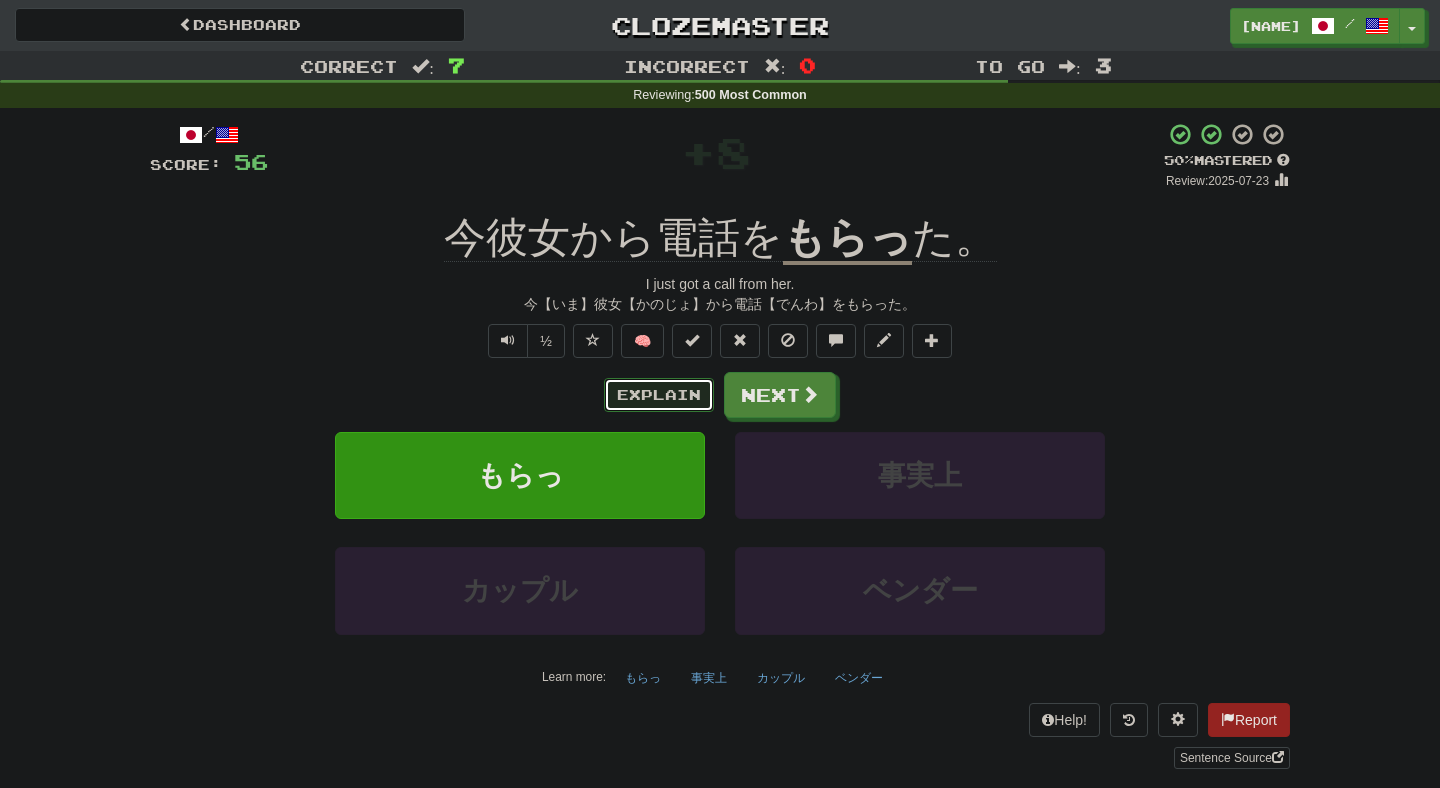 click on "Explain" at bounding box center (659, 395) 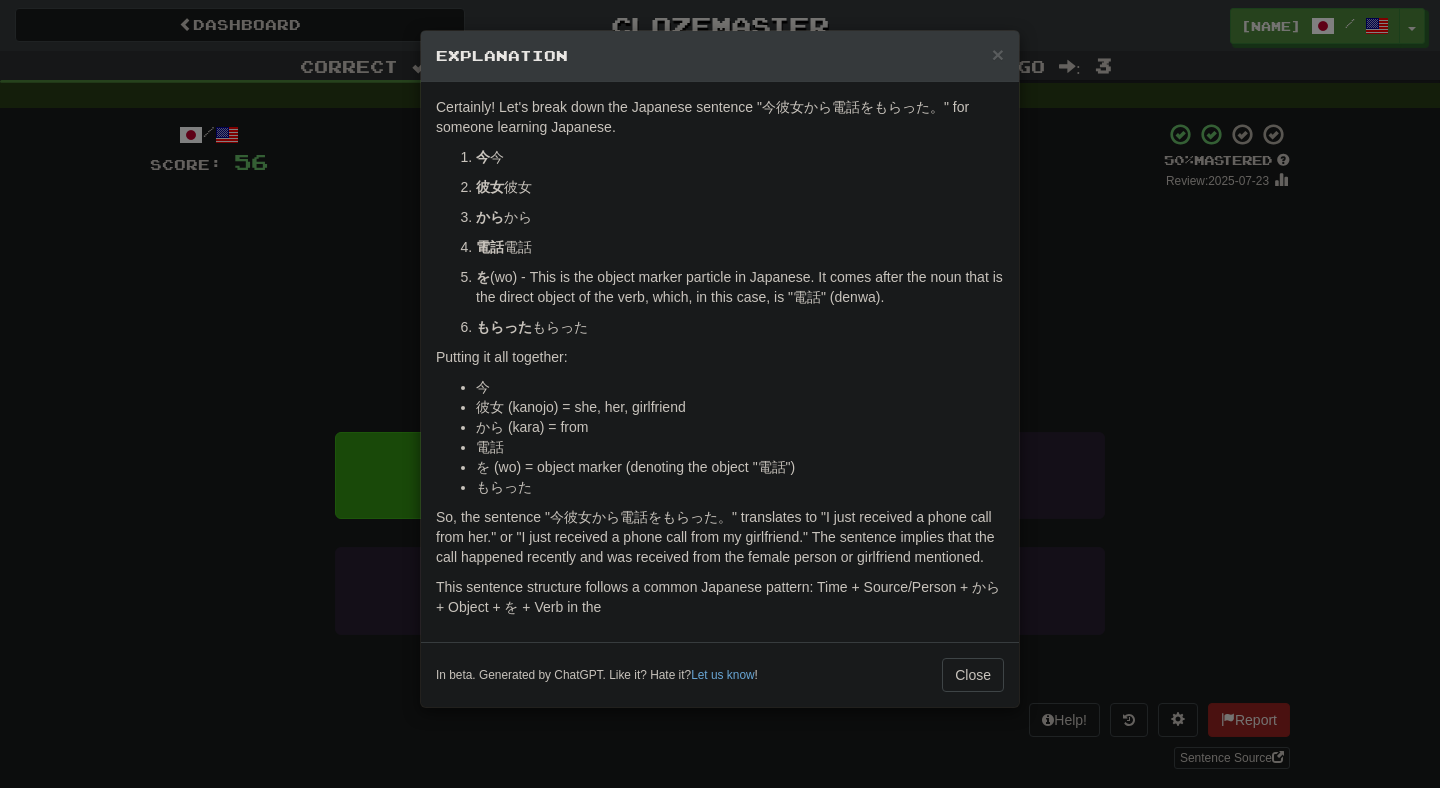 click on "Certainly! Let's break down the Japanese sentence "今彼女から電話をもらった。" for someone learning Japanese.
今  (ima) - This means "now" or "just now." It is used to indicate that something has happened recently or at the present moment.
彼女  (kanojo) - This word means "she" or "her," but it is also used to mean "girlfriend." The context will determine whether it's referring to a female person in general or specifically to a girlfriend.
から  (kara) - This is a particle that indicates the source or starting point of an action or event. In this context, it means "from," denoting that the call originated from her.
電話  (denwa) - This means "telephone" or "phone call." Here, it is the object of the sentence referring to the phone call that was received.
を  (wo) - This is the object marker particle in Japanese. It comes after the noun that is the direct object of the verb, which, in this case, is "電話" (denwa).
もらった" at bounding box center [720, 362] 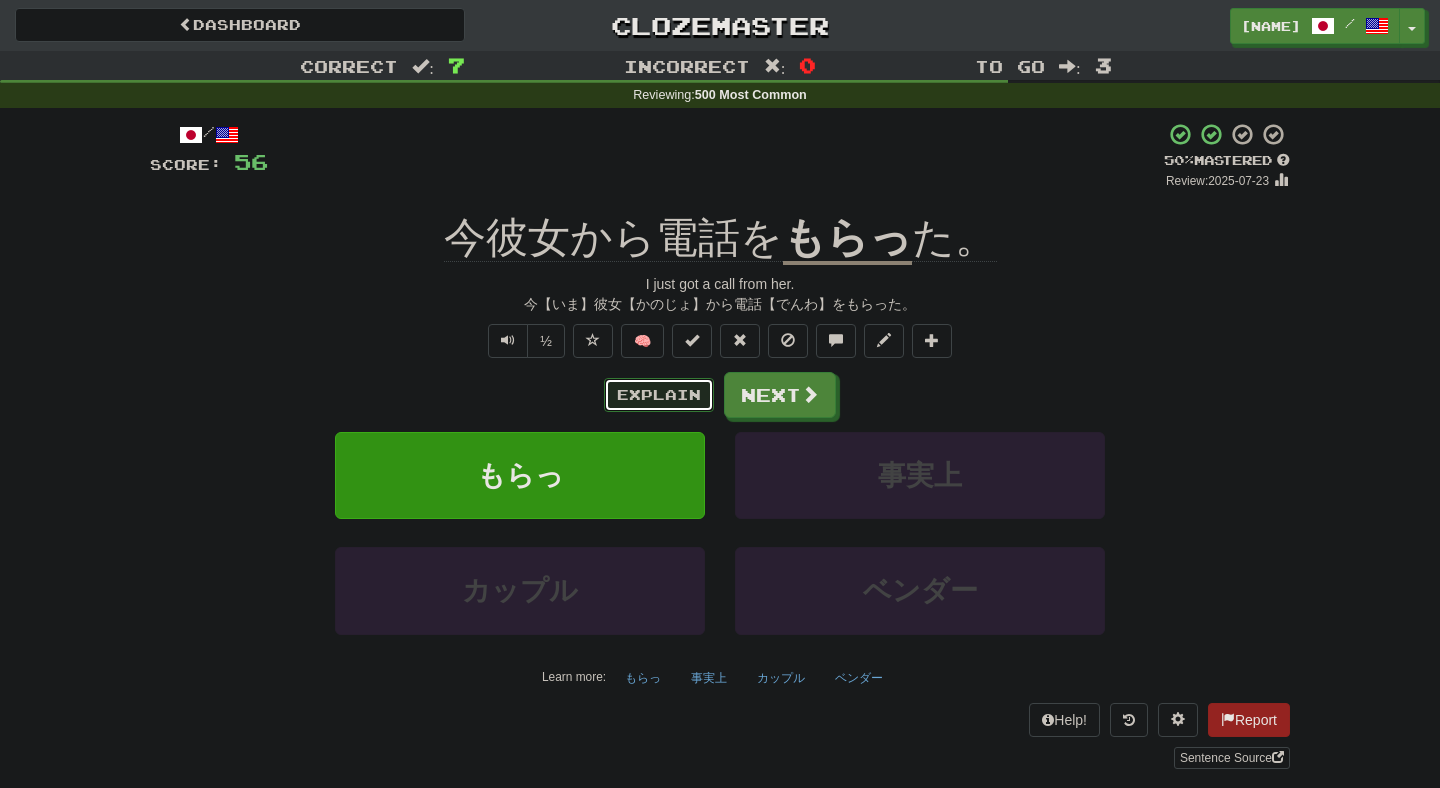 click on "Explain" at bounding box center (659, 395) 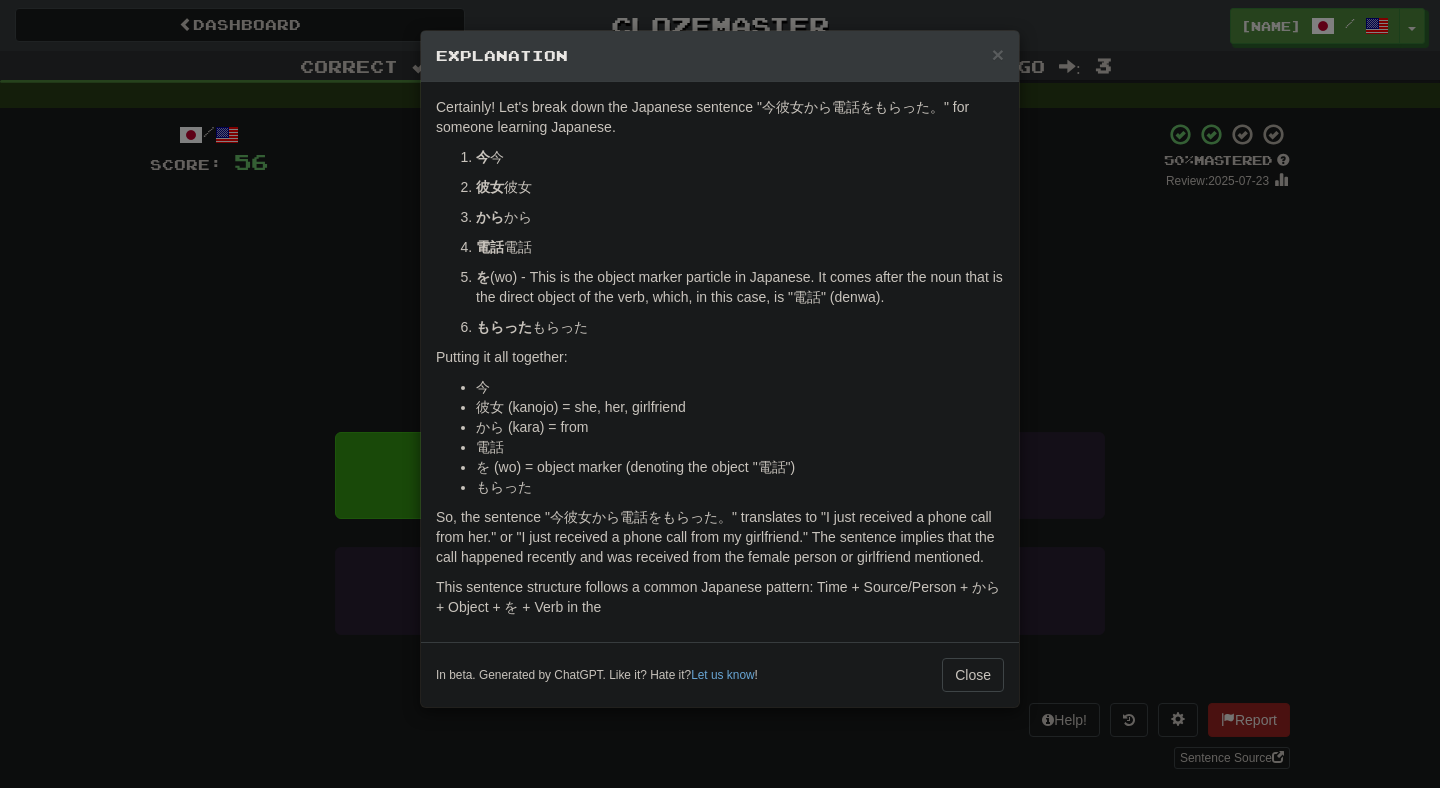 click on "× Explanation Certainly! Let's break down the Japanese sentence "今彼女から電話をもらった。" for someone learning Japanese.
今  (ima) - This means "now" or "just now." It is used to indicate that something has happened recently or at the present moment.
彼女  (kanojo) - This word means "she" or "her," but it is also used to mean "girlfriend." The context will determine whether it's referring to a female person in general or specifically to a girlfriend.
から  (kara) - This is a particle that indicates the source or starting point of an action or event. In this context, it means "from," denoting that the call originated from her.
電話  (denwa) - This means "telephone" or "phone call." Here, it is the object of the sentence referring to the phone call that was received.
を  (wo) - This is the object marker particle in Japanese. It comes after the noun that is the direct object of the verb, which, in this case, is "電話" (denwa).
もらった" at bounding box center [720, 394] 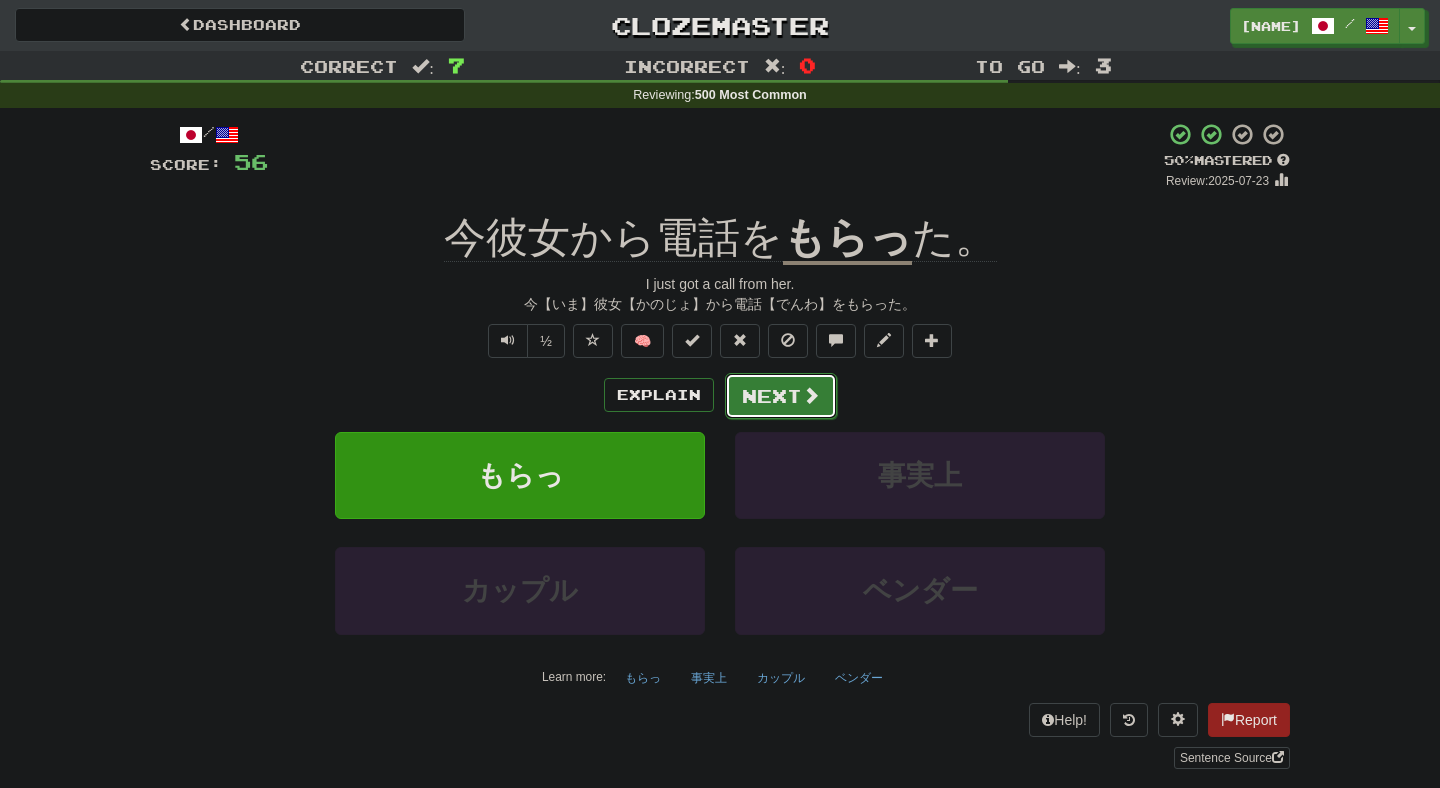 click at bounding box center (811, 395) 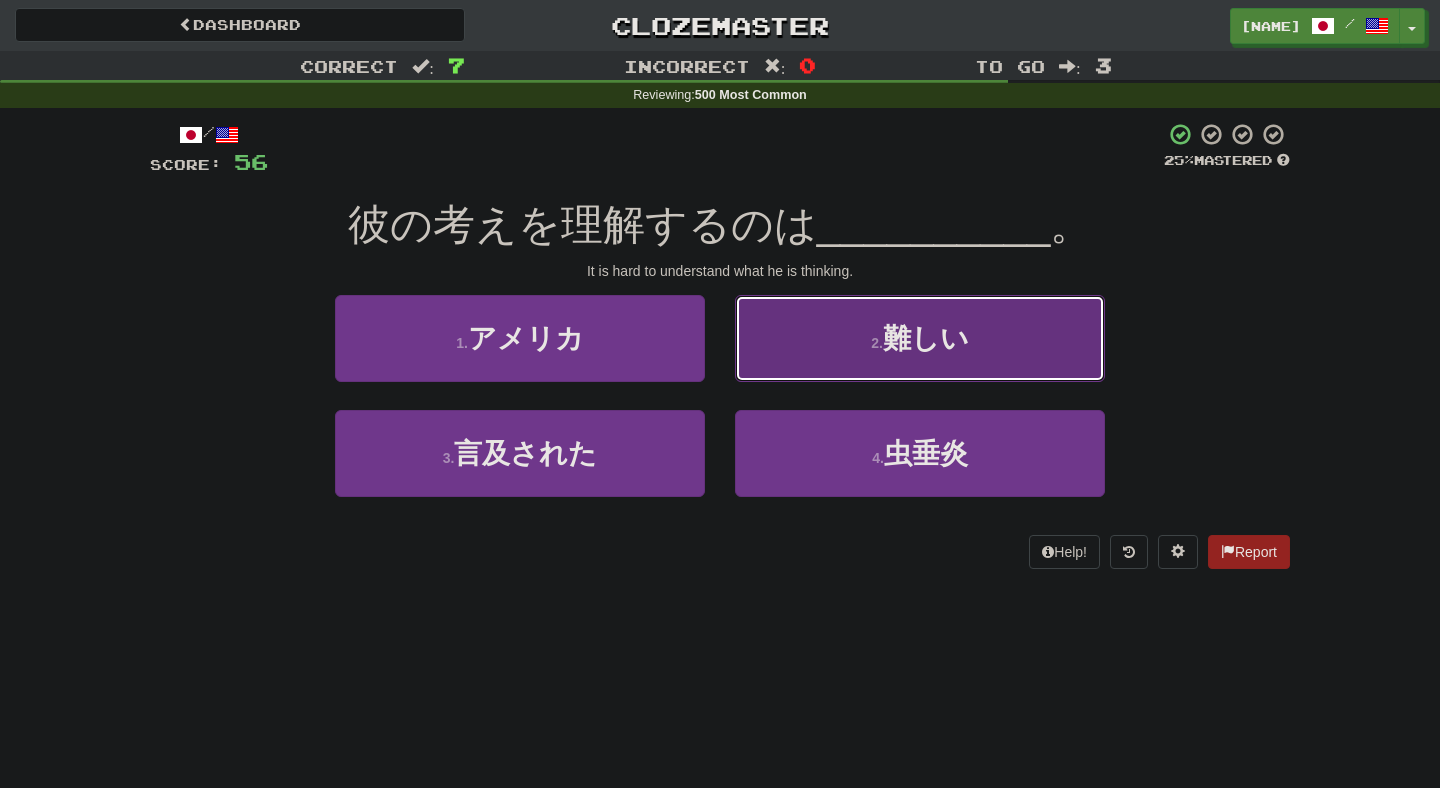 click on "2 .  難しい" at bounding box center [920, 338] 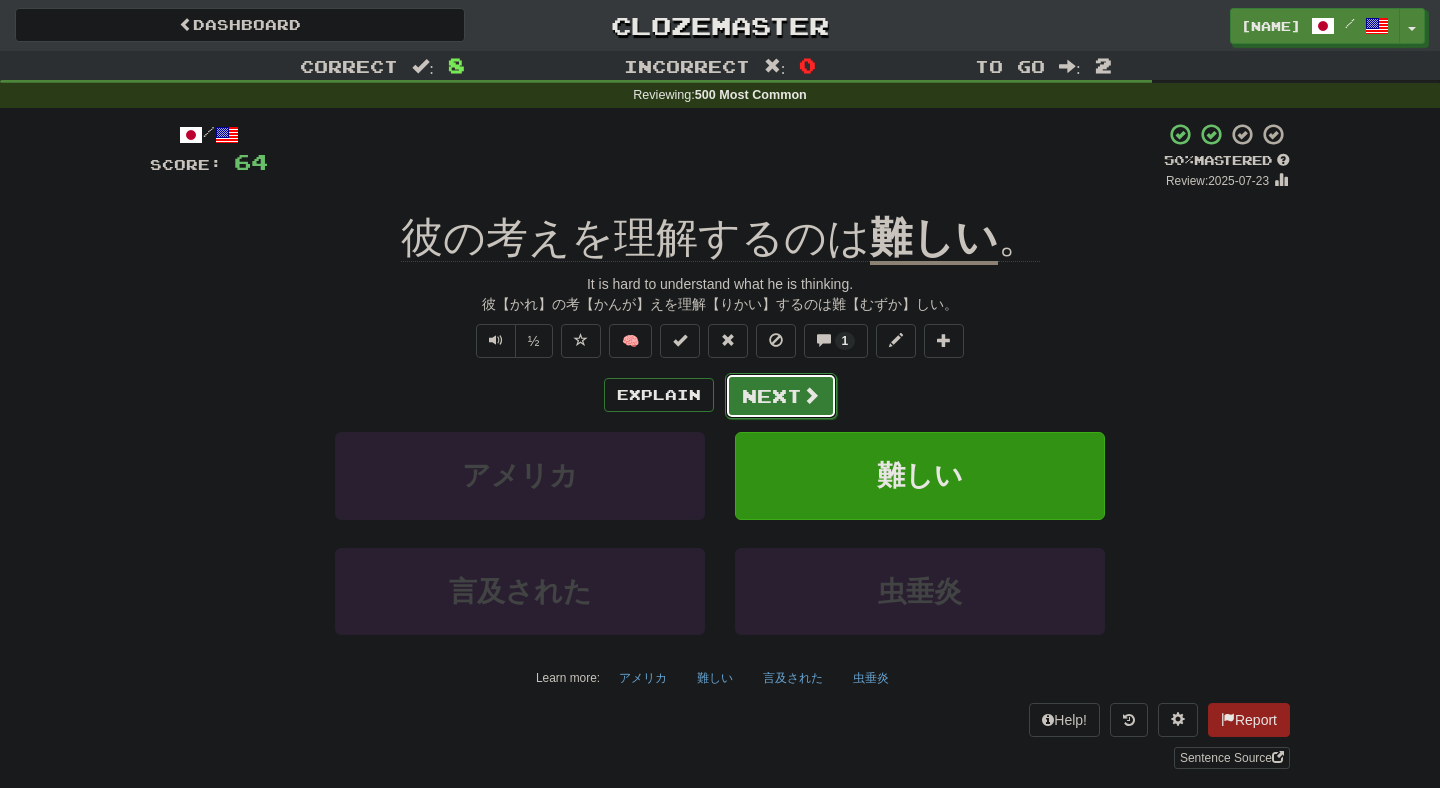 click on "Next" at bounding box center [781, 396] 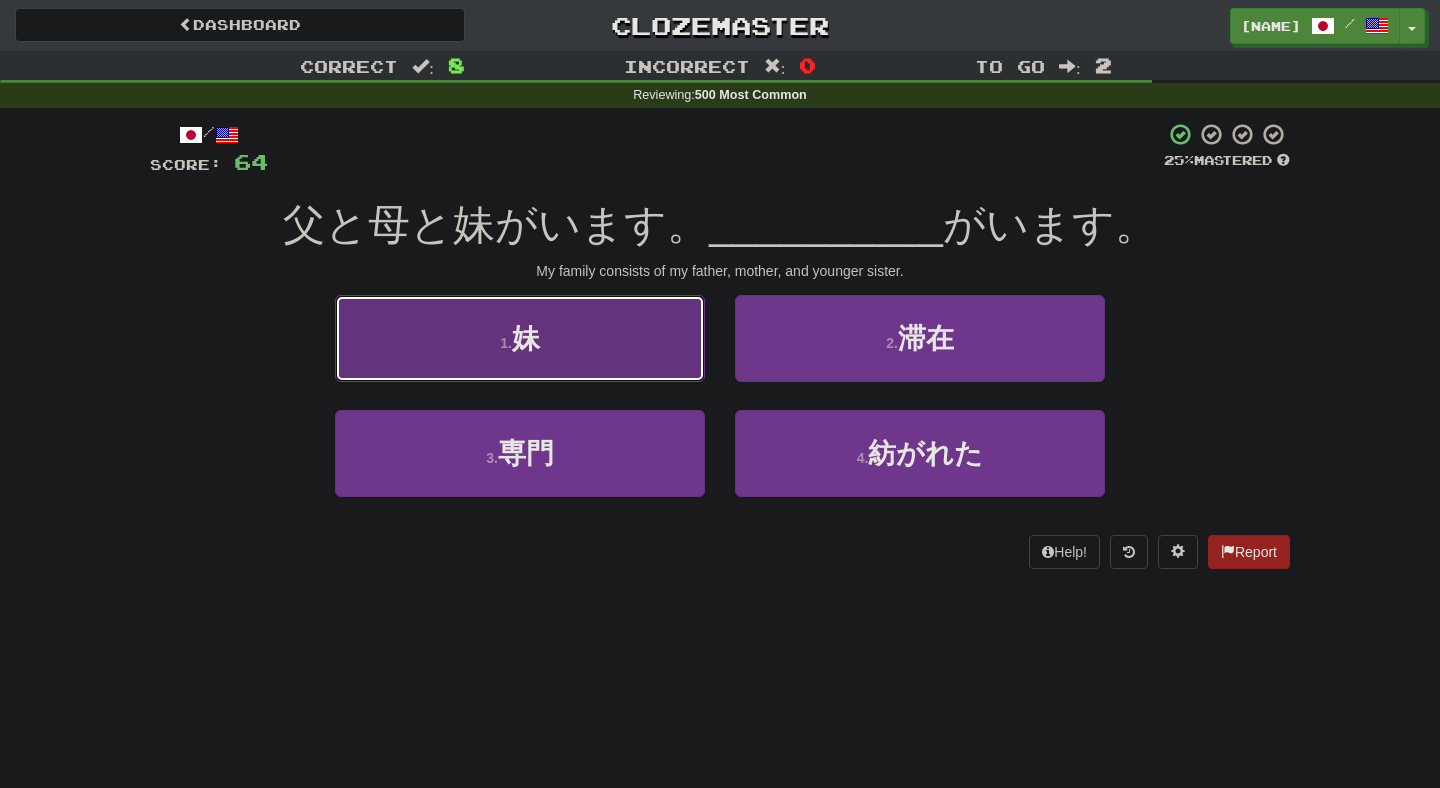 click on "1 .  妹" at bounding box center [520, 338] 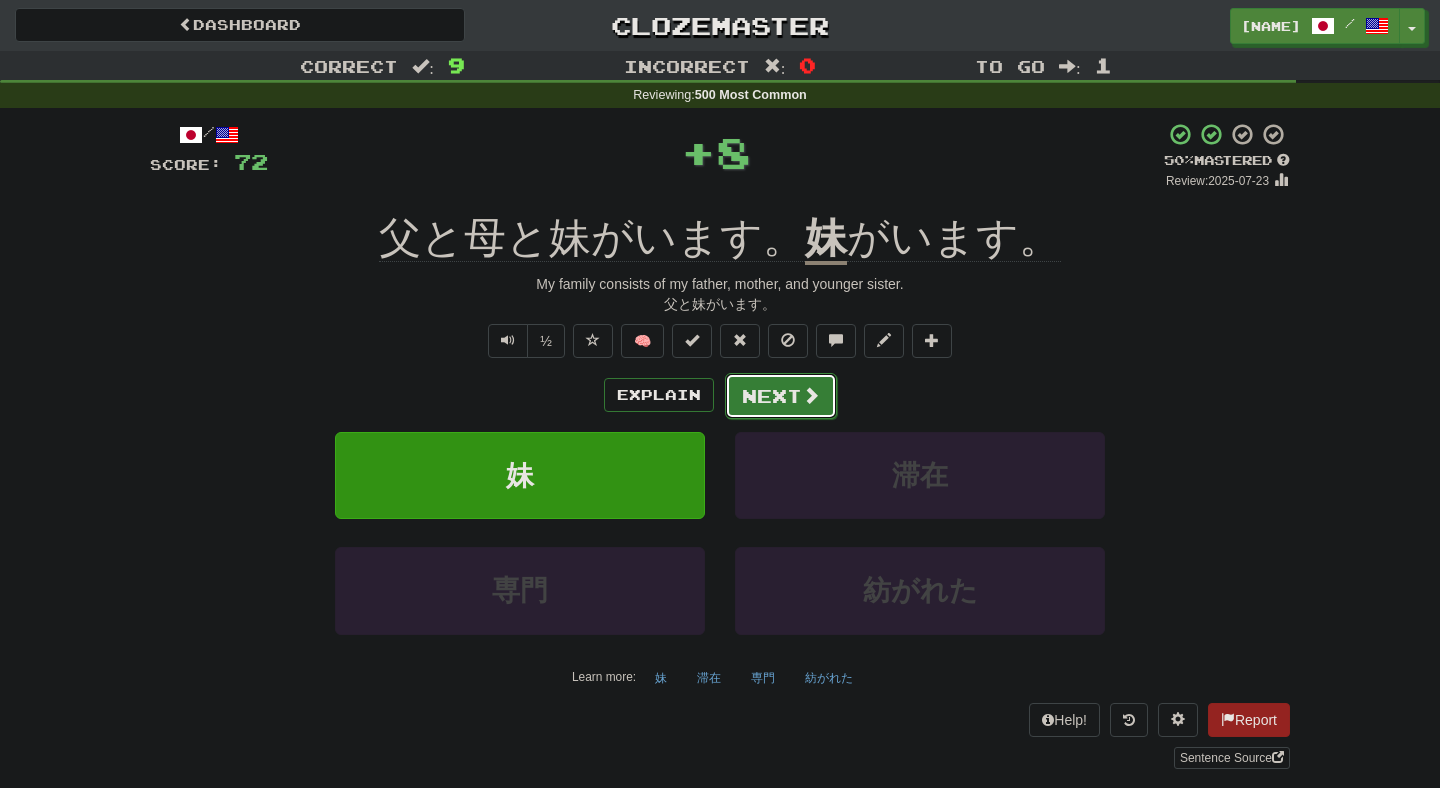 click on "Next" at bounding box center [781, 396] 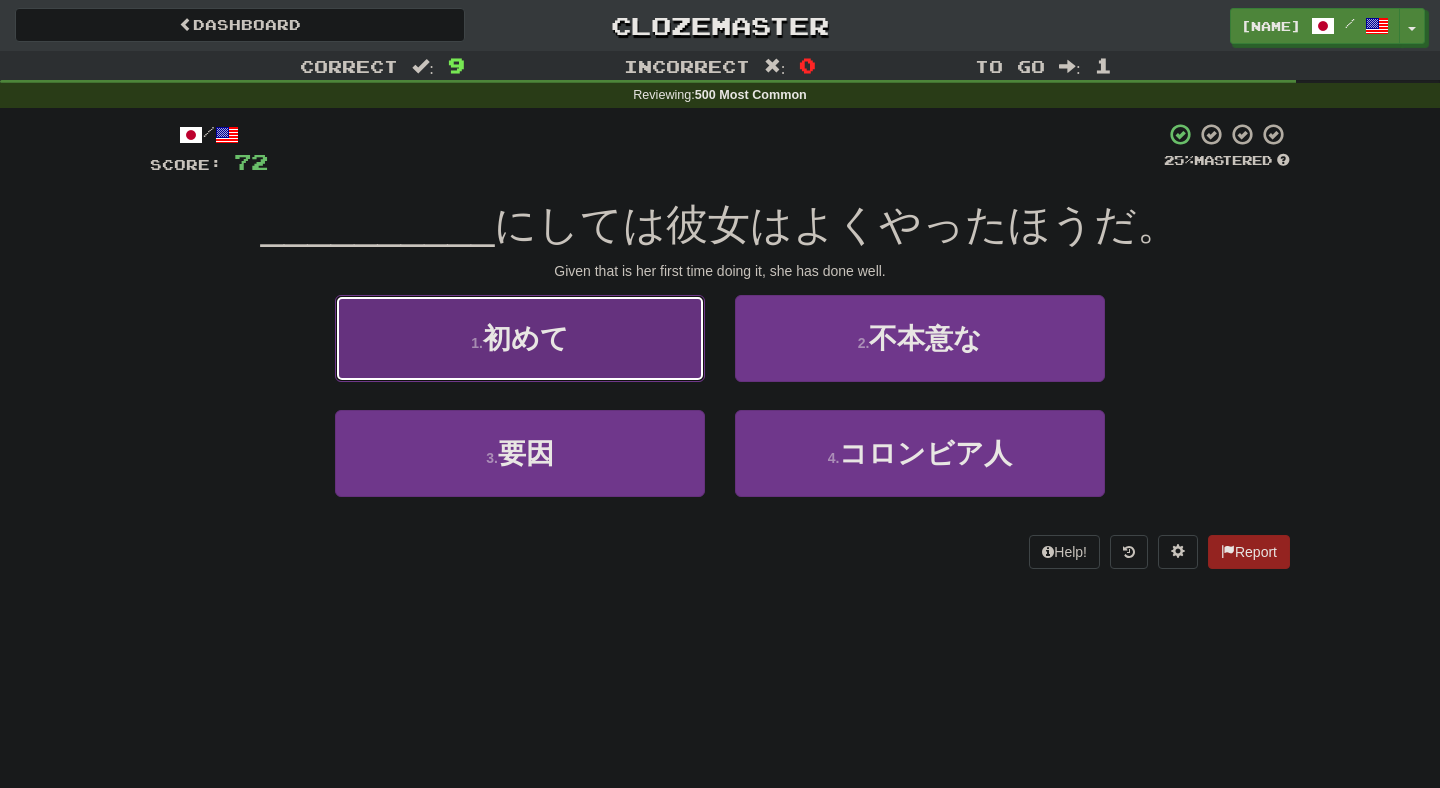 click on "1 .  初めて" at bounding box center (520, 338) 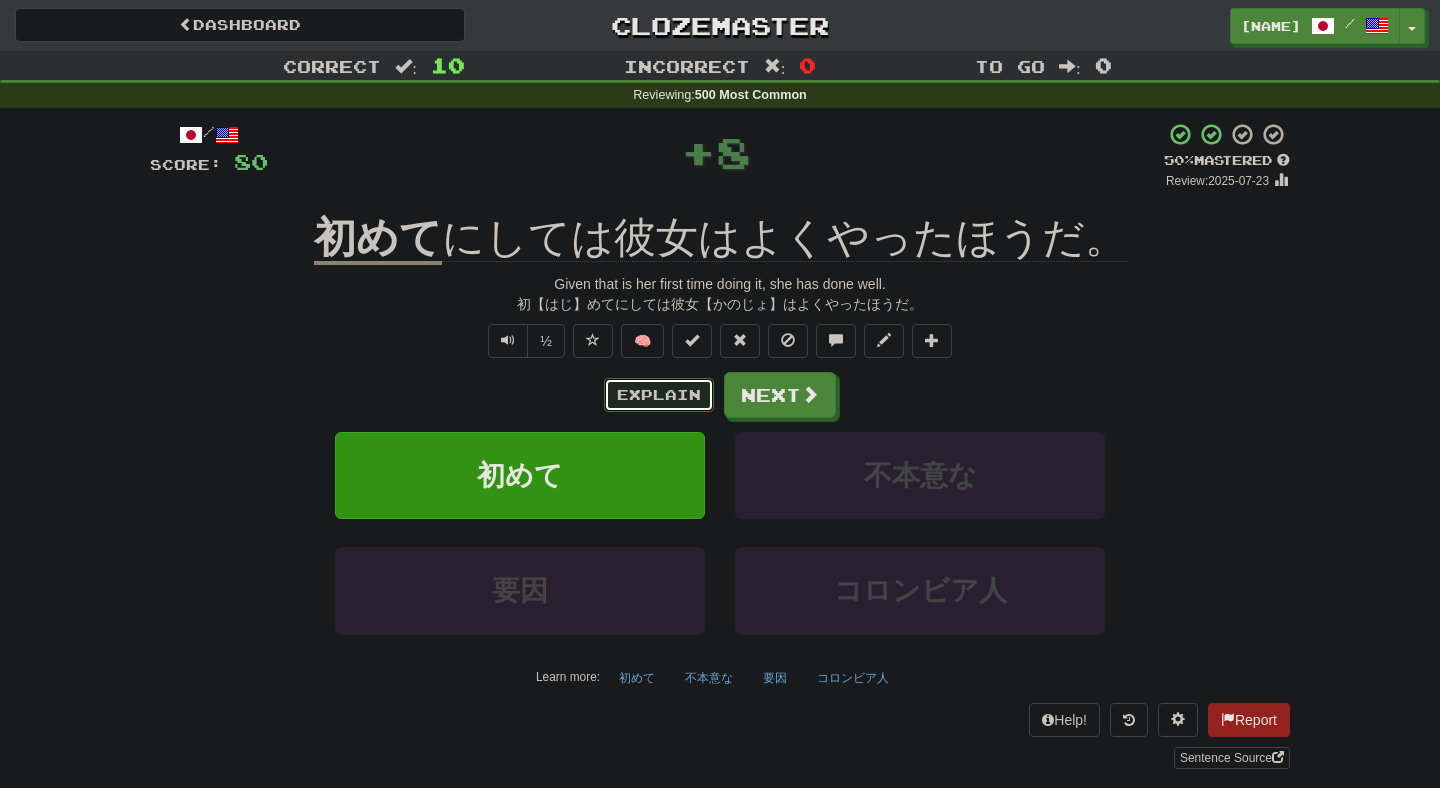 click on "Explain" at bounding box center (659, 395) 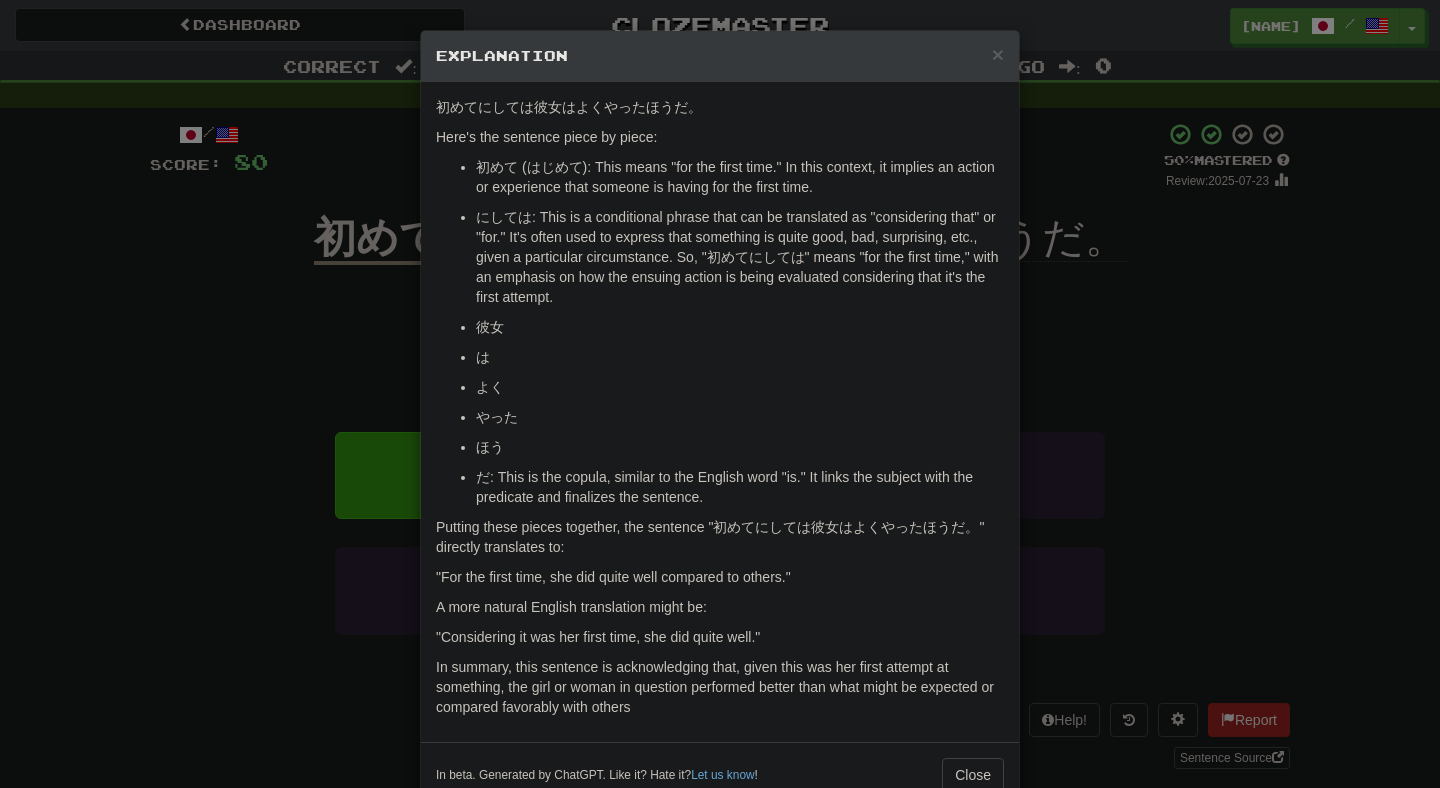 click on "× Explanation Certainly! Let's break down the Japanese sentence "初めてにしては彼女はよくやったほうだ。" for a learner of Japanese.
Here's the sentence piece by piece:
初めて (はじめて): This means "for the first time." In this context, it implies an action or experience that someone is having for the first time.
にしては: This is a conditional phrase that can be translated as "considering that" or "for." It's often used to express that something is quite good, bad, surprising, etc., given a particular circumstance. So, "初めてにしては" means "for the first time," with an emphasis on how the ensuing action is being evaluated considering that it's the first attempt.
彼女 (かのじょ): This means "she" or "her," and refers to the female subject in the sentence.
は: This is the topic marker in Japanese, which indicates that the preceding word or phrase is the topic of the sentence.
Let us know ! Close" at bounding box center (720, 394) 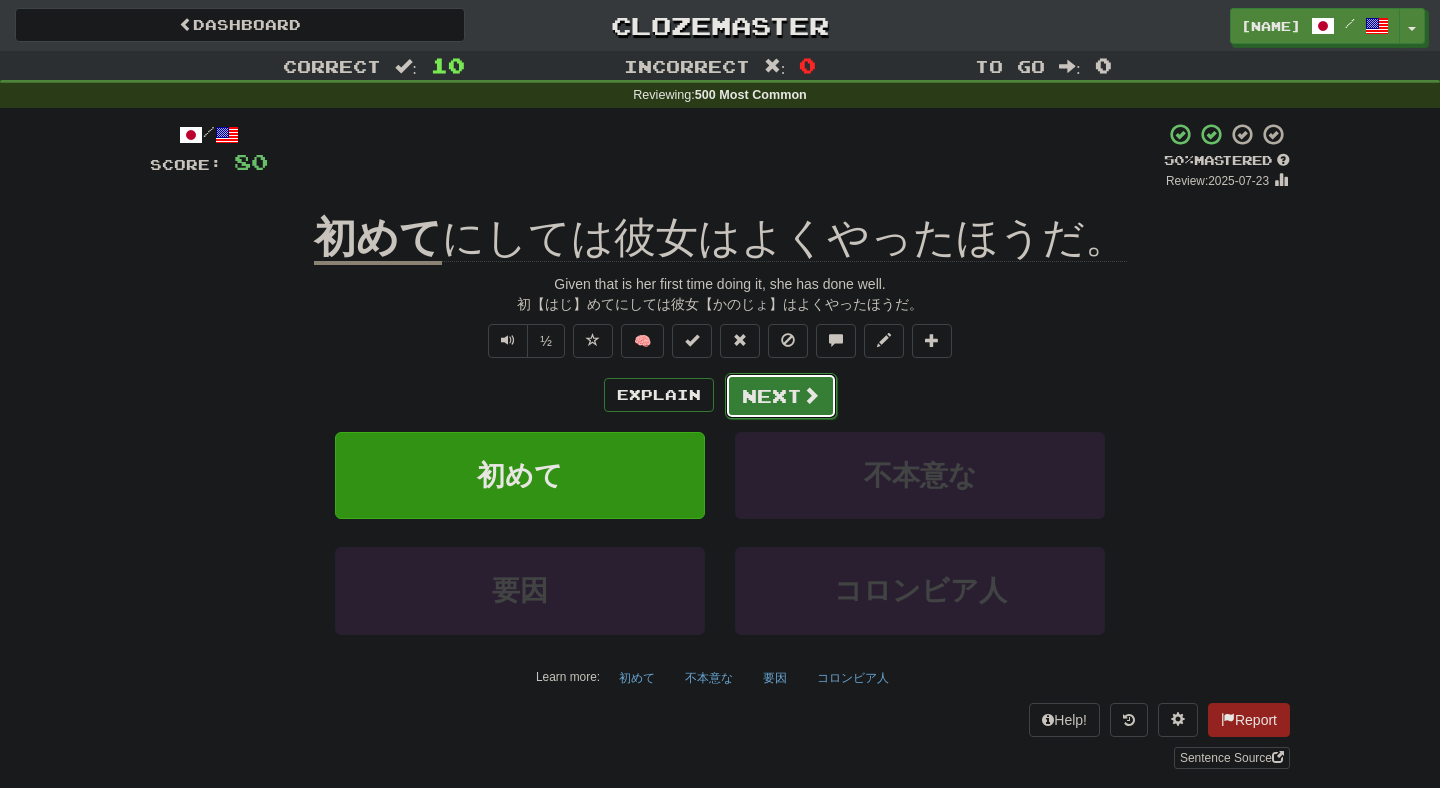 click on "Next" at bounding box center [781, 396] 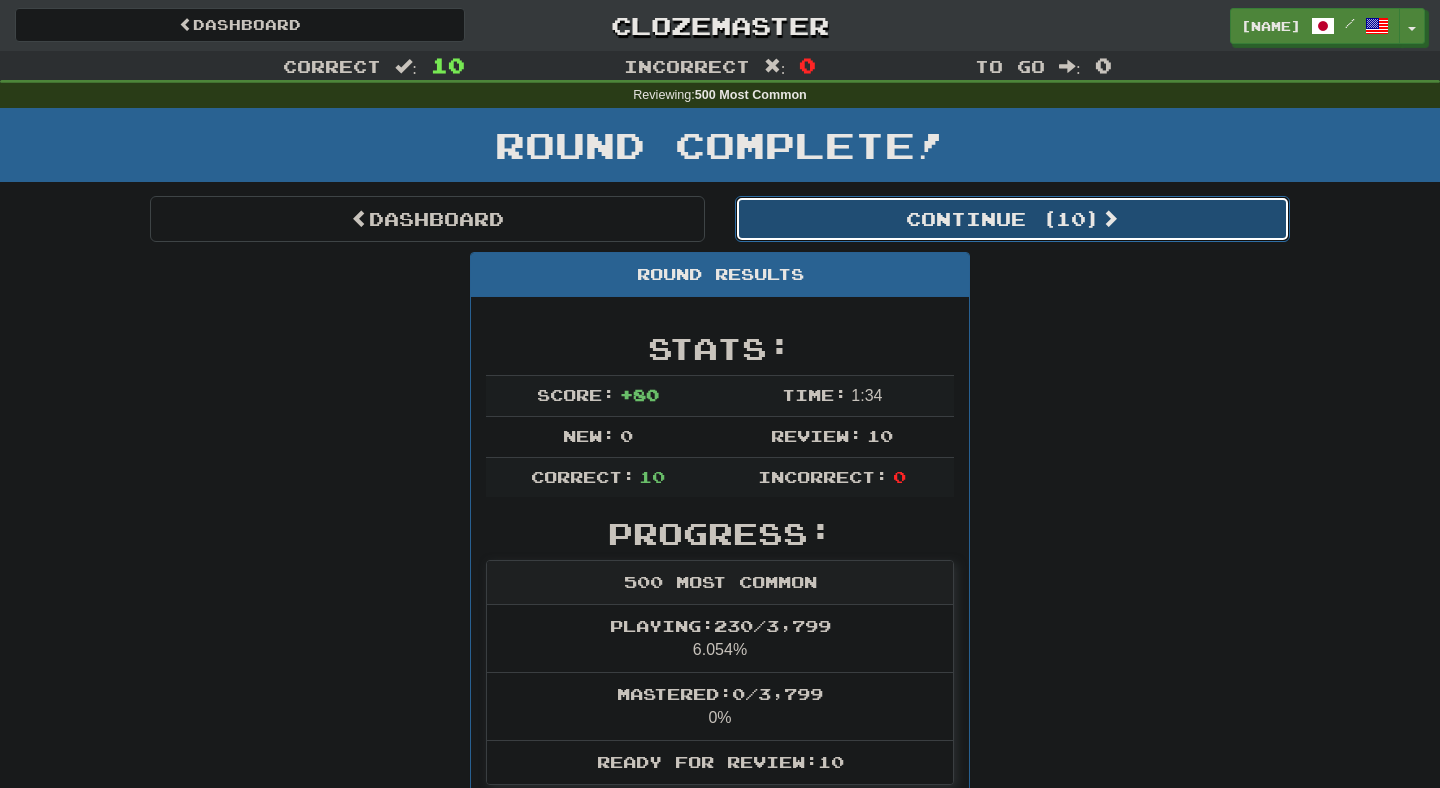 click on "Continue ( 10 )" at bounding box center [1012, 219] 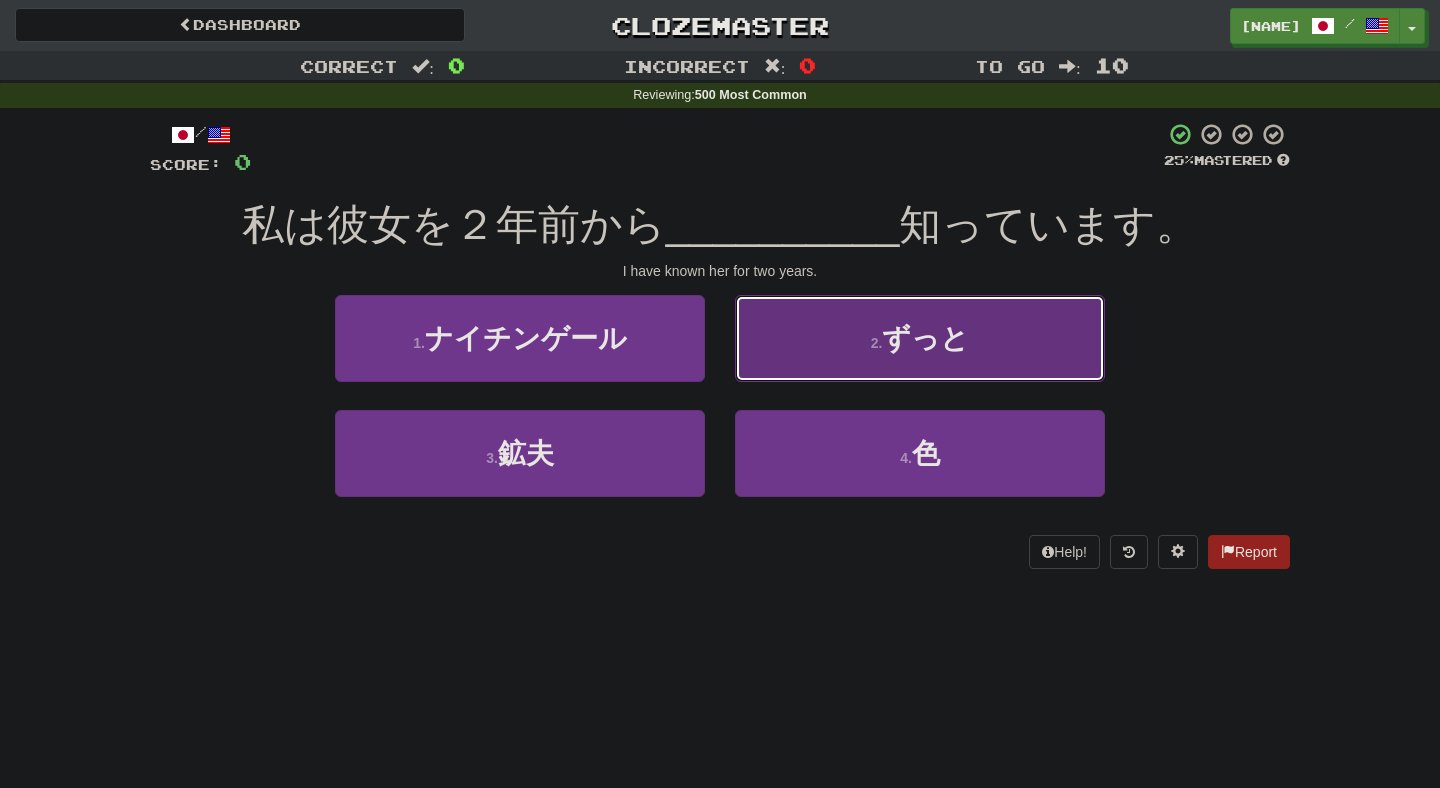 click on "2 .  ずっと" at bounding box center [920, 338] 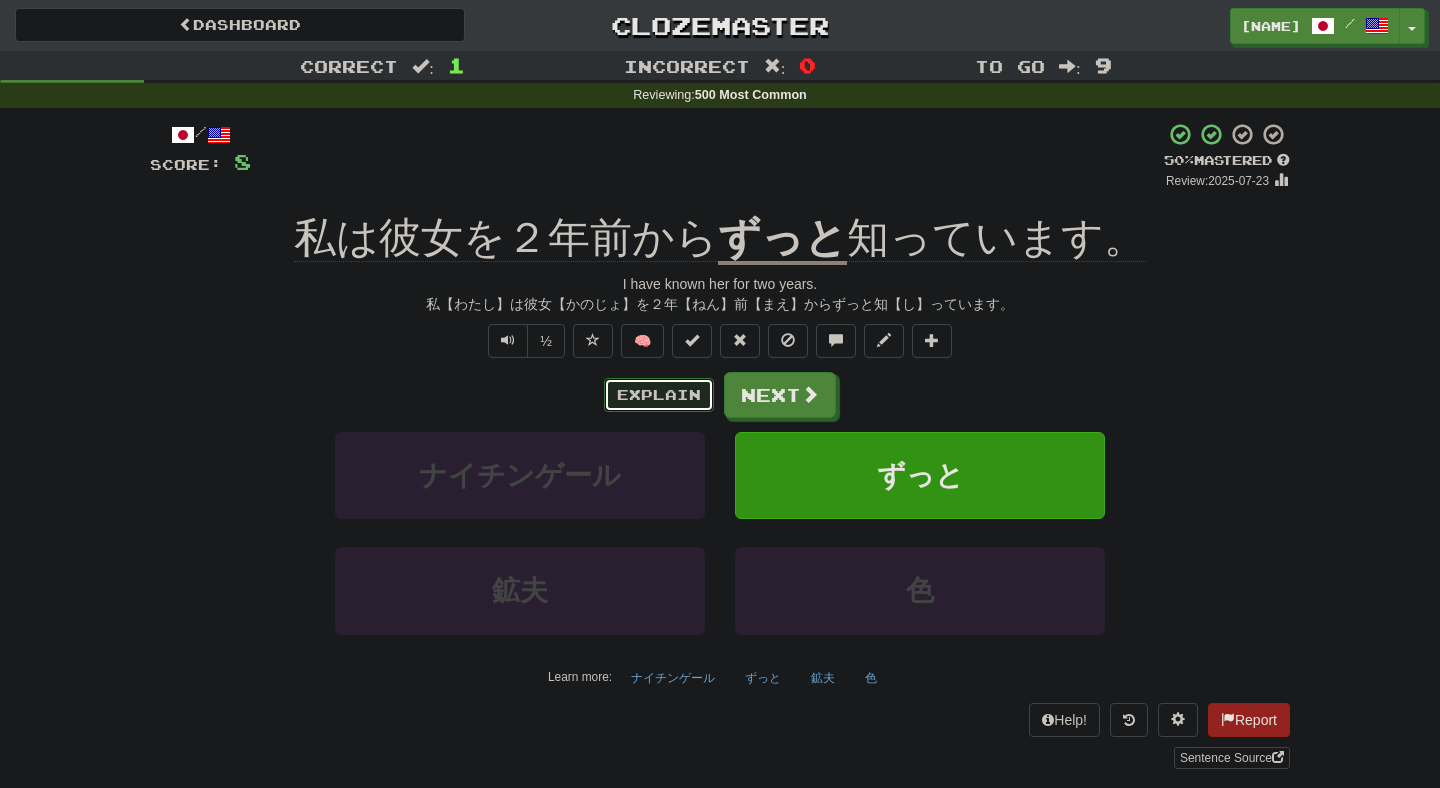click on "Explain" at bounding box center (659, 395) 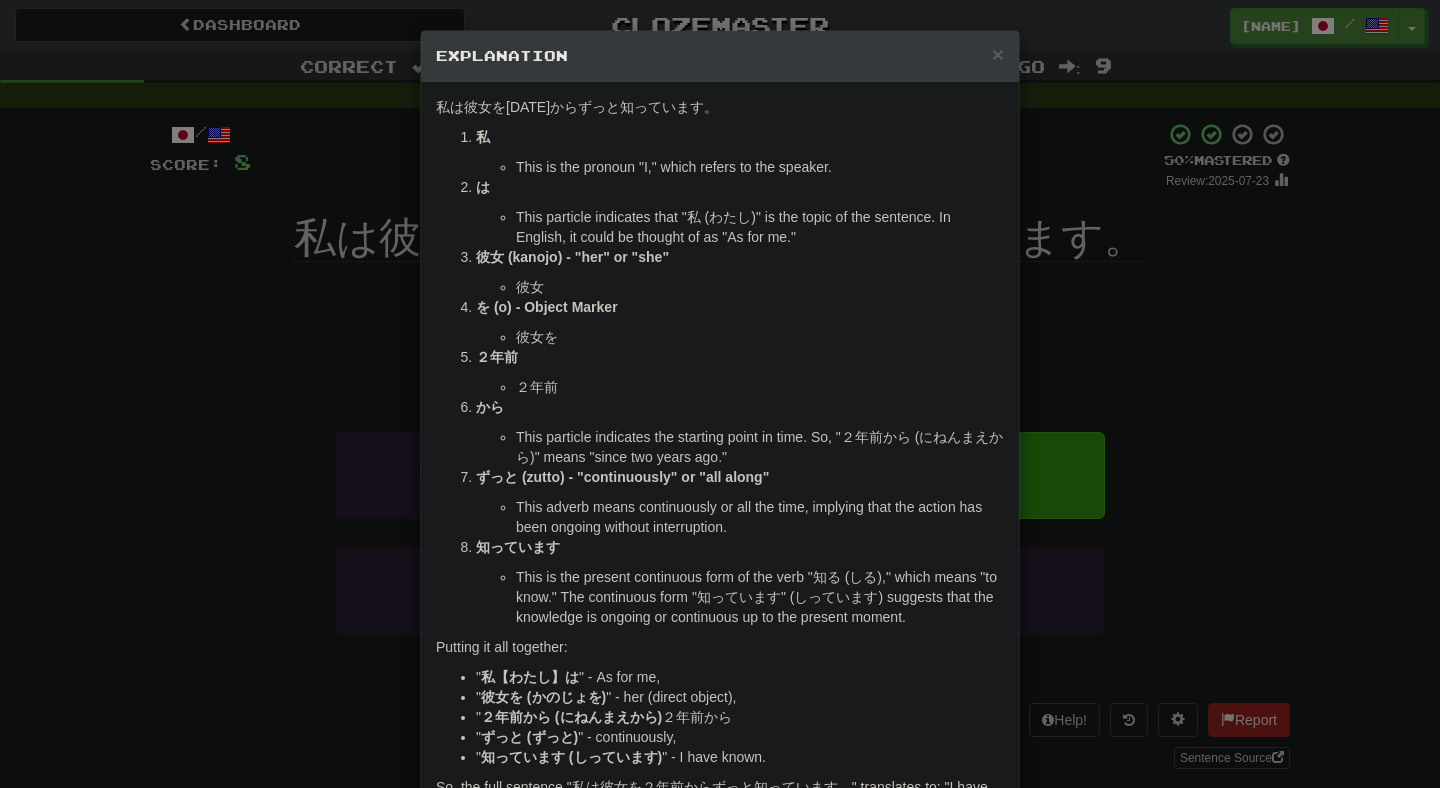 click on "× Explanation Sure! Let's break down the sentence "私は彼女を２年前からずっと知っています。" and explain it in detail:
私 (わたし) - "I"
This is the pronoun "I," which refers to the speaker.
は (wa) - Topic Marker
This particle indicates that "私 (わたし)" is the topic of the sentence. In English, it could be thought of as "As for me."
彼女 (かのじょ) - "her" or "she"
This is the pronoun for "her" or "she."
を (o) - Object Marker
This particle marks "彼女 (かのじょ)" as the direct object of the verb.
２年前 (にねんまえ) - "two years ago"
"２年 (にねん)" means "two years" and "前 (まえ)" means "before" or "ago." Combined, it means "two years ago."
から (kara) - "since"
This particle indicates the starting point in time. So, "２年前から (にねんまえから)" means "since two years ago."
ずっと (zutto) - "continuously" or "all along"
"" at bounding box center (720, 394) 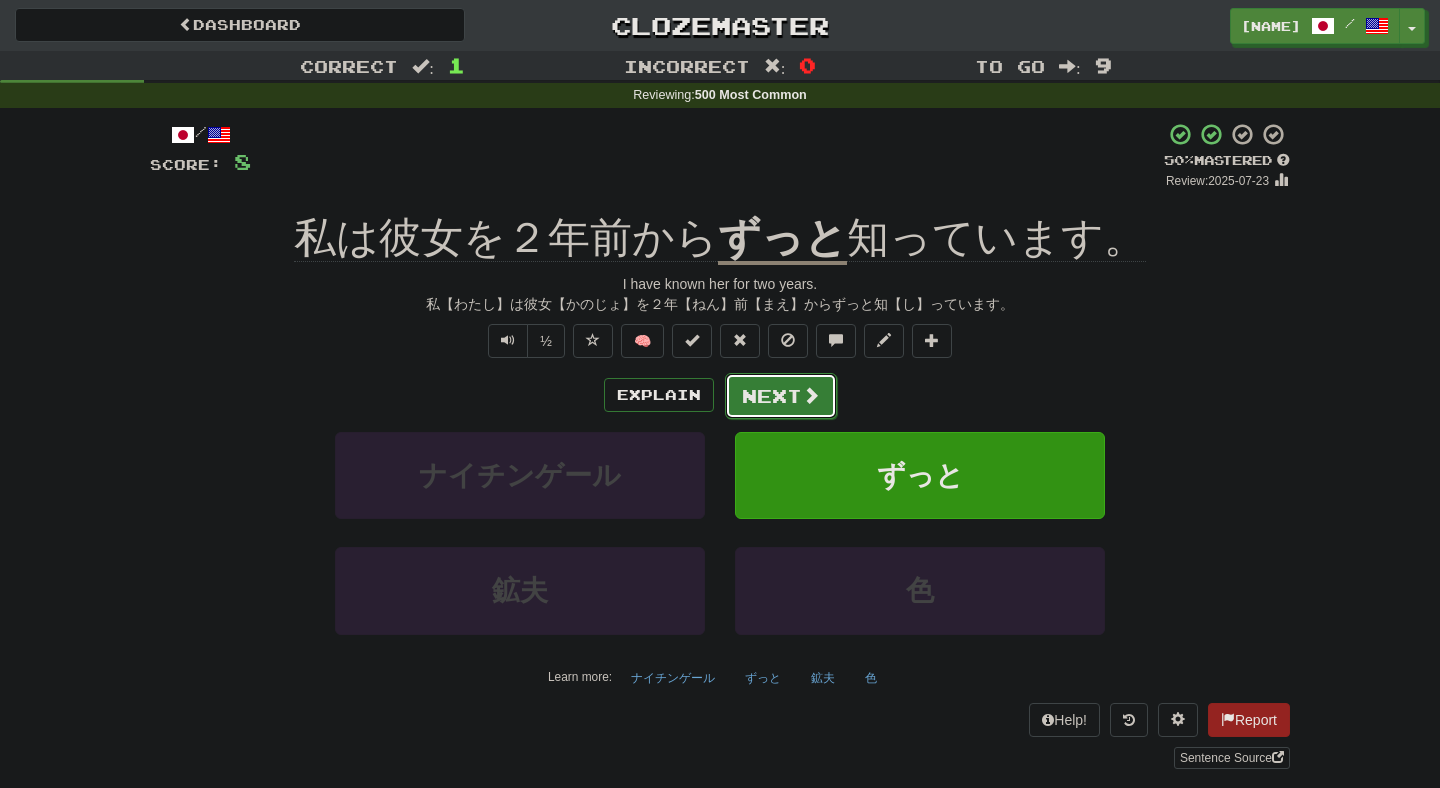 click on "Next" at bounding box center (781, 396) 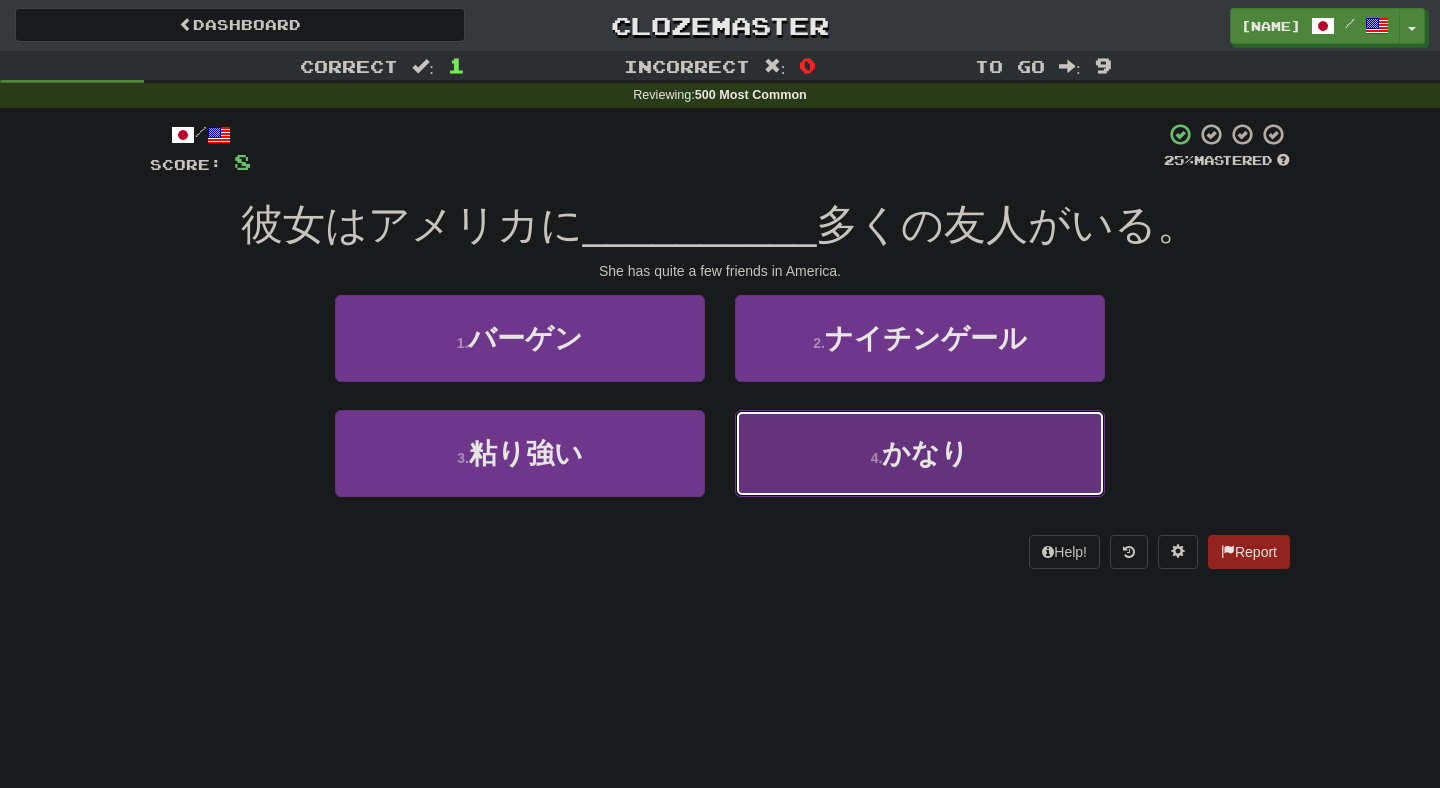 click on "4 .  かなり" at bounding box center [920, 453] 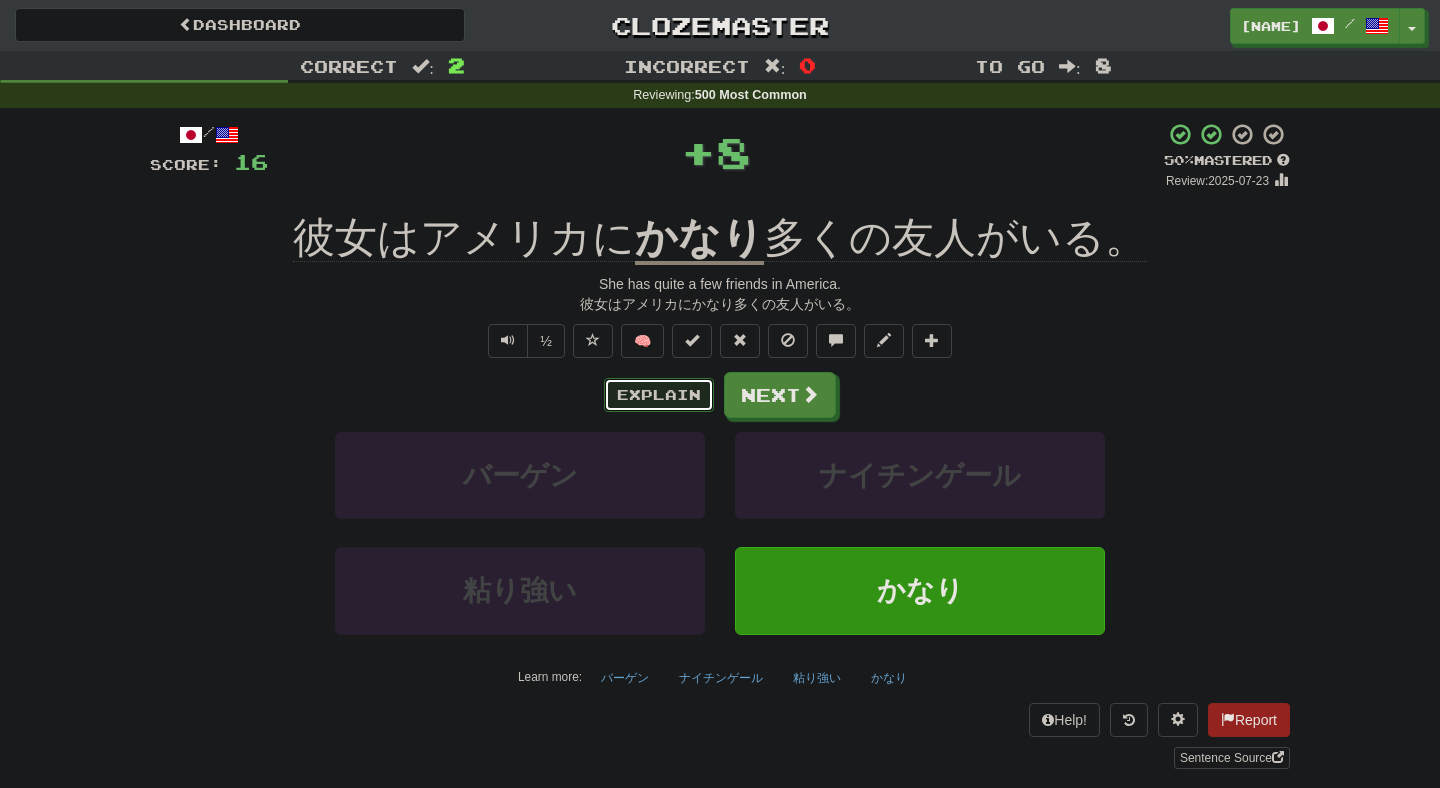 click on "Explain" at bounding box center (659, 395) 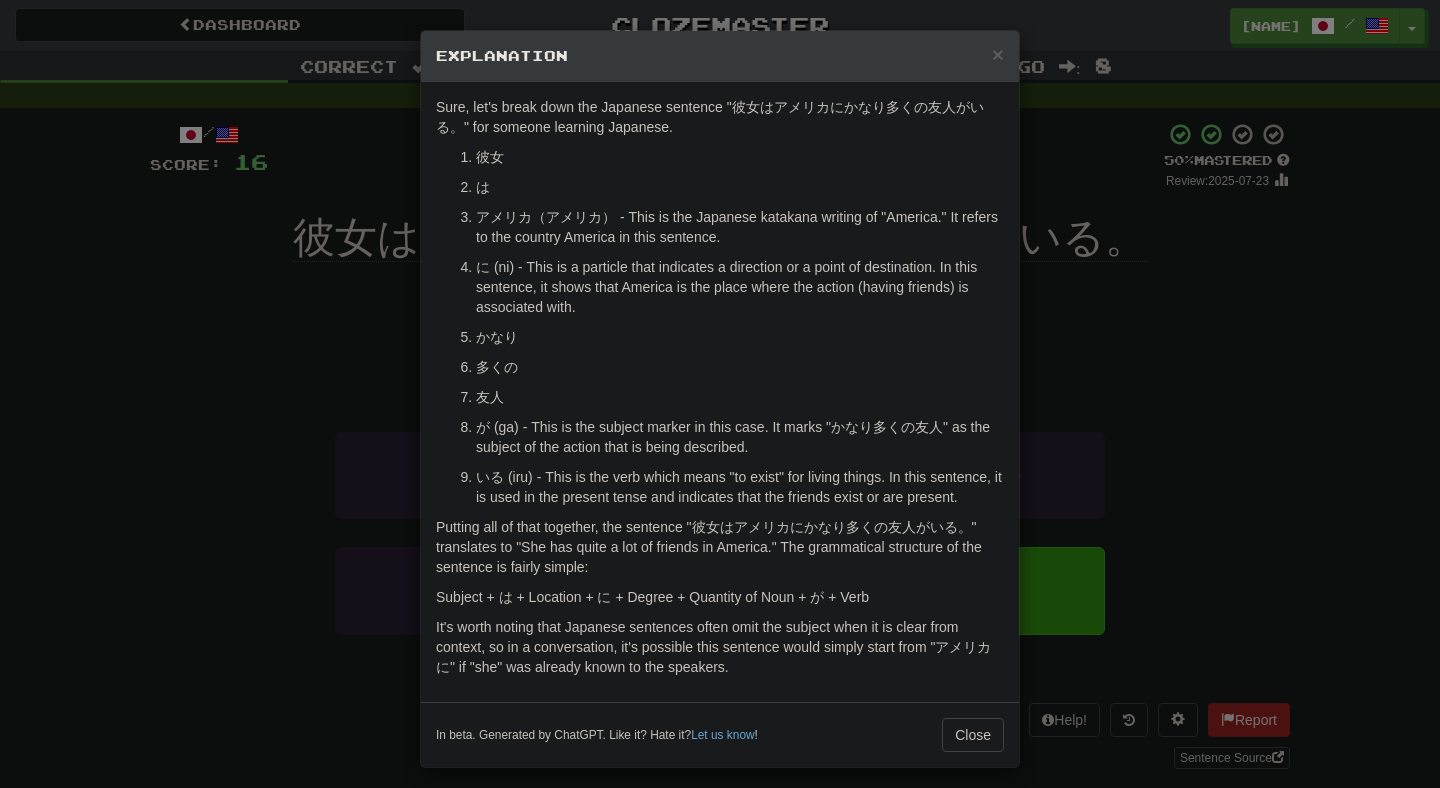click on "× Explanation Sure, let's break down the Japanese sentence "彼女はアメリカにかなり多くの友人がいる。" for someone learning Japanese.
彼女（かのじょ） - This means "she" or "her" and is used as the subject in this sentence. In Japanese, the subject is often omitted when it's understood from the context, but in this case, it is mentioned.
は (wa) - This is the topic particle. It indicates that the preceding word (彼女) is the topic of the sentence. It can imply a contrast or emphasis on what comes after it.
アメリカ（アメリカ） - This is the Japanese katakana writing of "America." It refers to the country America in this sentence.
に (ni) - This is a particle that indicates a direction or a point of destination. In this sentence, it shows that America is the place where the action (having friends) is associated with.
Subject + は + Location + に + Degree + Quantity of Noun + が + Verb
Let us know !" at bounding box center [720, 394] 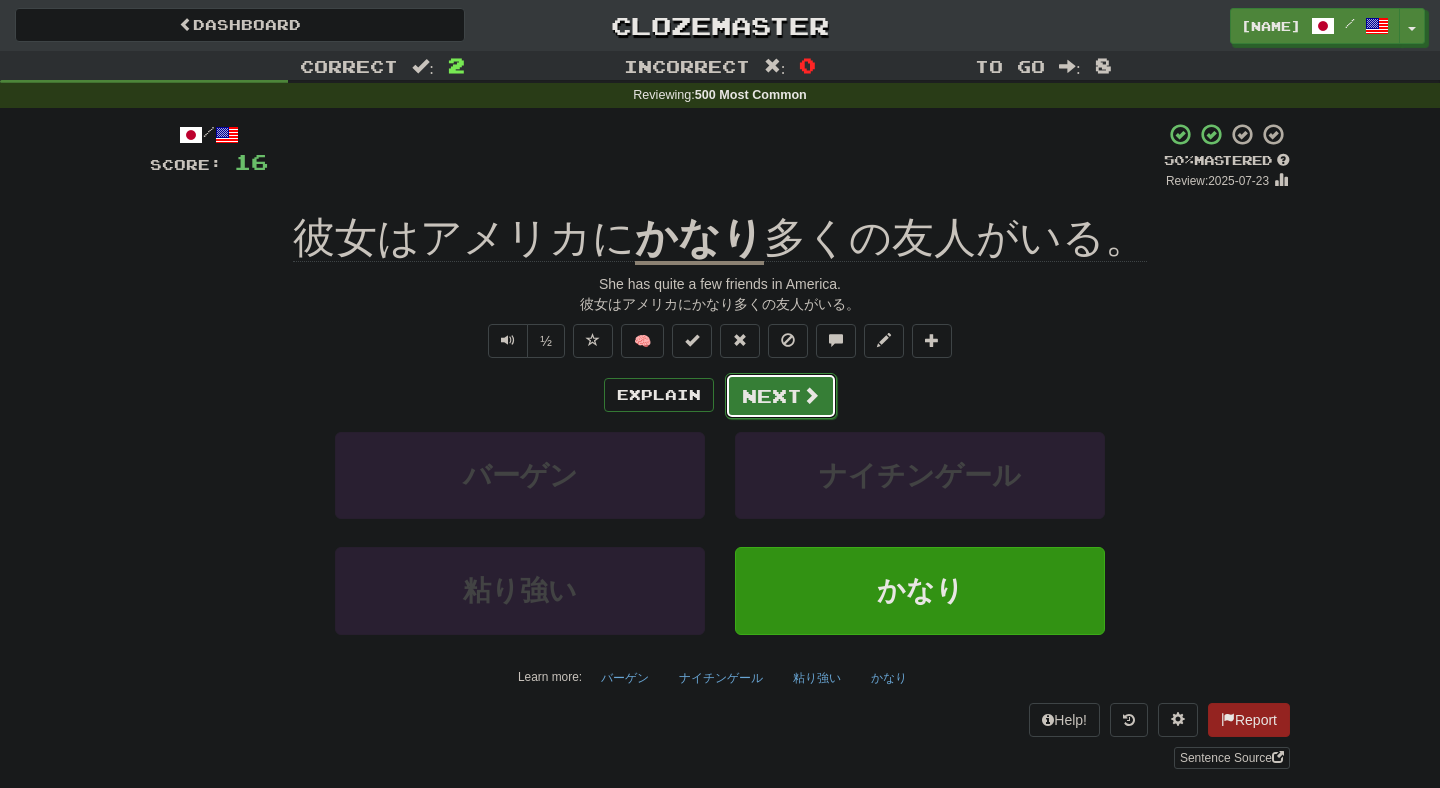 click on "Next" at bounding box center (781, 396) 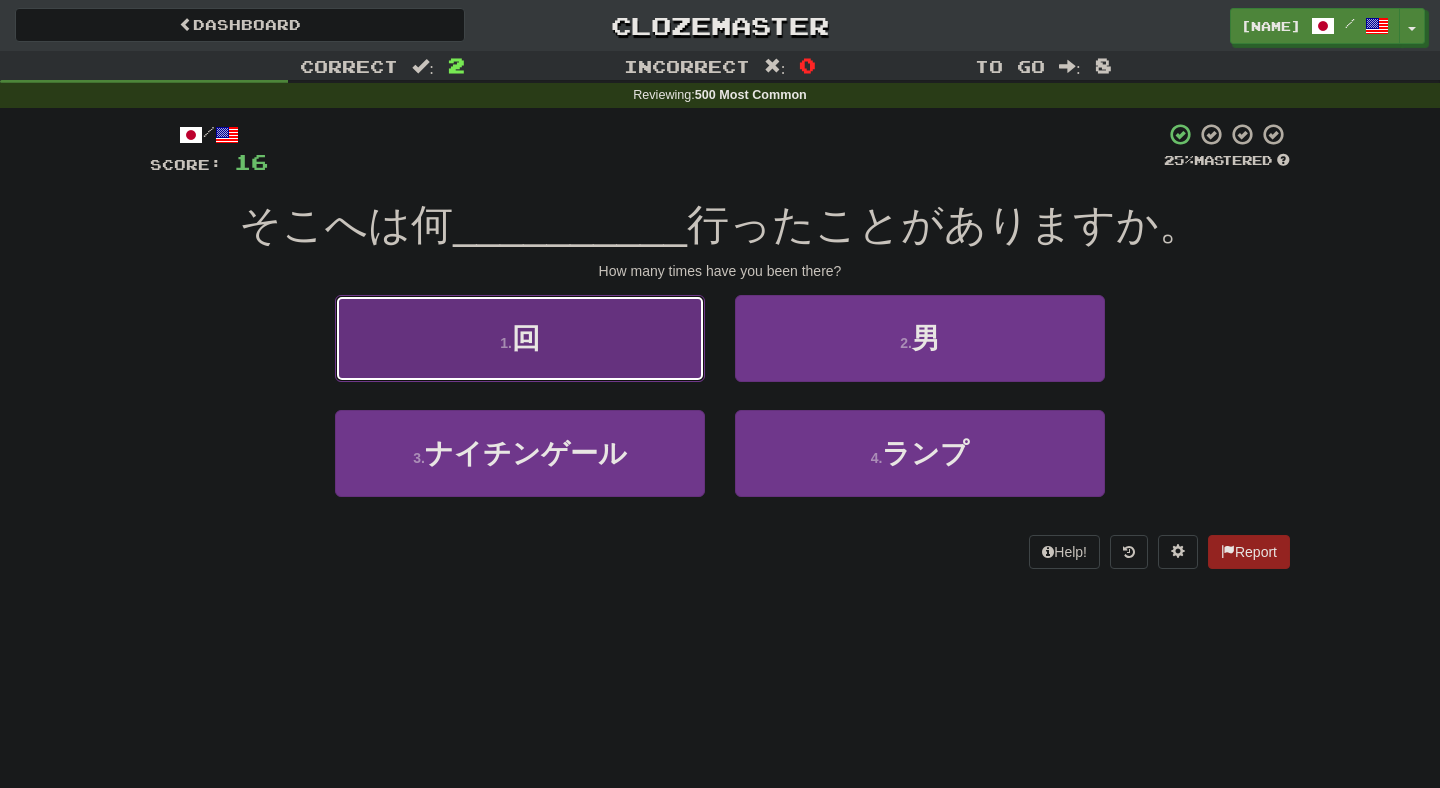 click on "1 .  回" at bounding box center (520, 338) 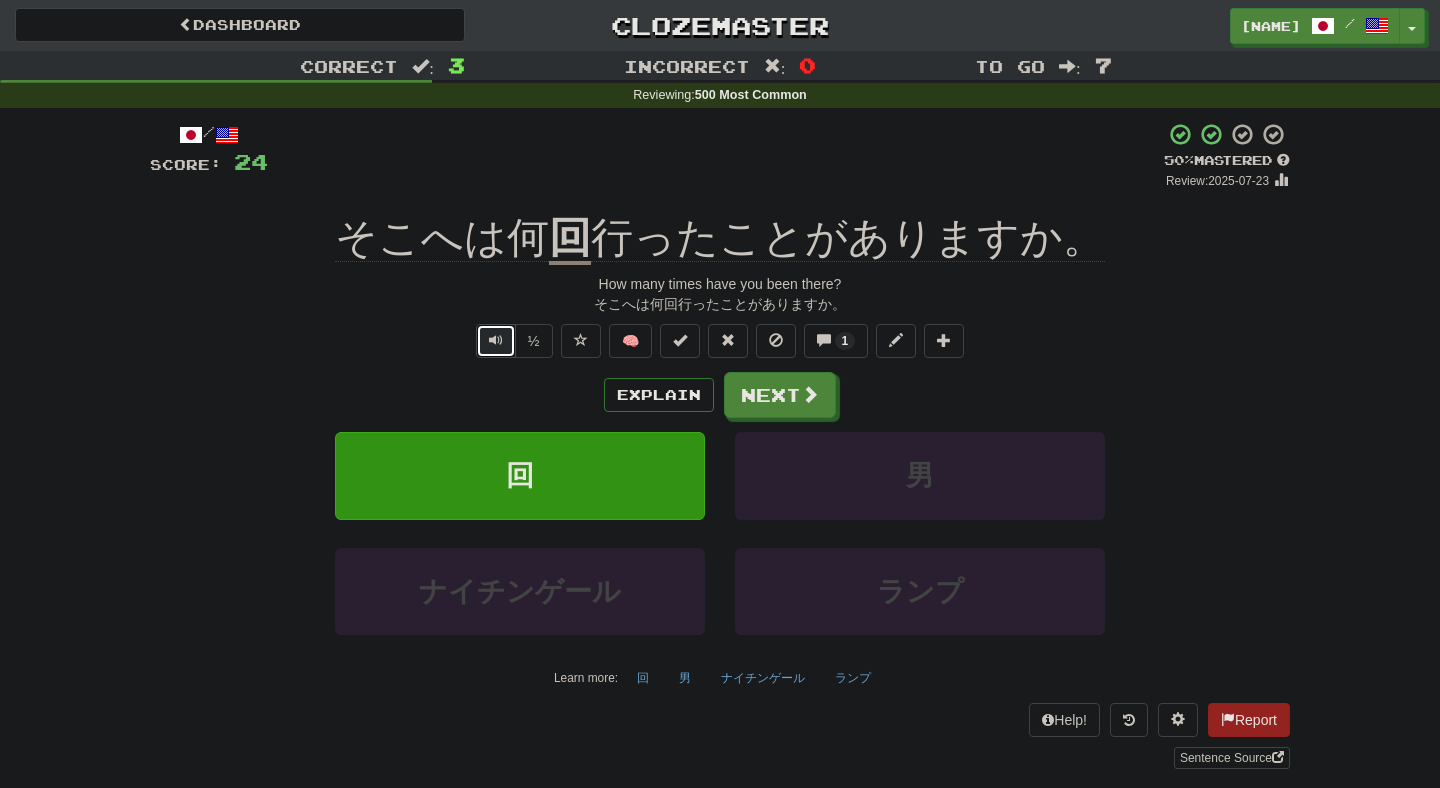 click at bounding box center (496, 341) 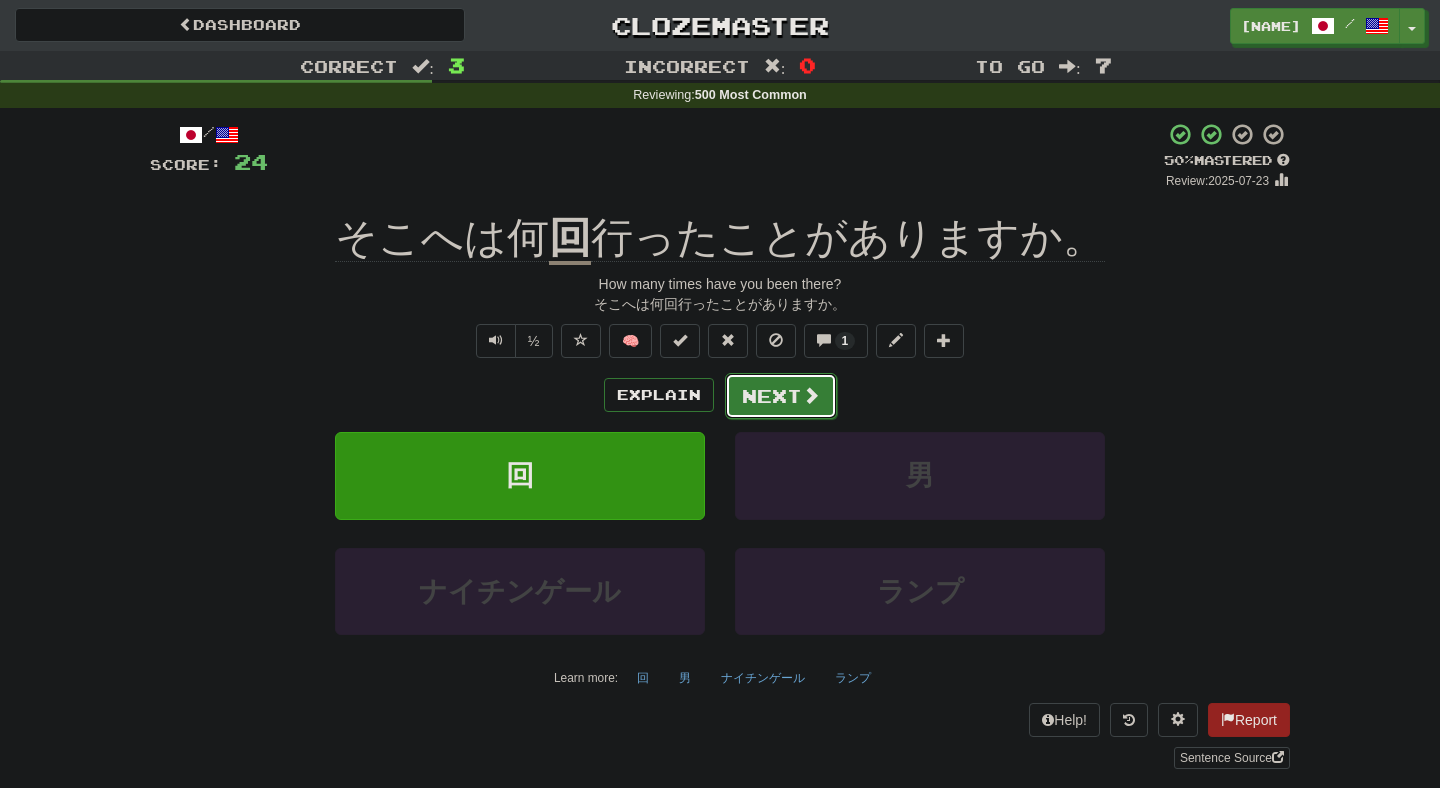 click on "Next" at bounding box center (781, 396) 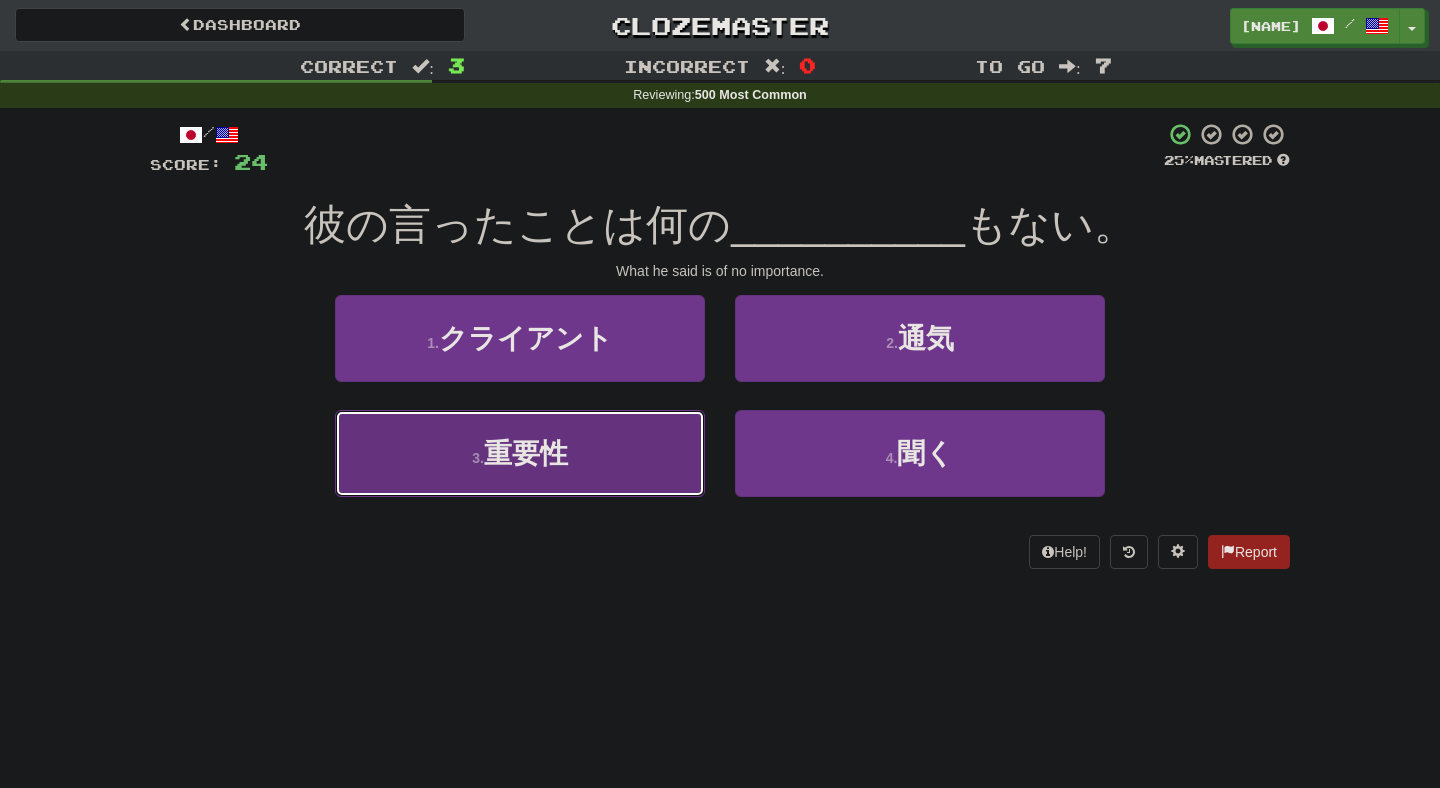 click on "3 .  重要性" at bounding box center [520, 453] 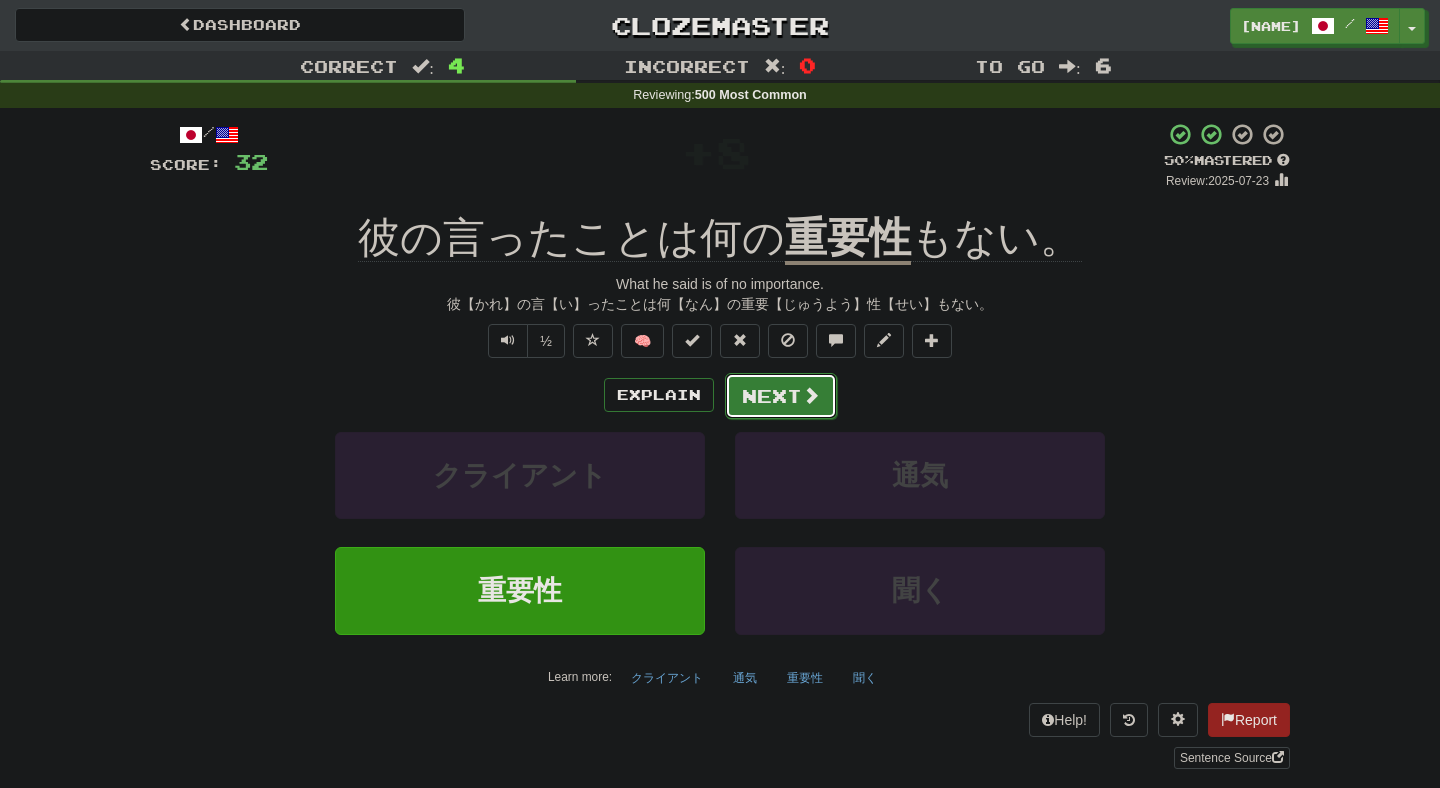 click on "Next" at bounding box center [781, 396] 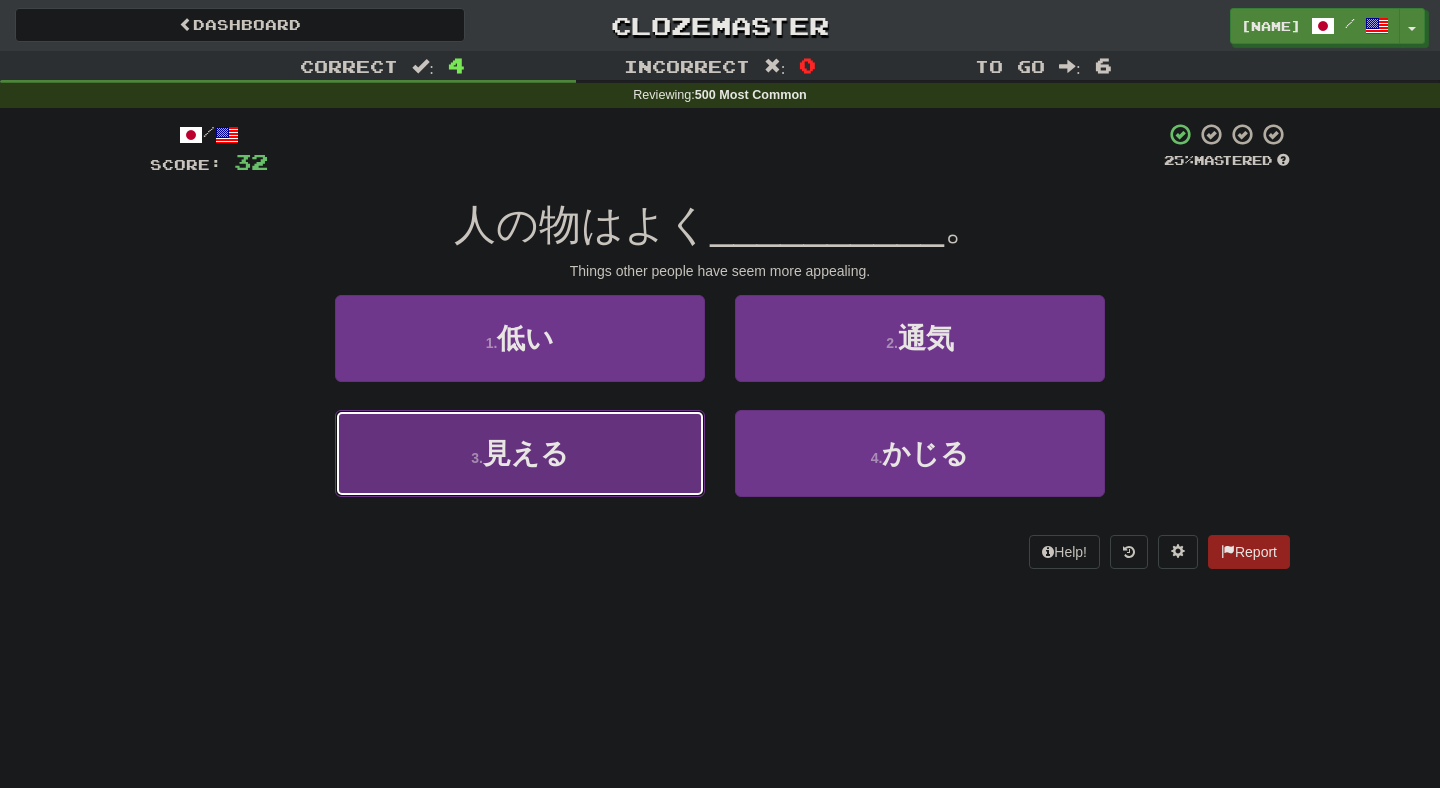 click on "3 .  見える" at bounding box center [520, 453] 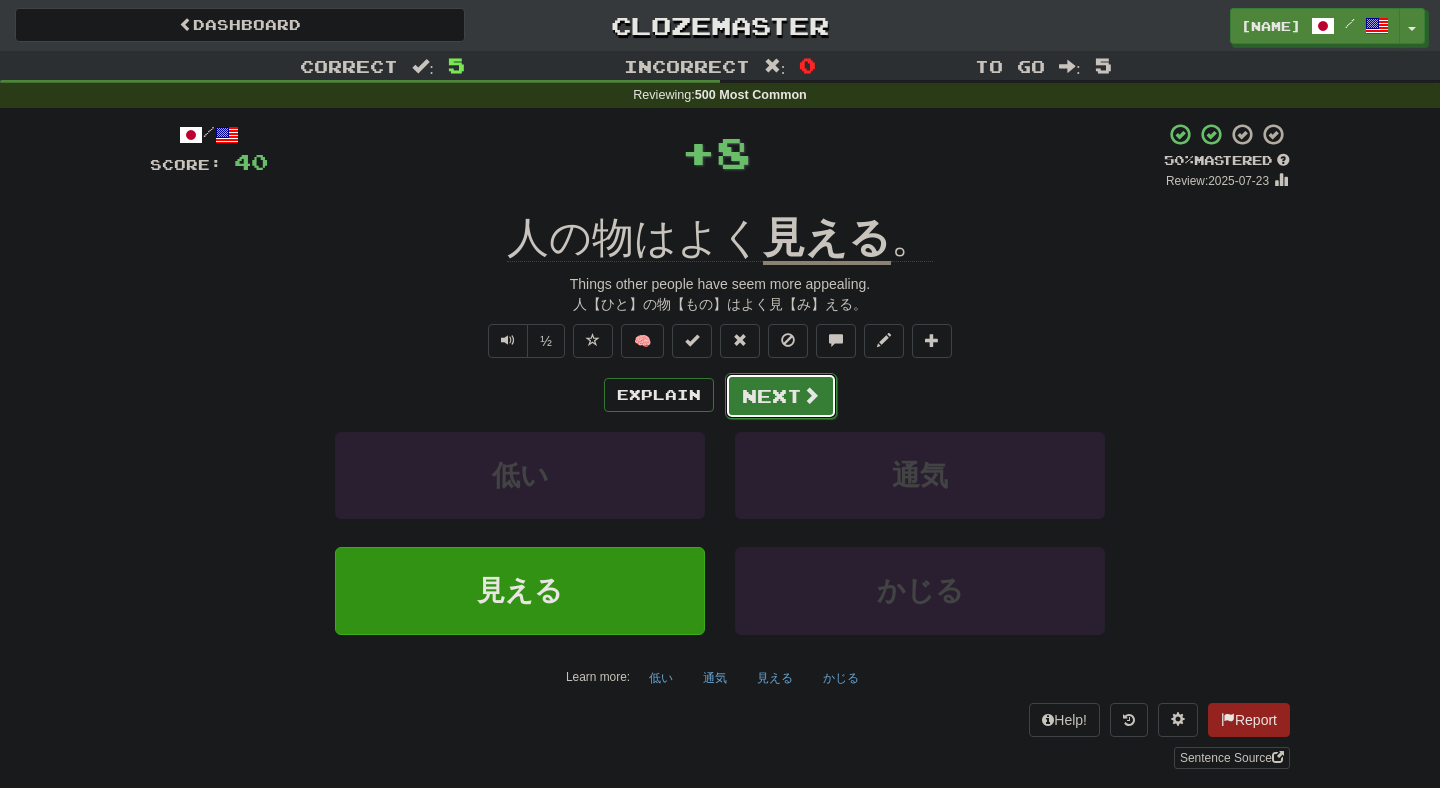 click on "Next" at bounding box center (781, 396) 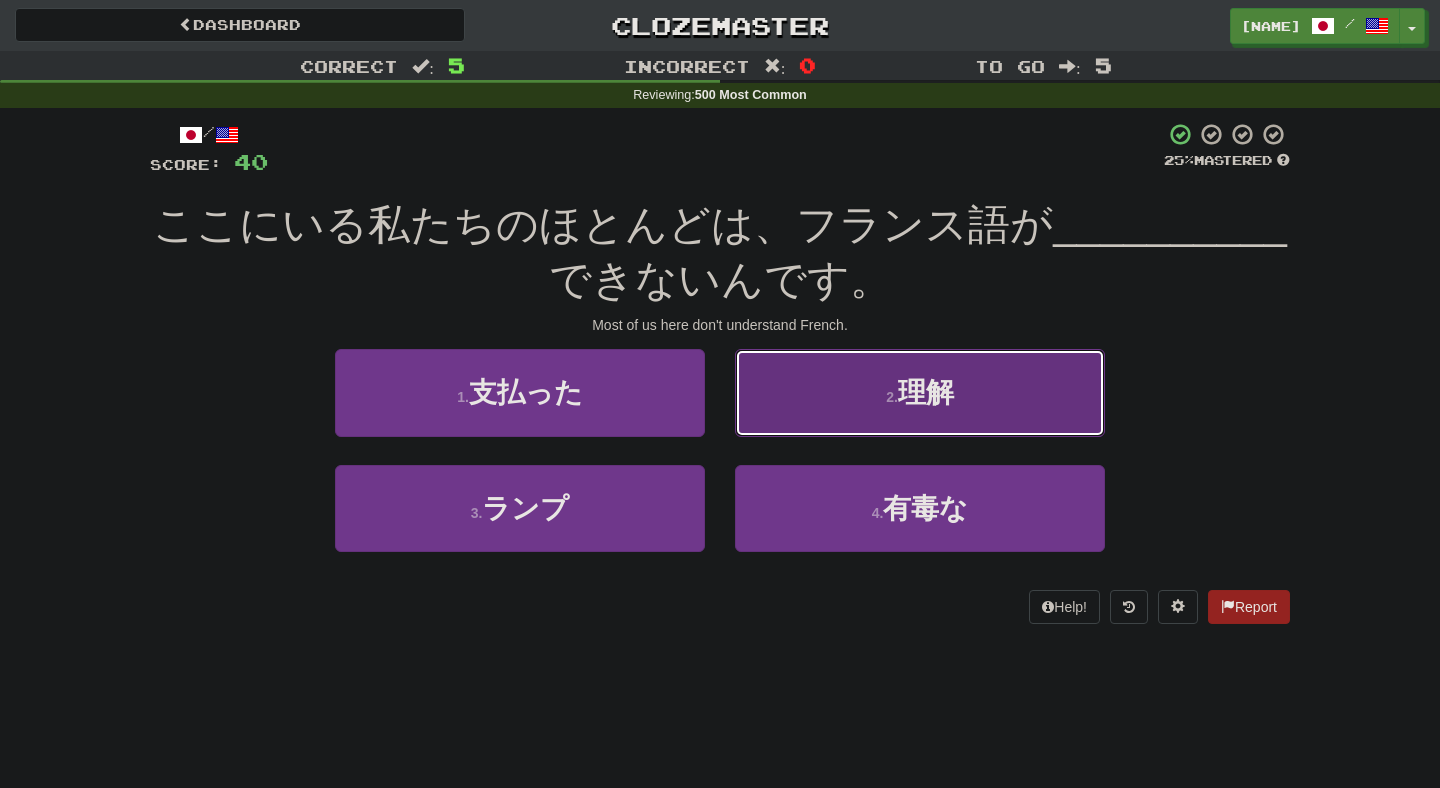 click on "2 .  理解" at bounding box center (920, 392) 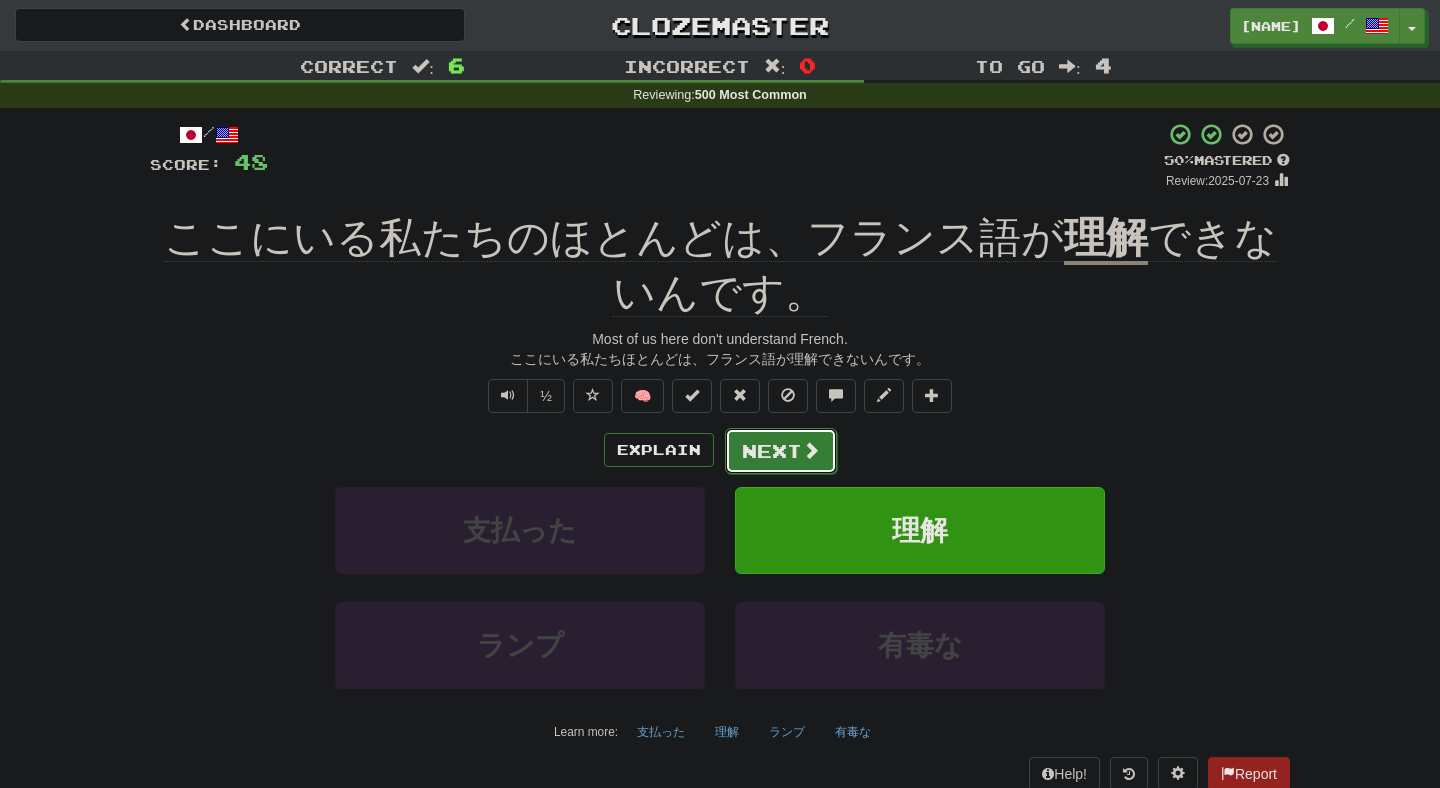 click on "Next" at bounding box center [781, 451] 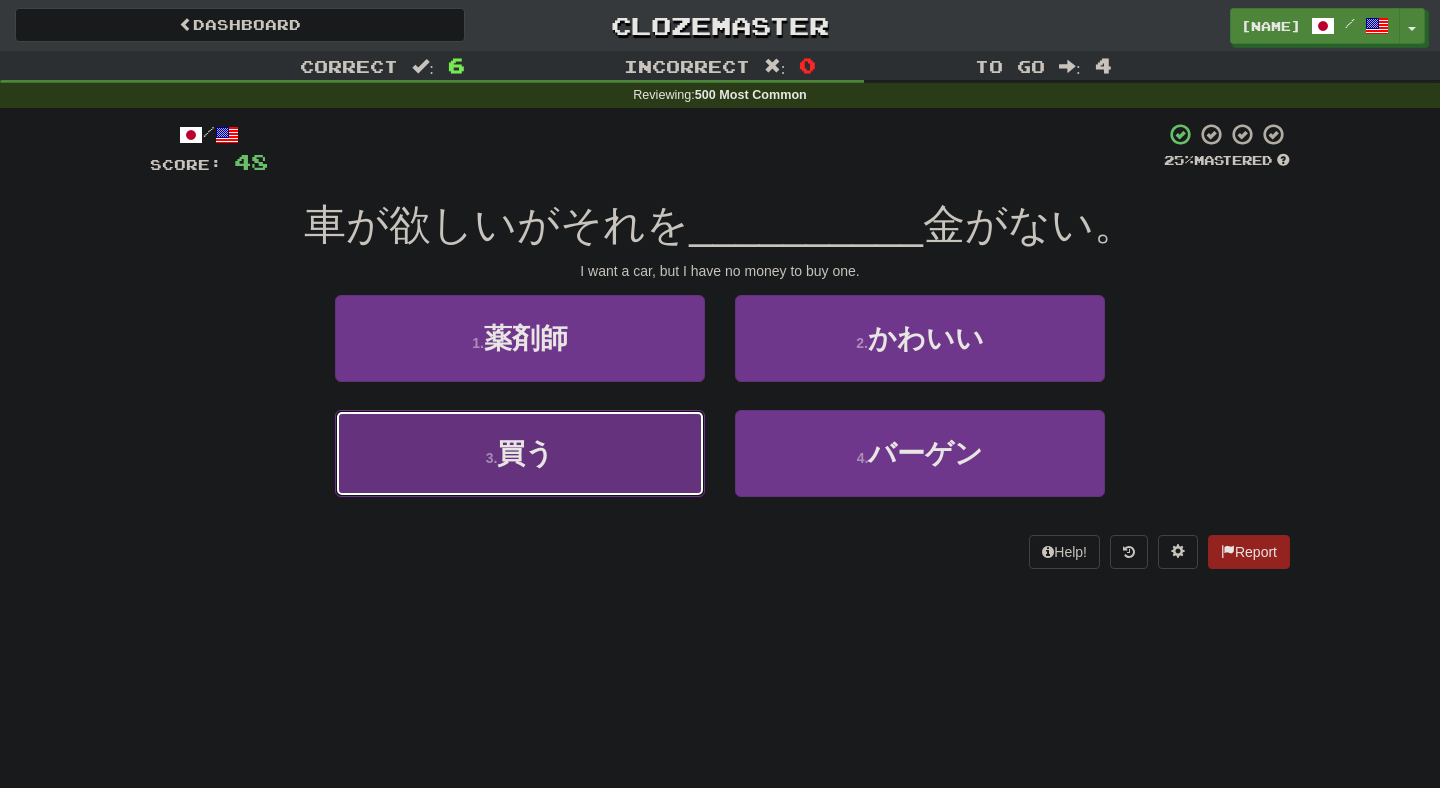 click on "3 .  買う" at bounding box center [520, 453] 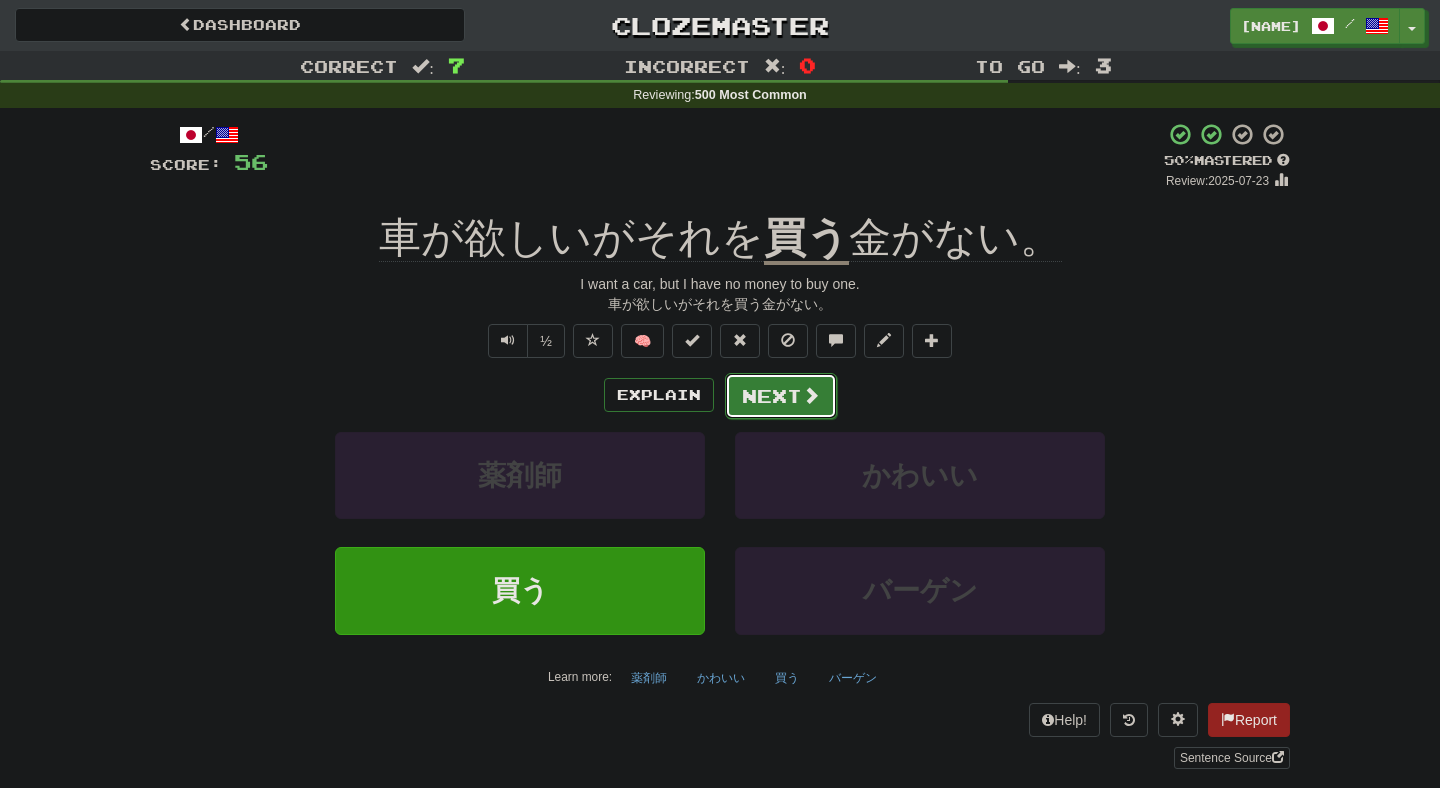 click on "Next" at bounding box center (781, 396) 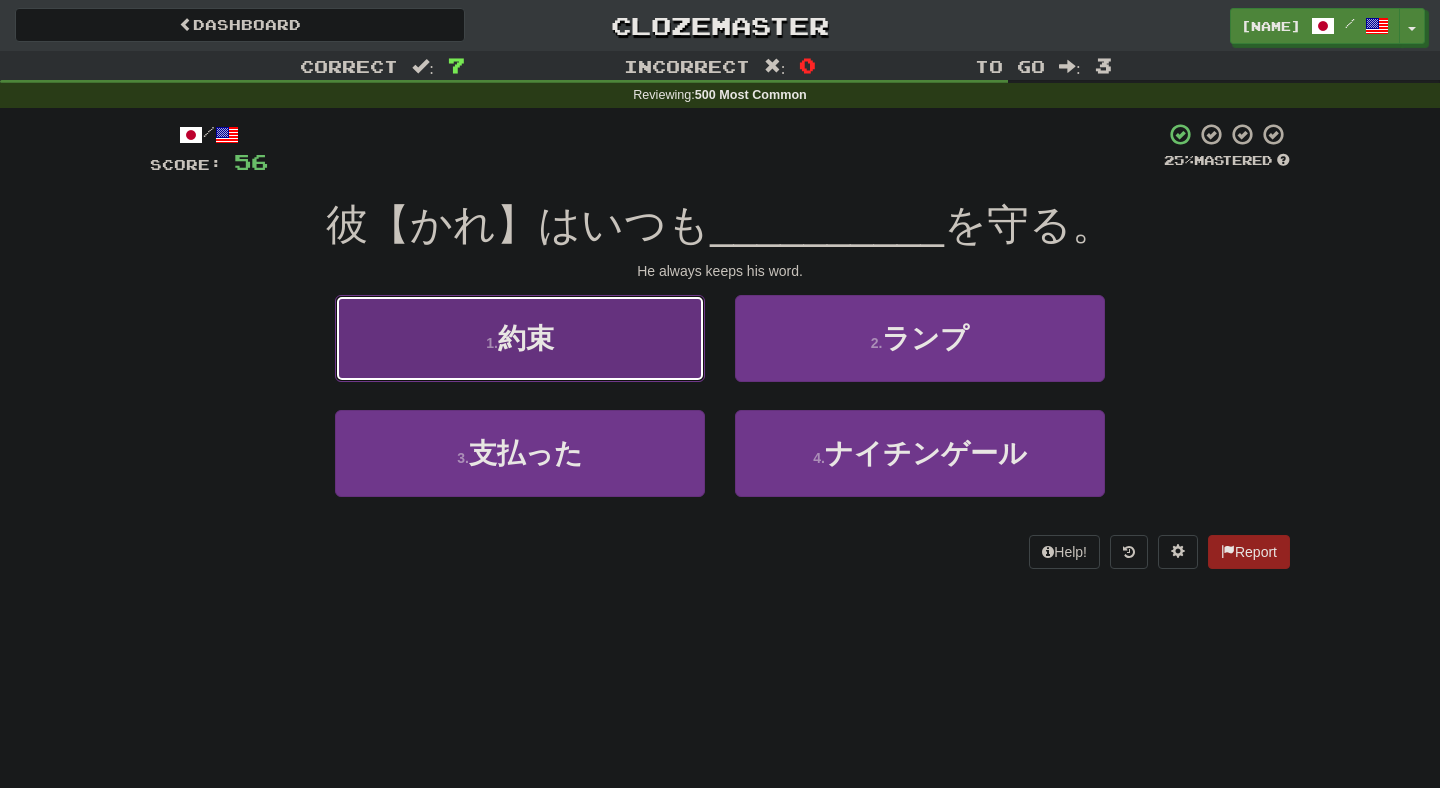 click on "1 .  約束" at bounding box center [520, 338] 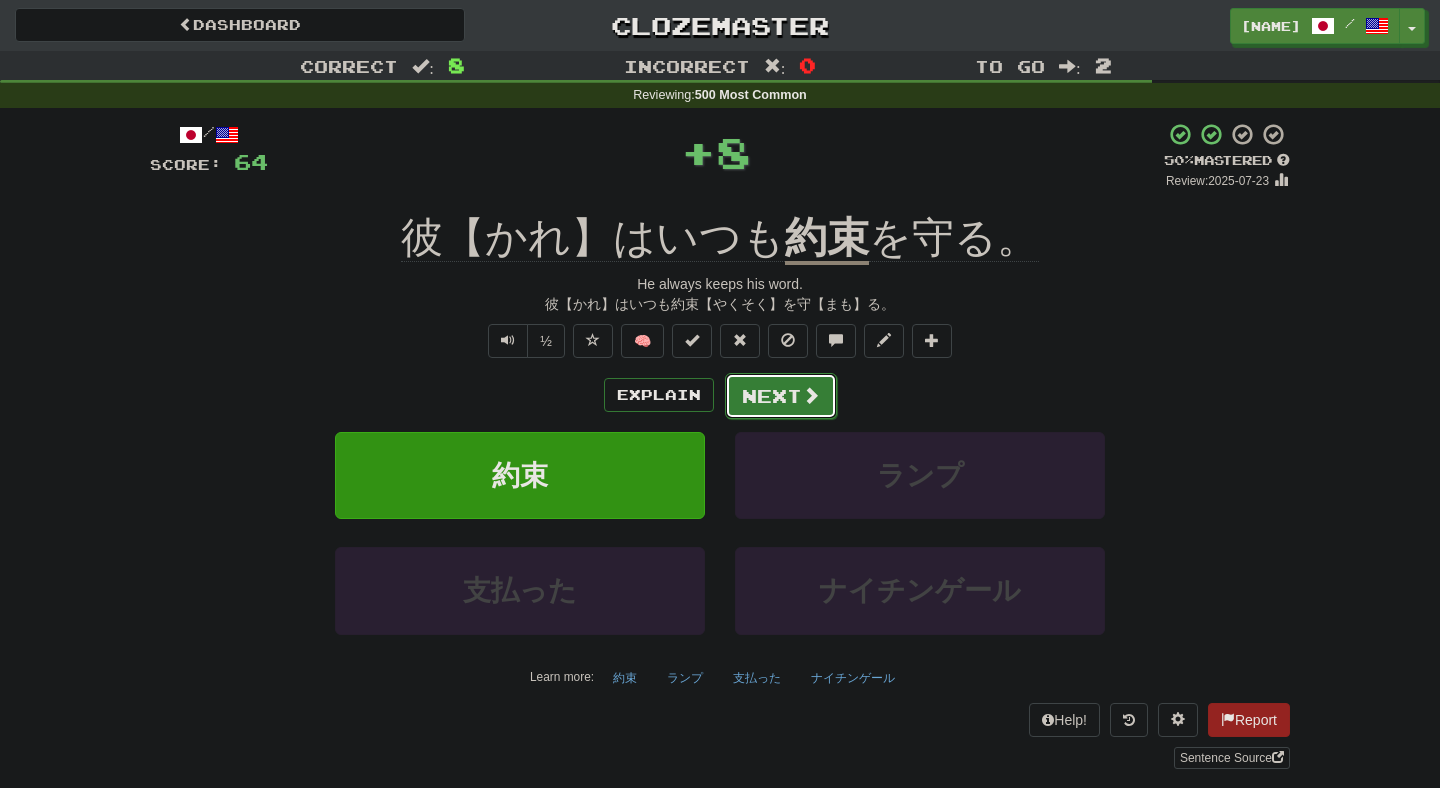 click on "Next" at bounding box center (781, 396) 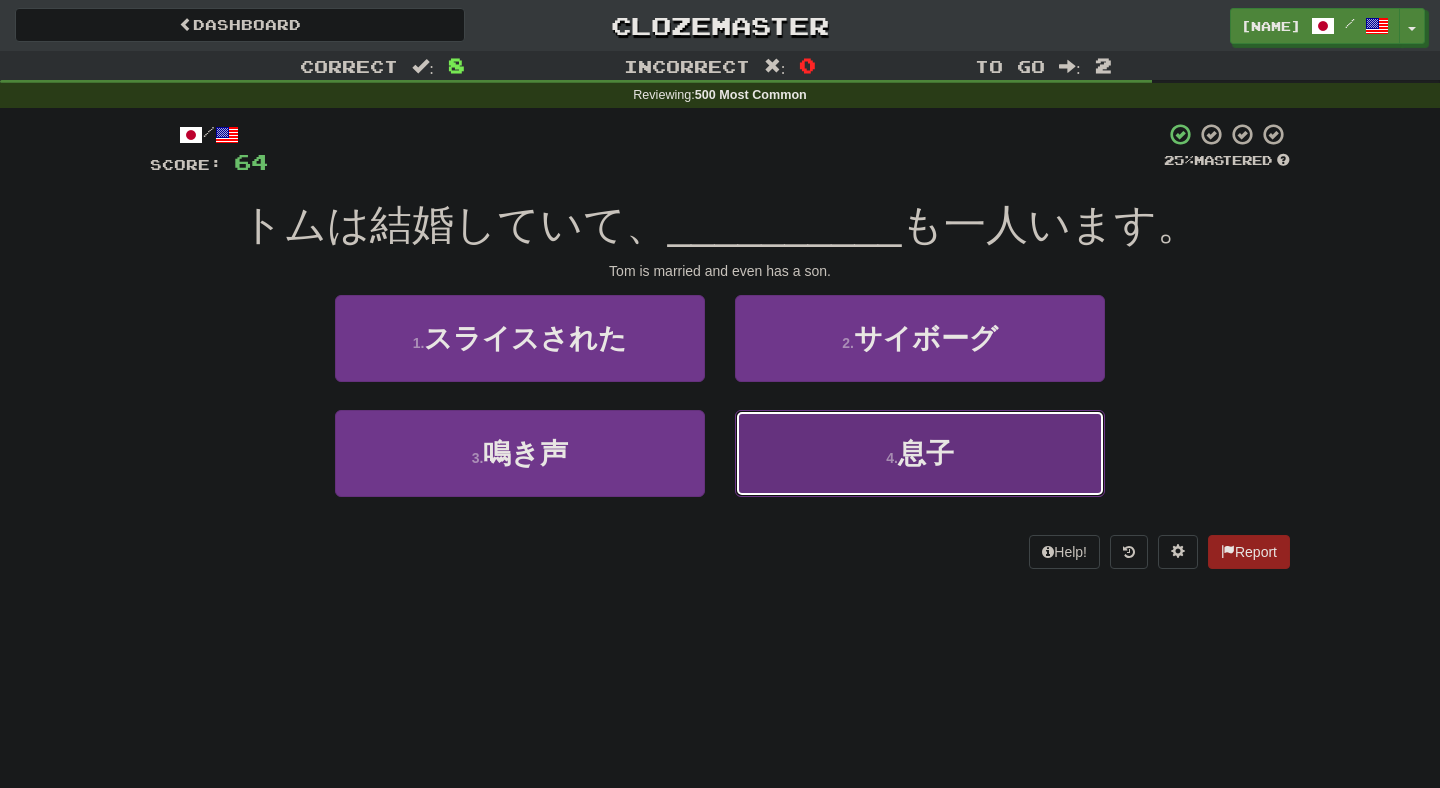 click on "4 .  息子" at bounding box center (920, 453) 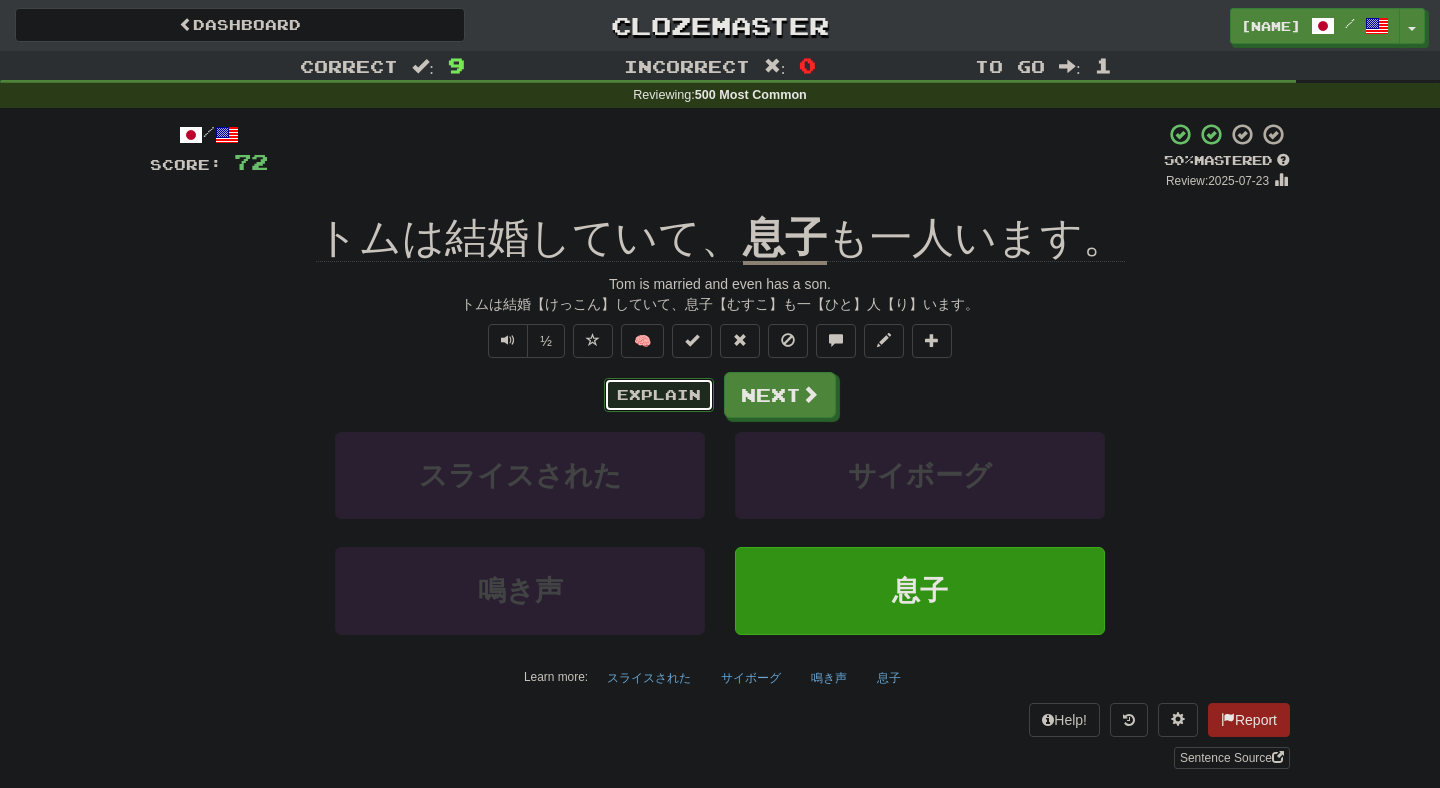 click on "Explain" at bounding box center [659, 395] 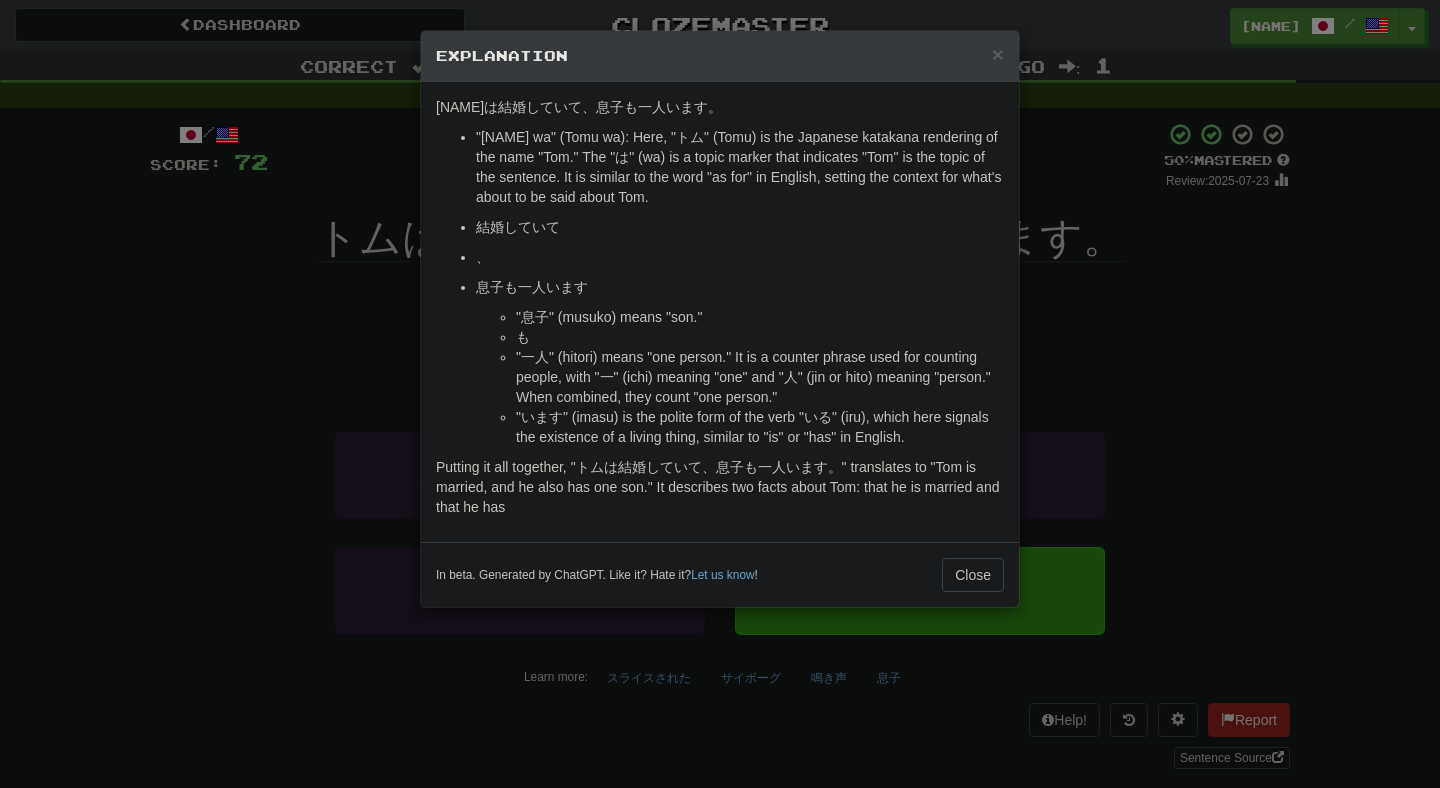 click on "× Explanation Certainly! The sentence "トムは結婚していて、息子も一人います。" is in Japanese. Let's break it down:
"トムは" (Tomu wa): Here, "トム" (Tomu) is the Japanese katakana rendering of the name "Tom." The "は" (wa) is a topic marker that indicates "Tom" is the topic of the sentence. It is similar to the word "as for" in English, setting the context for what's about to be said about Tom.
"結婚していて" (kekkon shite ite): This is made up of two parts. "結婚" (kekkon) means "marriage," and "している" (shite iru) is the -te form of the verb "する" (suru), which means "to do," plus "いる" (iru), which indicates an ongoing action or state (similar to the English present continuous tense "am/is/are doing"). Since "している" represents continuous action, "結婚している" means "is married." The final "て" (te) is a conjunction, similar to "and" in English, connecting two clauses.
"息子" (musuko) means "son."
!" at bounding box center [720, 394] 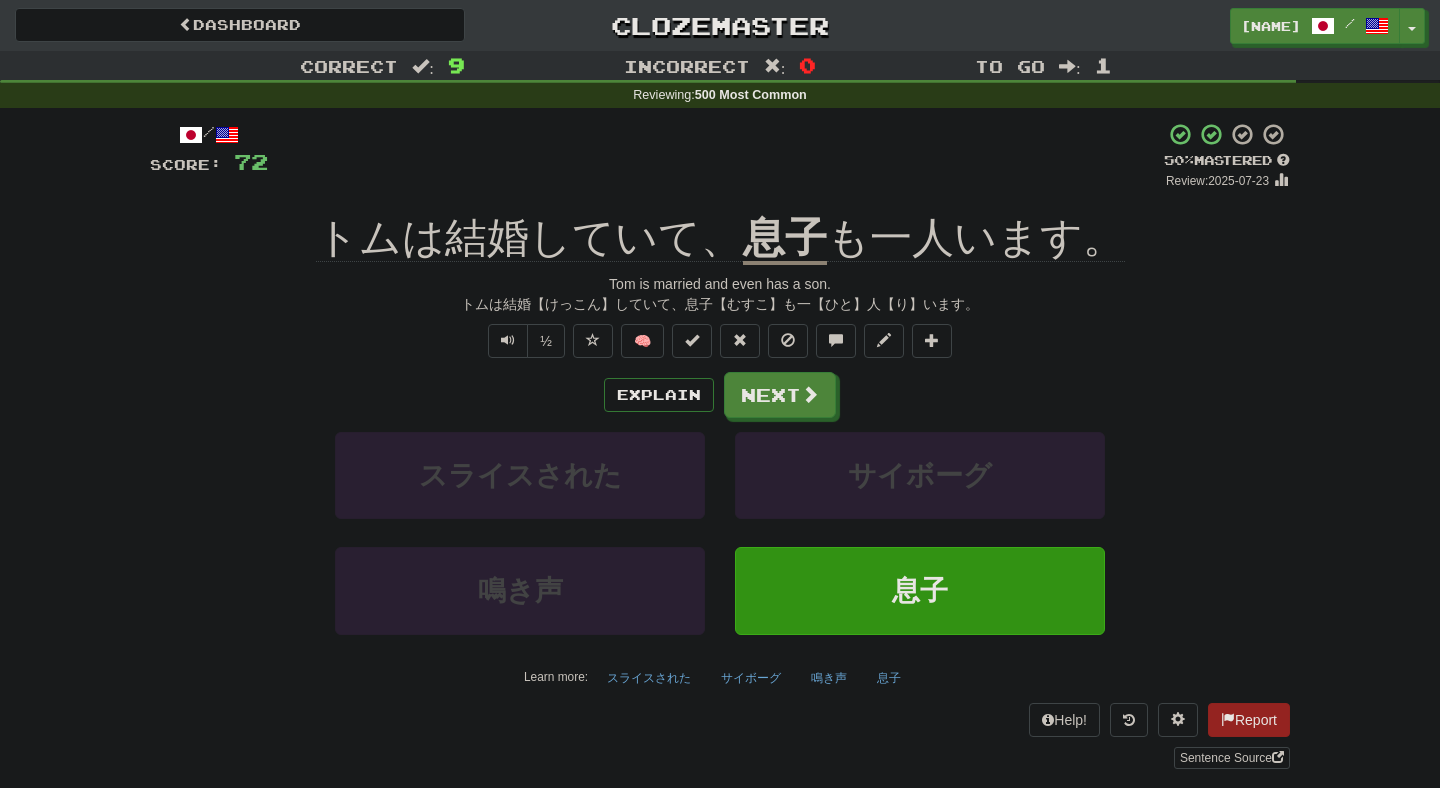 click on "/  Score:   72 + 8 50 %  Mastered Review:  2025-07-23 トムは結婚していて、 息子 も一人います。 Tom is married and even has a son. トムは結婚【けっこん】していて、息子【むすこ】も一【ひと】人【り】います。 ½ 🧠 Explain Next スライスされた サイボーグ 鳴き声 息子 Learn more: スライスされた サイボーグ 鳴き声 息子  Help!  Report Sentence Source" at bounding box center [720, 445] 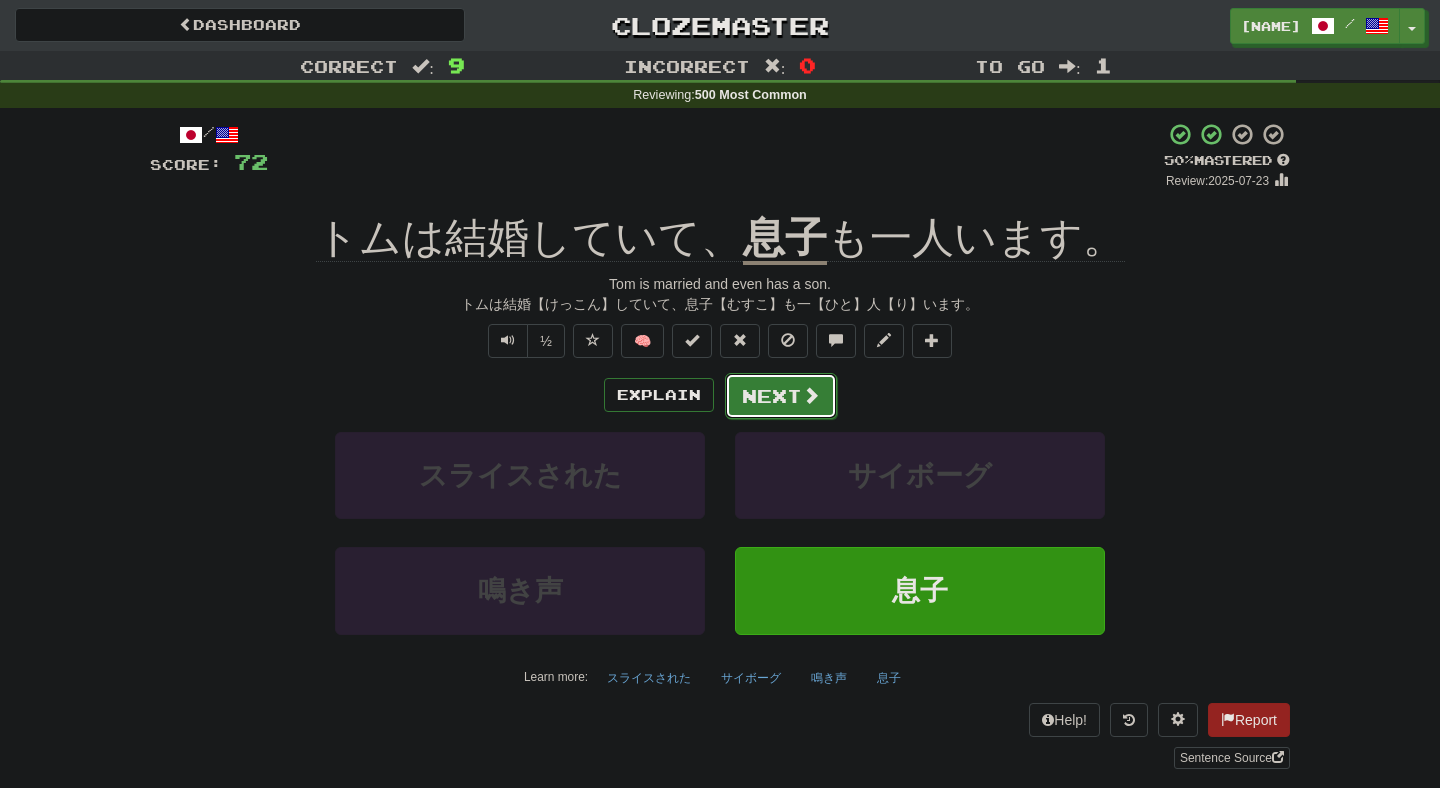 click on "Next" at bounding box center (781, 396) 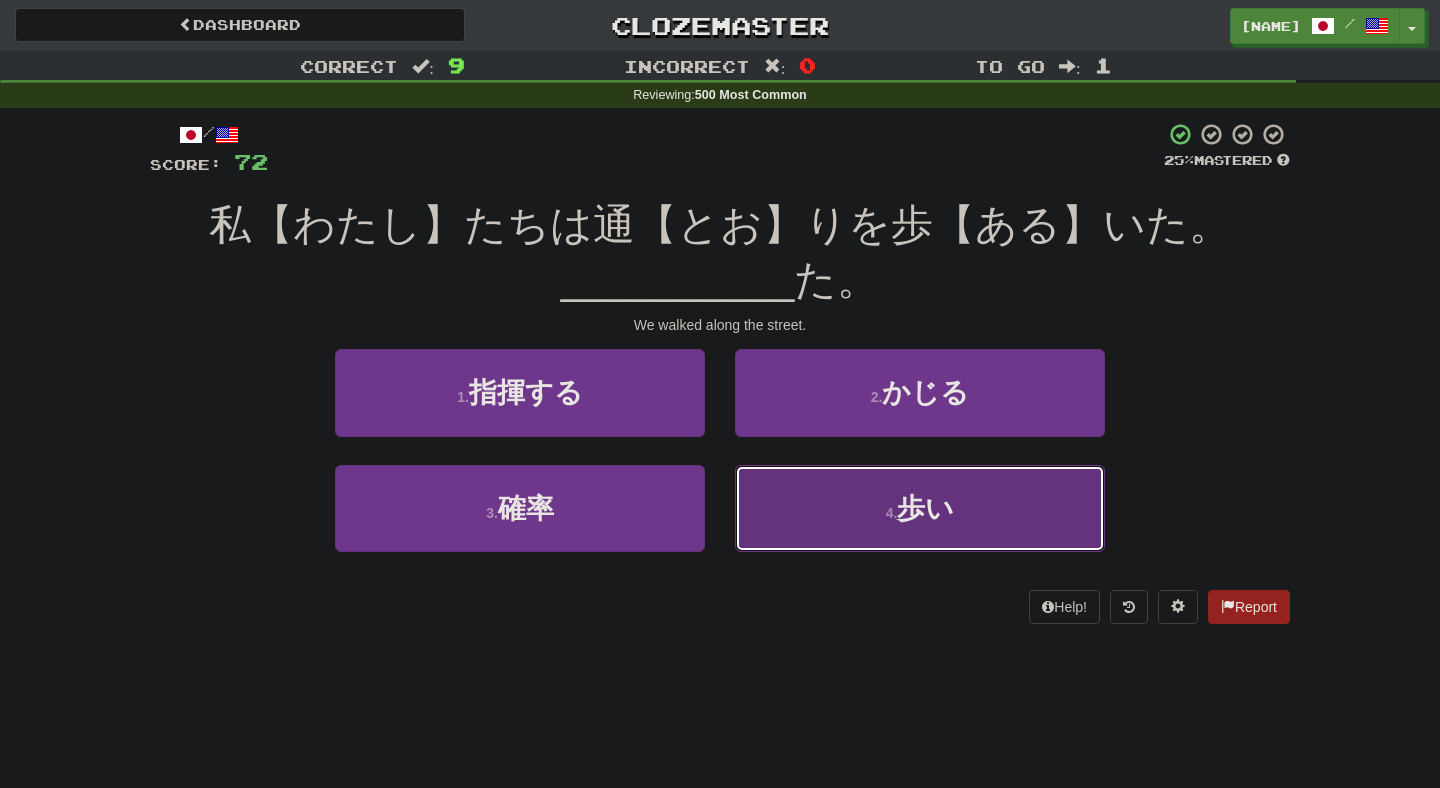click on "4 .  歩い" at bounding box center (920, 508) 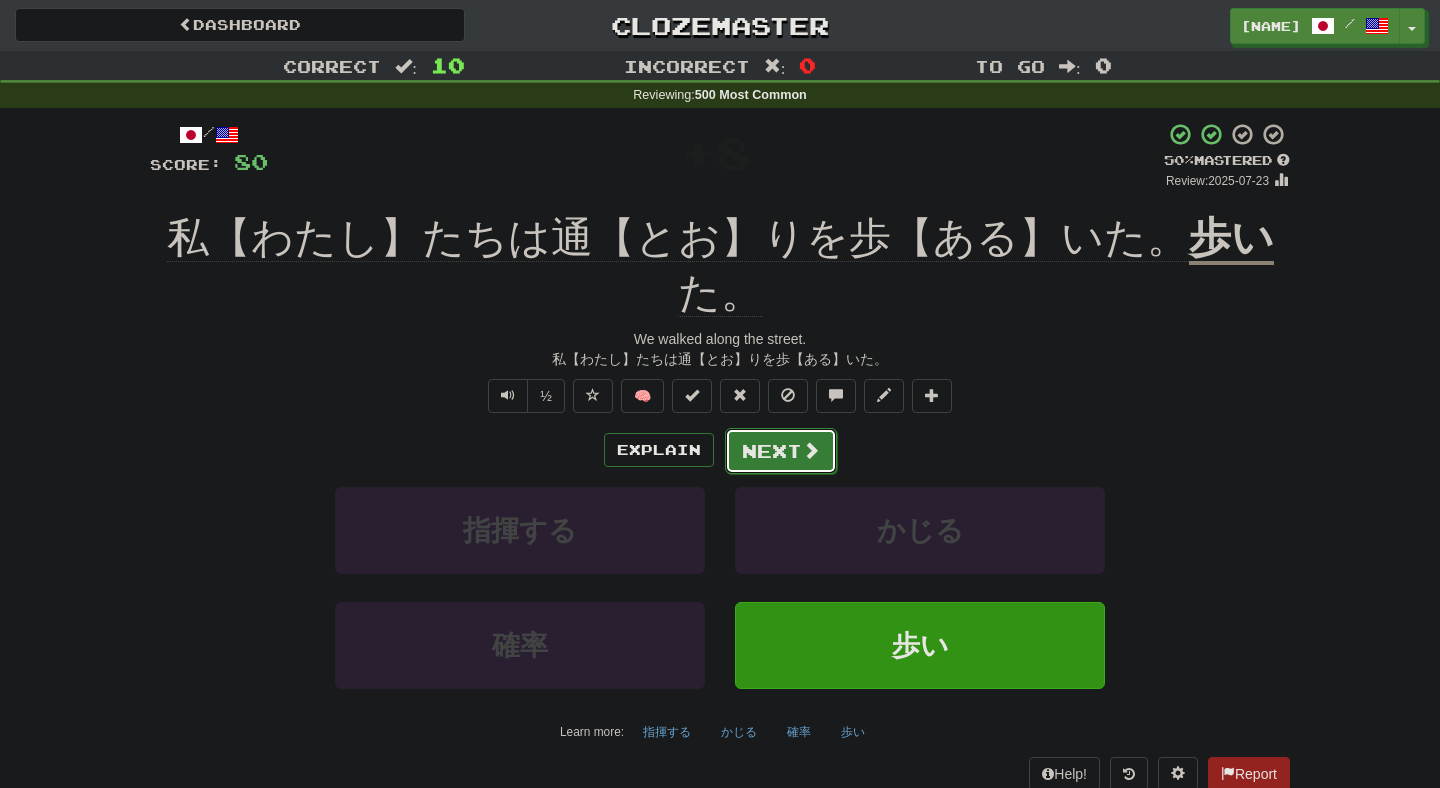 click on "Next" at bounding box center (781, 451) 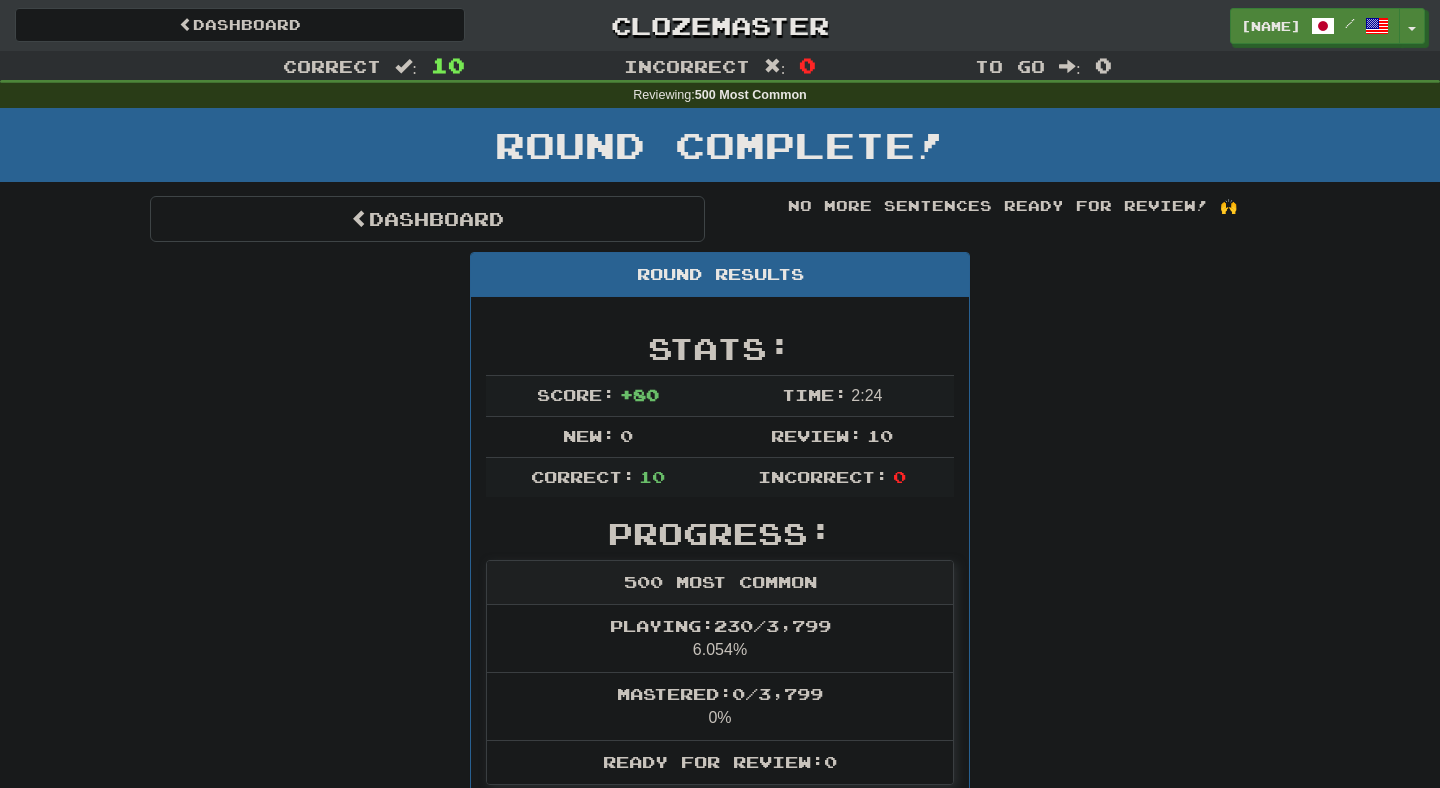 click on "Dashboard No more sentences ready for review! 🙌 Round Results Stats: Score:   + 80 Time:   2 : 24 New:   0 Review:   10 Correct:   10 Incorrect:   0 Progress: 500 Most Common Playing:  230  /  3,799 6.054% Mastered:  0  /  3,799 0% Ready for Review:  0  /  Level:  50 ⬆🎉🙌 1,067  points to level  51  - keep going! Ranked:  139 th  this week Sentences:  Report 私は彼女を２年前から ずっと 知っています。 I have known her for two years.  Report 彼女はアメリカに かなり 多くの友人がいる。 She has quite a few friends in America. 1  Report そこへは何 回 行ったことがありますか。 How many times have you been there?  Report 彼の言ったことは何の 重要性 もない。 What he said is of no importance.  Report 人の物はよく 見える 。 Things other people have seem more appealing.  Report ここにいる私たちのほとんどは、フランス語が 理解 できないんです。 Most of us here don't understand French.  Report 買う" at bounding box center (720, 1152) 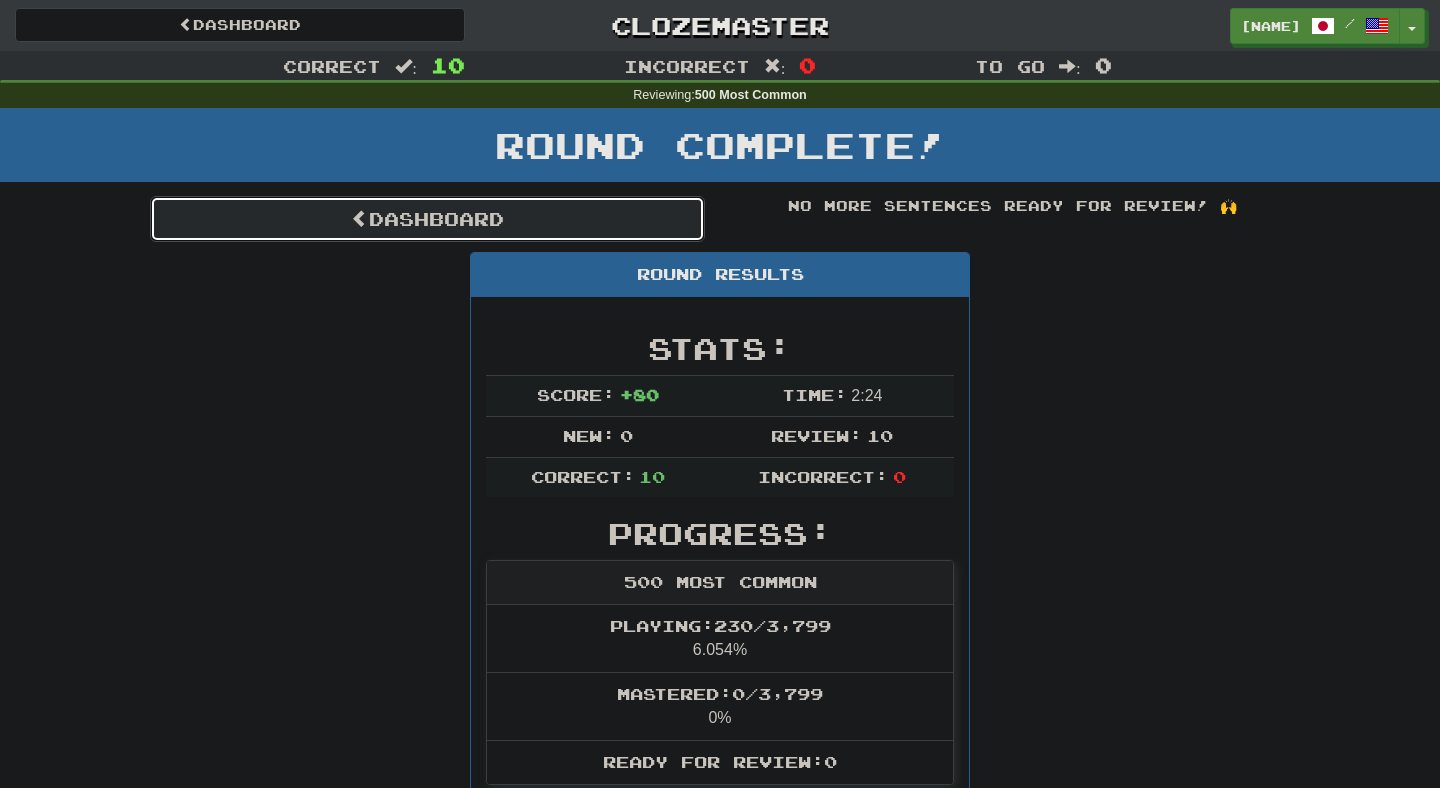 click on "Dashboard" at bounding box center [427, 219] 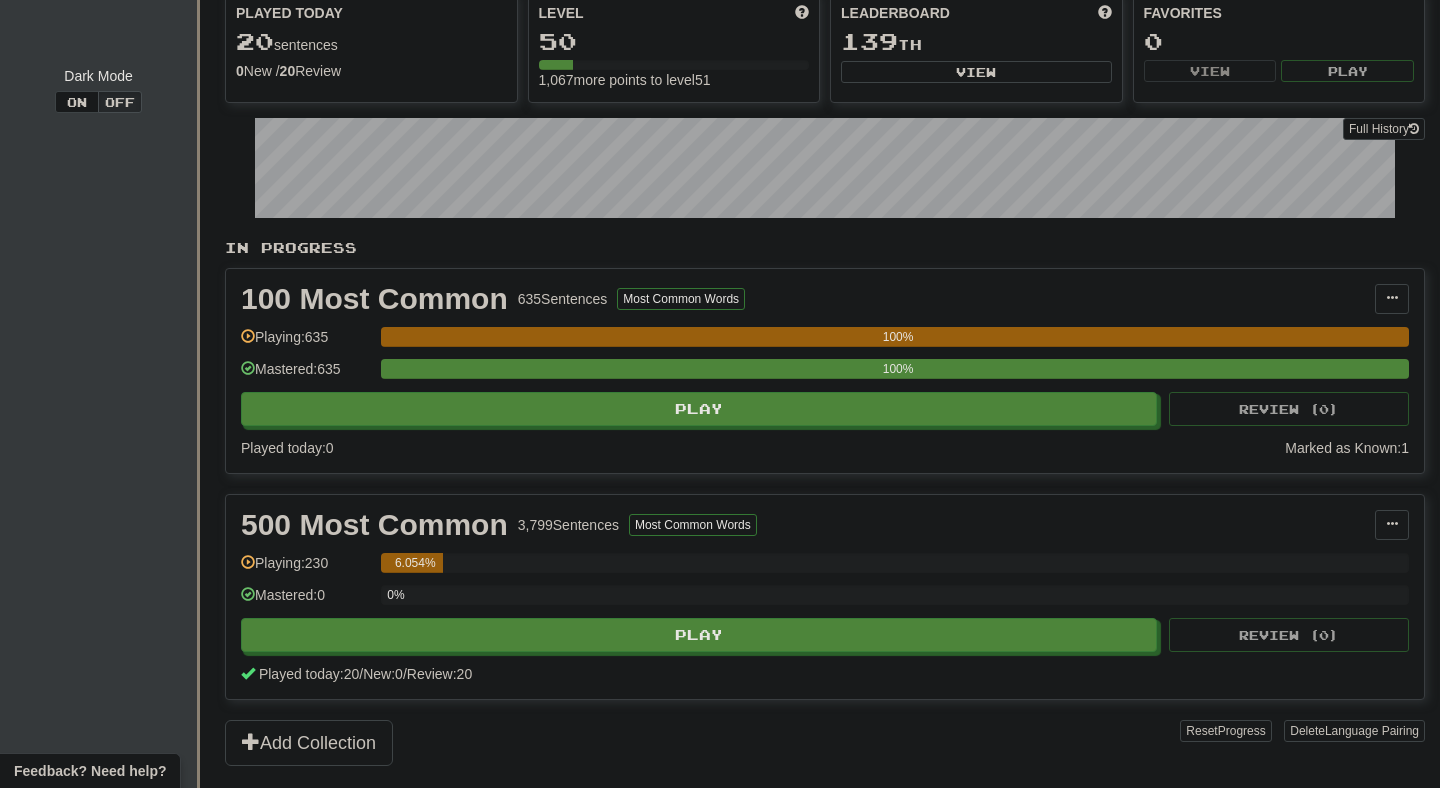 scroll, scrollTop: 348, scrollLeft: 0, axis: vertical 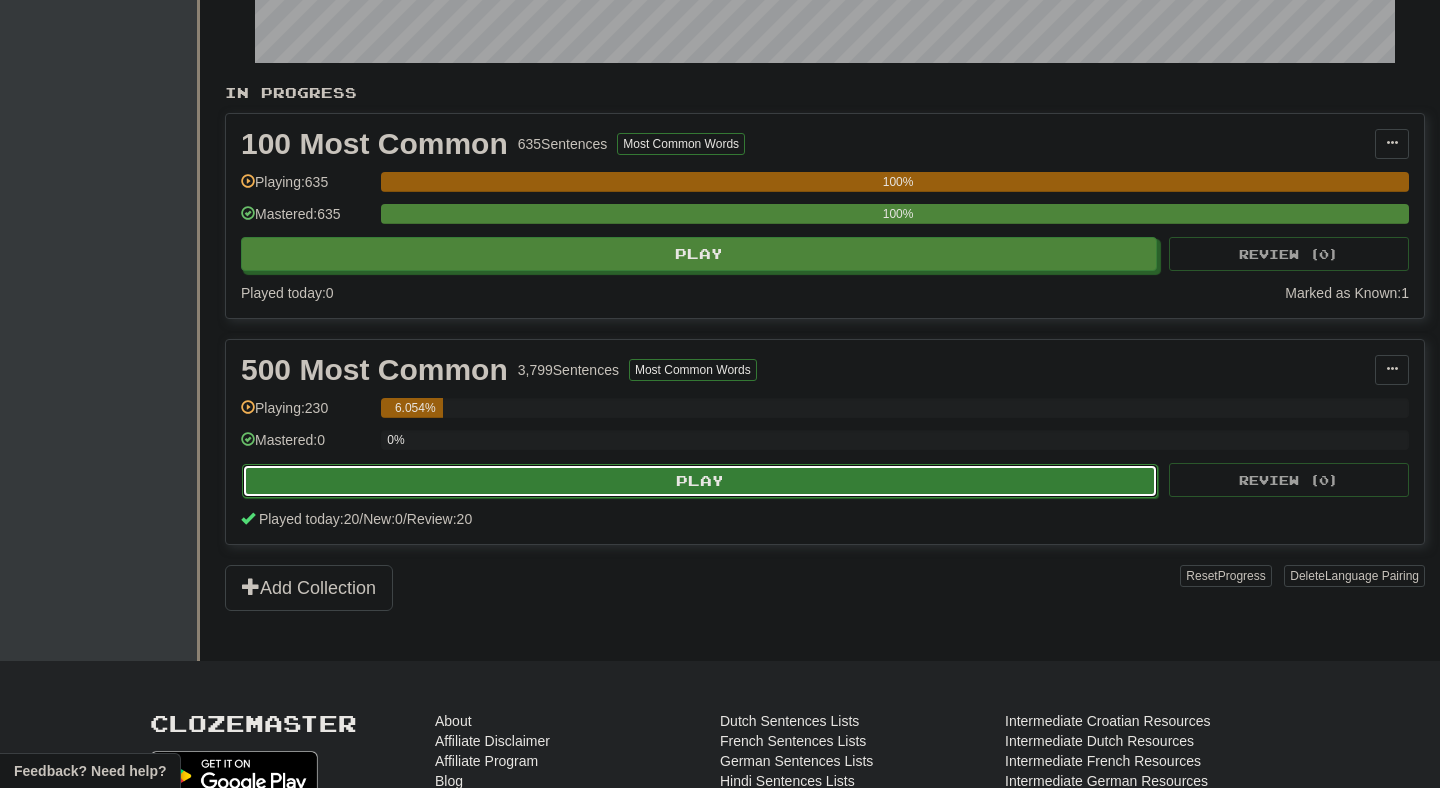 click on "Play" at bounding box center (700, 481) 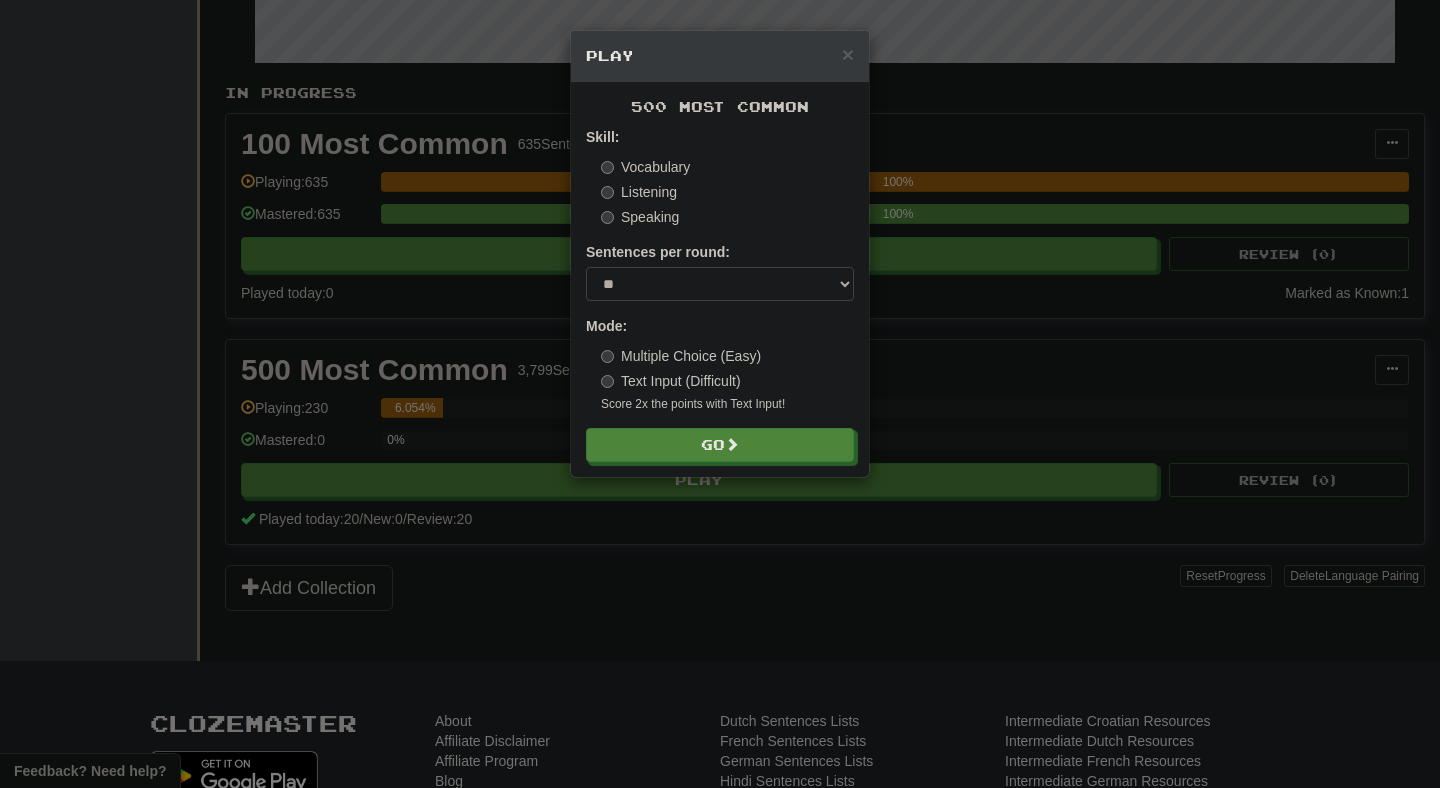 click on "Skill: Vocabulary Listening Speaking Sentences per round: * ** ** ** ** ** *** ******** Mode: Multiple Choice (Easy) Text Input (Difficult) Score 2x the points with Text Input ! Go" at bounding box center [720, 294] 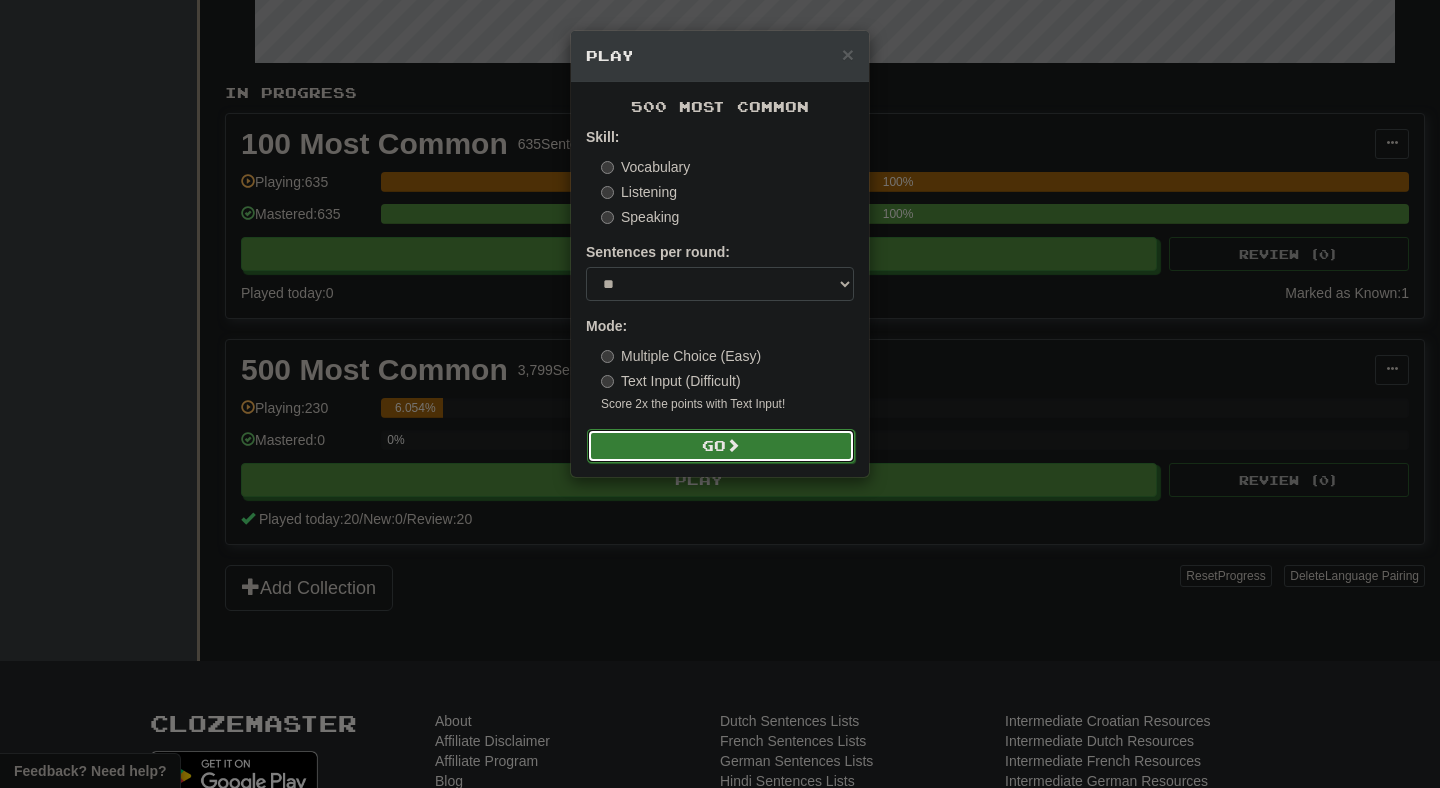 click on "Go" at bounding box center (721, 446) 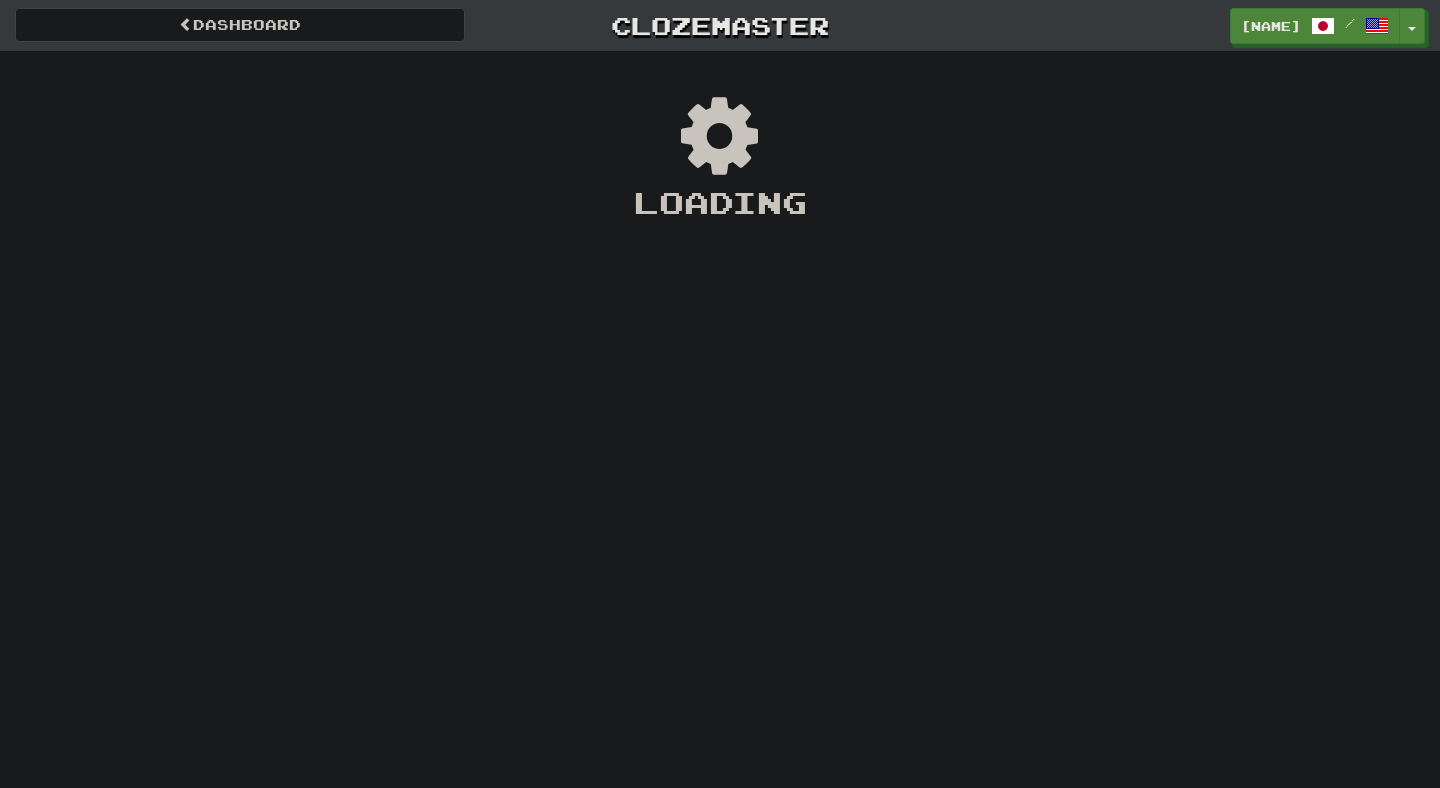 scroll, scrollTop: 0, scrollLeft: 0, axis: both 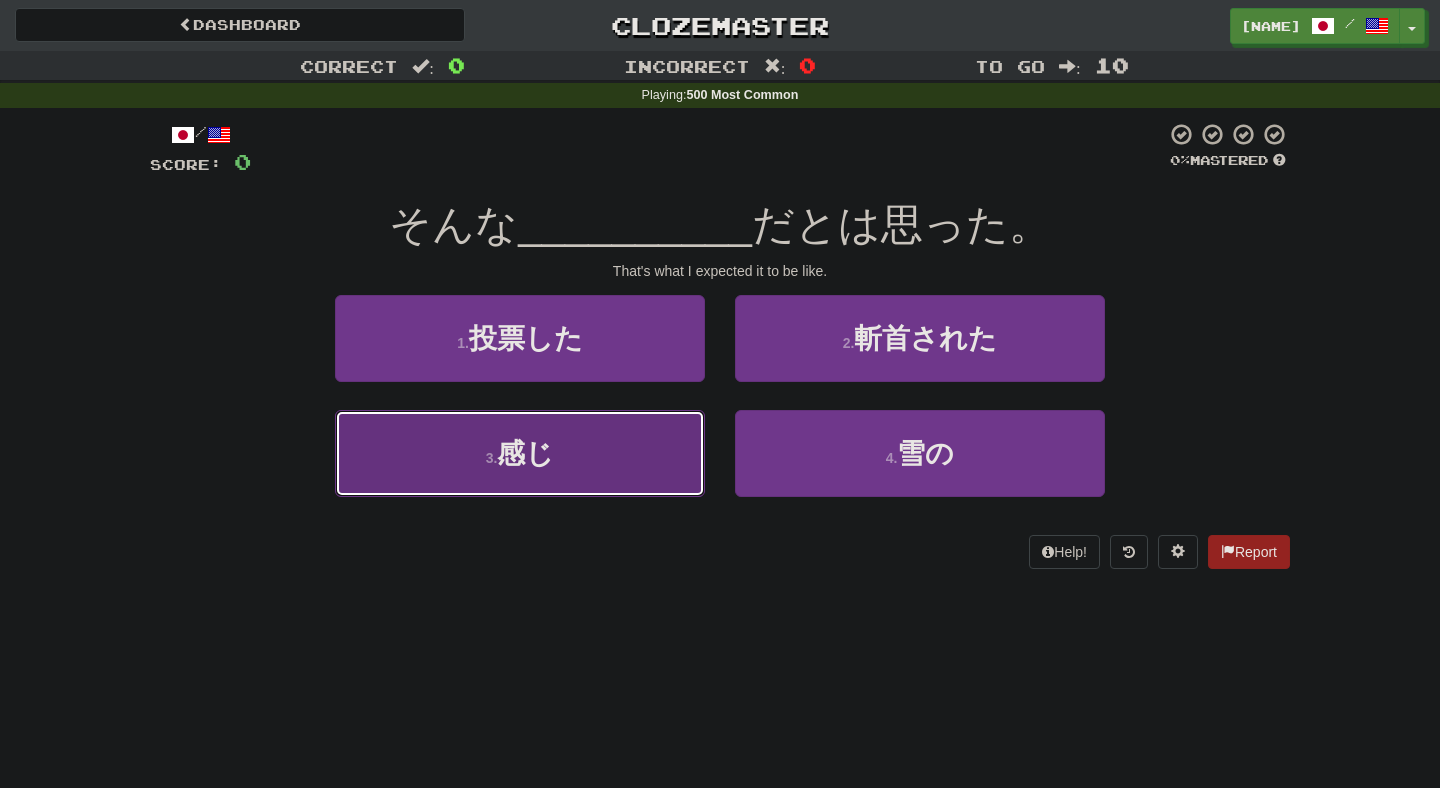 click on "3 .  感じ" at bounding box center (520, 453) 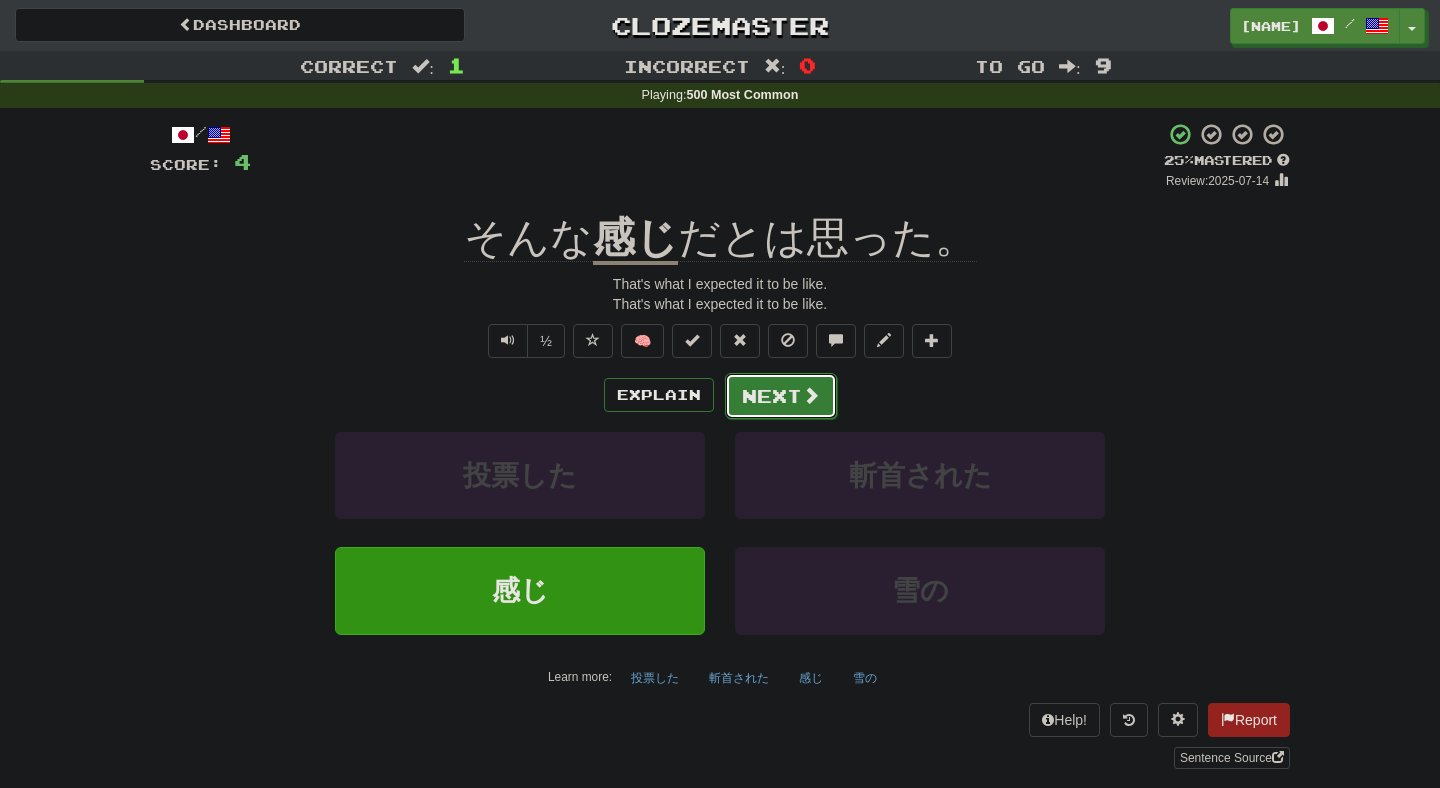 click on "Next" at bounding box center [781, 396] 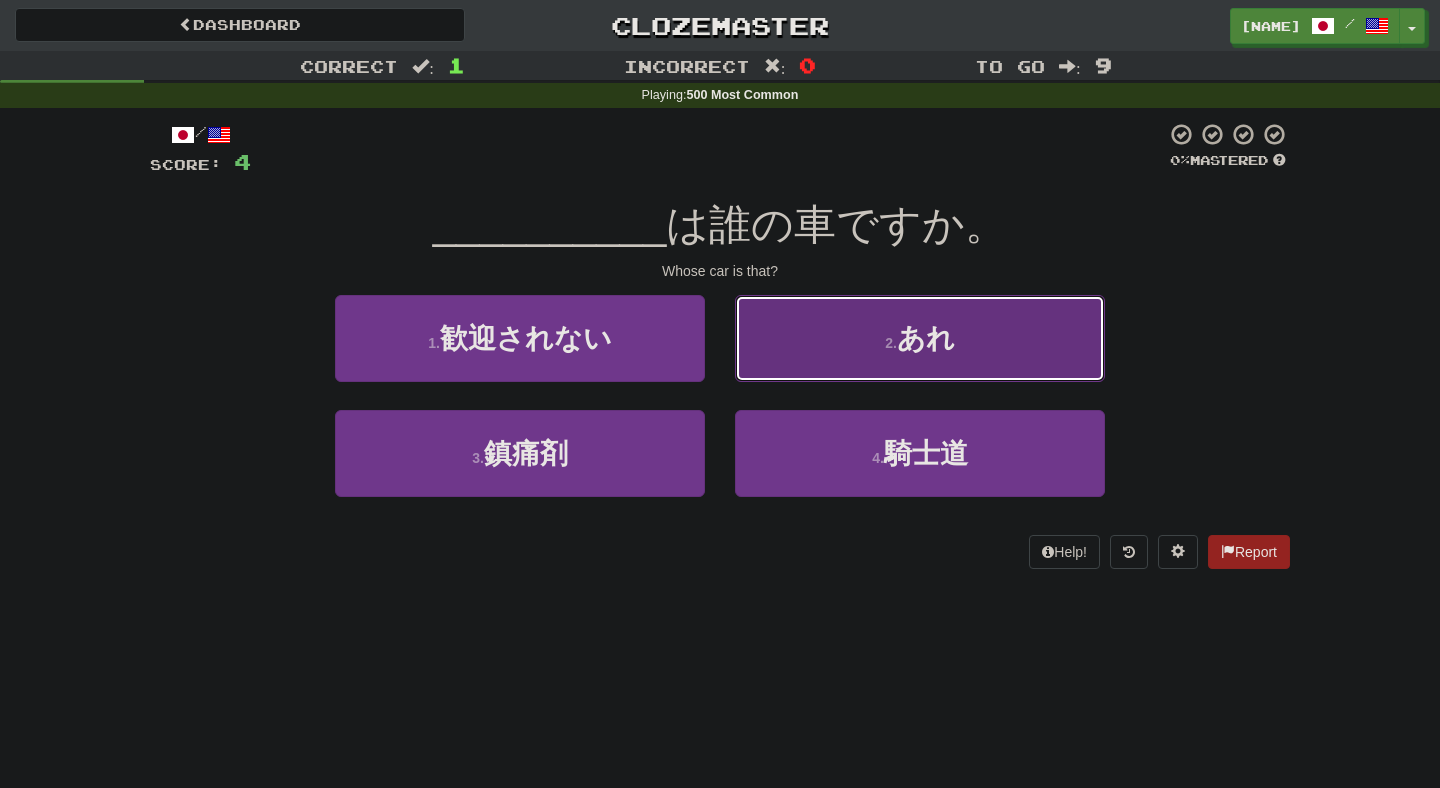 click on "2 .  あれ" at bounding box center (920, 338) 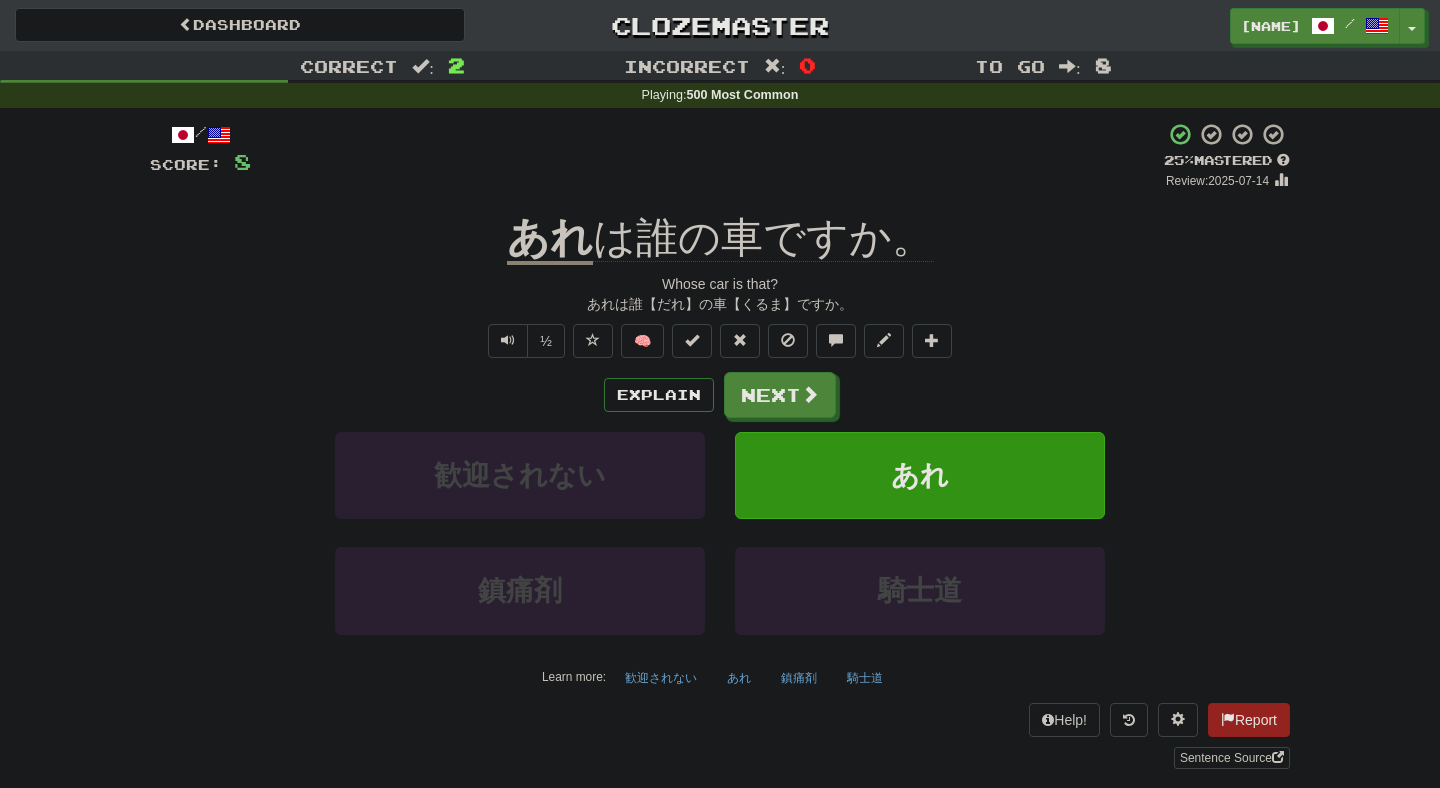 click on "あれは誰【だれ】の車【くるま】ですか。" at bounding box center (720, 304) 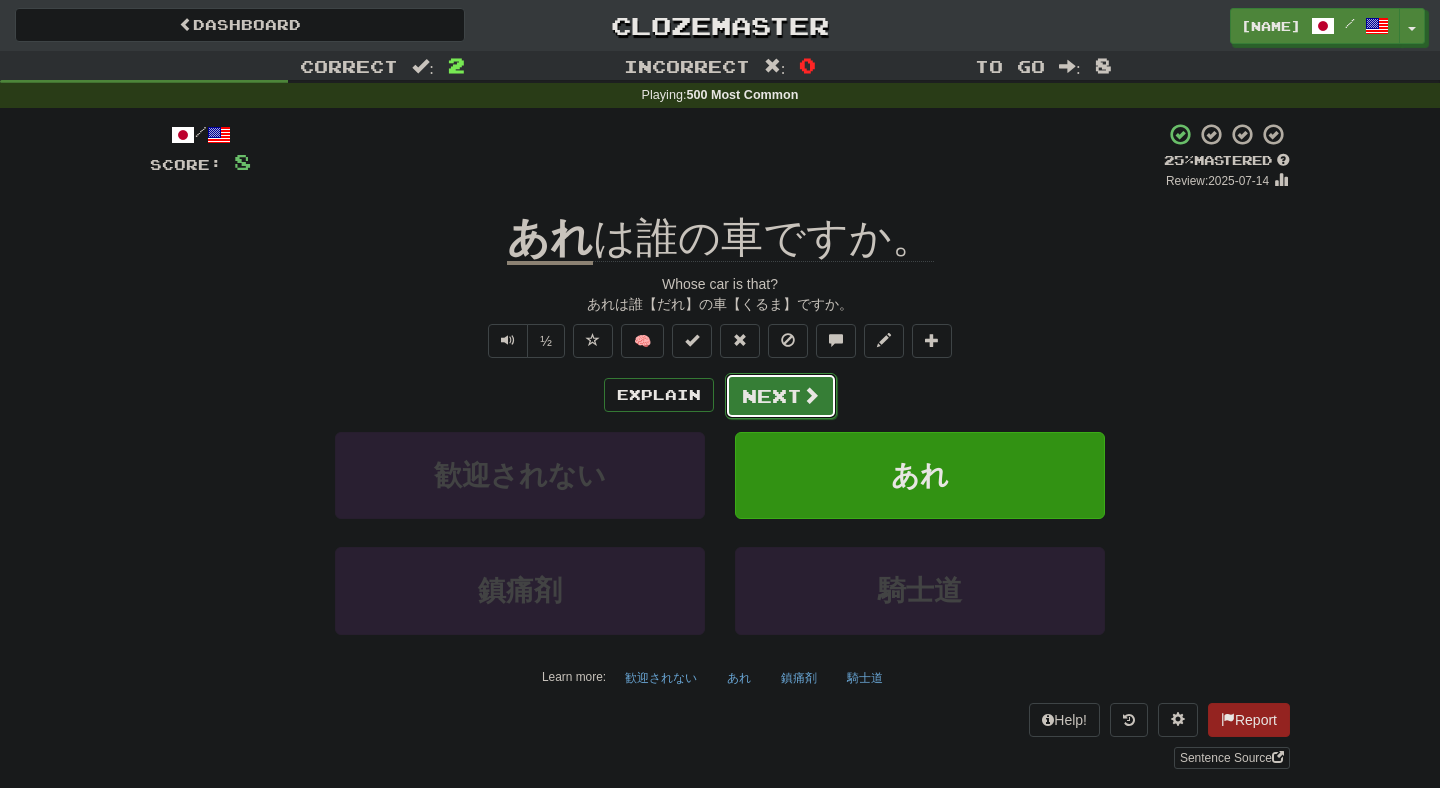 click on "Next" at bounding box center (781, 396) 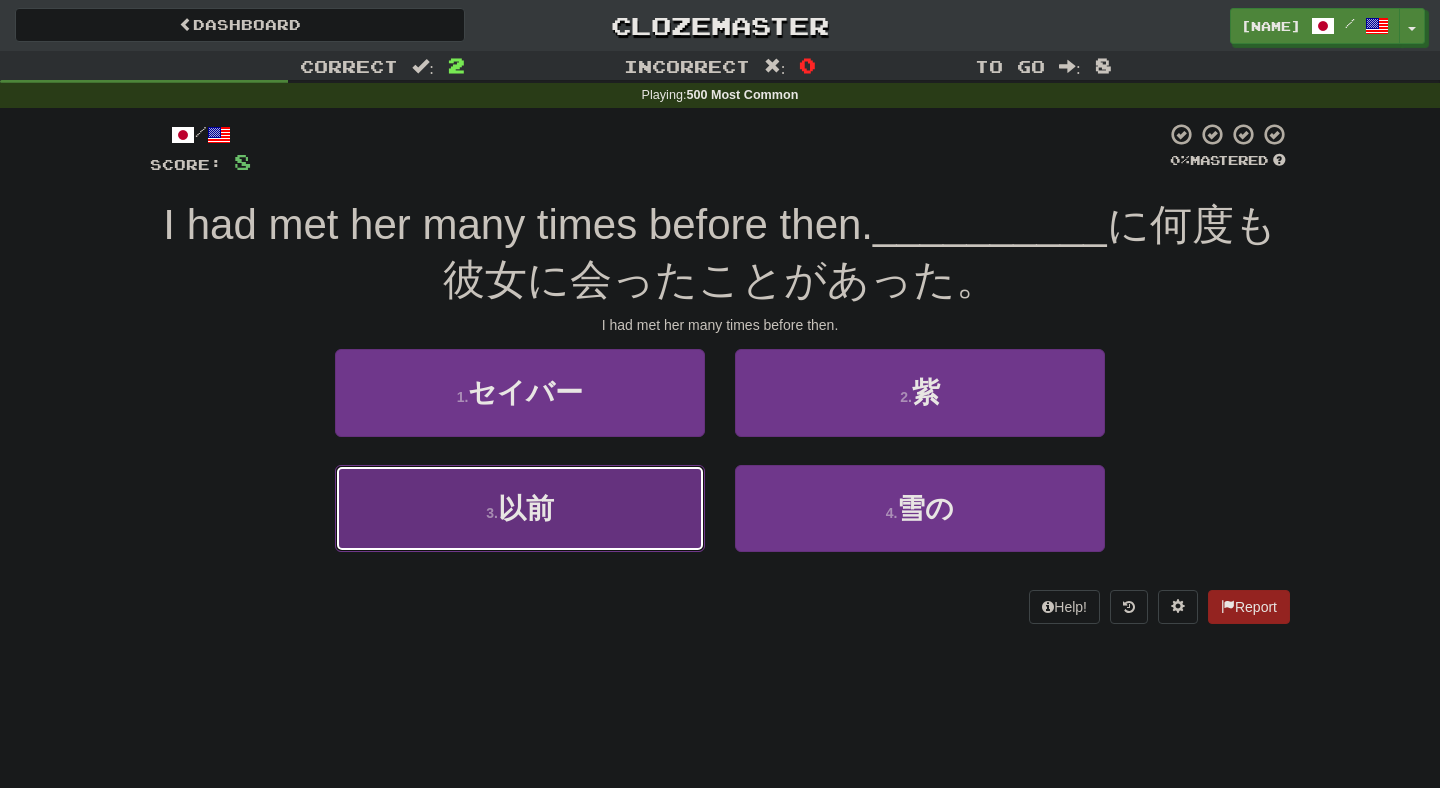 click on "3 .  以前" at bounding box center [520, 508] 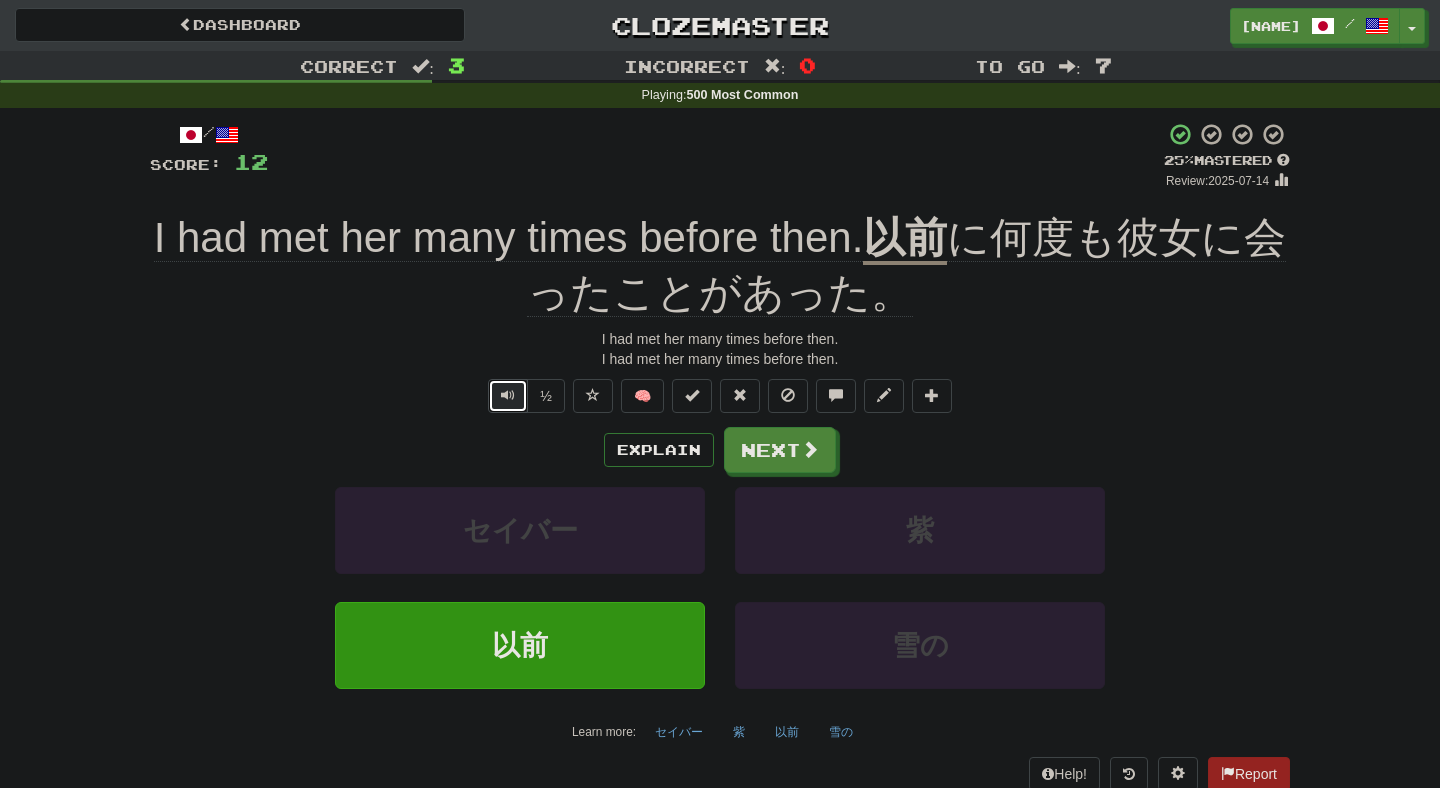 click at bounding box center [508, 396] 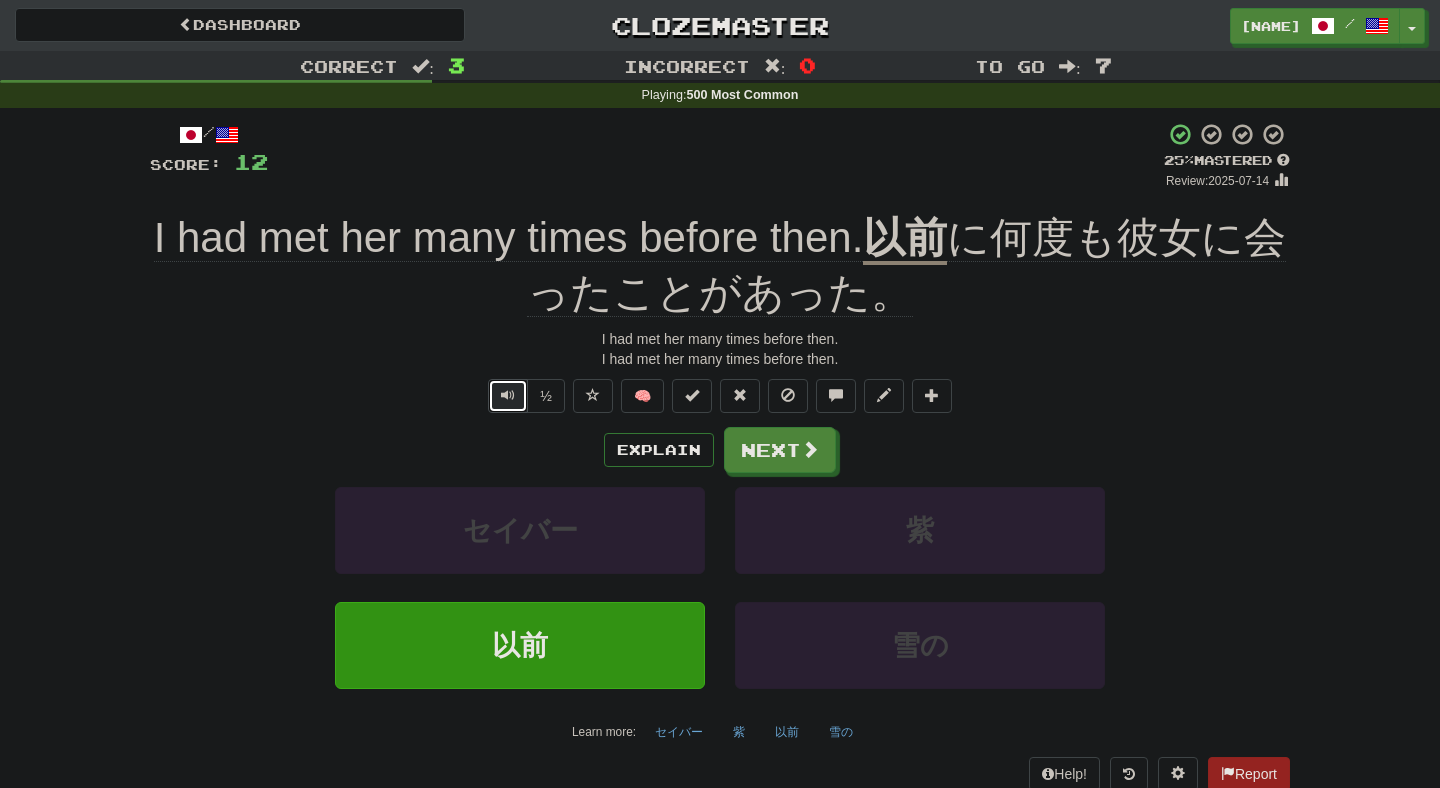 click at bounding box center [508, 396] 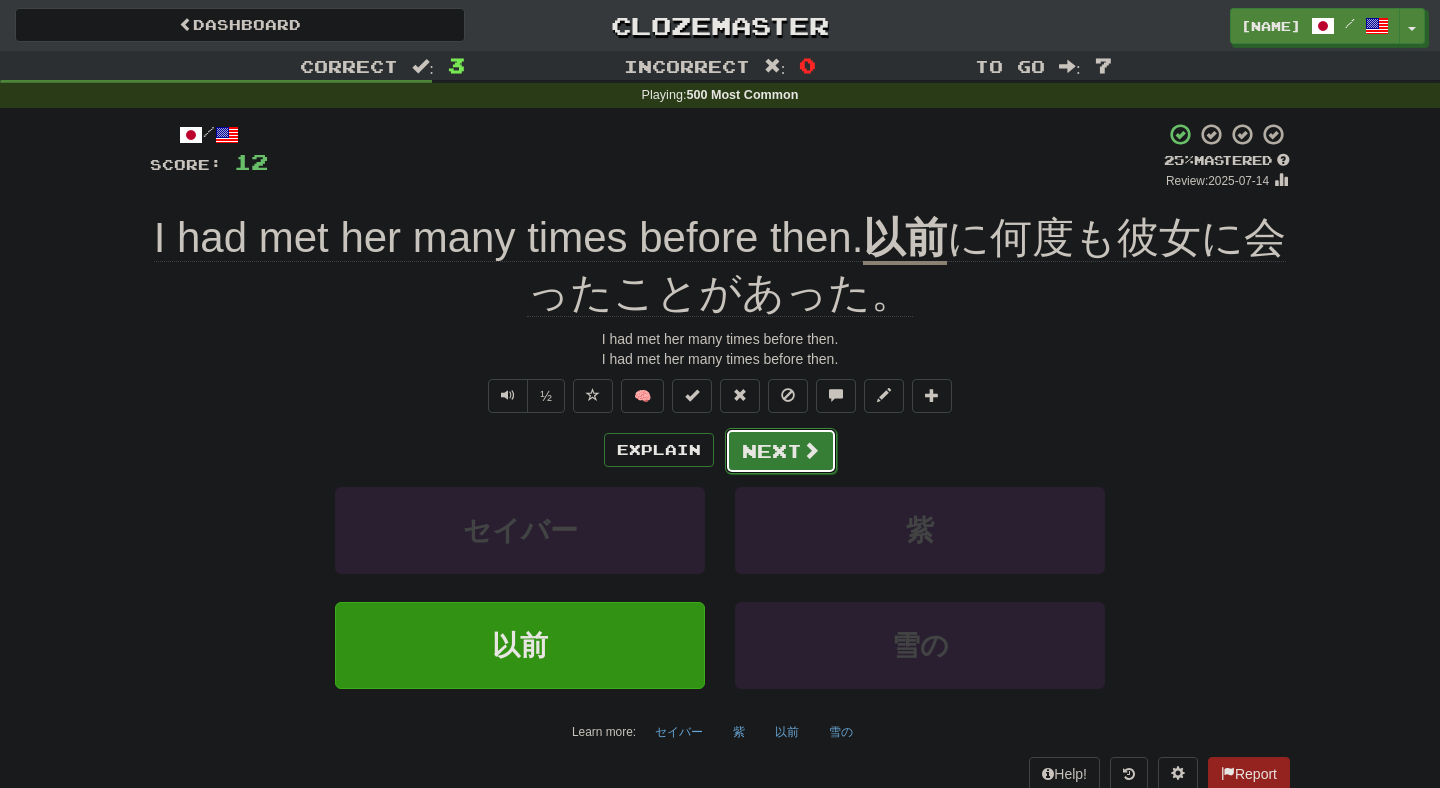 click on "Next" at bounding box center [781, 451] 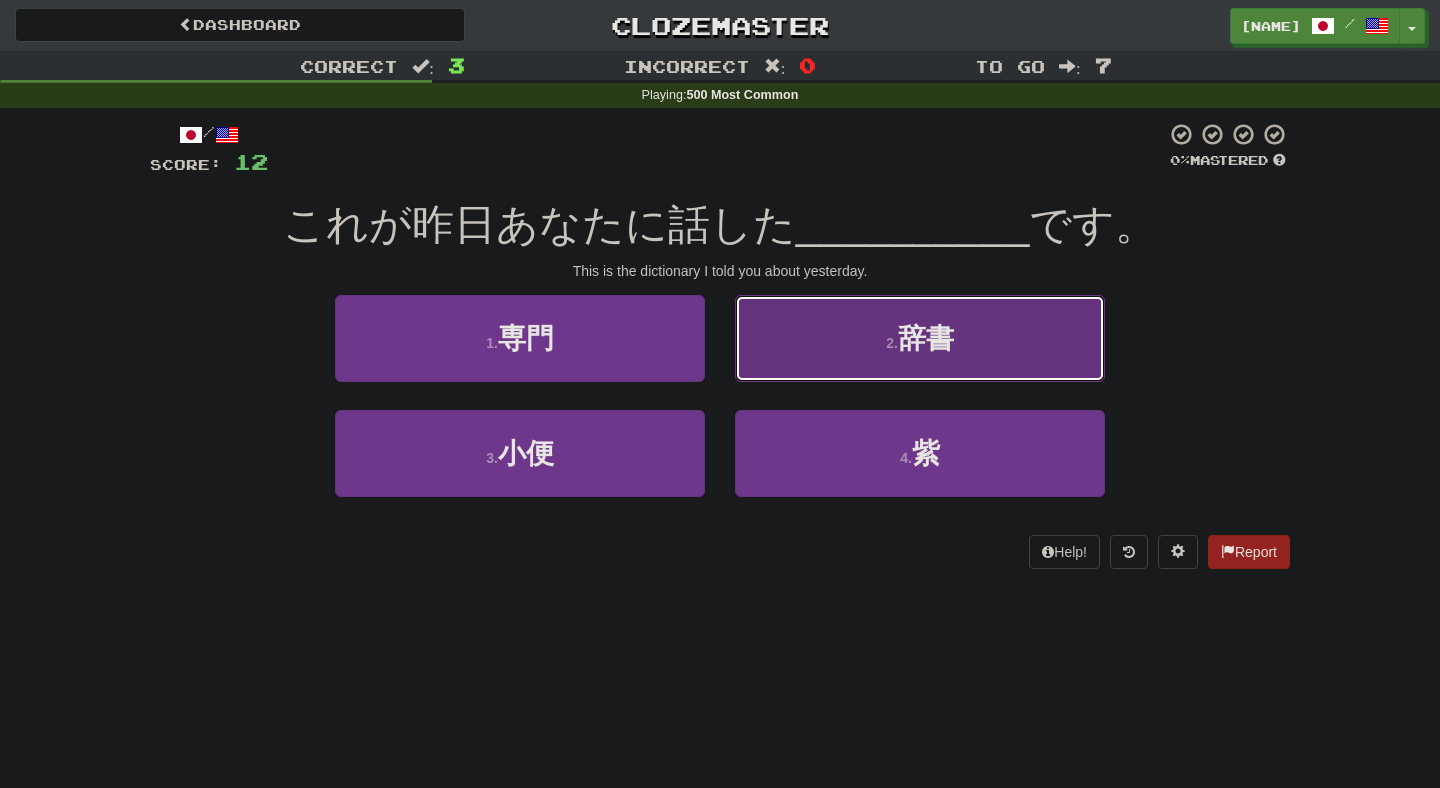 click on "2 .  辞書" at bounding box center (920, 338) 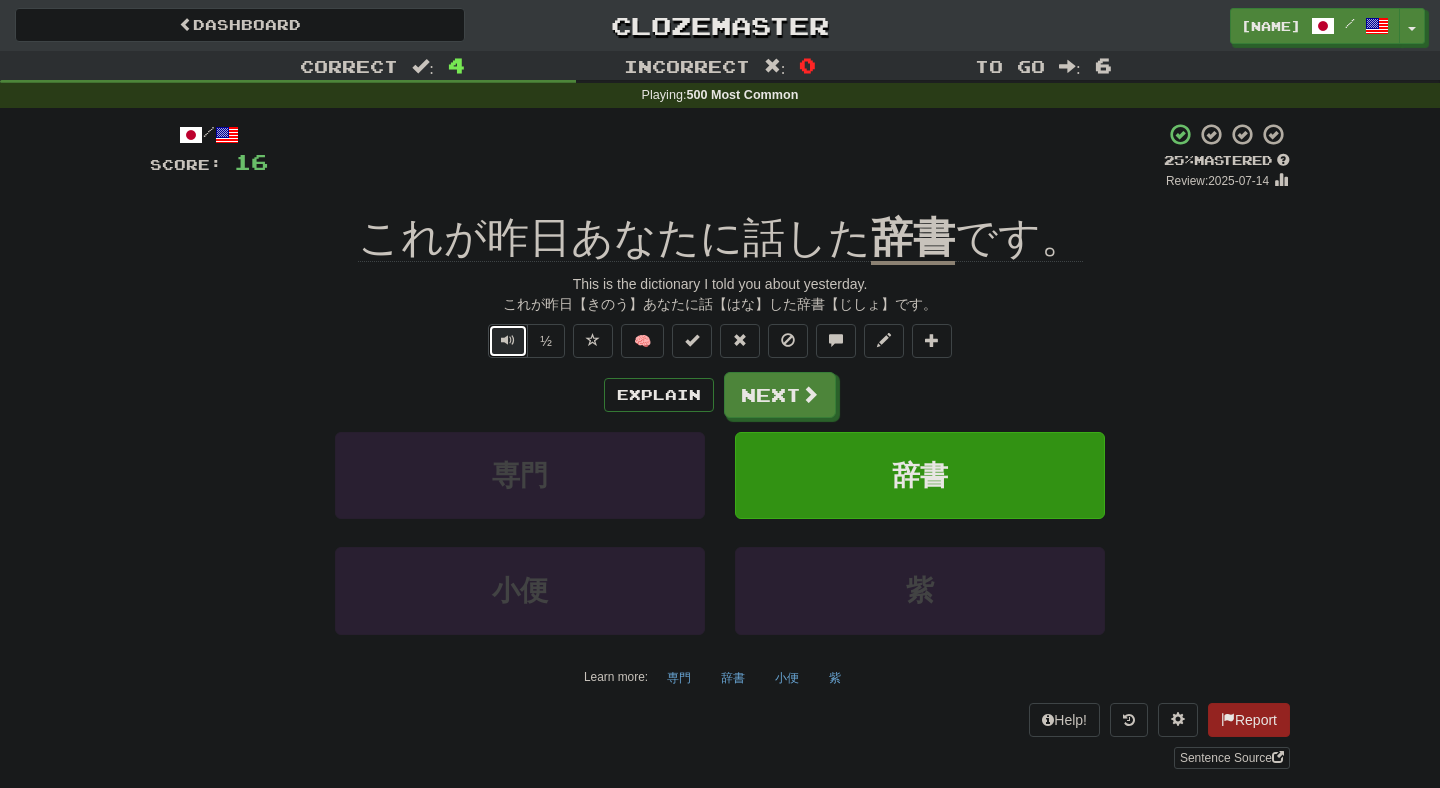 click at bounding box center (508, 340) 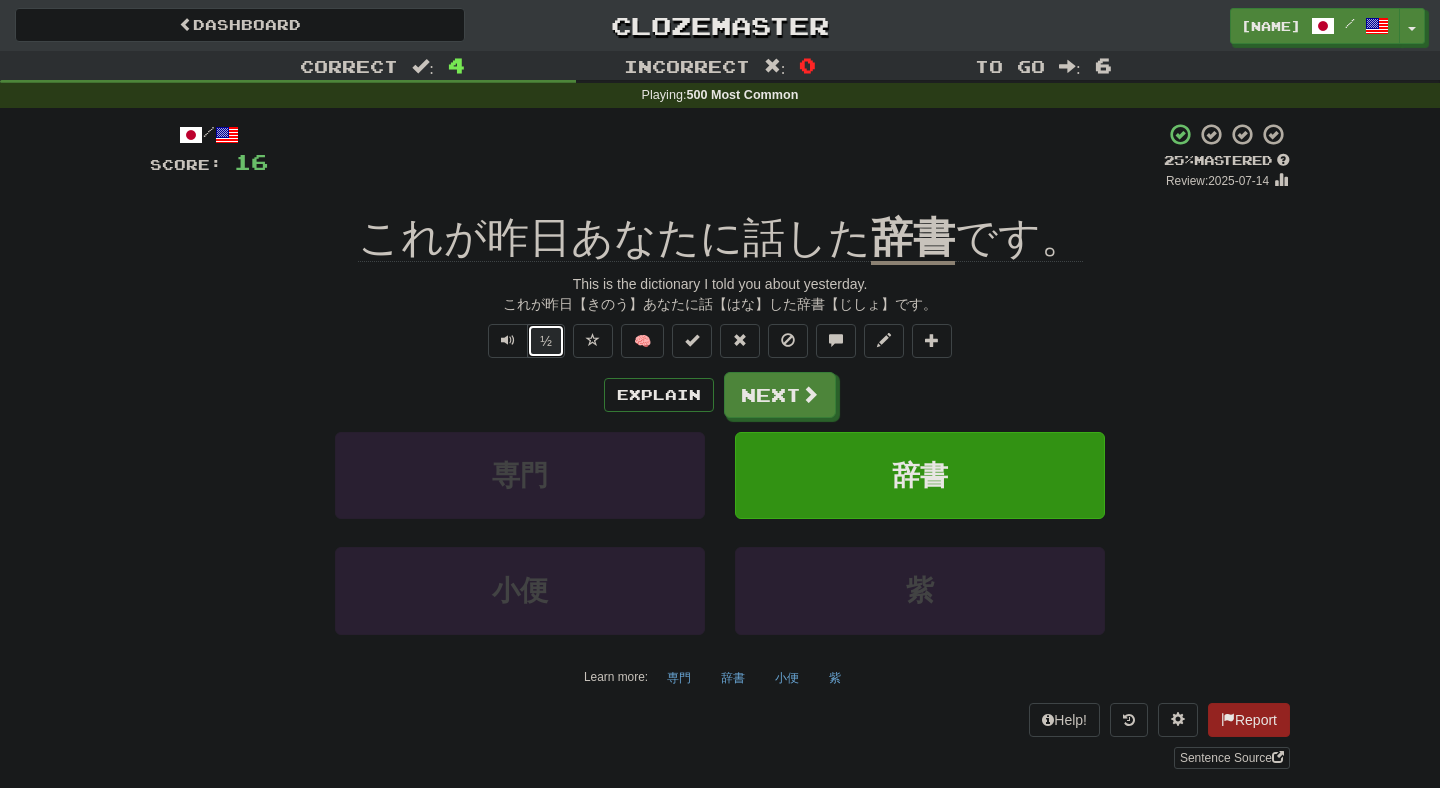 click on "½" at bounding box center [546, 341] 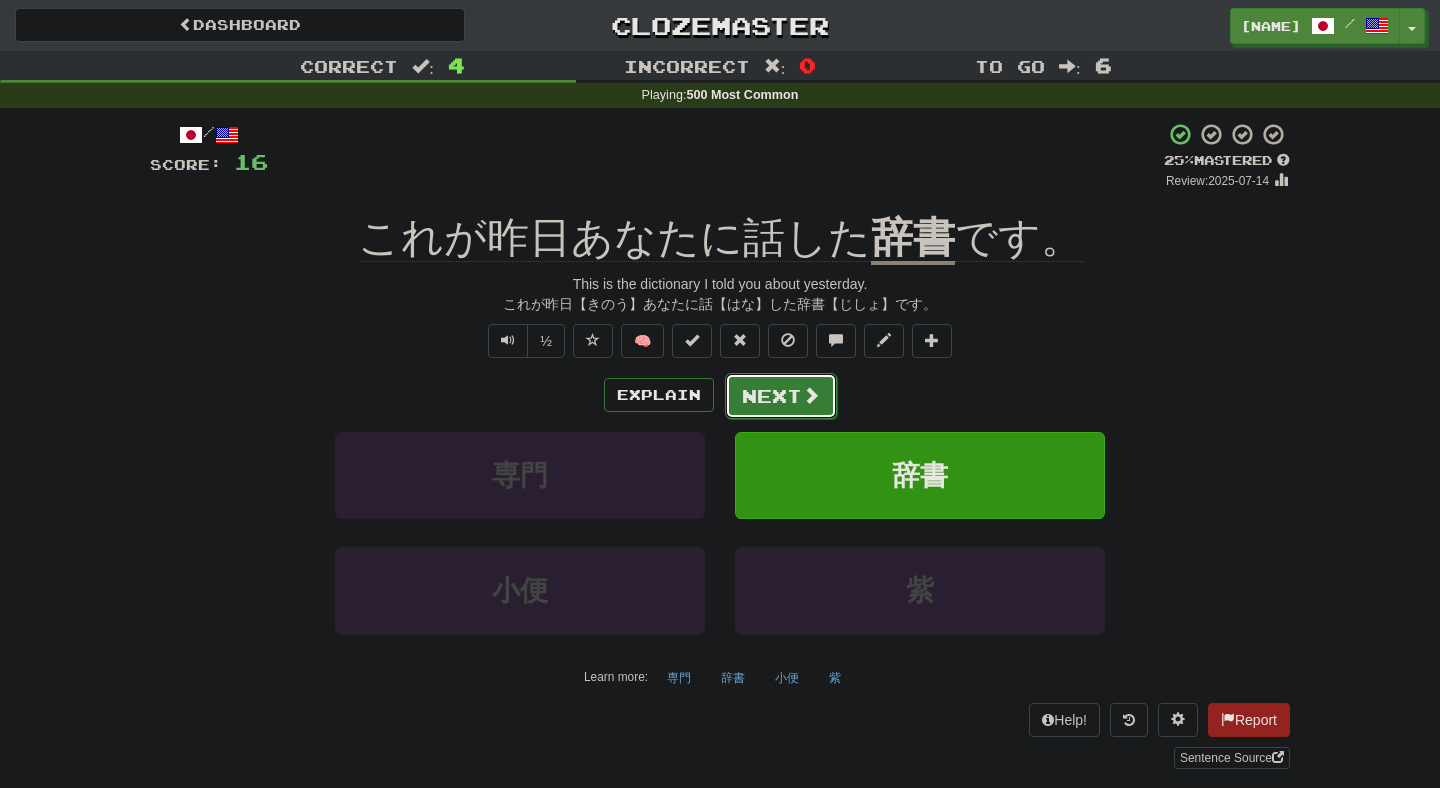 click on "Next" at bounding box center [781, 396] 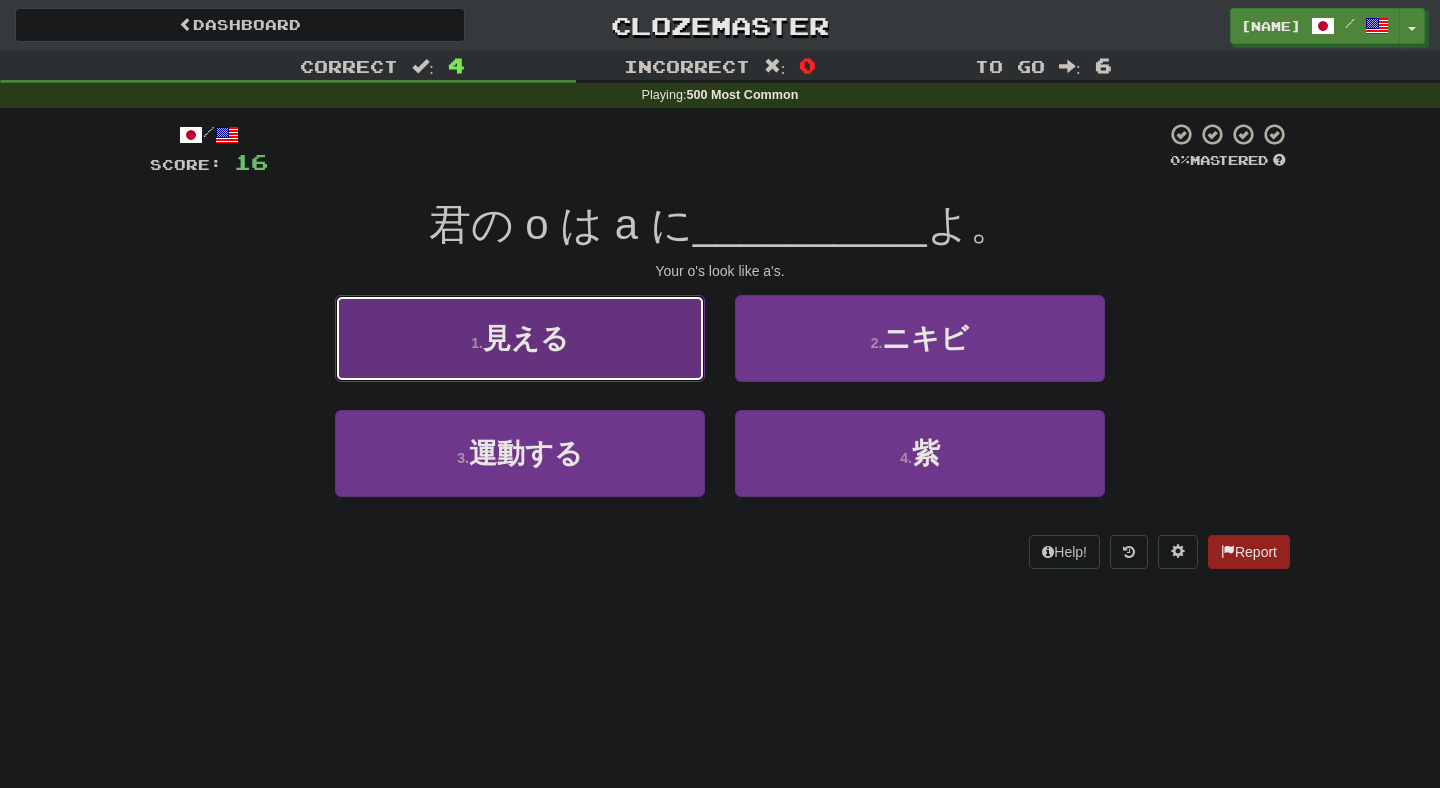 click on "1 .  見える" at bounding box center (520, 338) 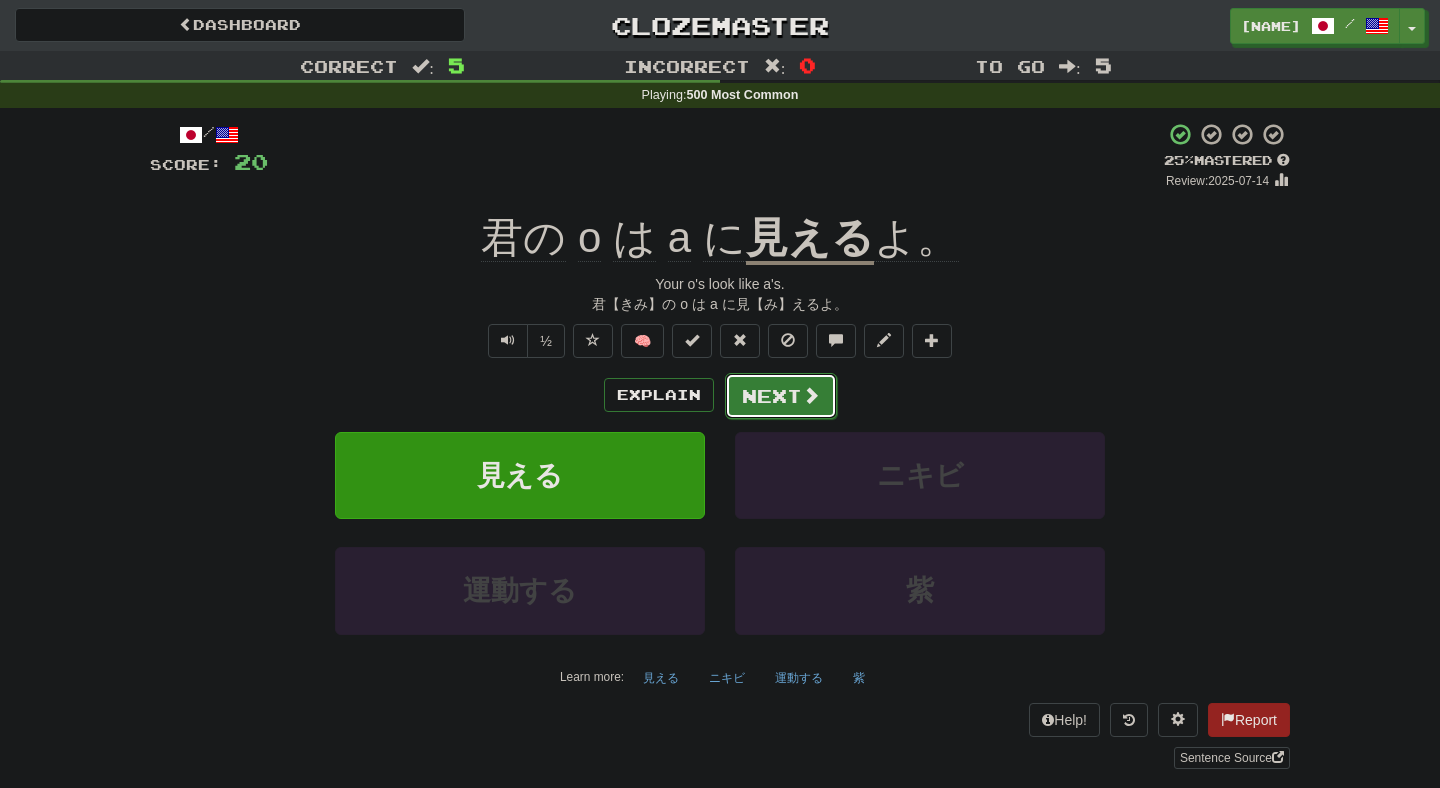 click on "Next" at bounding box center (781, 396) 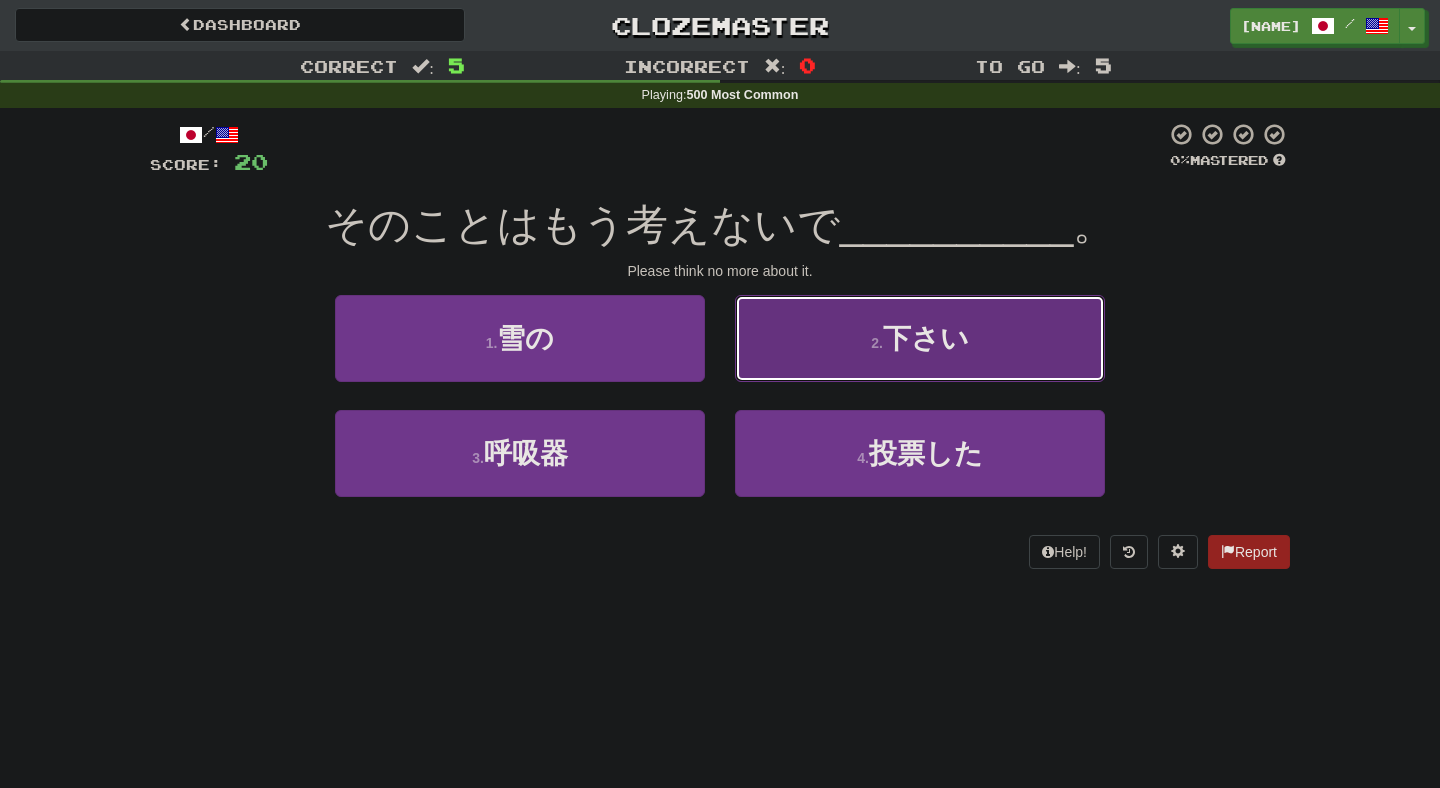 click on "2 .  下さい" at bounding box center (920, 338) 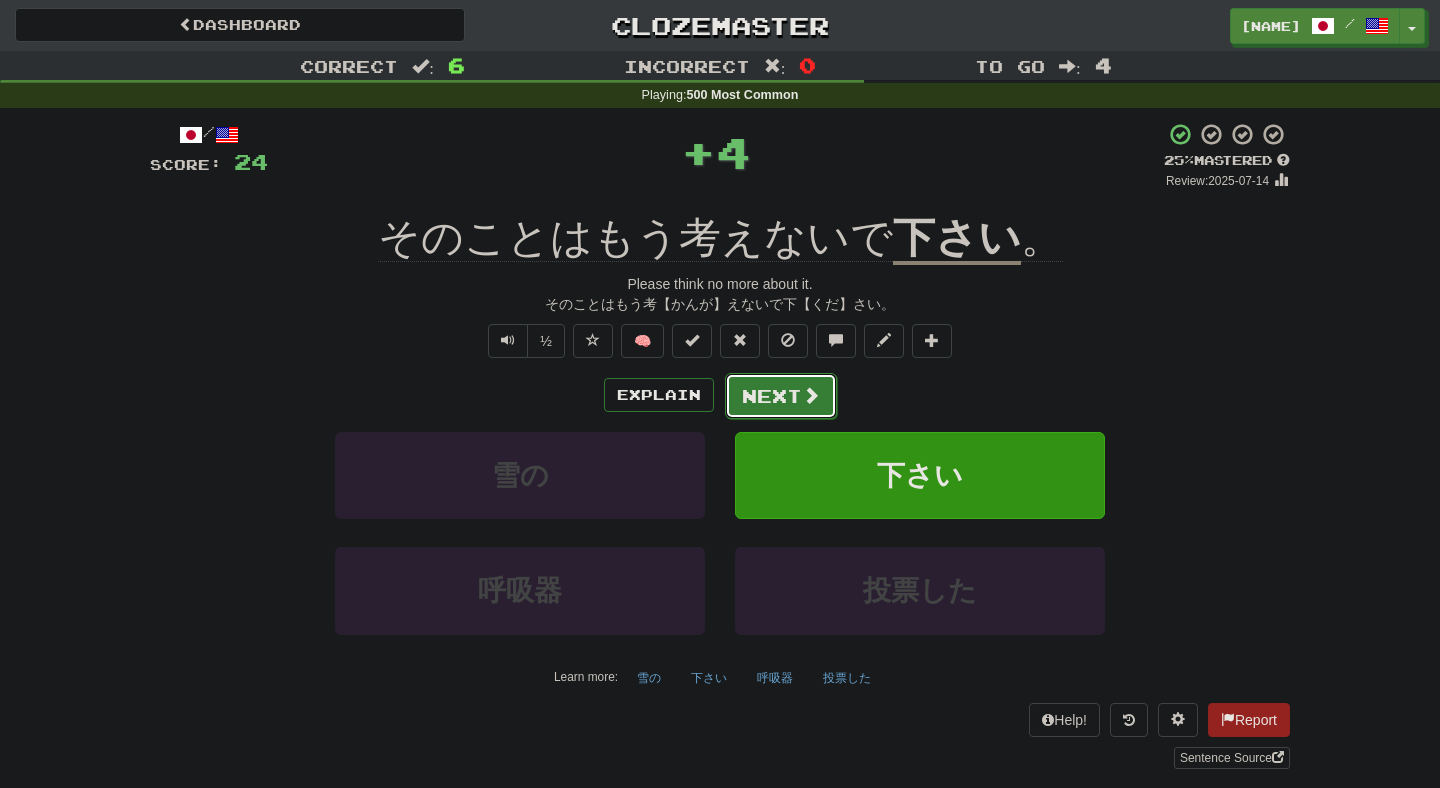 click on "Next" at bounding box center (781, 396) 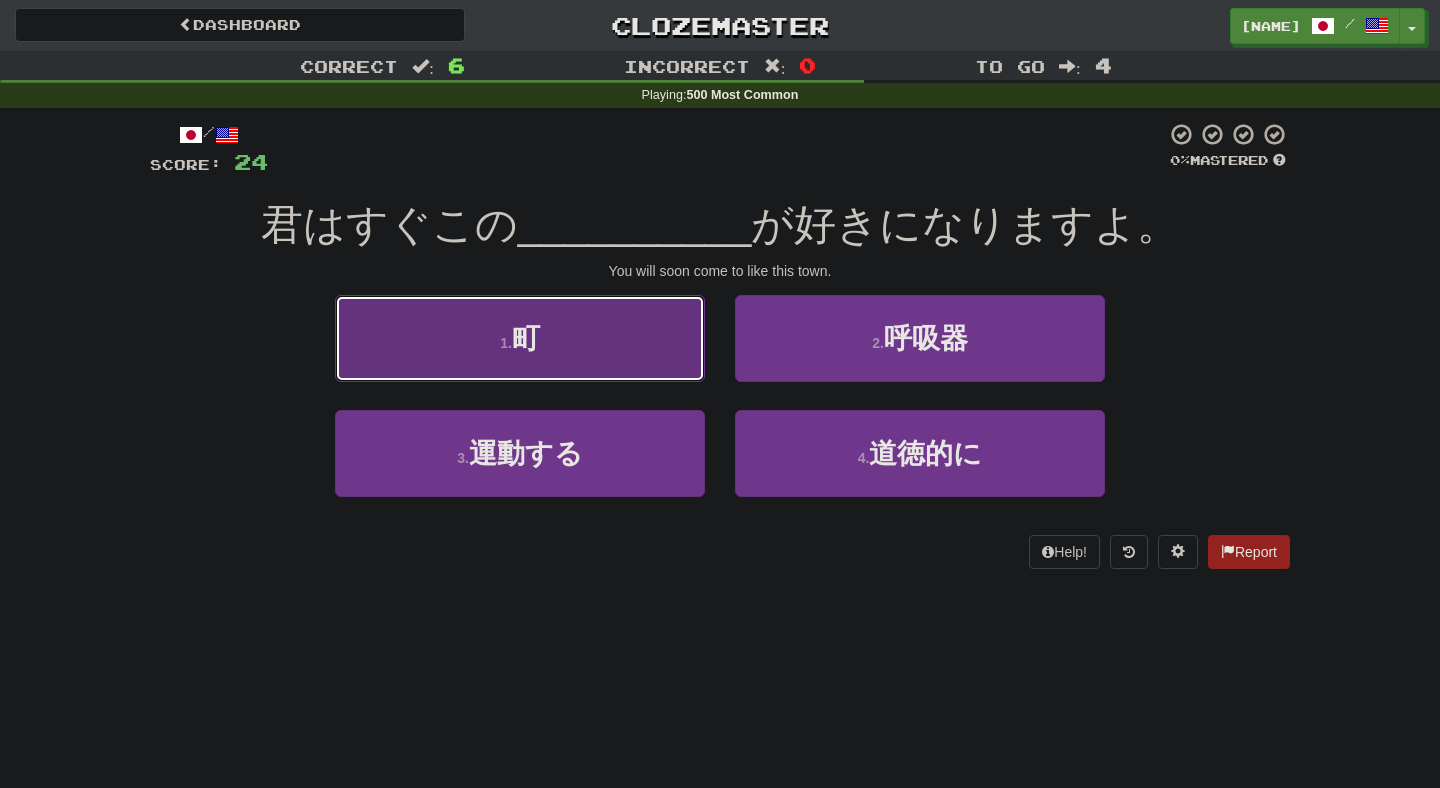 click on "1 .  町" at bounding box center [520, 338] 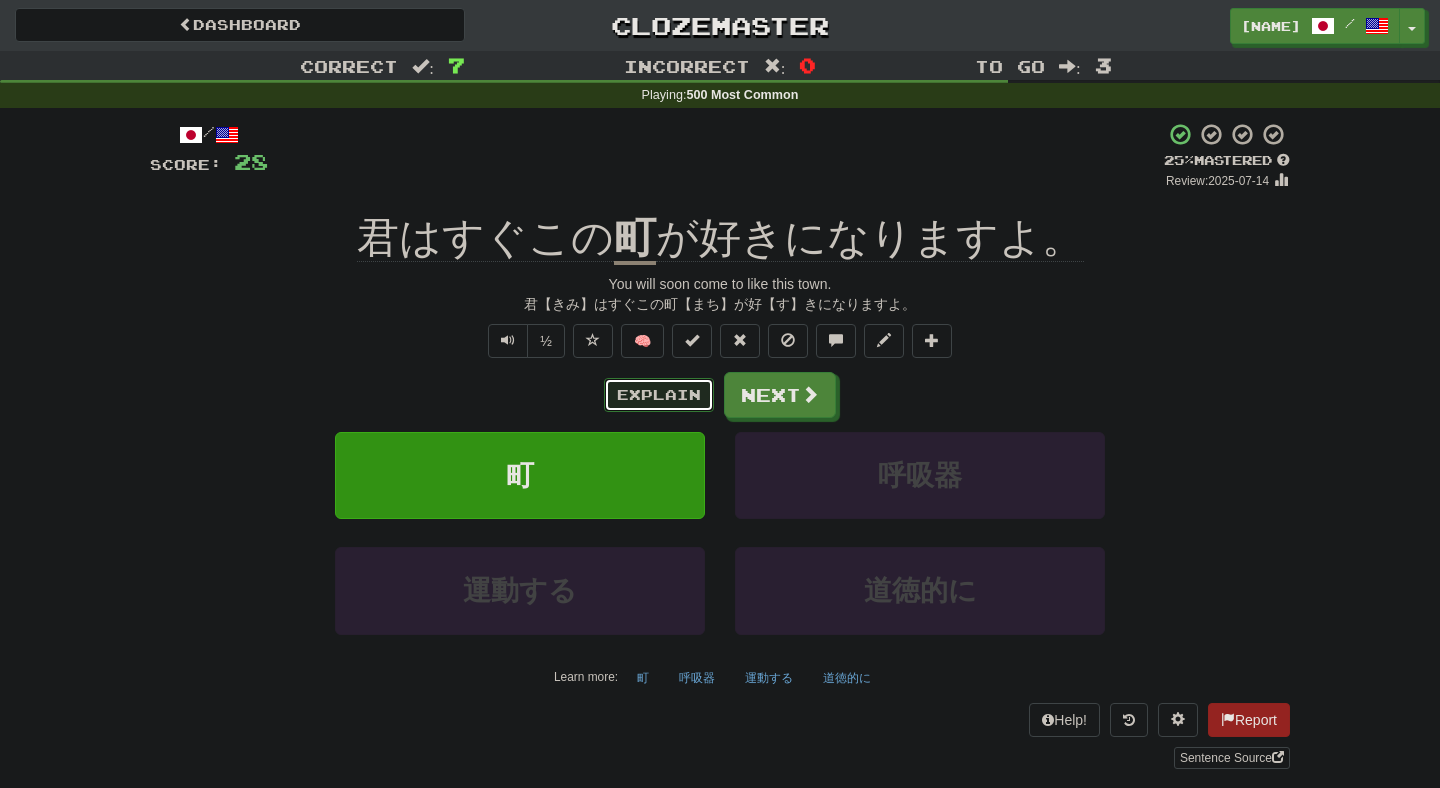click on "Explain" at bounding box center (659, 395) 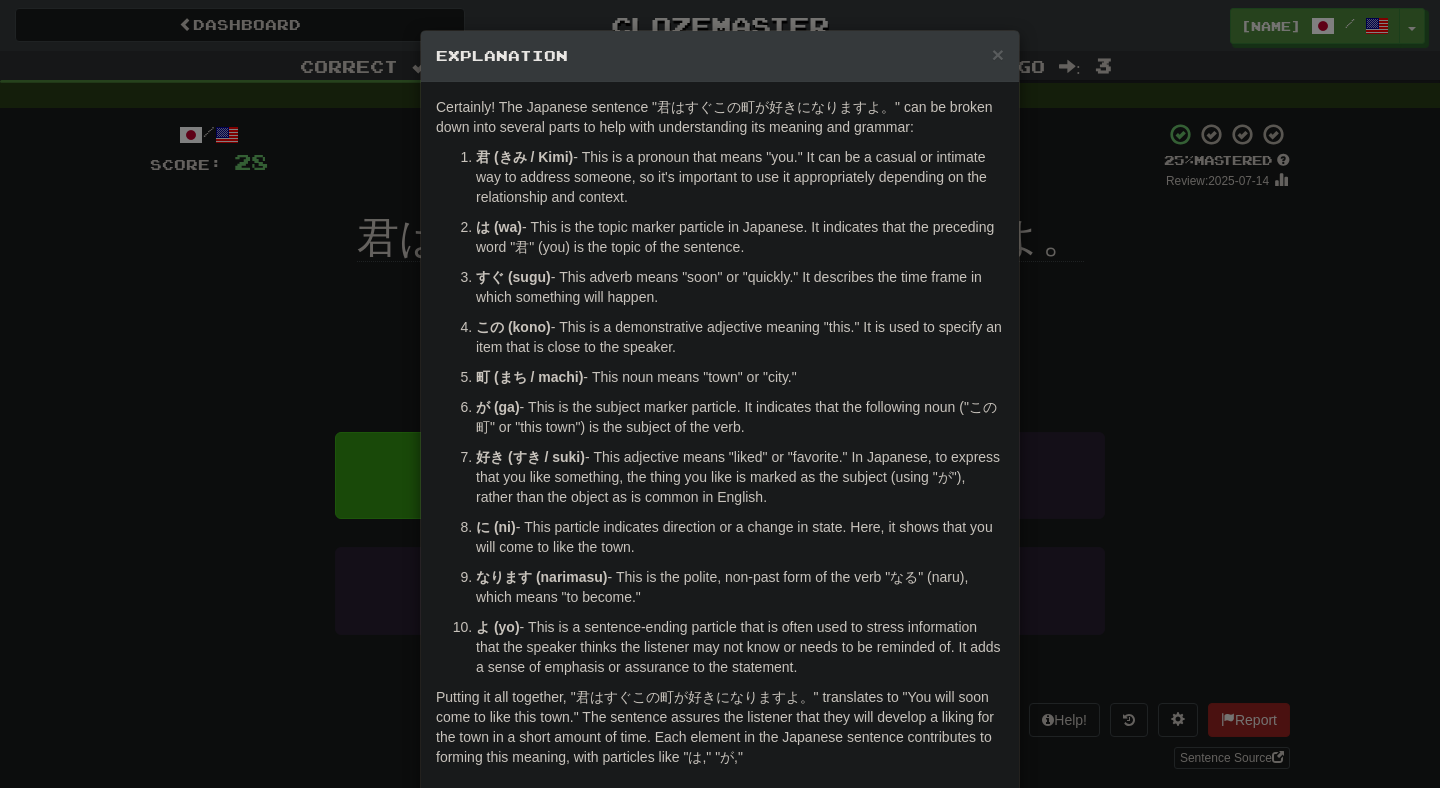 click on "× Explanation Certainly! The Japanese sentence "君はすぐこの町が好きになりますよ。" can be broken down into several parts to help with understanding its meaning and grammar:
君 (きみ / Kimi)  - This is a pronoun that means "you." It can be a casual or intimate way to address someone, so it's important to use it appropriately depending on the relationship and context.
は (wa)  - This is the topic marker particle in Japanese. It indicates that the preceding word "君" (you) is the topic of the sentence.
すぐ (sugu)  - This adverb means "soon" or "quickly." It describes the time frame in which something will happen.
この (kono)  - This is a demonstrative adjective meaning "this." It is used to specify an item that is close to the speaker.
町 (まち / machi)  - This noun means "town" or "city."
が (ga)  - This is the subject marker particle. It indicates that the following noun ("この町" or "this town") is the subject of the verb." at bounding box center [720, 394] 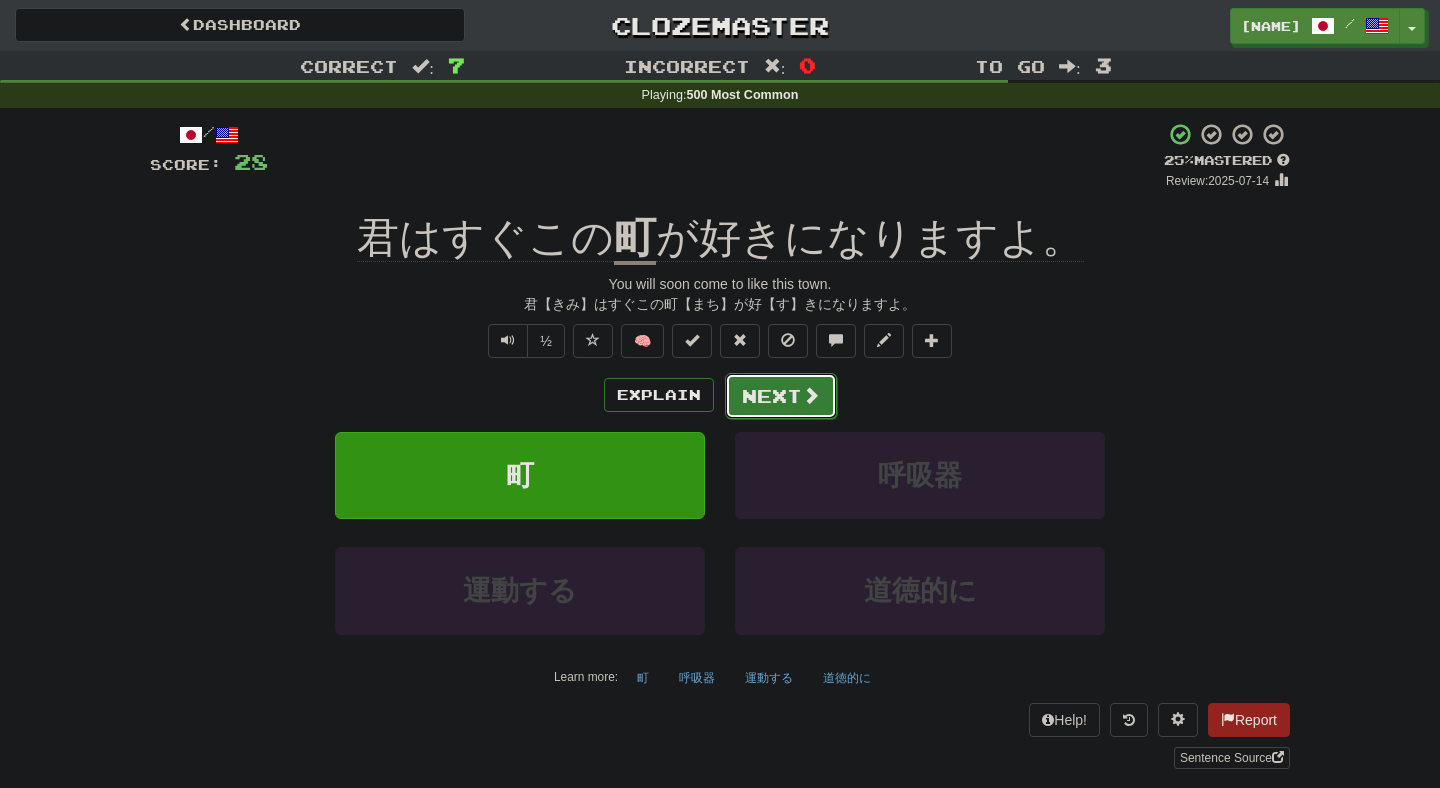 click on "Next" at bounding box center [781, 396] 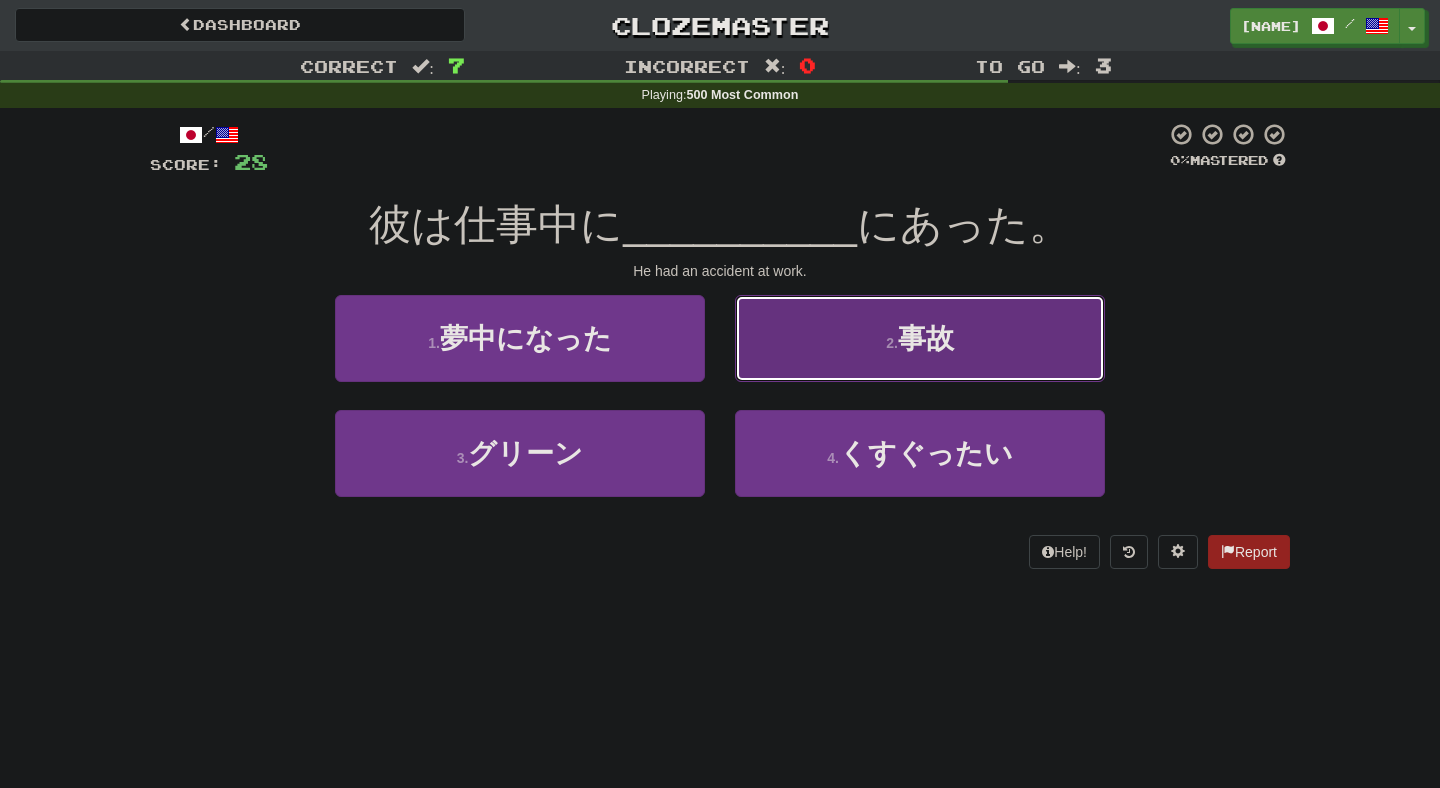 click on "2 .  事故" at bounding box center (920, 338) 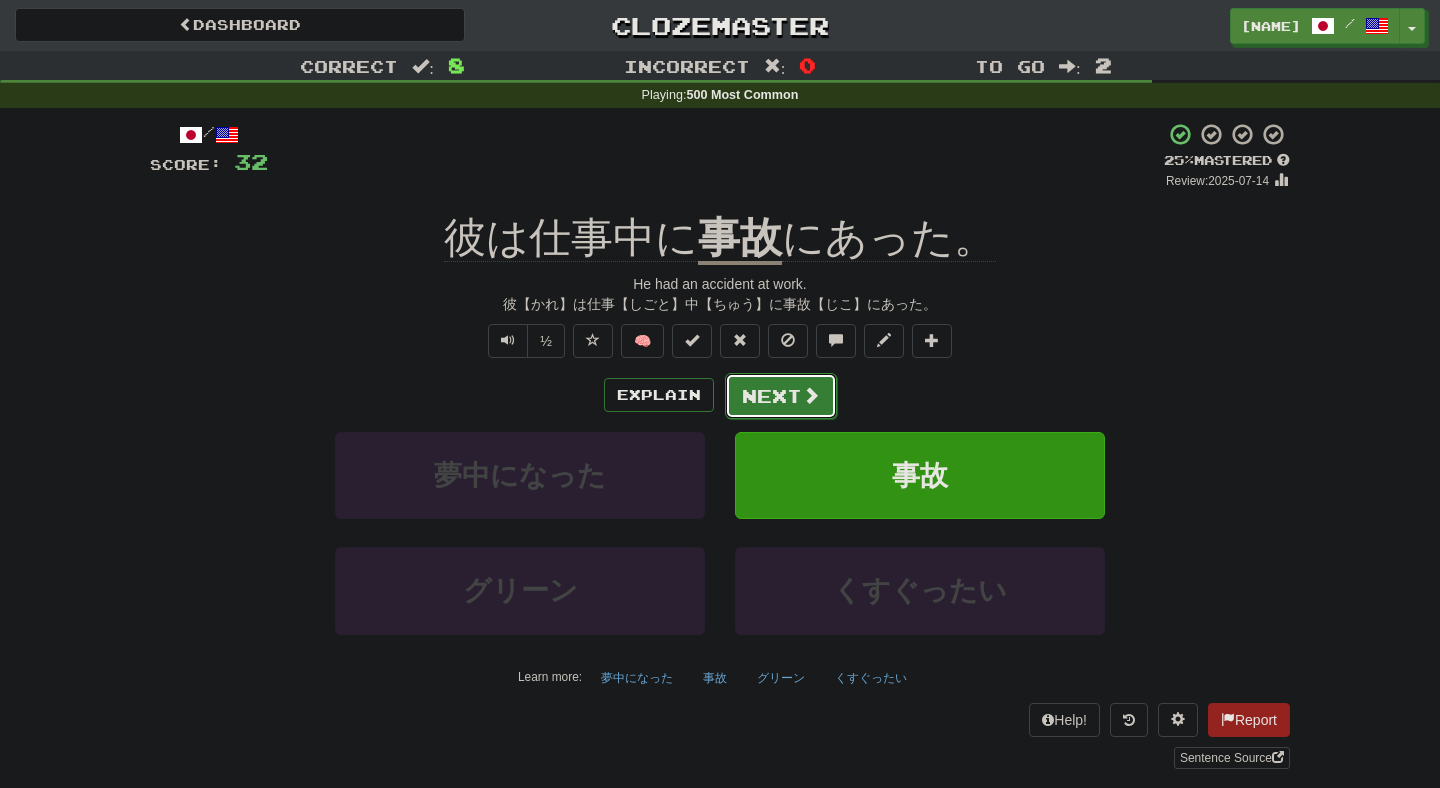 click on "Next" at bounding box center (781, 396) 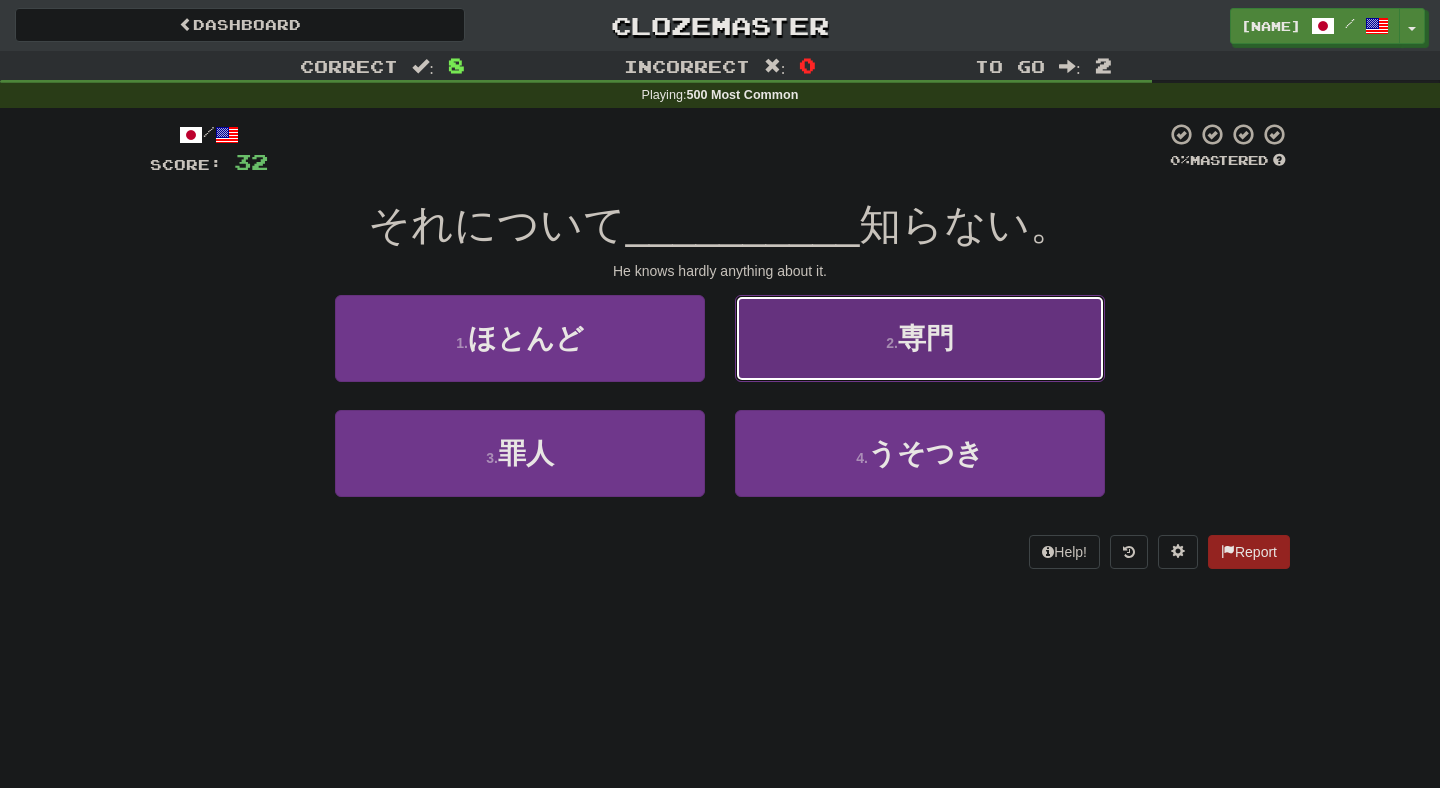 click on "2 .  専門" at bounding box center (920, 338) 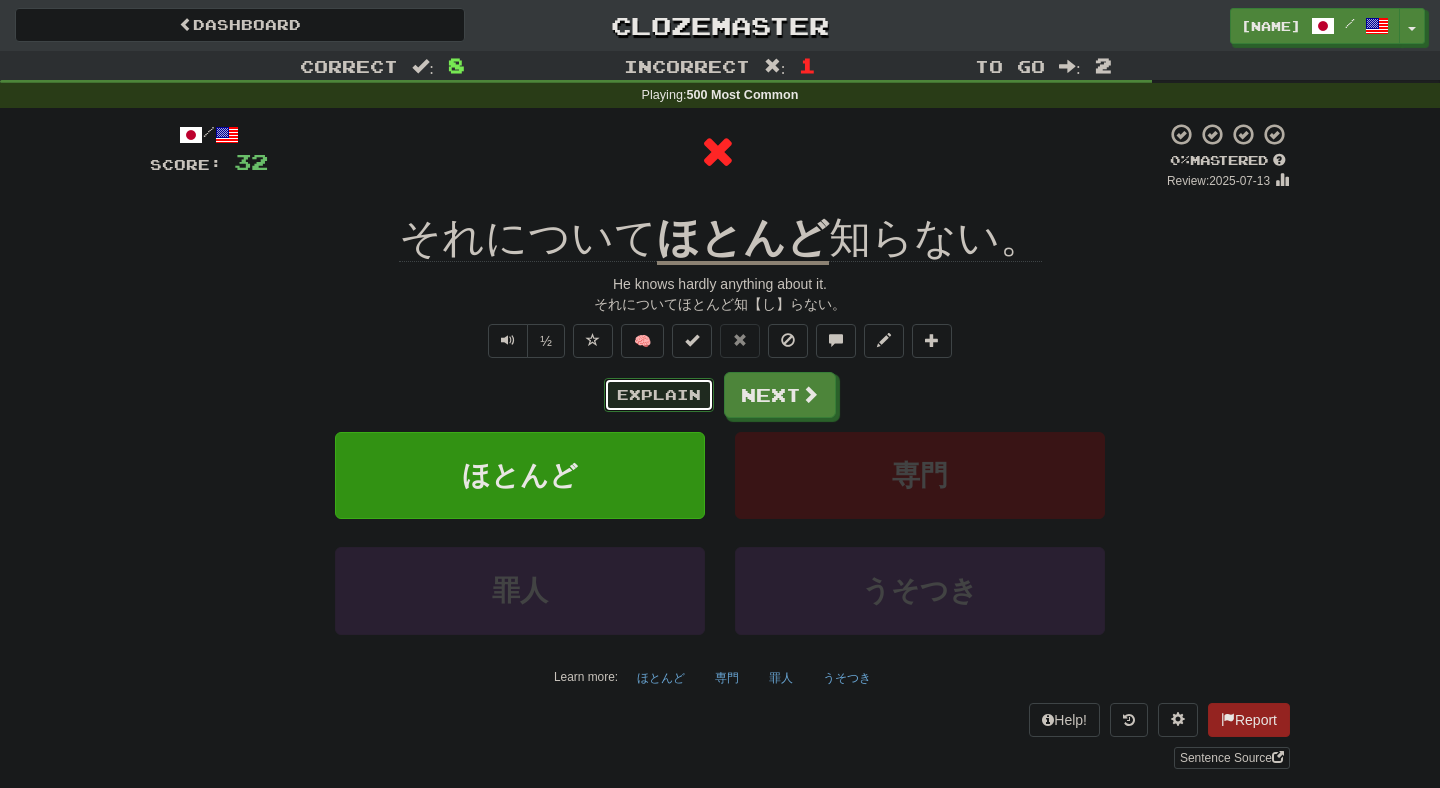 click on "Explain" at bounding box center (659, 395) 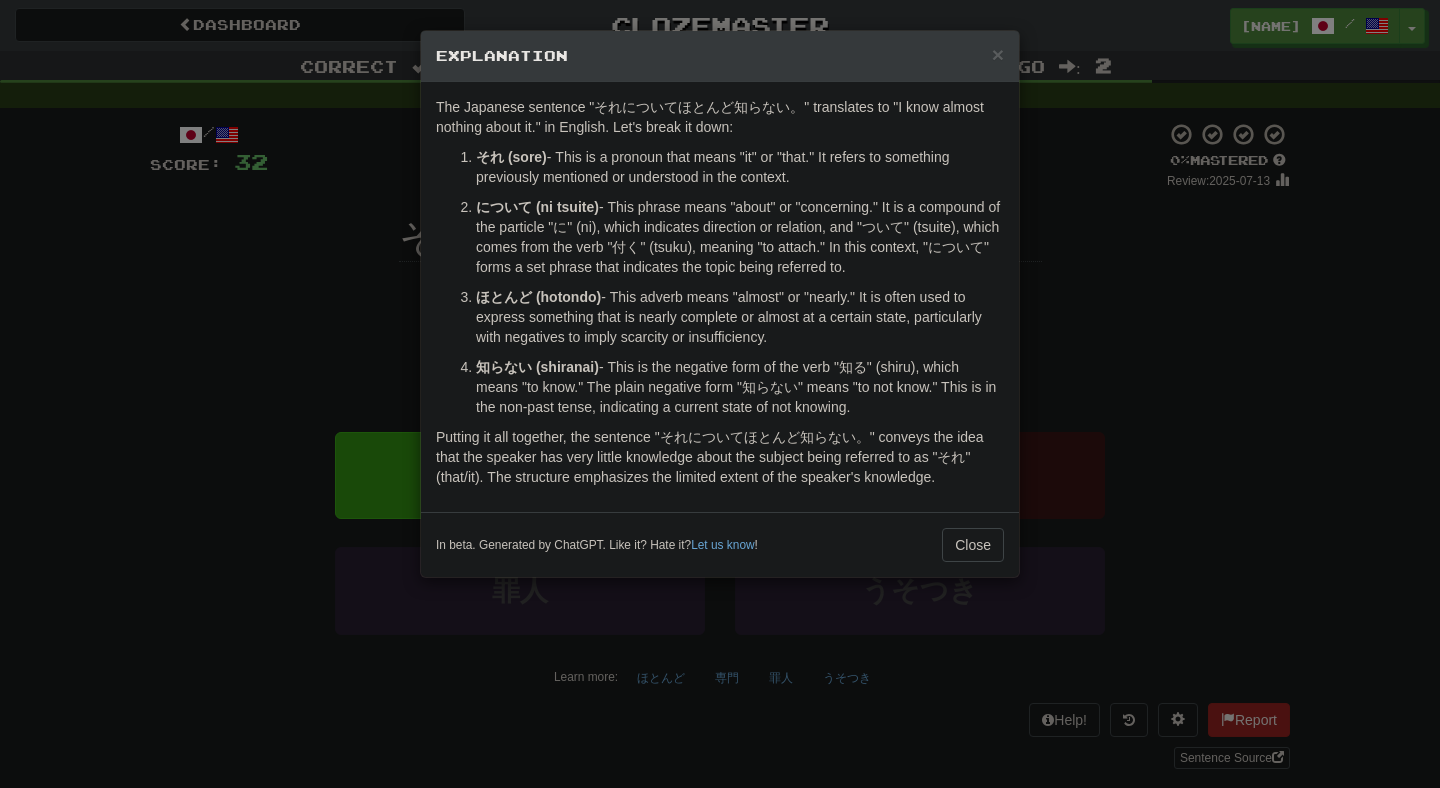 click on "× Explanation The Japanese sentence "それについてほとんど知らない。" translates to "I know almost nothing about it." in English. Let's break it down:
それ (sore)  - This is a pronoun that means "it" or "that." It refers to something previously mentioned or understood in the context.
について (ni tsuite)  - This phrase means "about" or "concerning." It is a compound of the particle "に" (ni), which indicates direction or relation, and "ついて" (tsuite), which comes from the verb "付く" (tsuku), meaning "to attach." In this context, "について" forms a set phrase that indicates the topic being referred to.
ほとんど (hotondo)  - This adverb means "almost" or "nearly." It is often used to express something that is nearly complete or almost at a certain state, particularly with negatives to imply scarcity or insufficiency.
知らない (shiranai)
In beta. Generated by ChatGPT. Like it? Hate it?  Let us know ! Close" at bounding box center [720, 394] 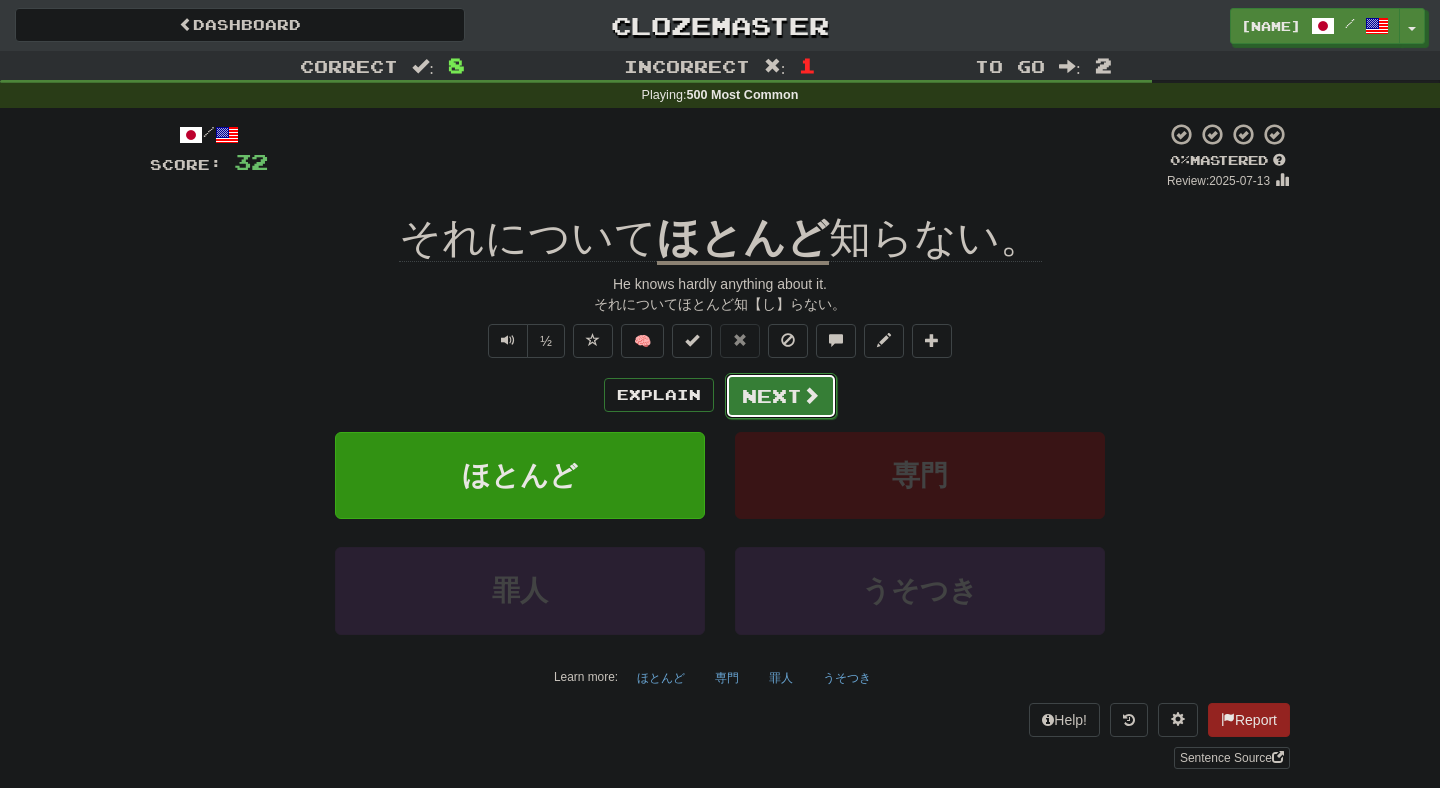click on "Next" at bounding box center [781, 396] 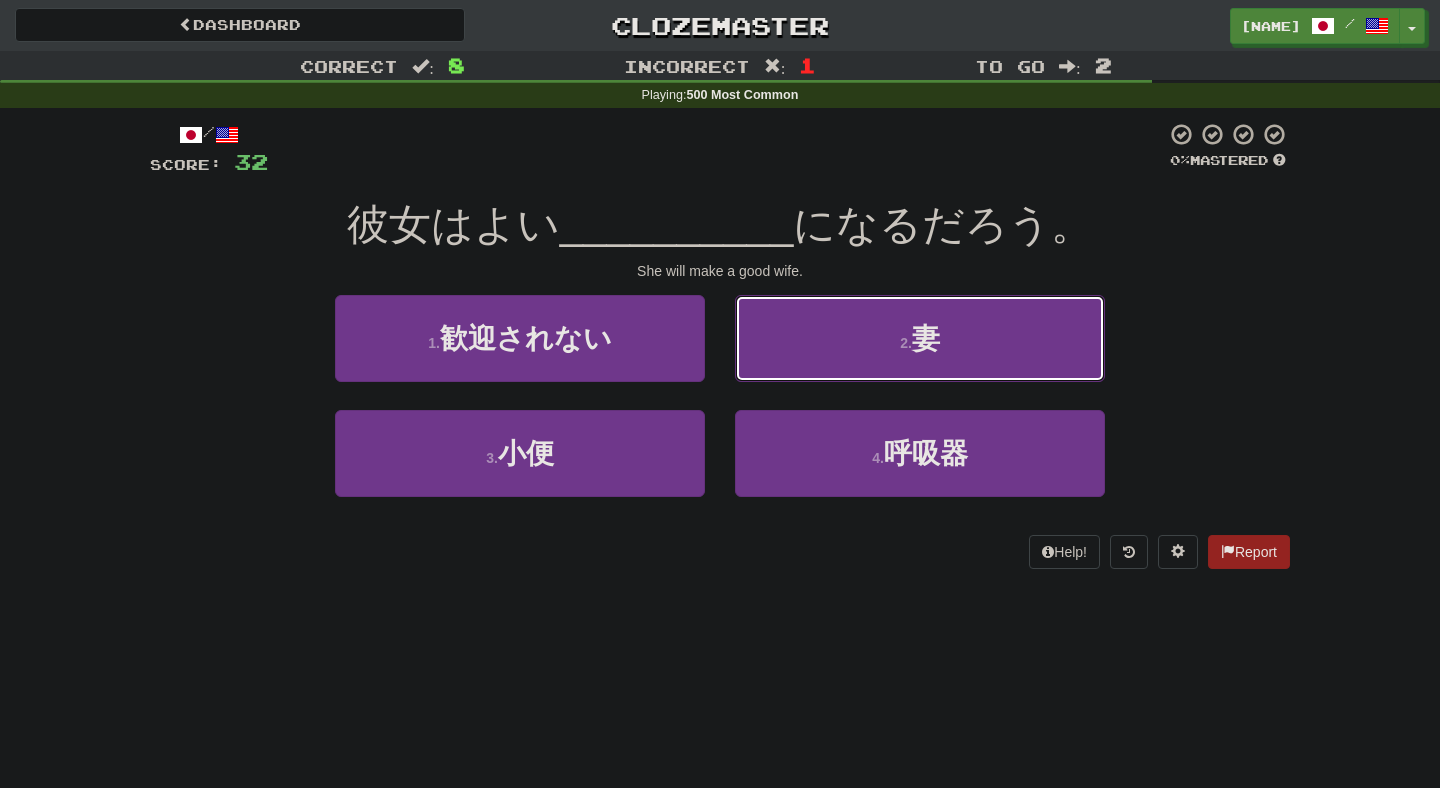 click on "2 .  妻" at bounding box center [920, 338] 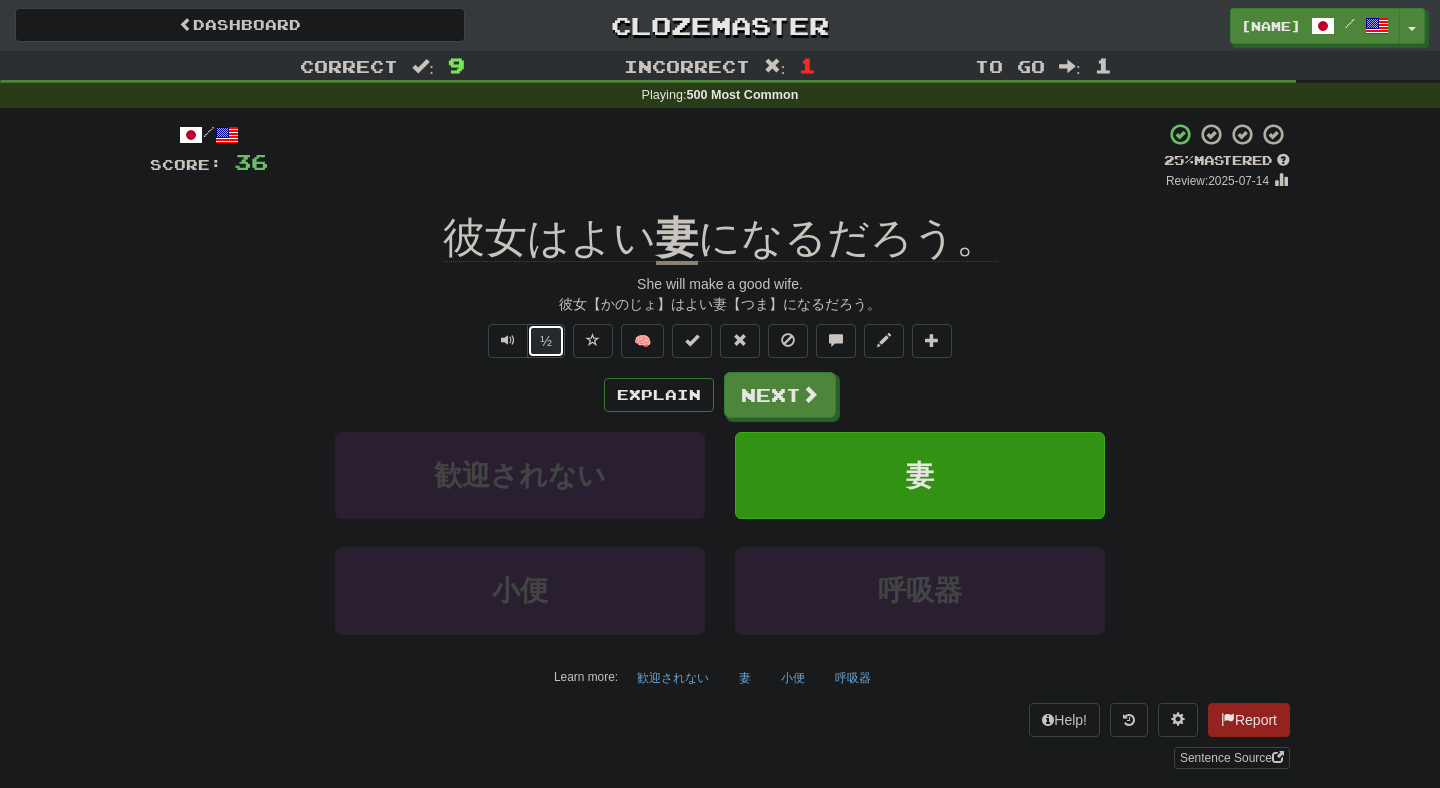 click on "½" at bounding box center (546, 341) 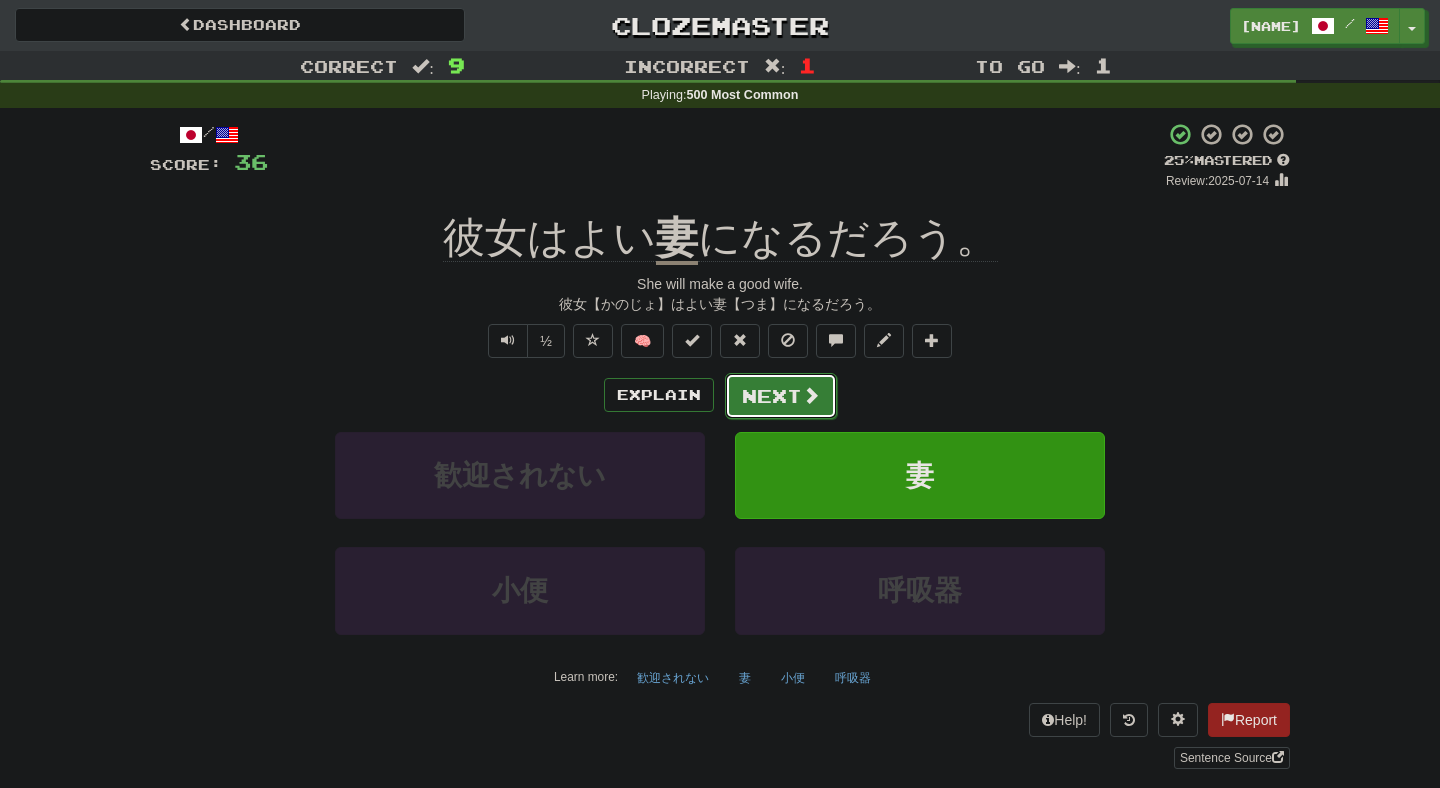 click on "Next" at bounding box center (781, 396) 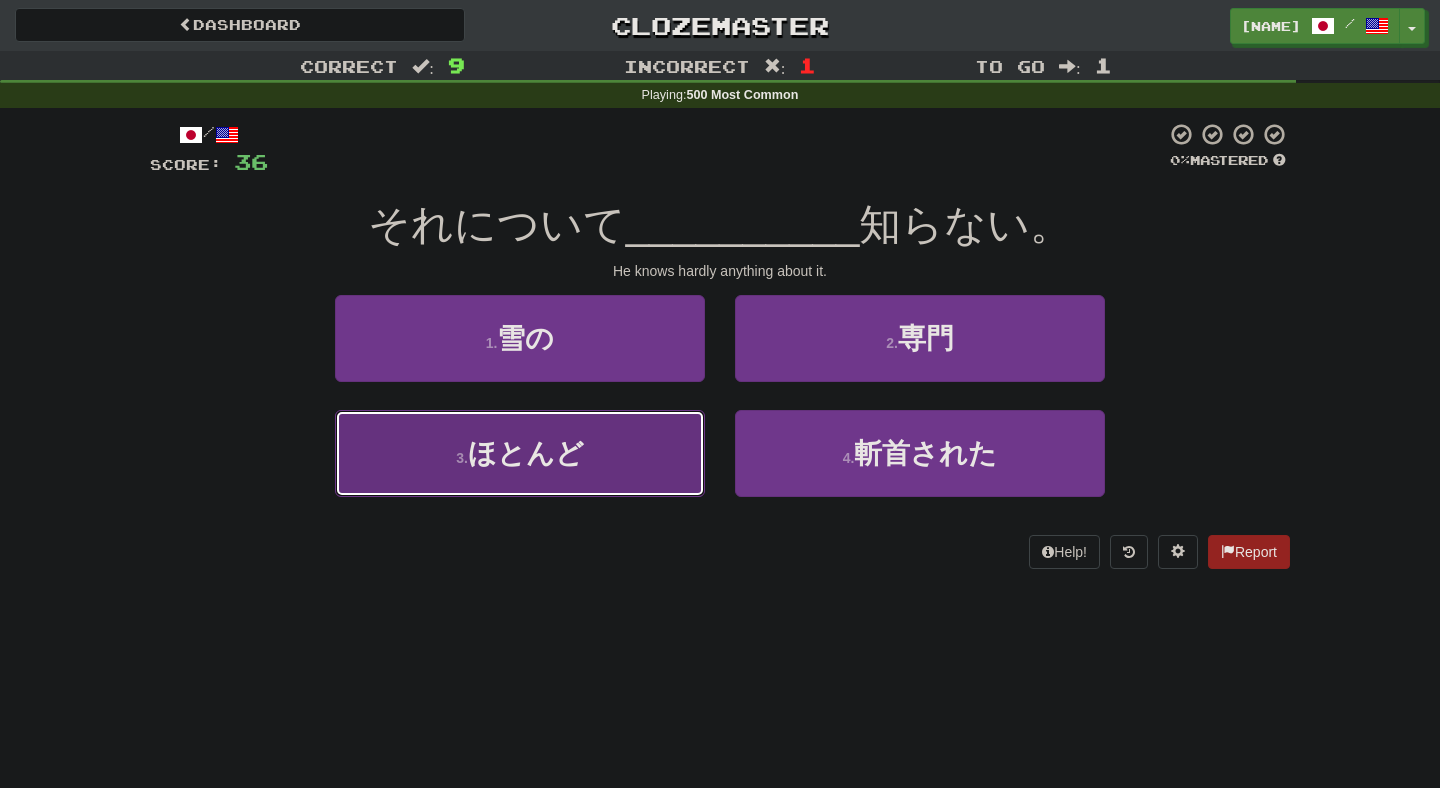 click on "3 .  ほとんど" at bounding box center [520, 453] 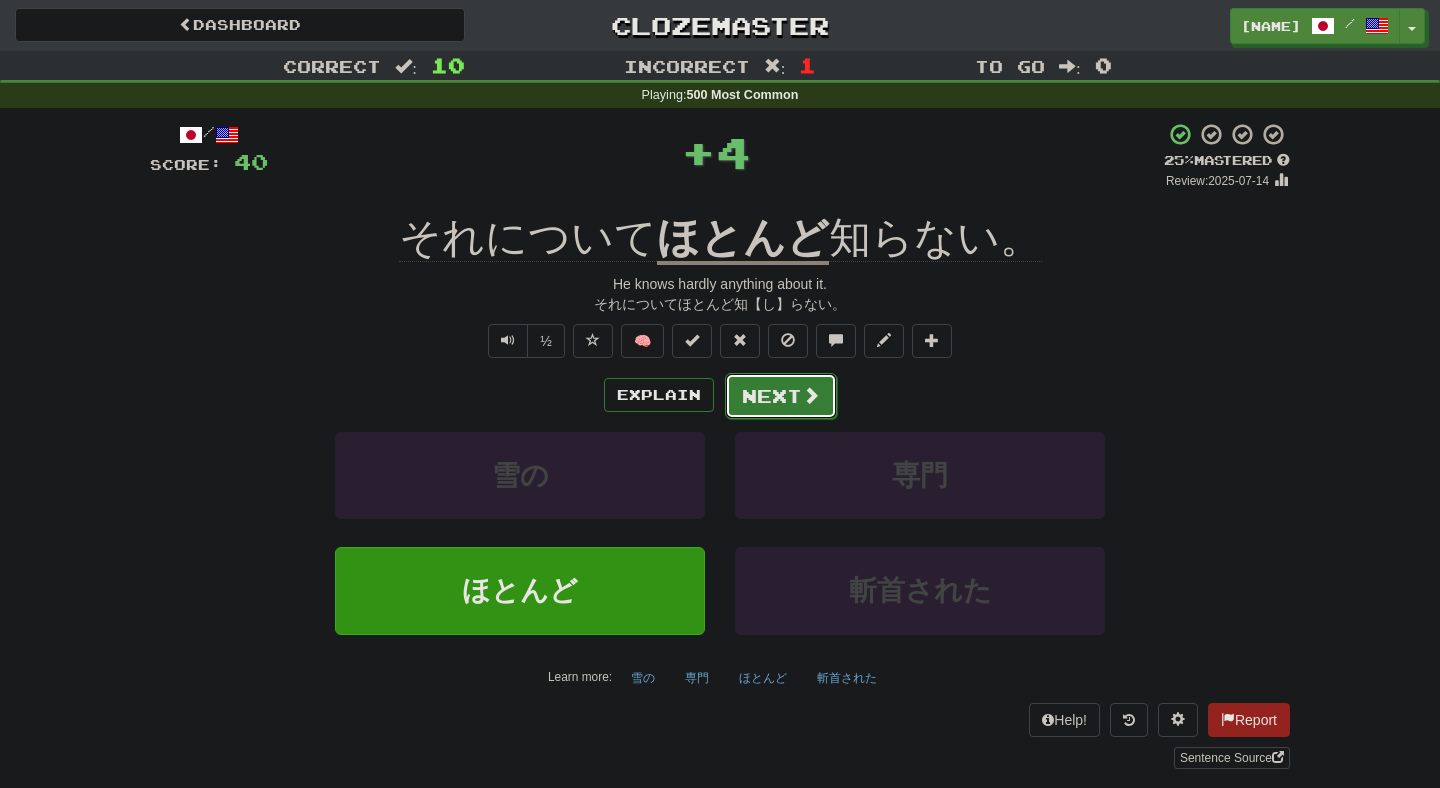 click on "Next" at bounding box center (781, 396) 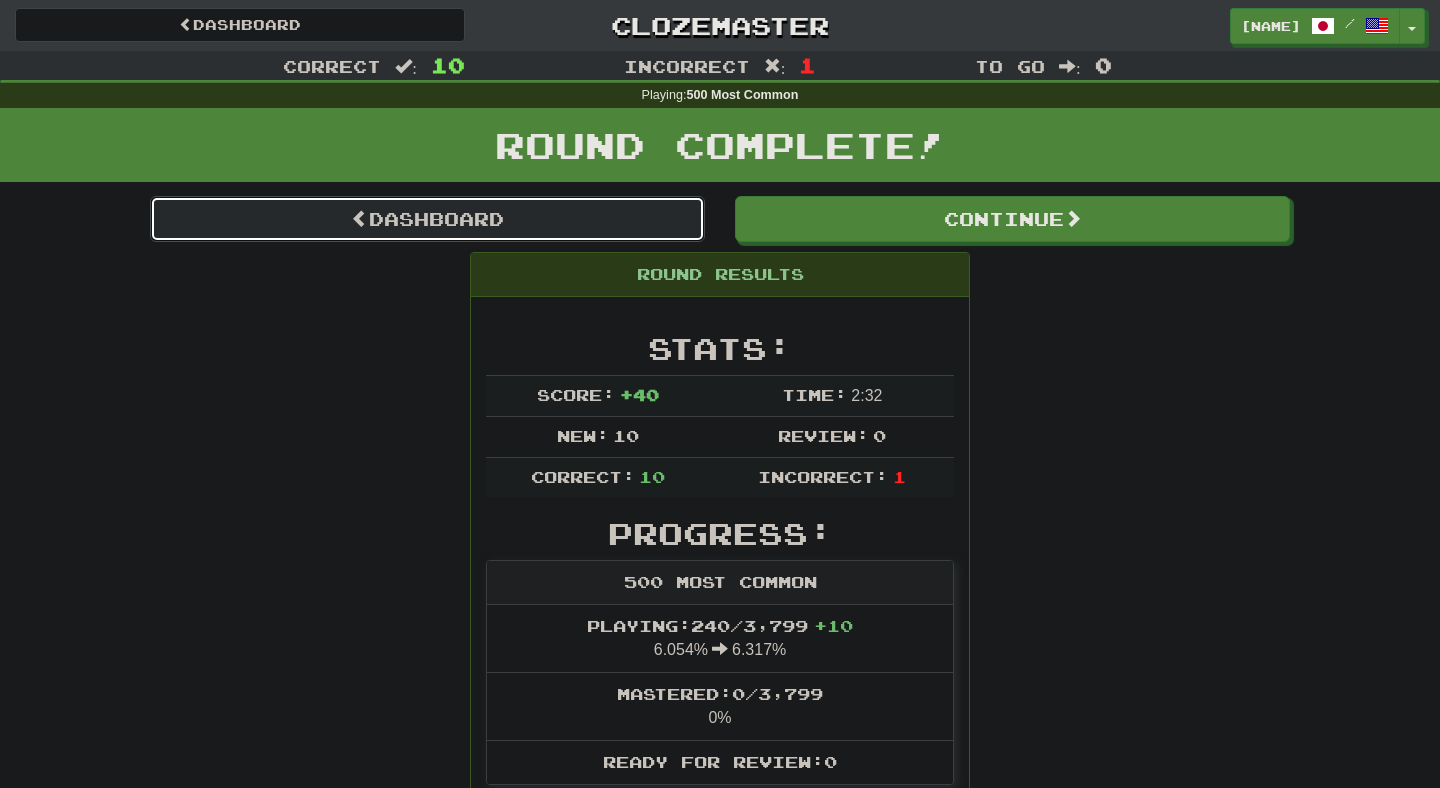 click on "Dashboard" at bounding box center [427, 219] 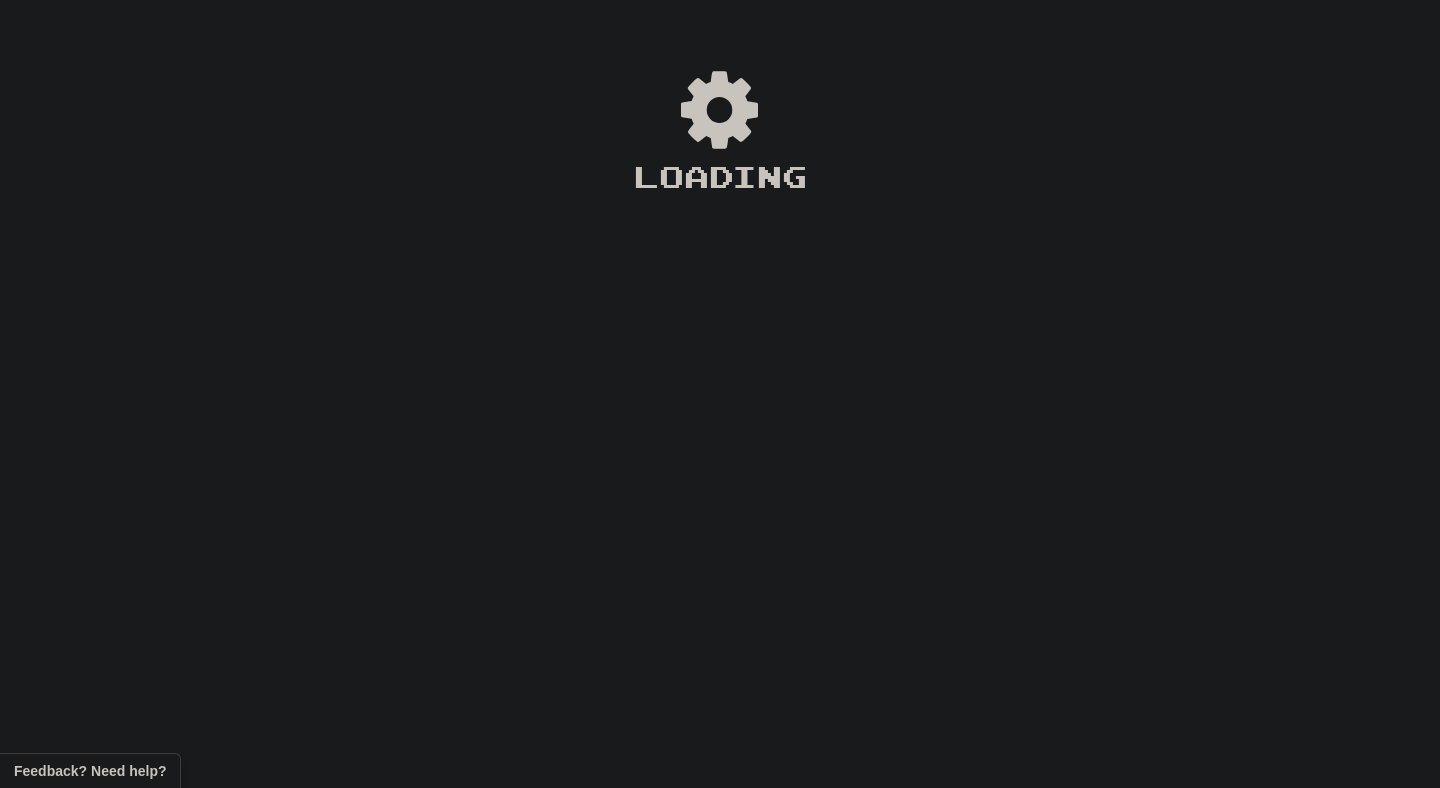 scroll, scrollTop: 0, scrollLeft: 0, axis: both 